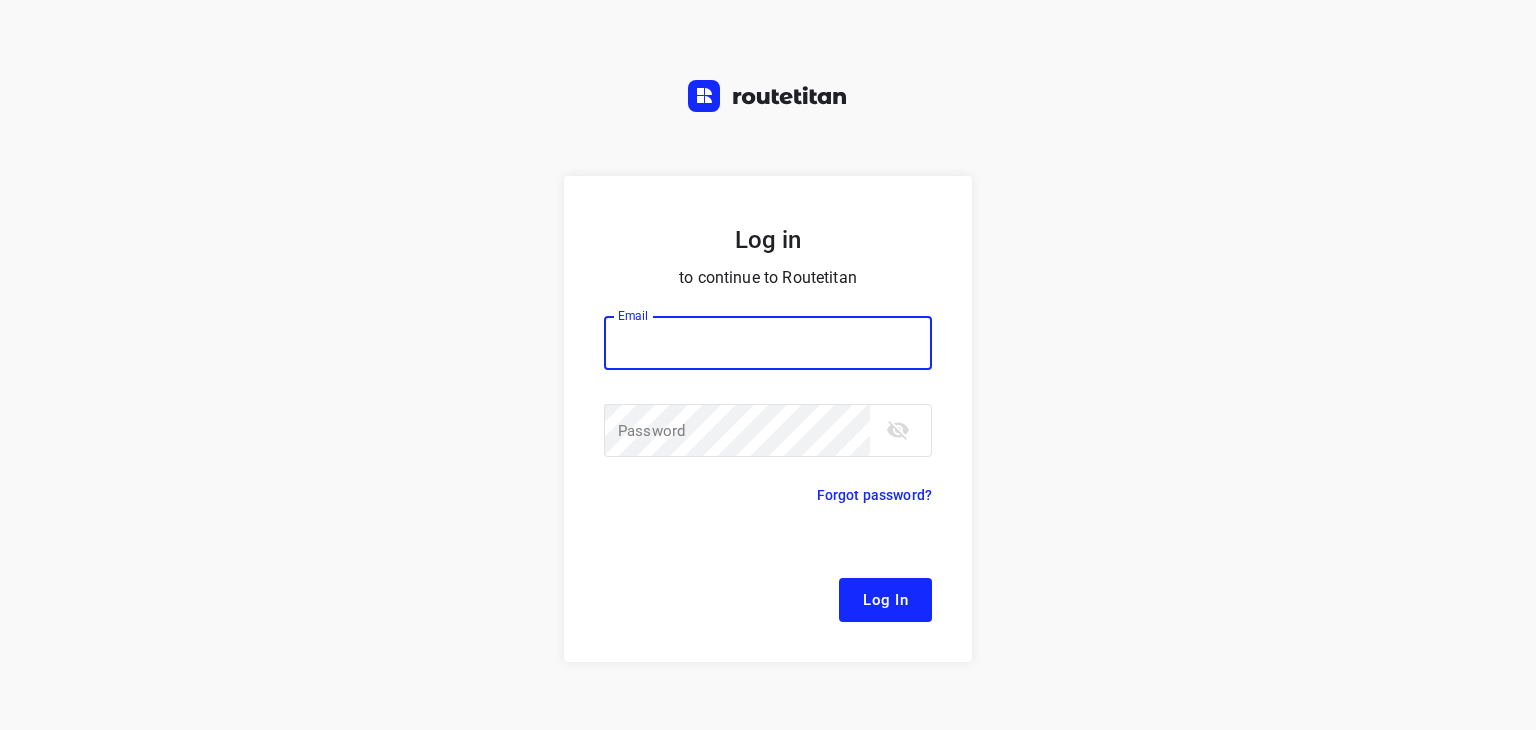 scroll, scrollTop: 0, scrollLeft: 0, axis: both 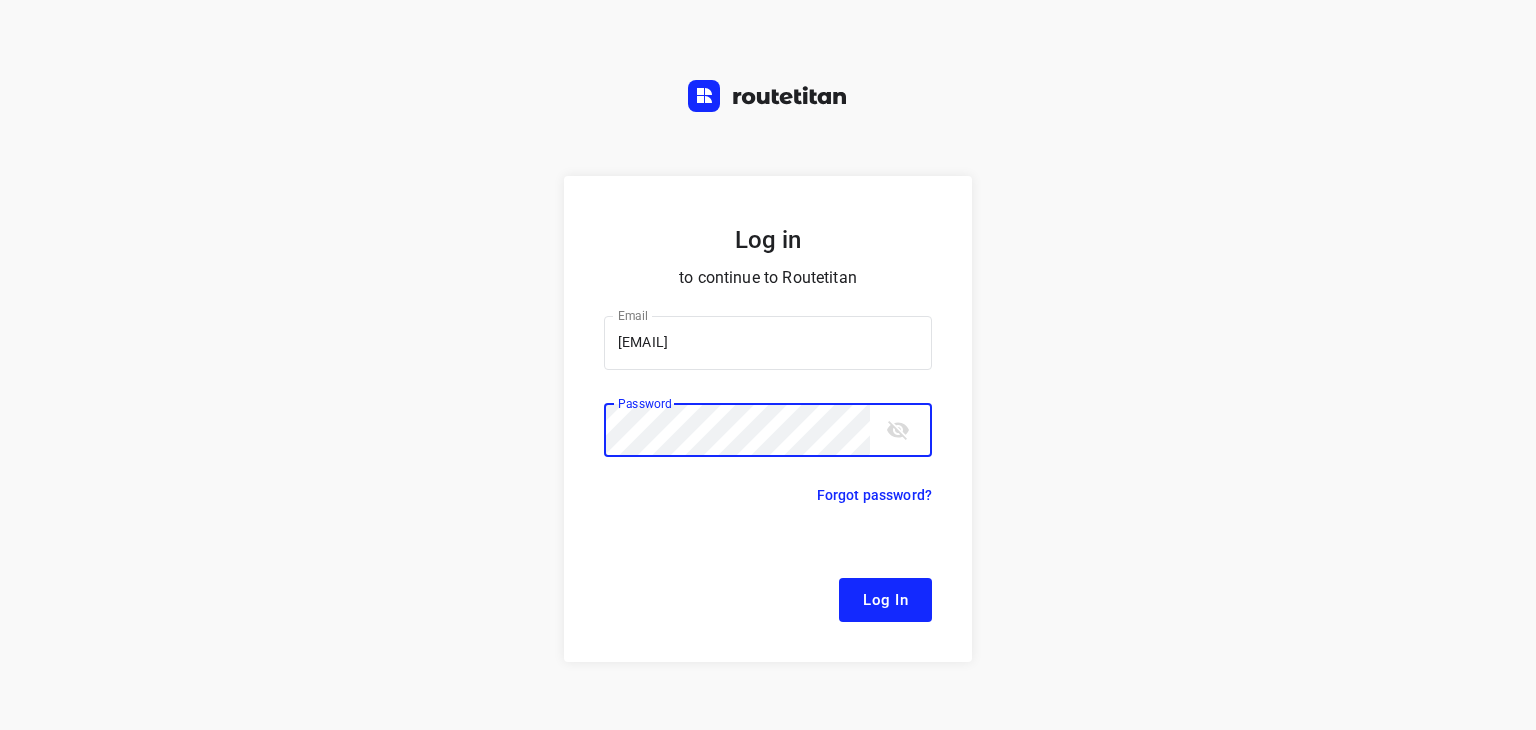 click on "Log In" at bounding box center [885, 600] 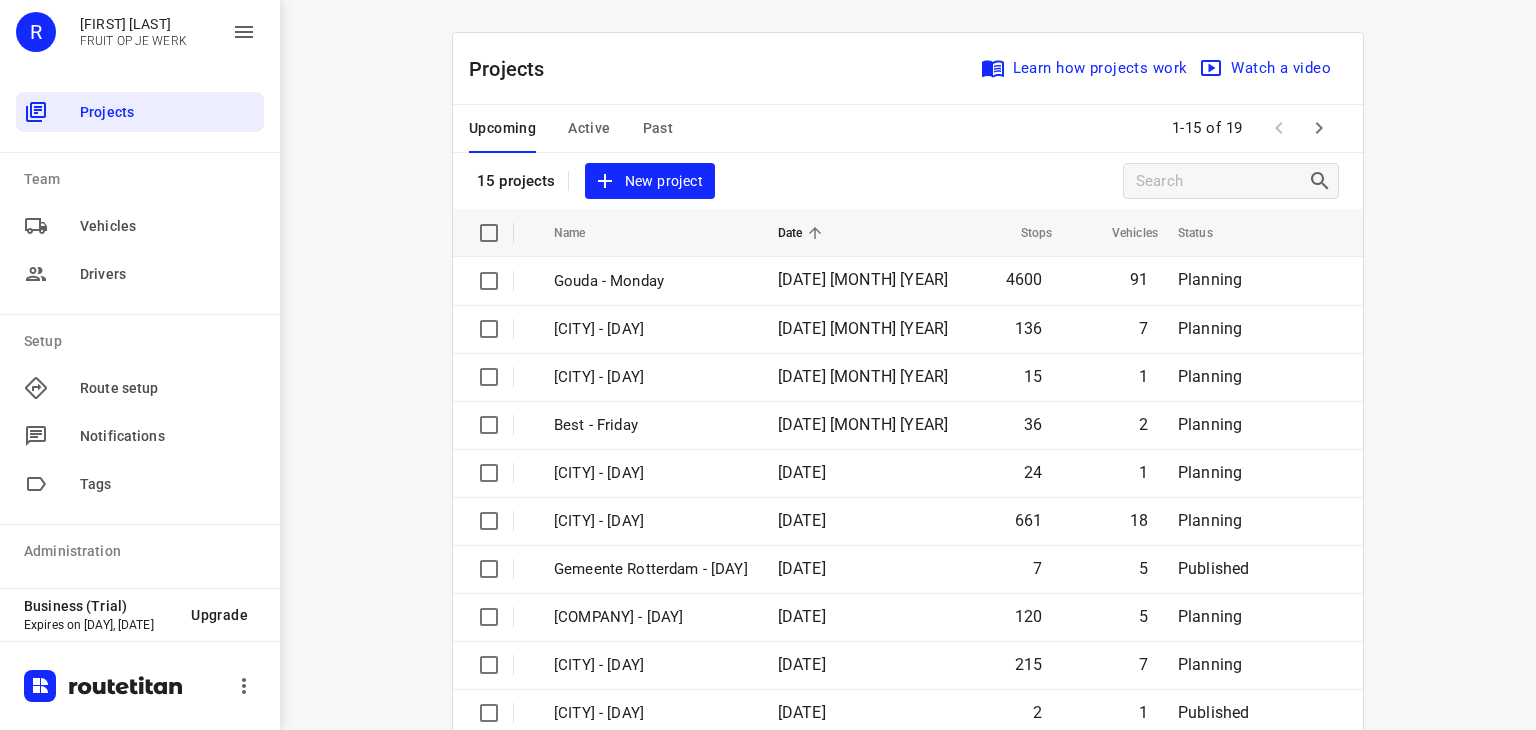 click on "Active" at bounding box center [589, 128] 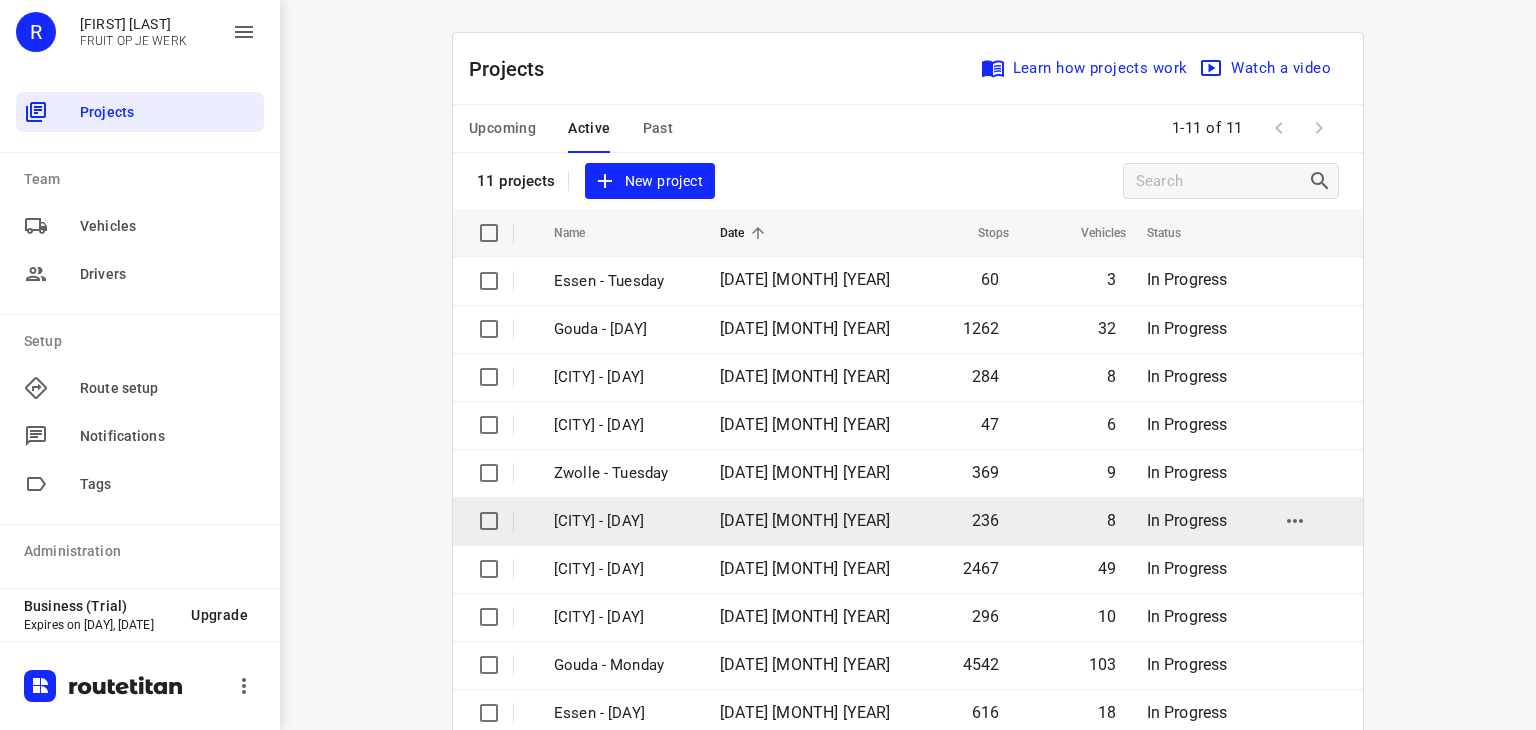 click on "[CITY] - [DAY]" at bounding box center [622, 521] 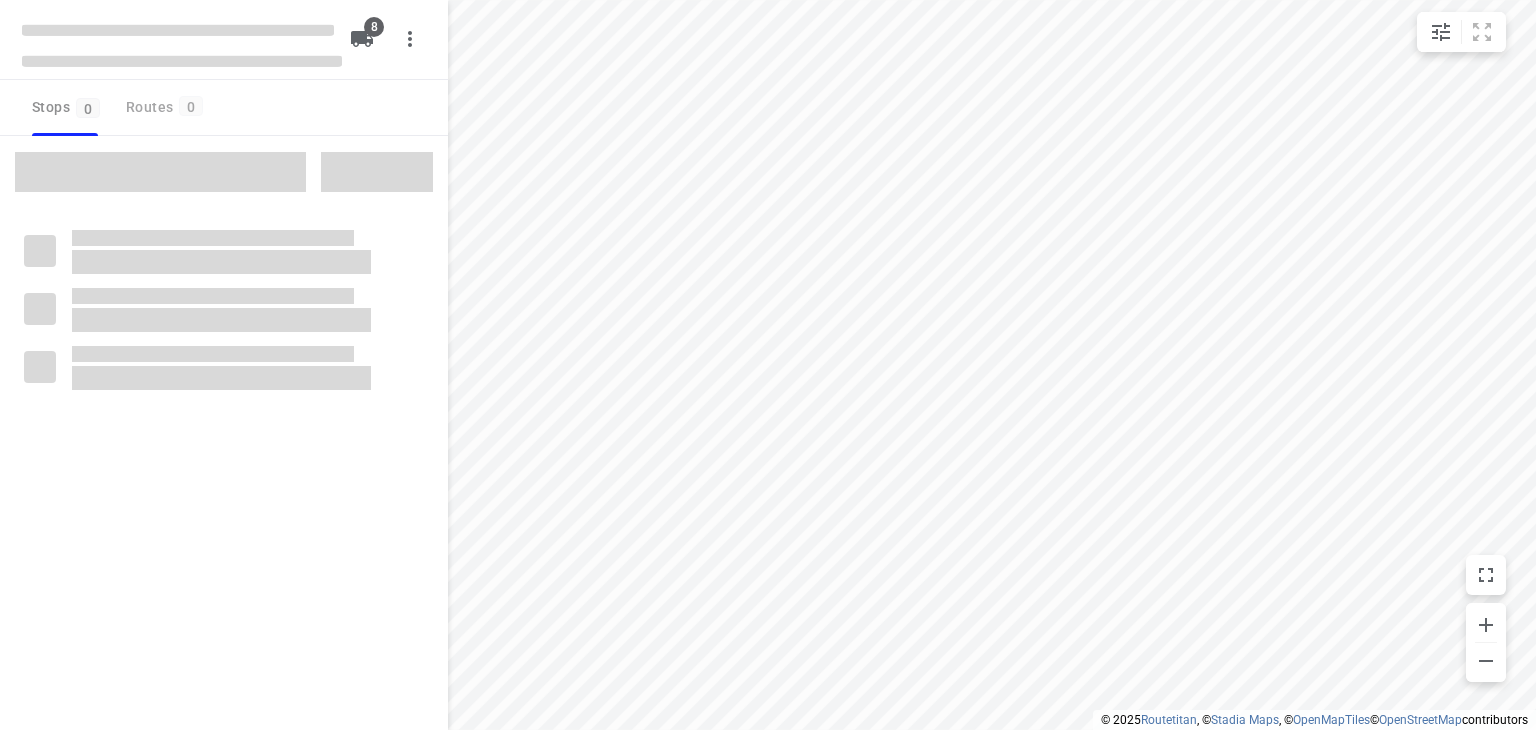 type on "distance" 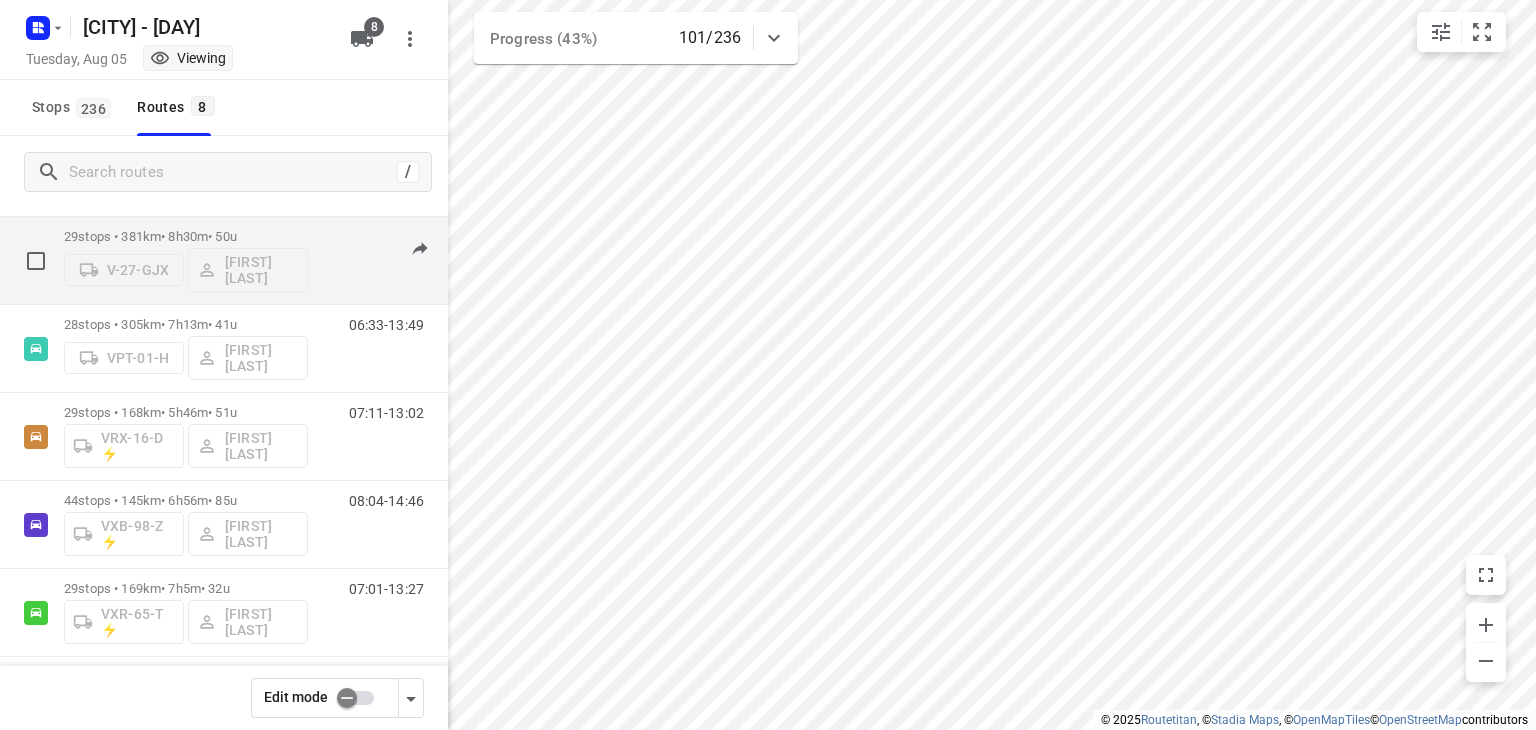 scroll, scrollTop: 311, scrollLeft: 0, axis: vertical 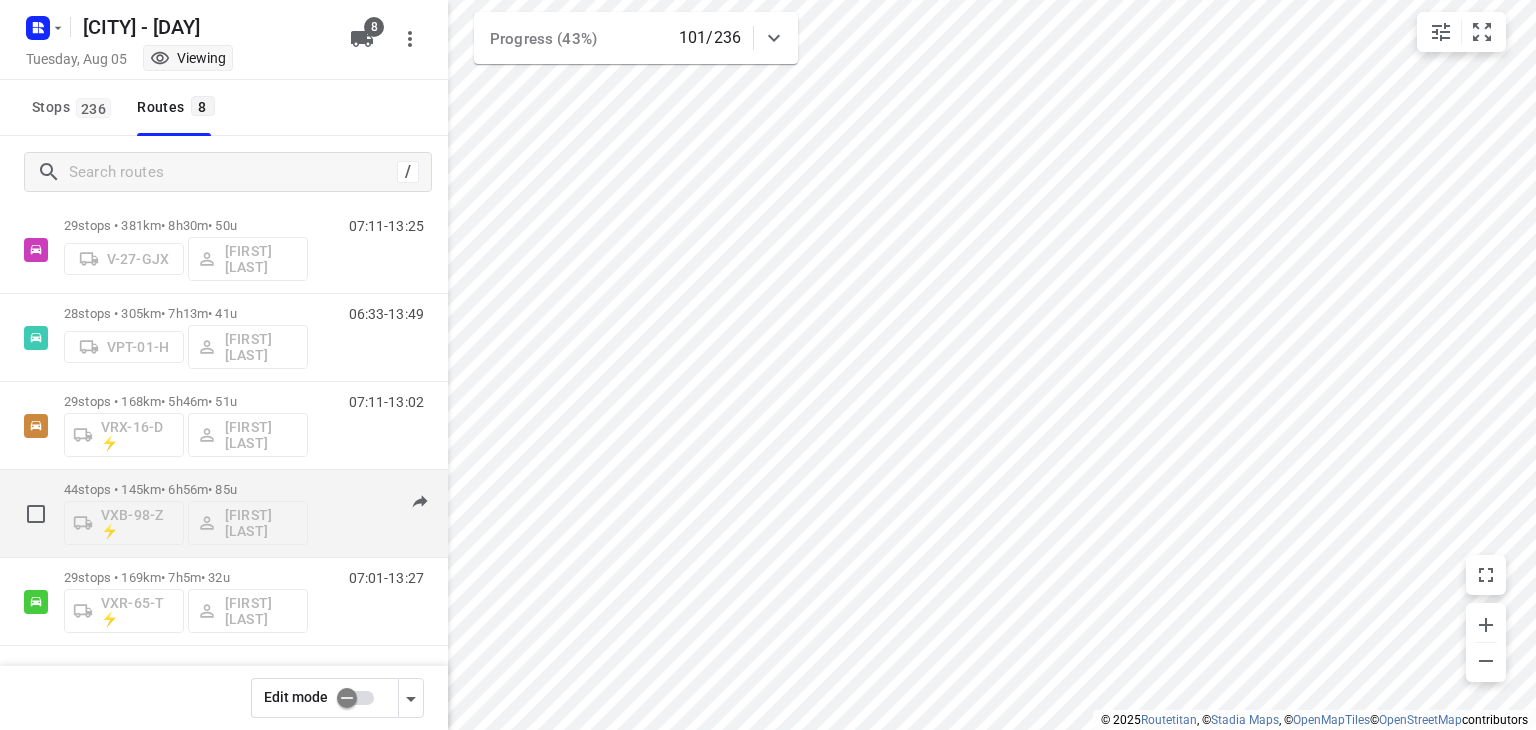 click on "44  stops •   145km  •   6h56m  • 85u" at bounding box center [186, 489] 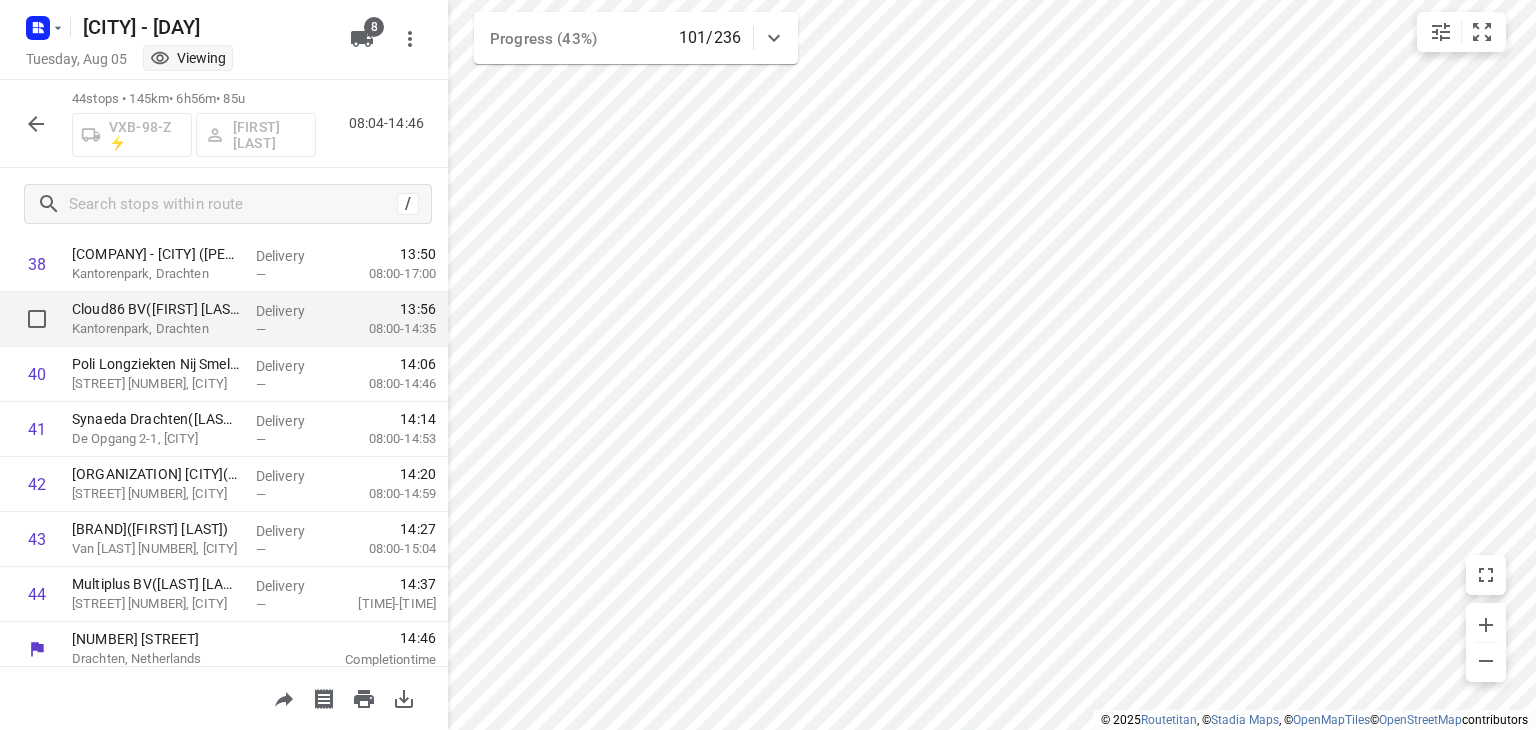 scroll, scrollTop: 2149, scrollLeft: 0, axis: vertical 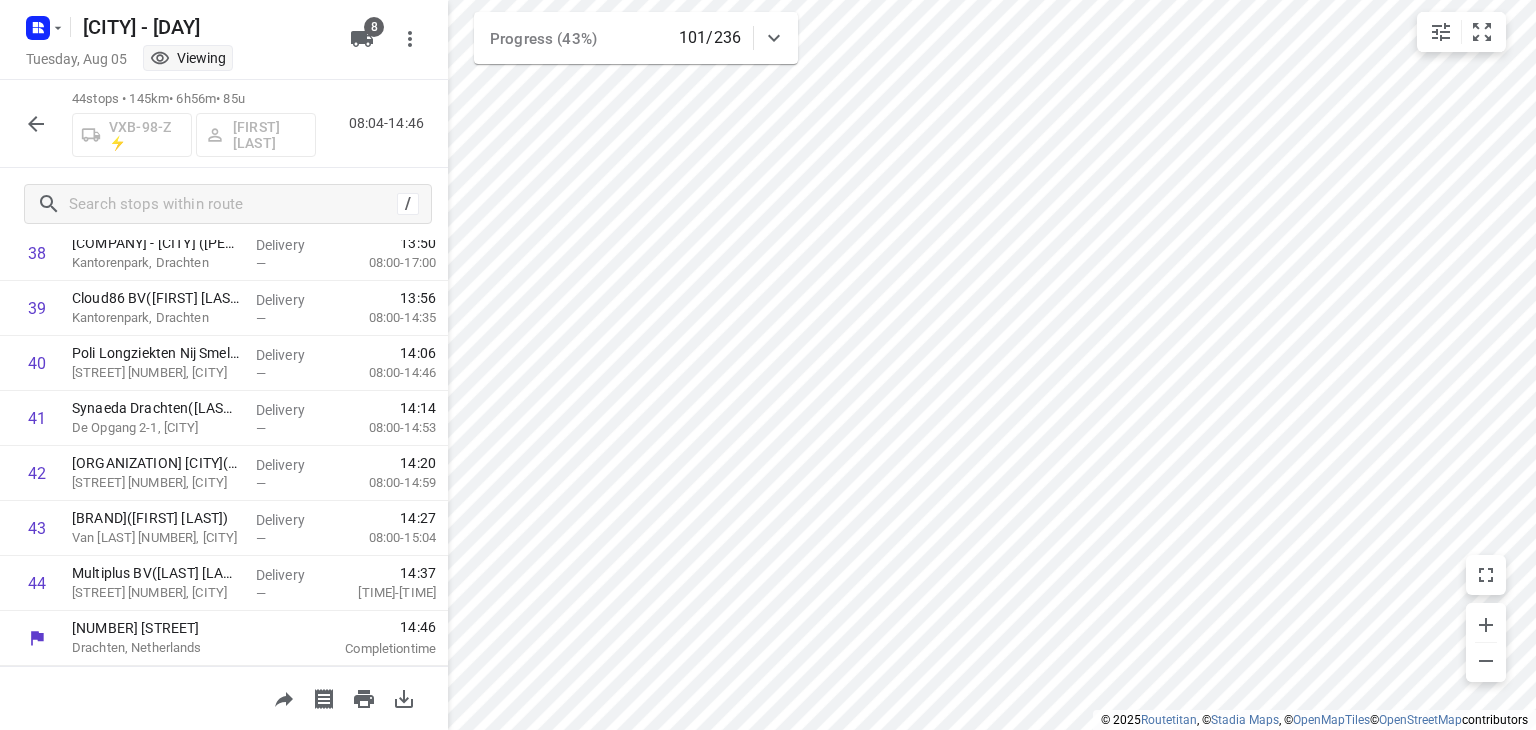 click 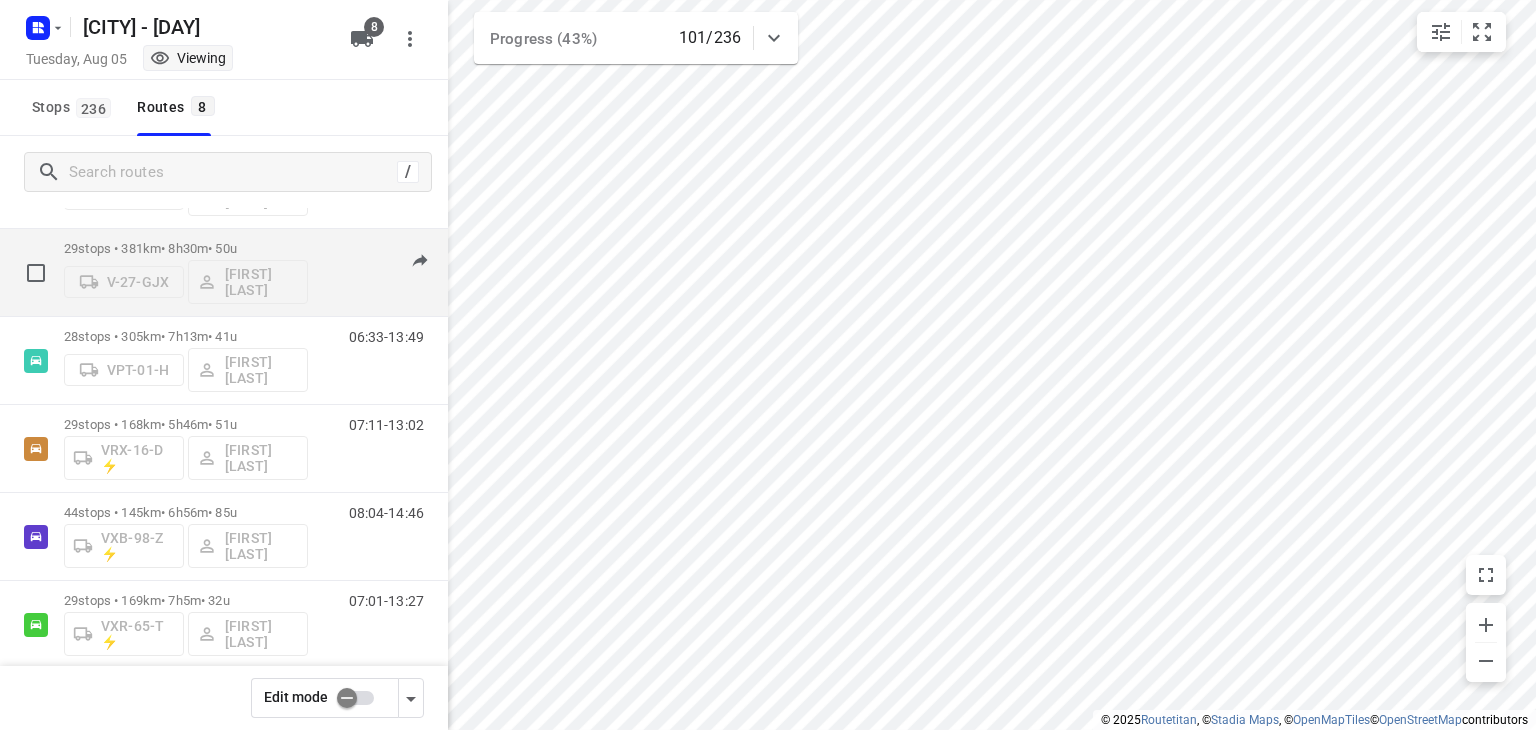 scroll, scrollTop: 311, scrollLeft: 0, axis: vertical 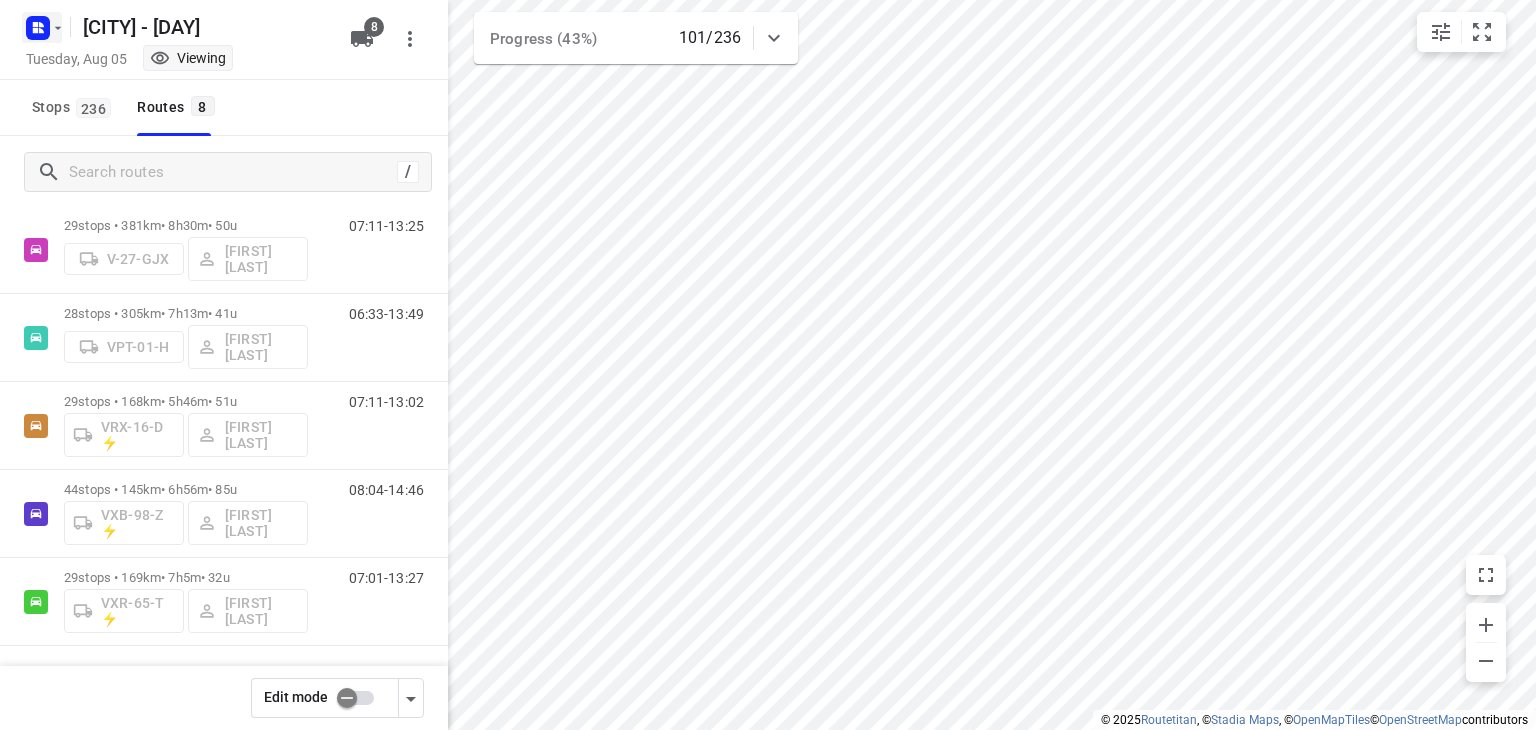 click 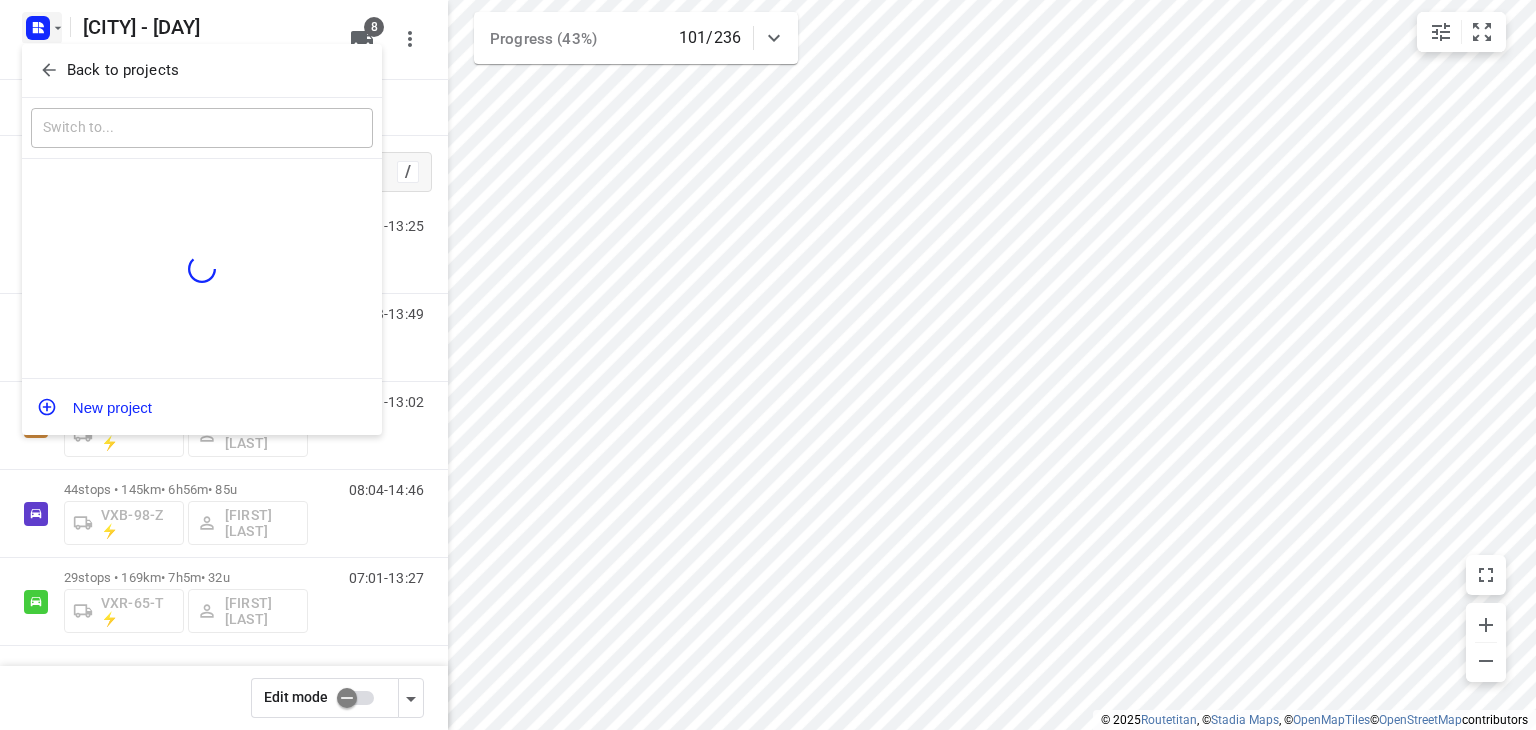 click on "Back to projects" at bounding box center [123, 70] 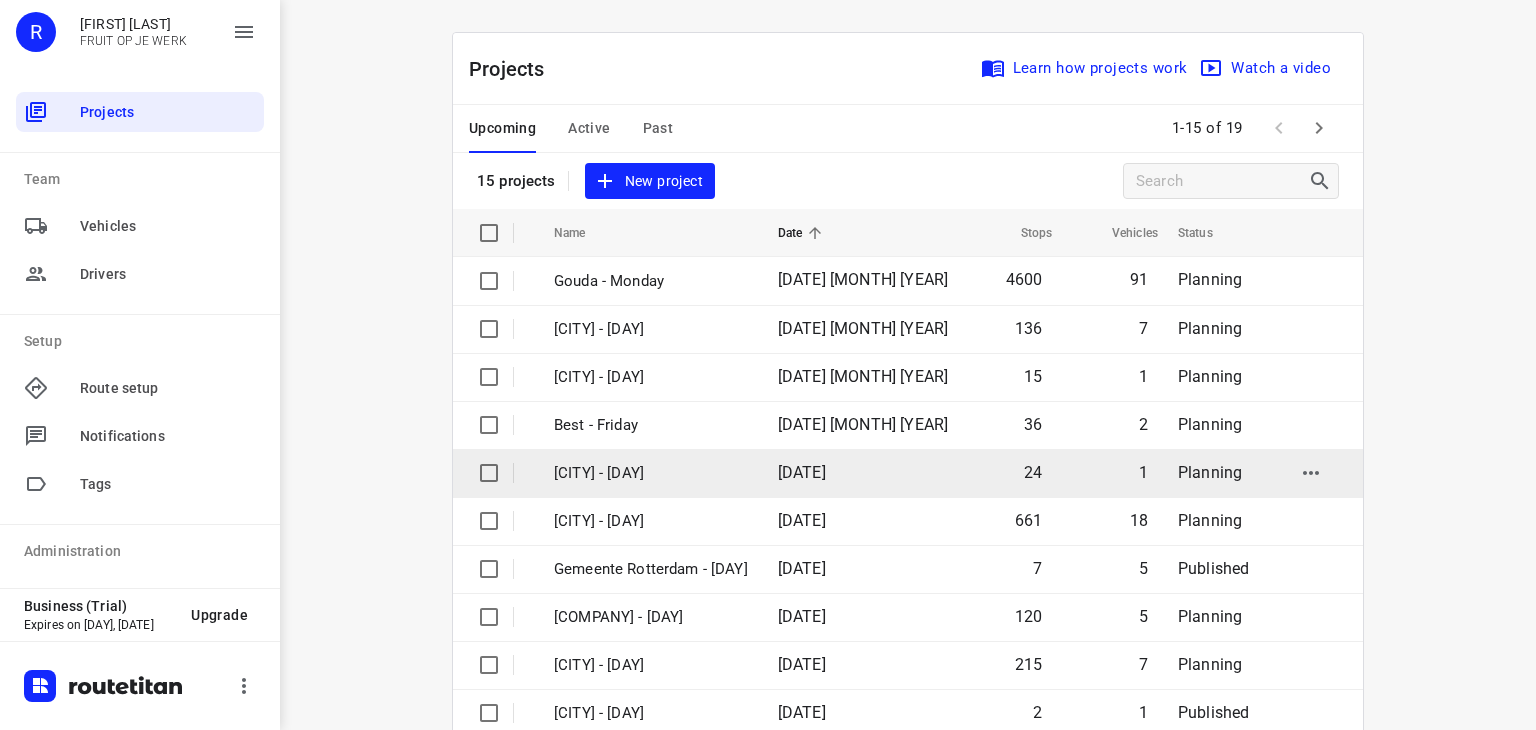 click on "[CITY] - [DAY]" at bounding box center [651, 473] 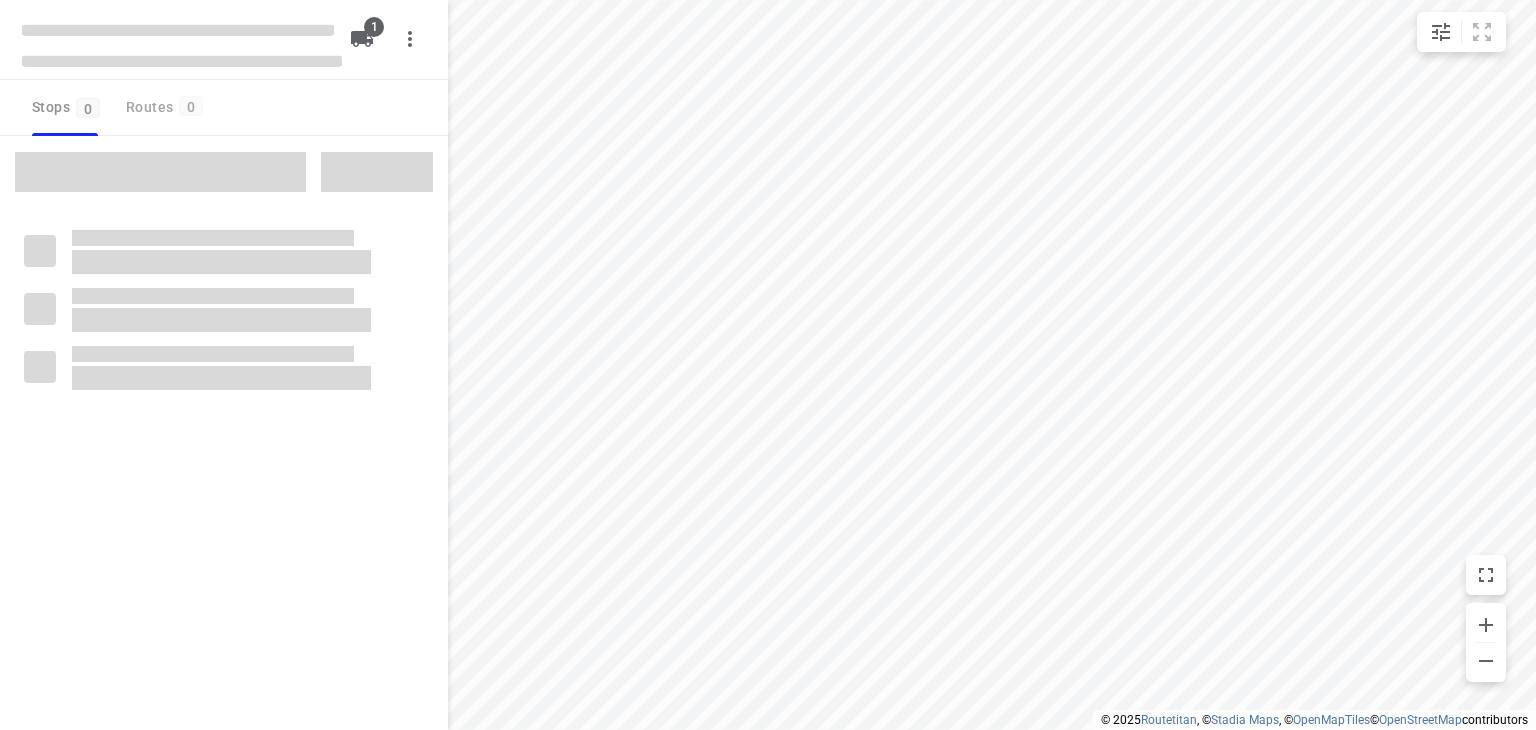 type on "distance" 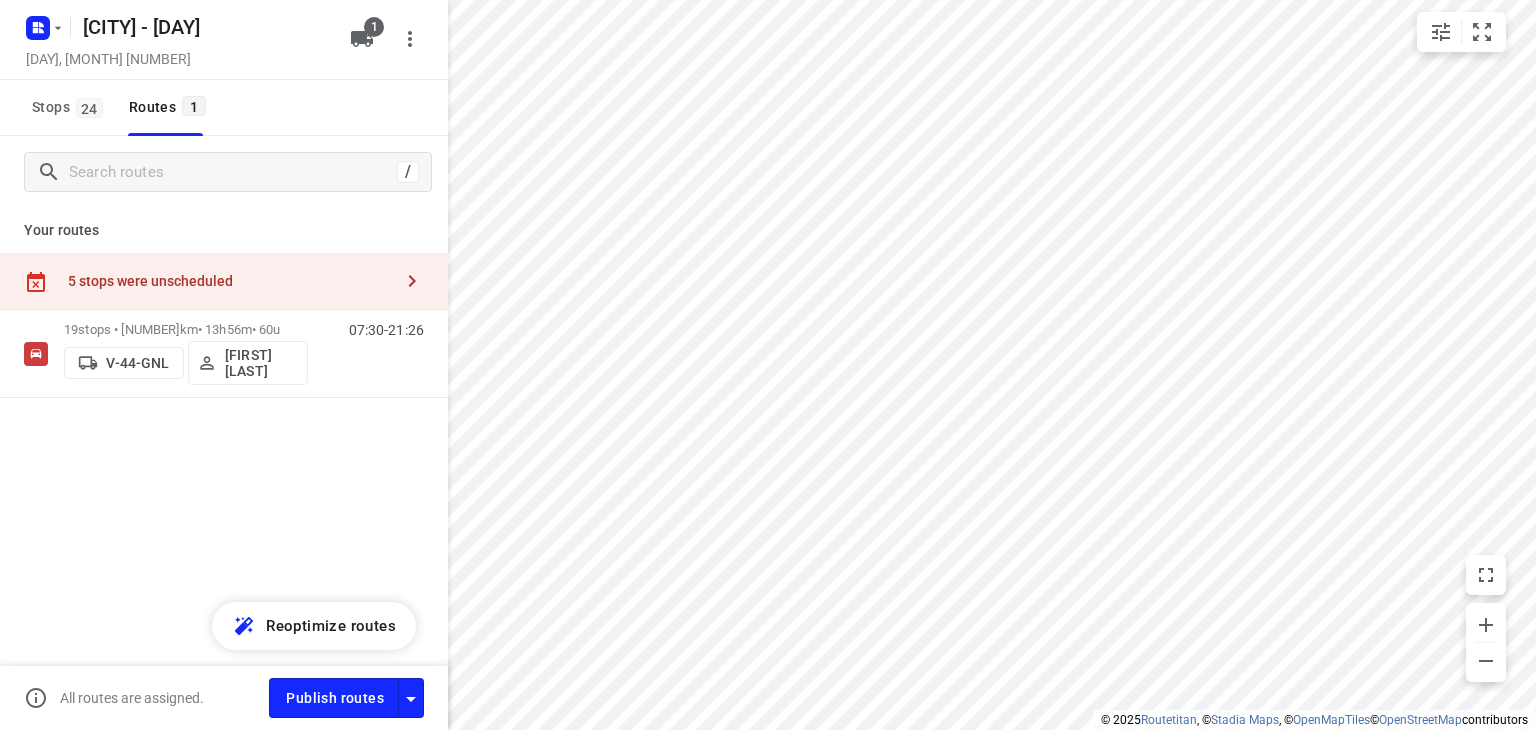 click on "5 stops were unscheduled" at bounding box center [230, 281] 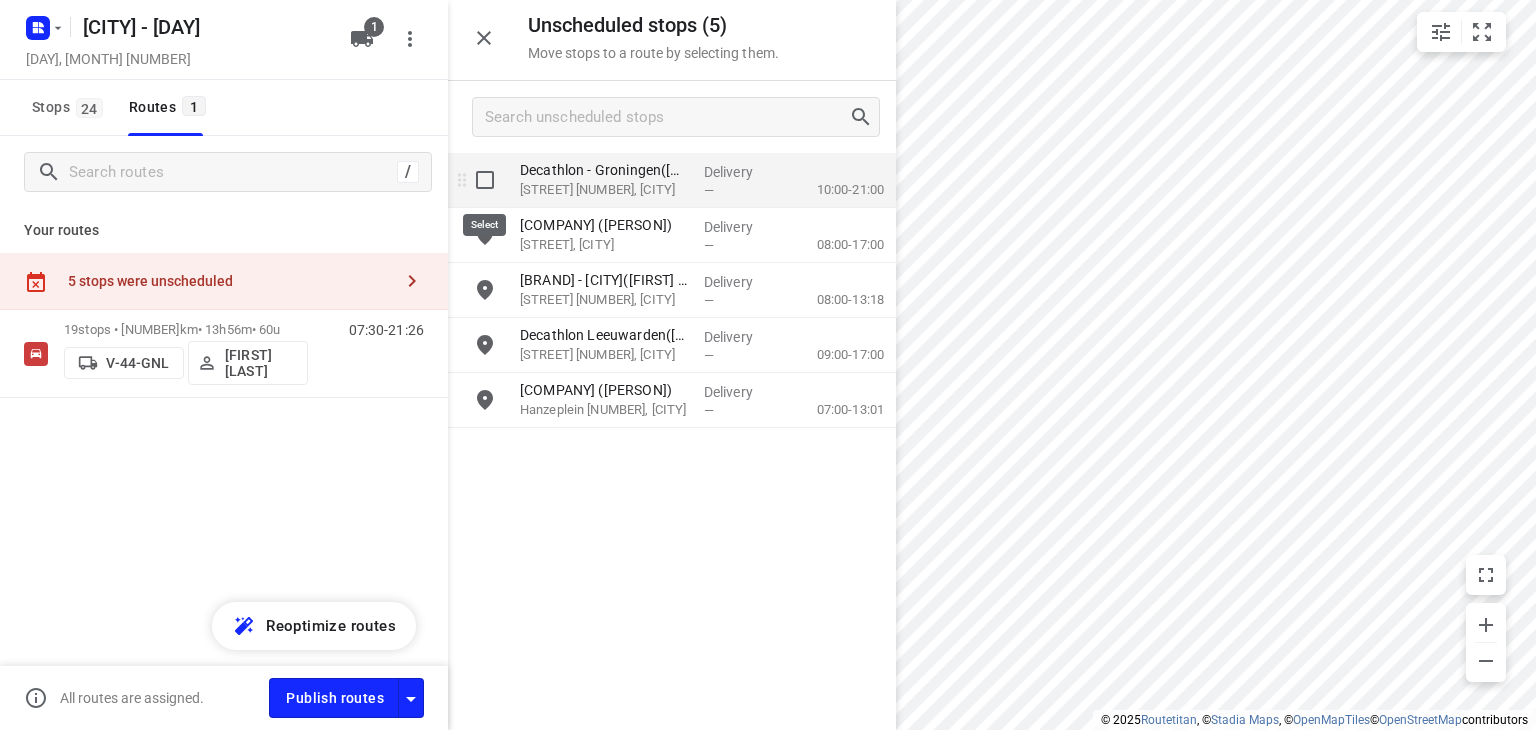 click at bounding box center (485, 180) 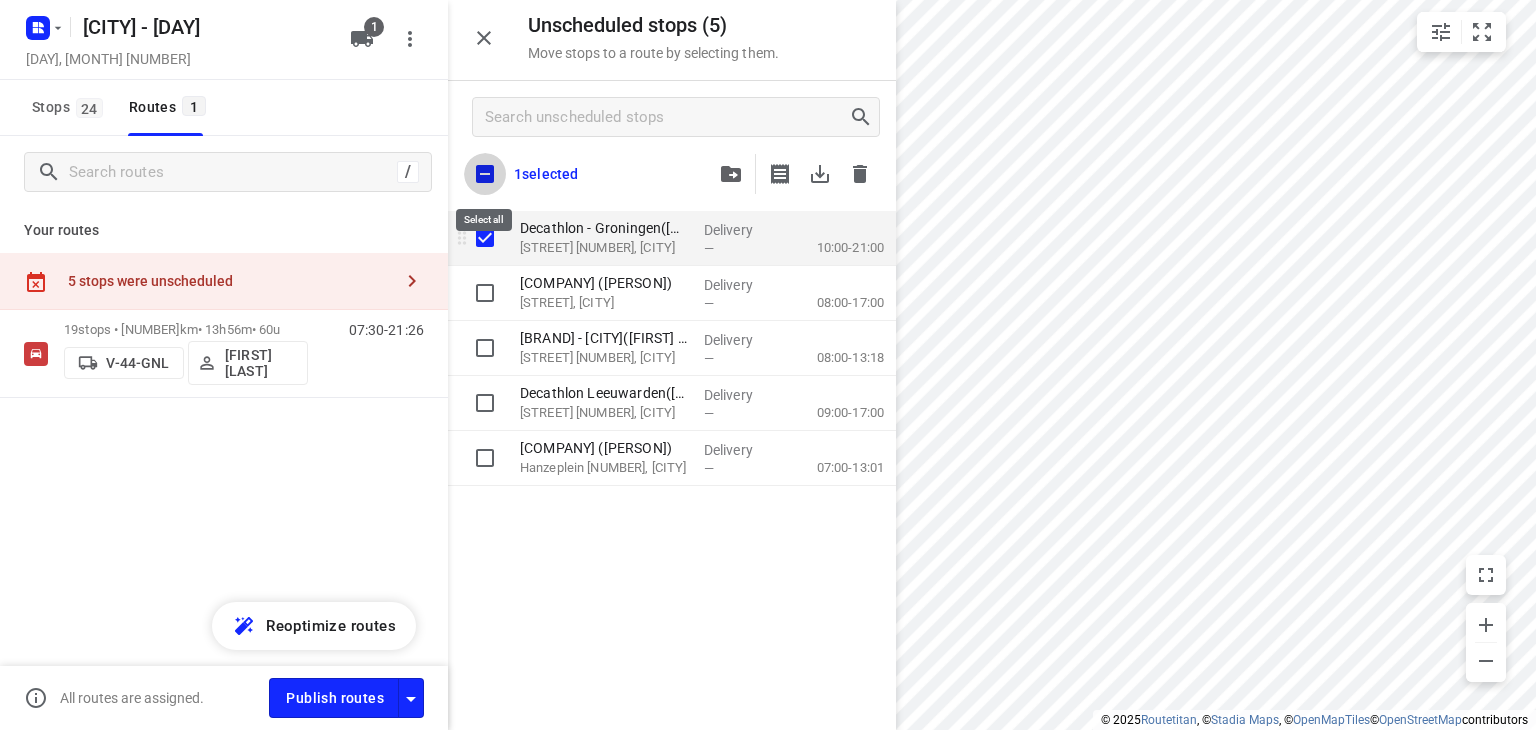 click at bounding box center (485, 174) 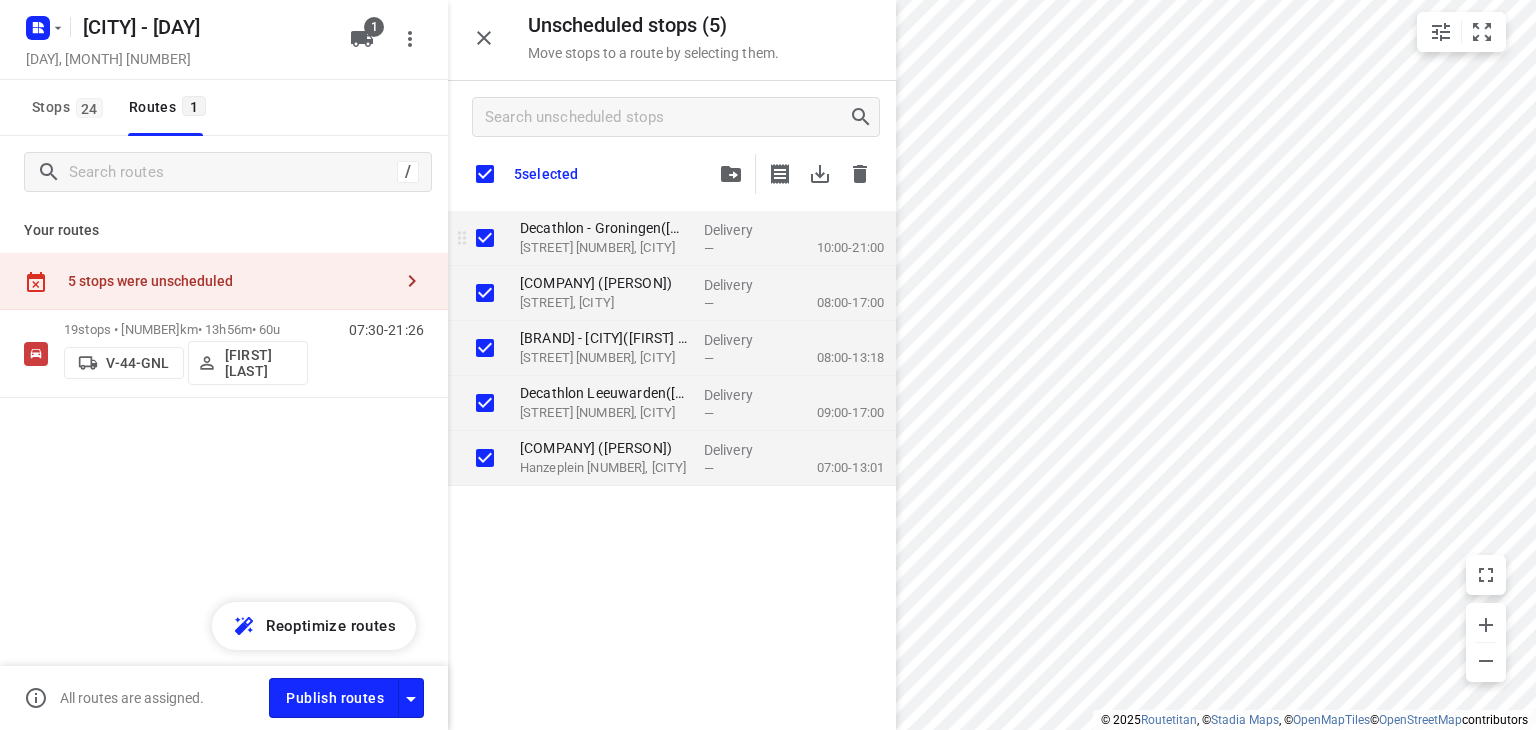 checkbox on "true" 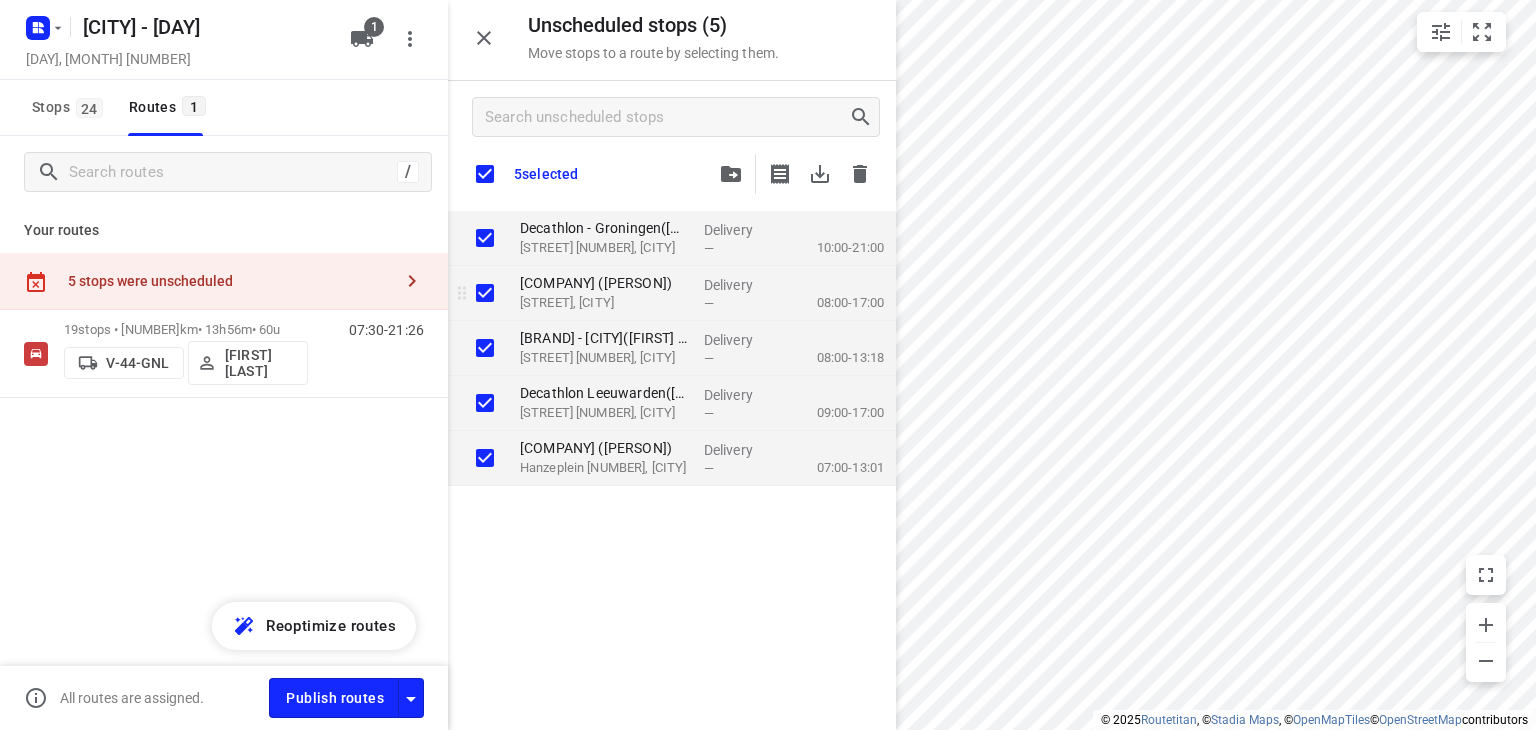 checkbox on "true" 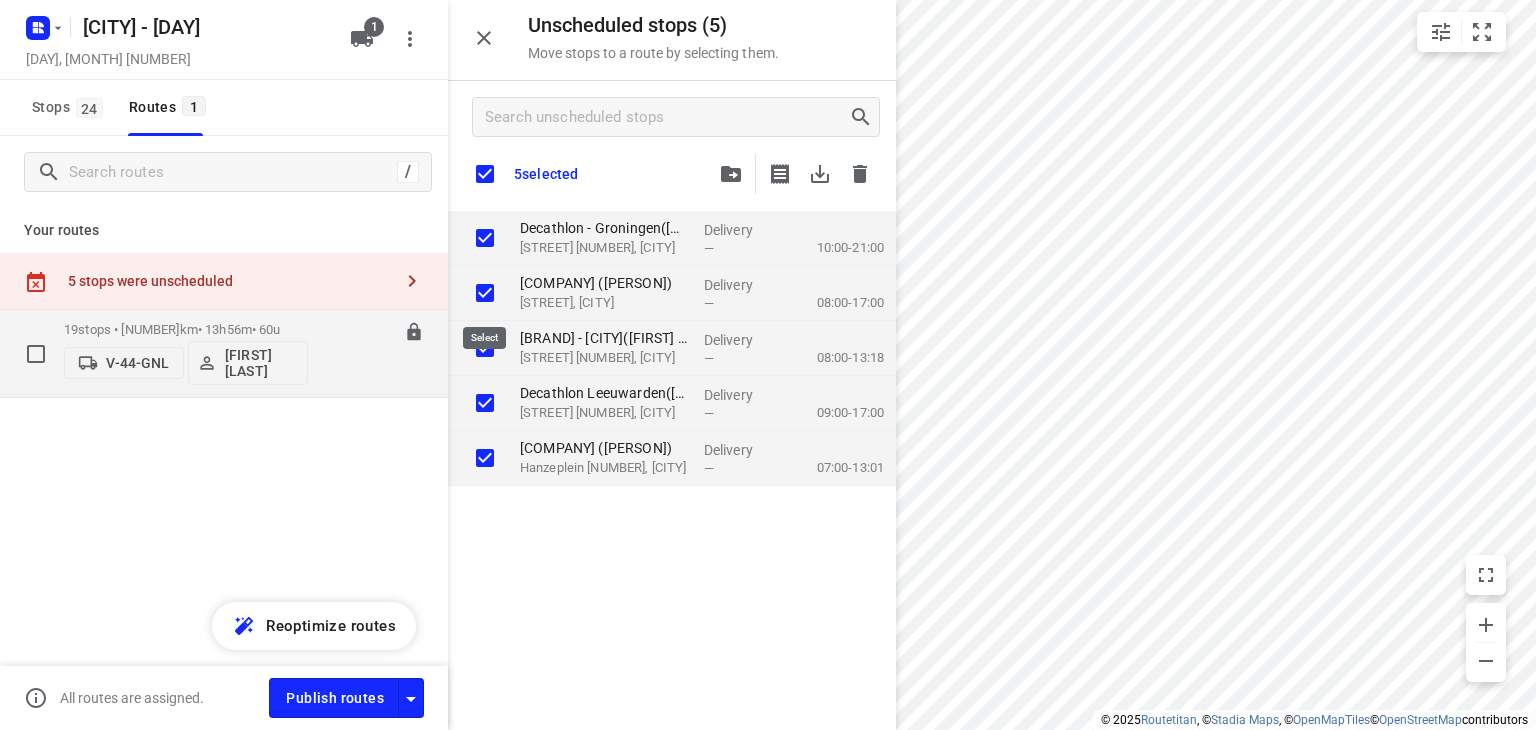 checkbox on "true" 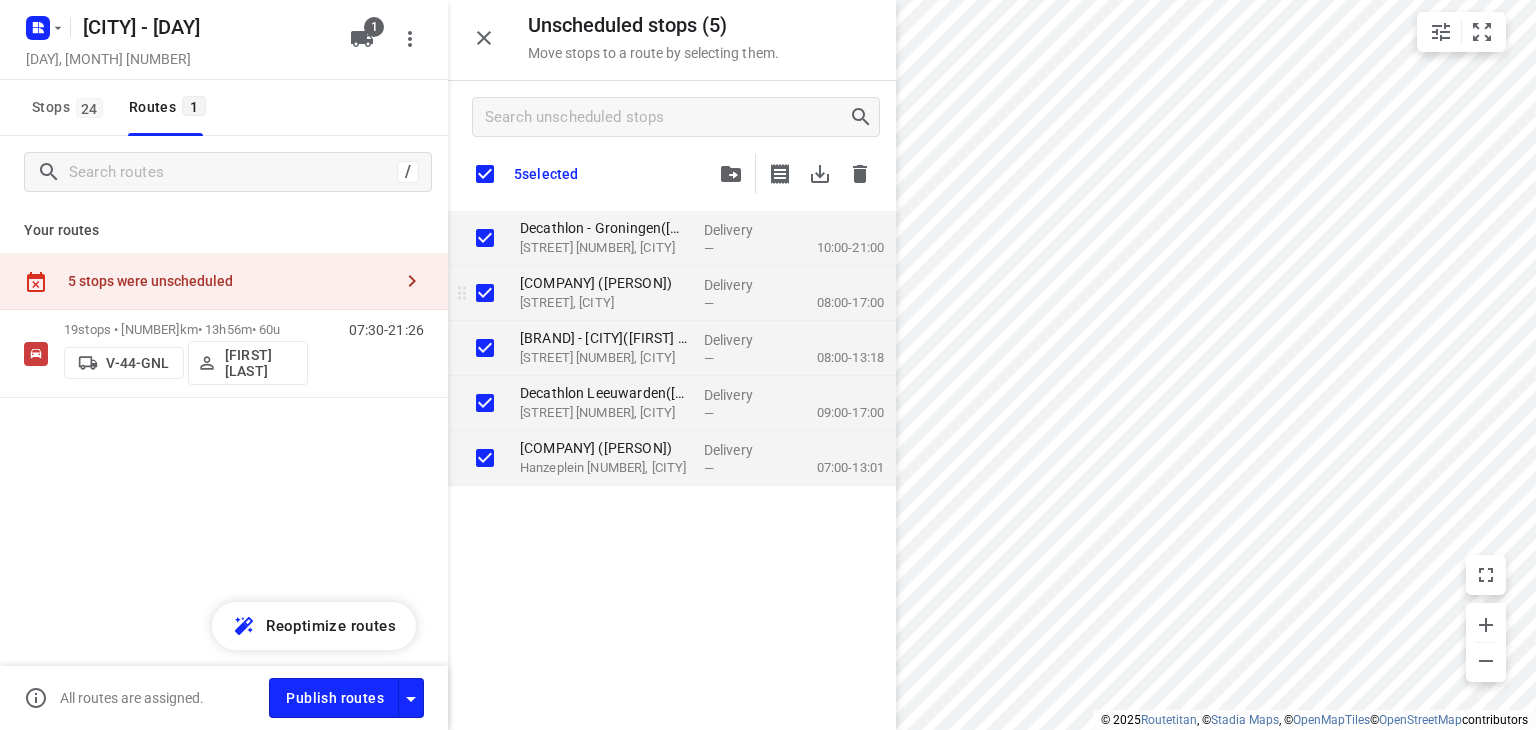 checkbox on "true" 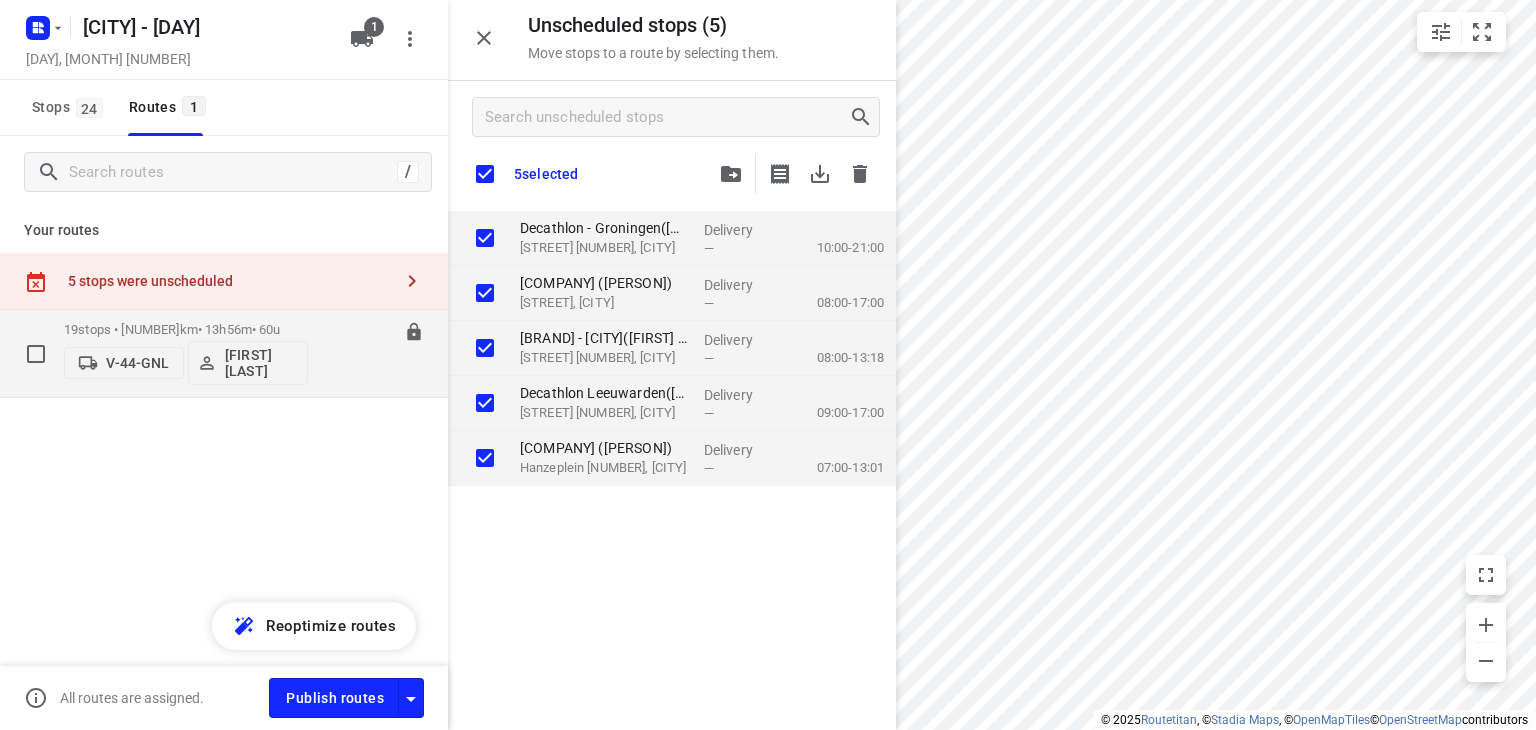 checkbox on "true" 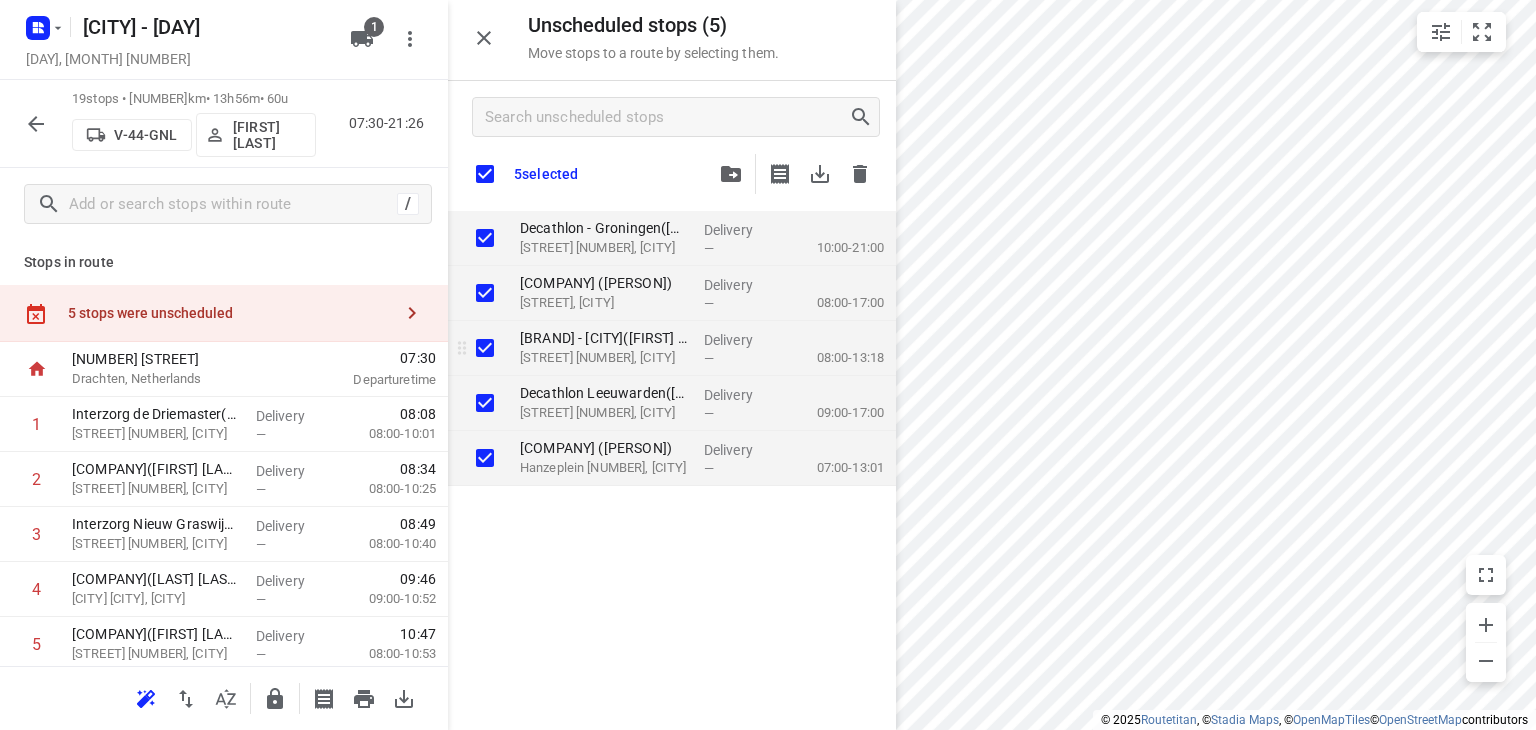 checkbox on "true" 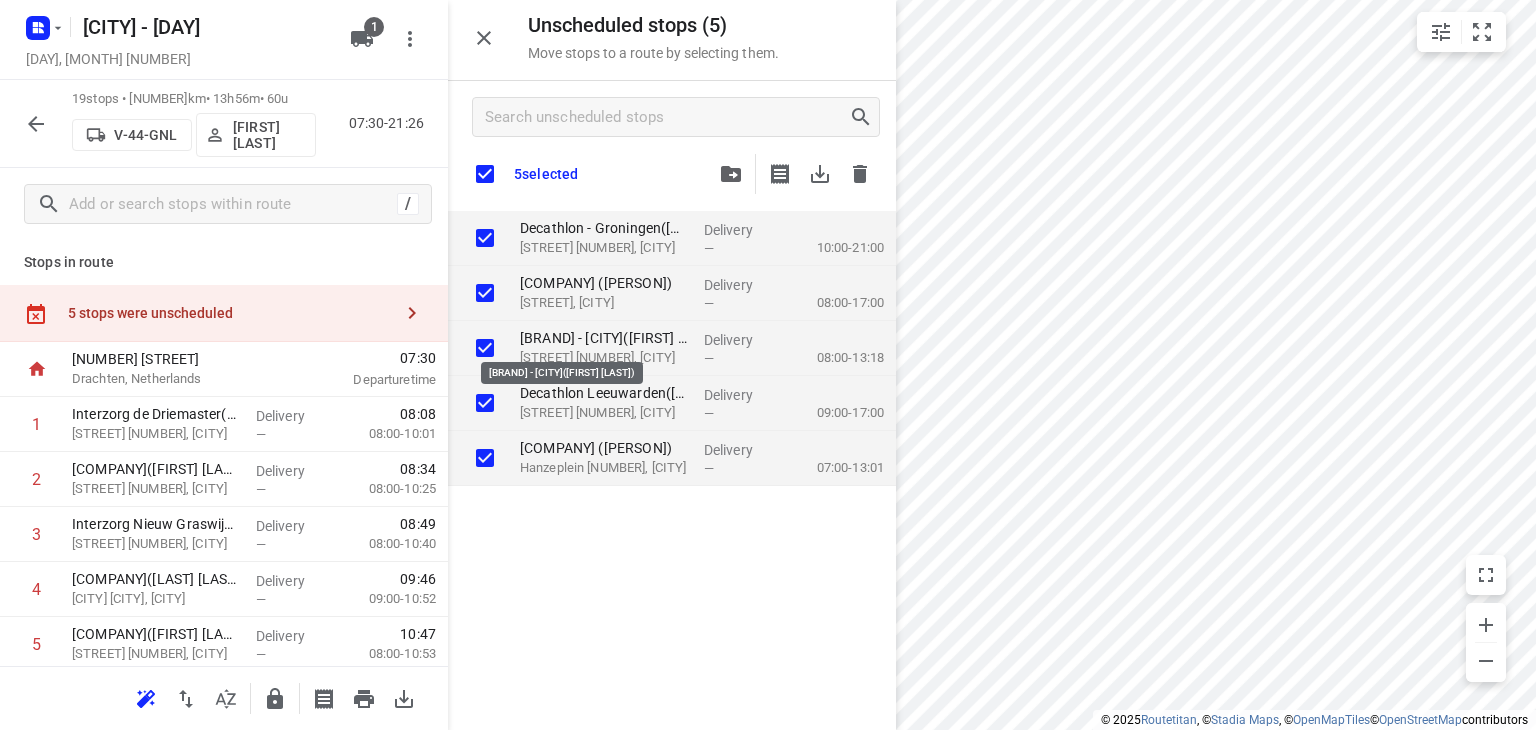 checkbox on "true" 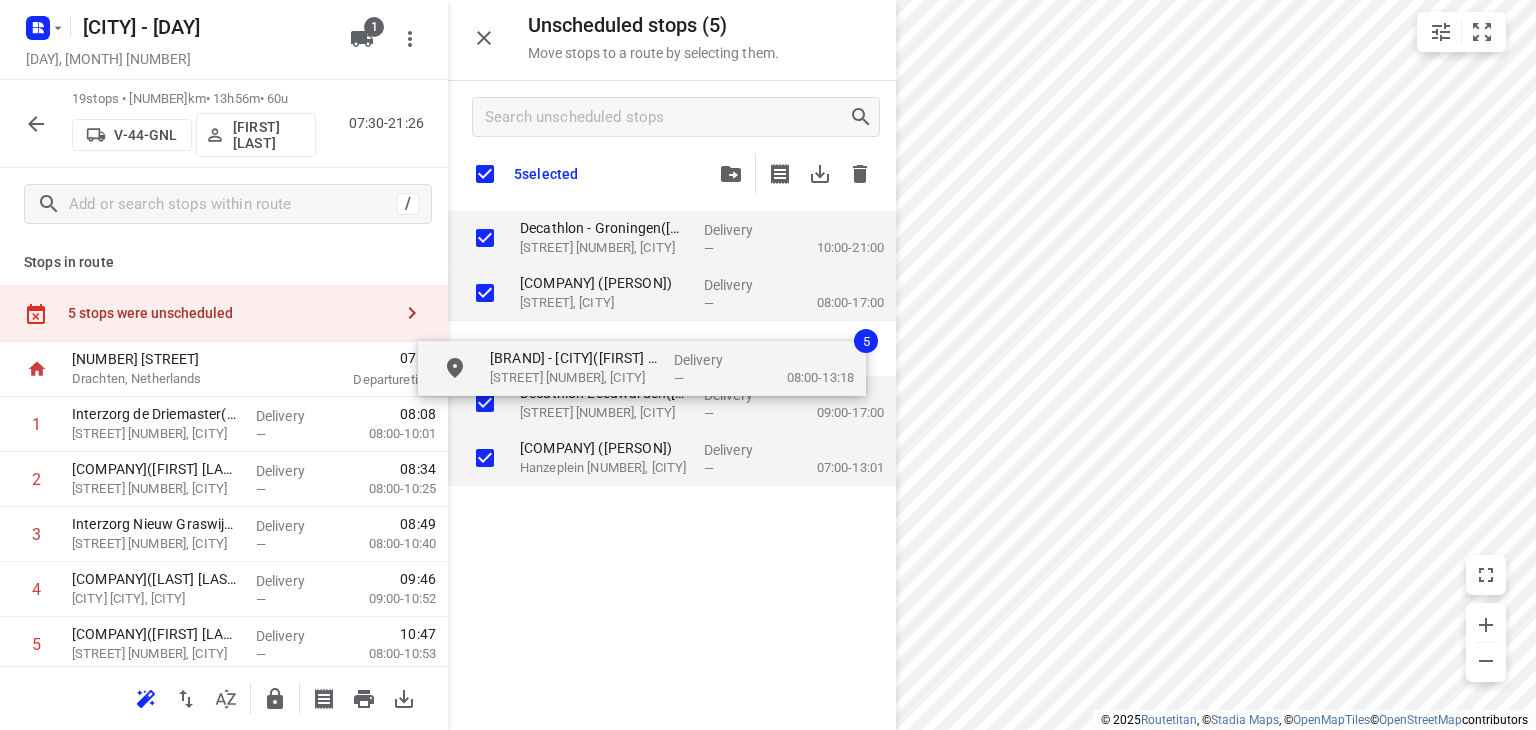 checkbox on "true" 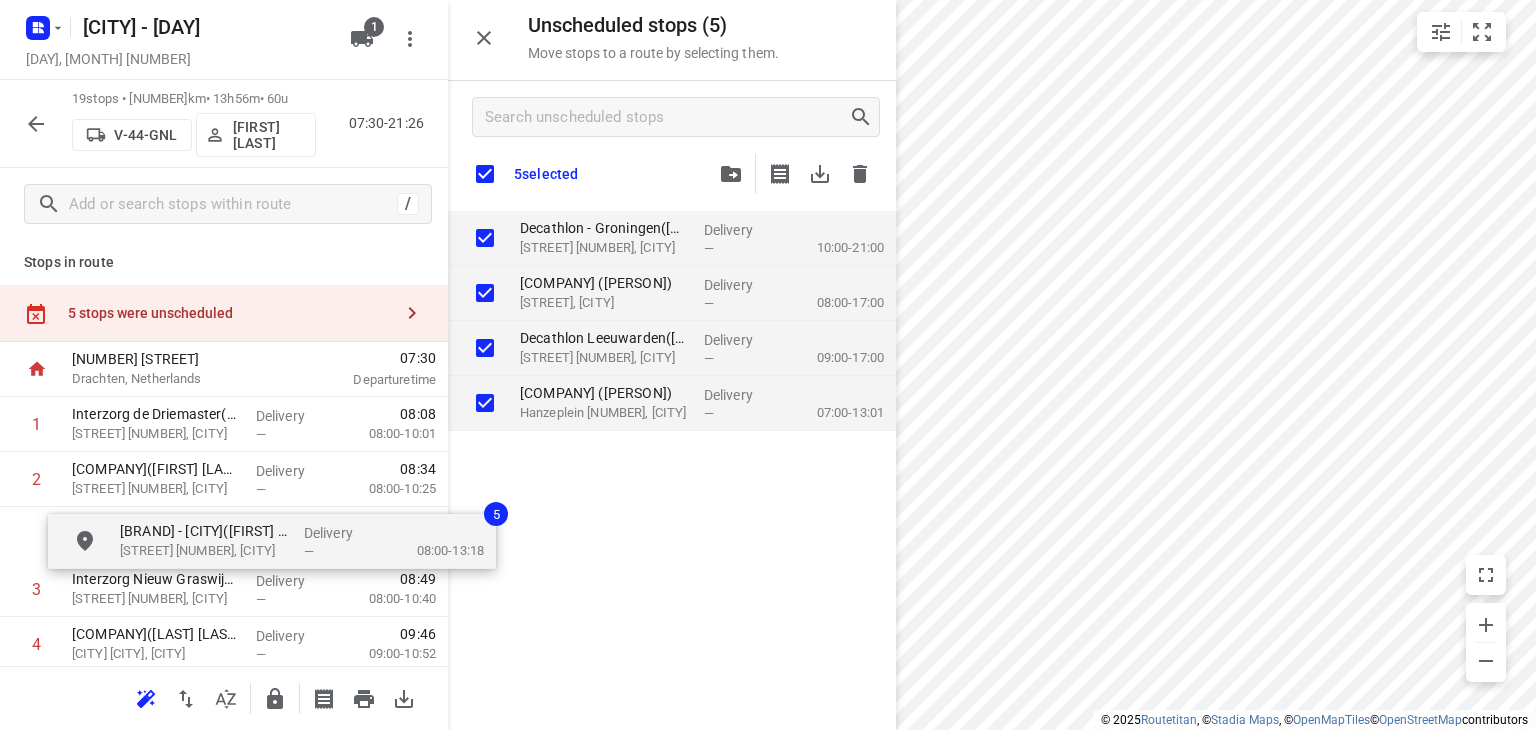 drag, startPoint x: 578, startPoint y: 357, endPoint x: 208, endPoint y: 530, distance: 408.44705 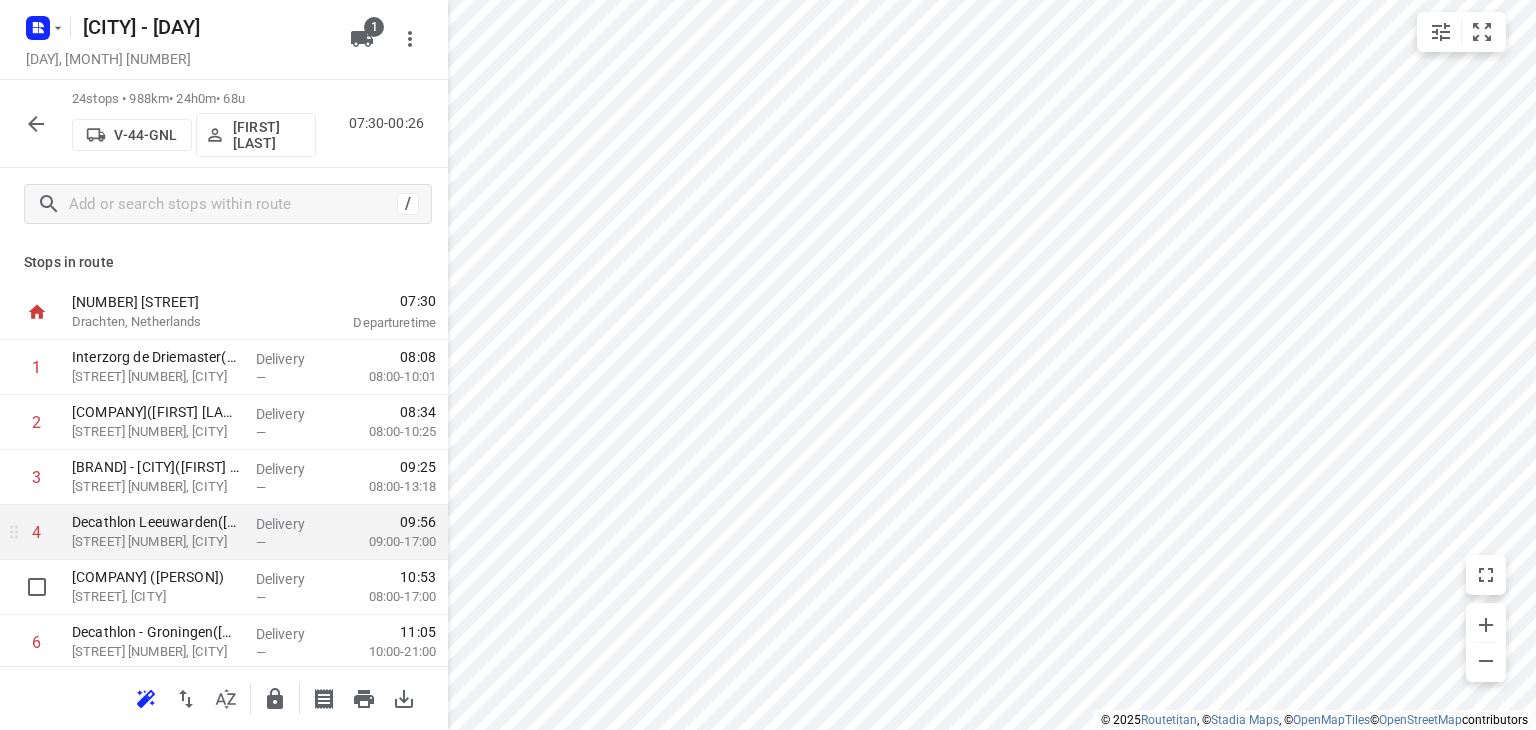 scroll, scrollTop: 100, scrollLeft: 0, axis: vertical 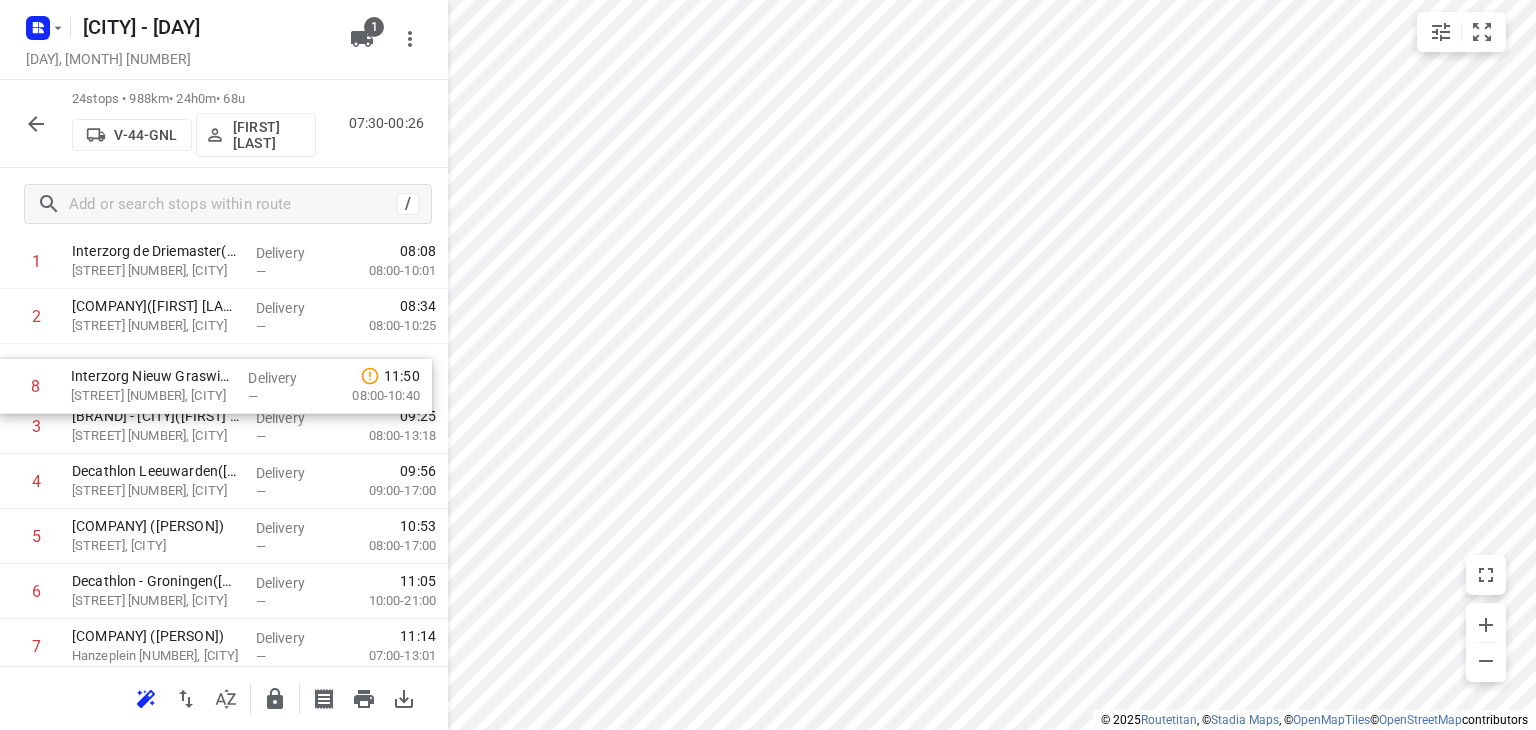 drag, startPoint x: 204, startPoint y: 644, endPoint x: 203, endPoint y: 369, distance: 275.00183 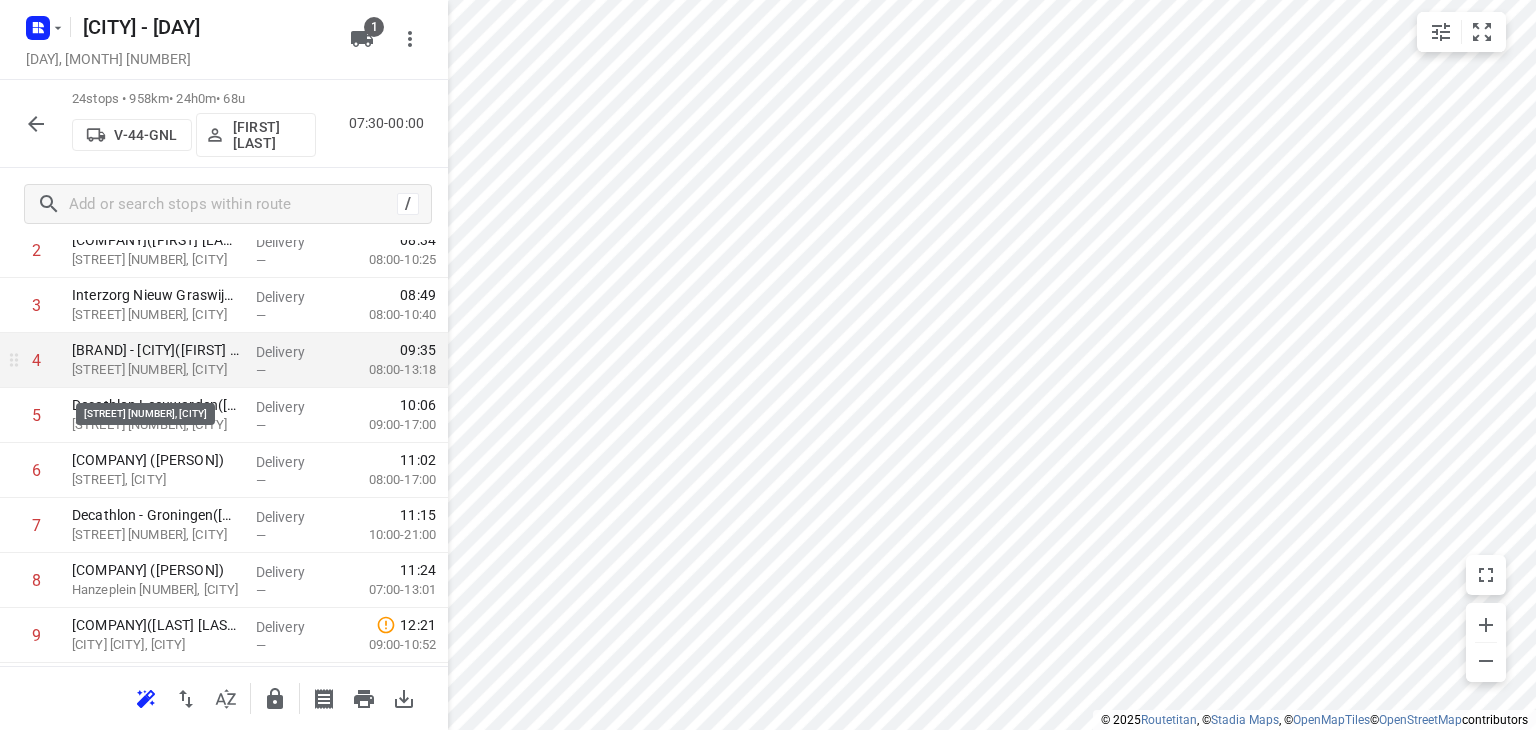 scroll, scrollTop: 306, scrollLeft: 0, axis: vertical 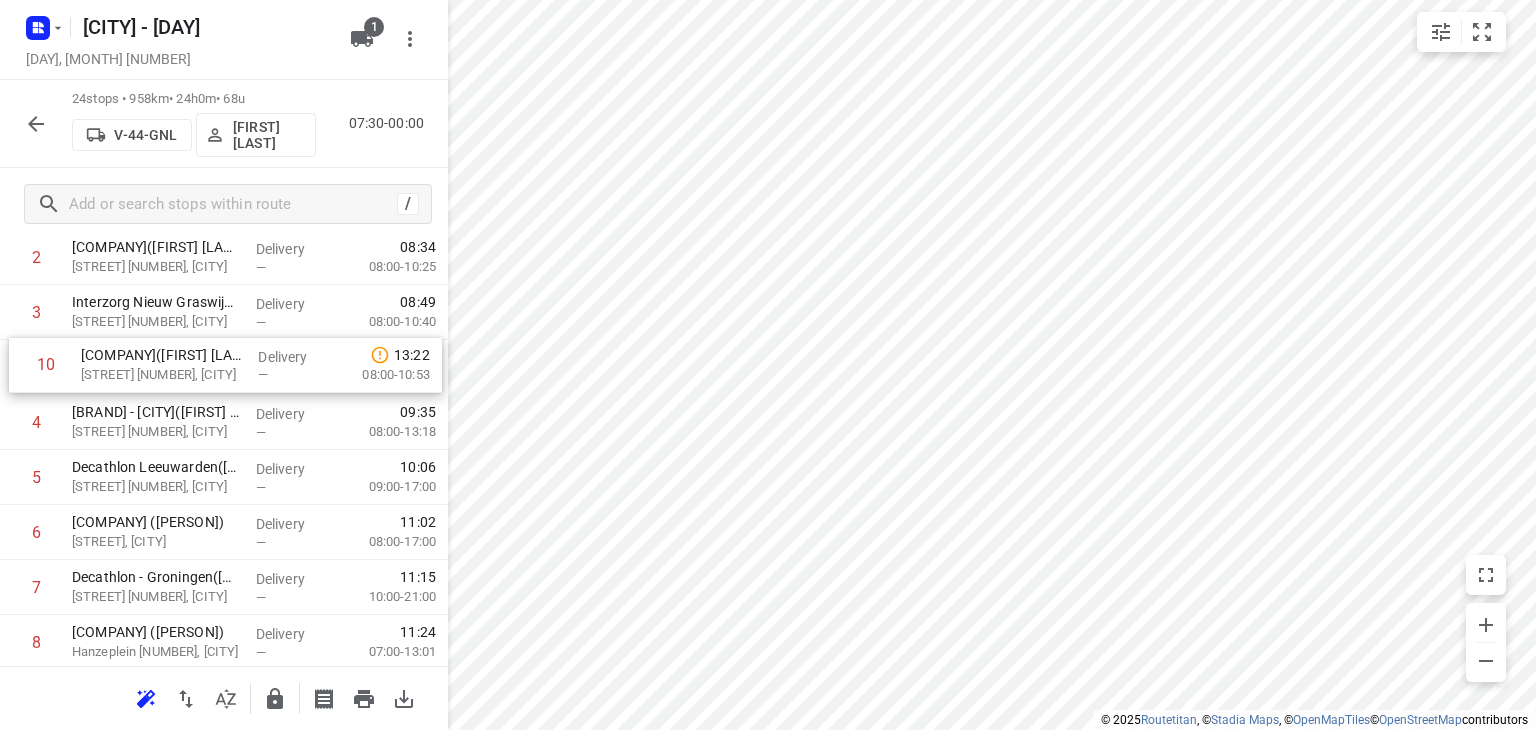 drag, startPoint x: 175, startPoint y: 565, endPoint x: 187, endPoint y: 366, distance: 199.36148 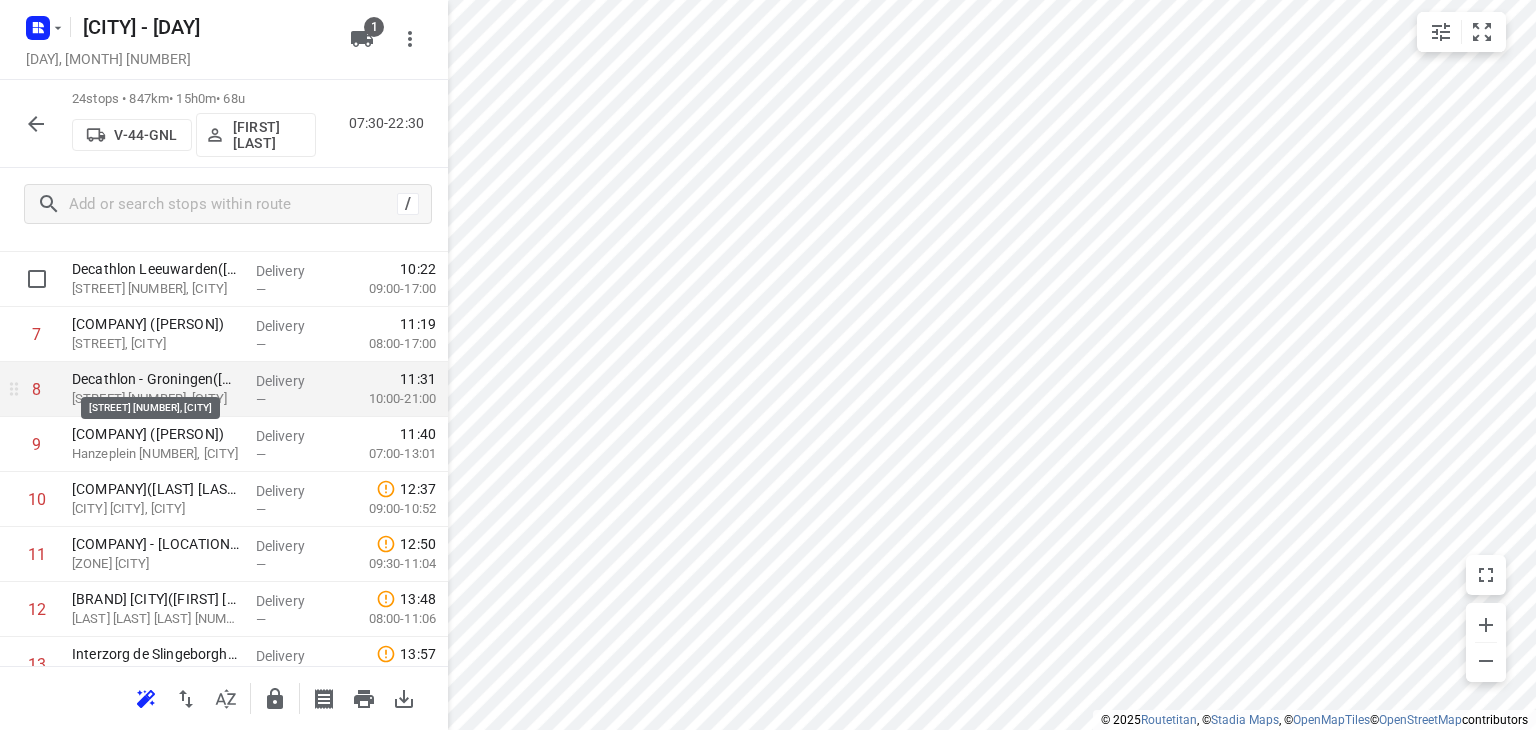 scroll, scrollTop: 365, scrollLeft: 0, axis: vertical 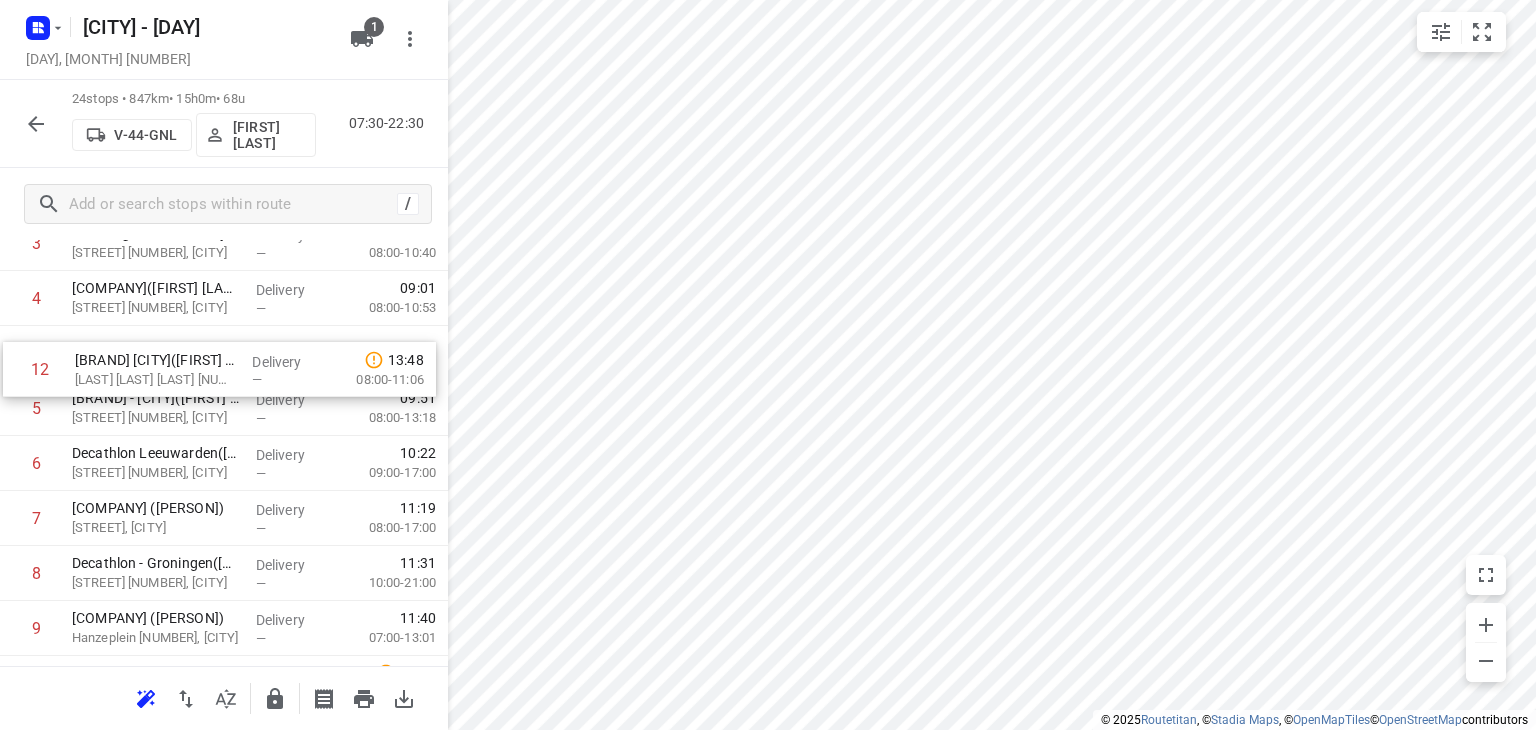 drag, startPoint x: 188, startPoint y: 604, endPoint x: 192, endPoint y: 361, distance: 243.03291 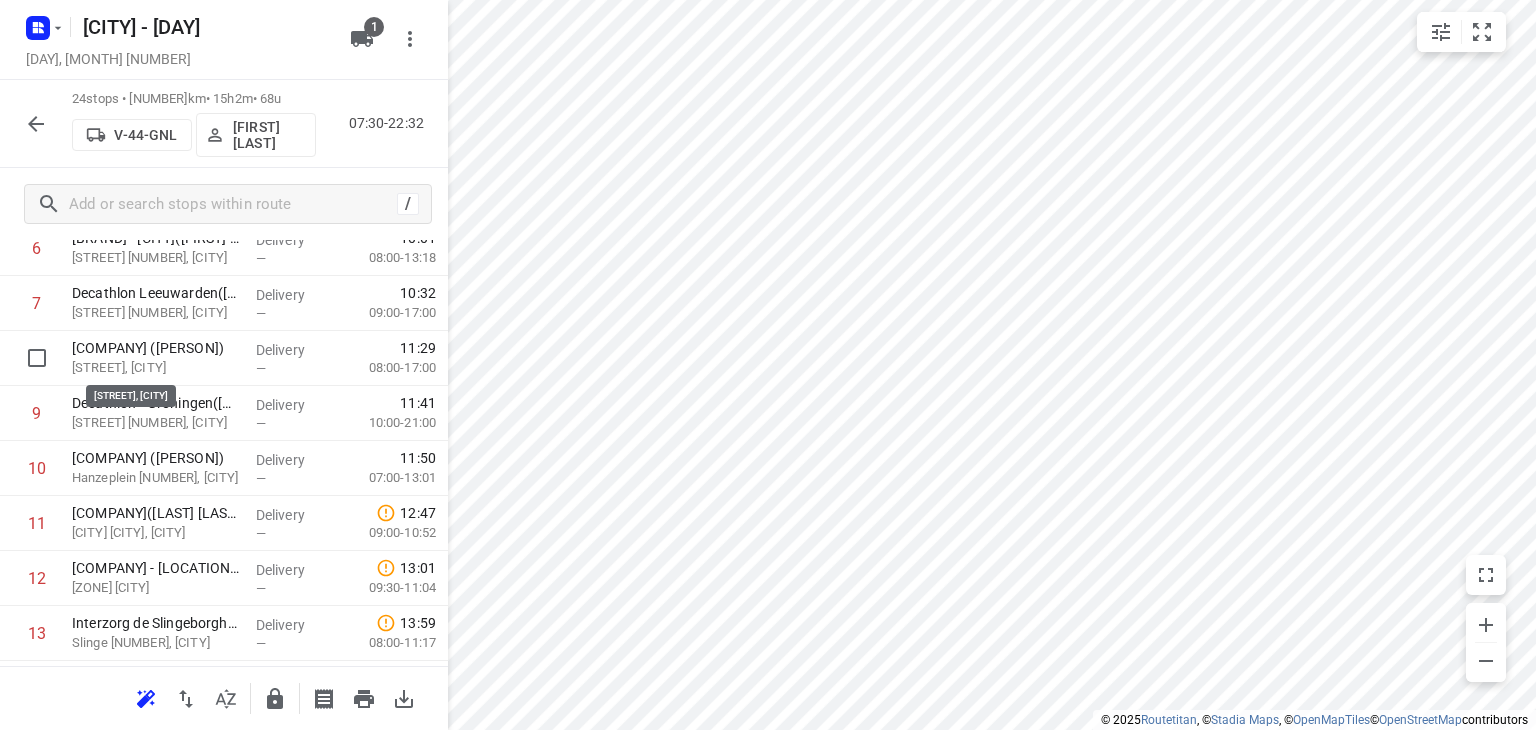 scroll, scrollTop: 434, scrollLeft: 0, axis: vertical 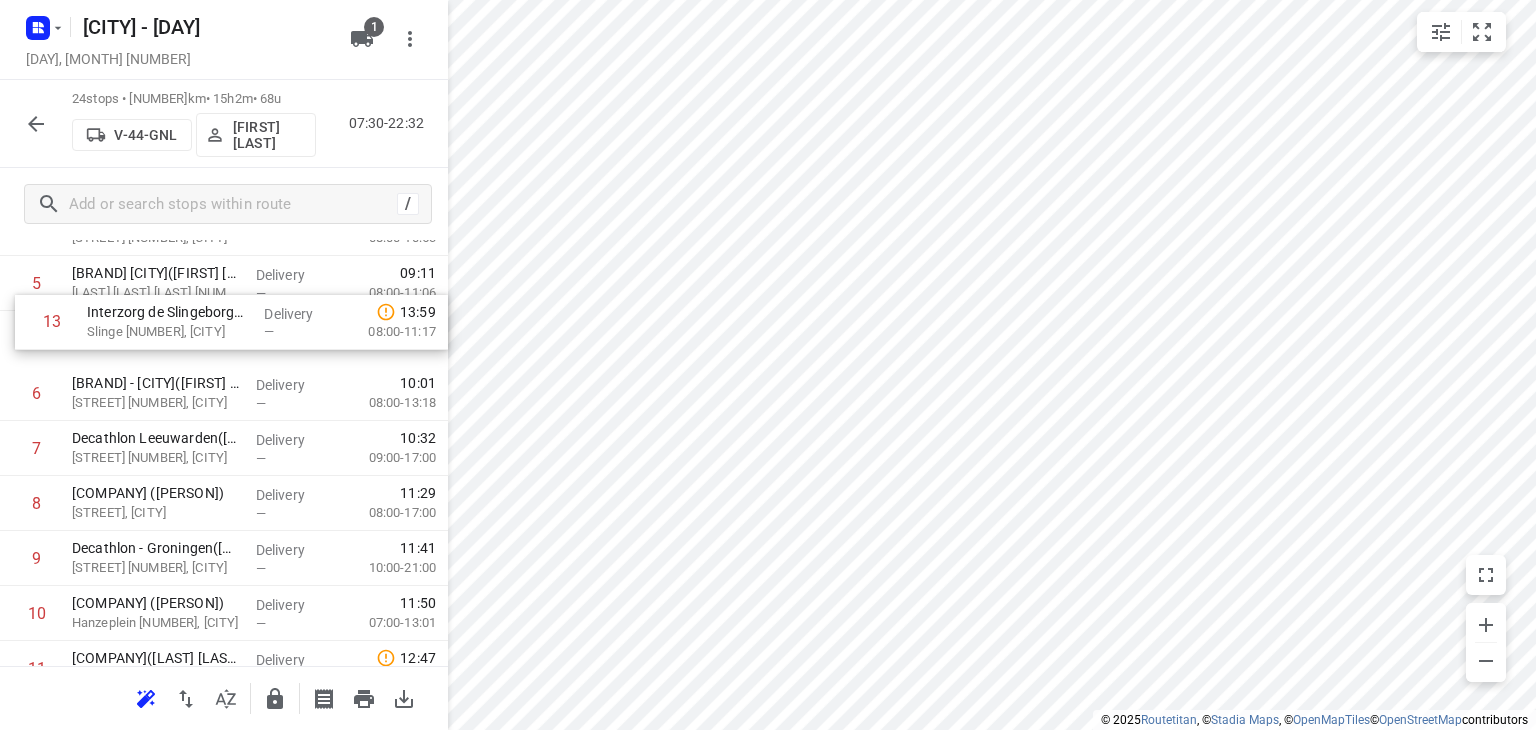 drag, startPoint x: 200, startPoint y: 597, endPoint x: 216, endPoint y: 321, distance: 276.46338 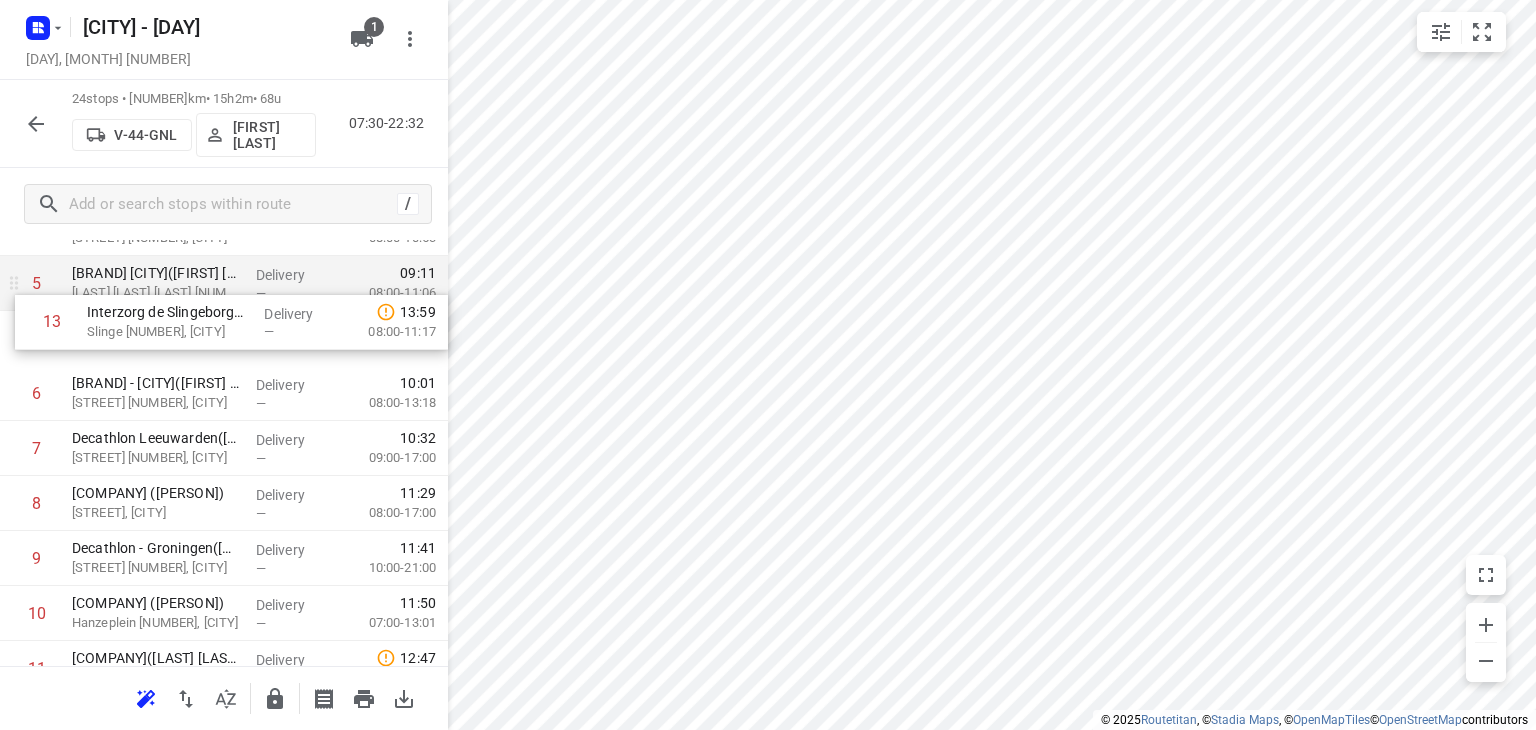 scroll, scrollTop: 272, scrollLeft: 0, axis: vertical 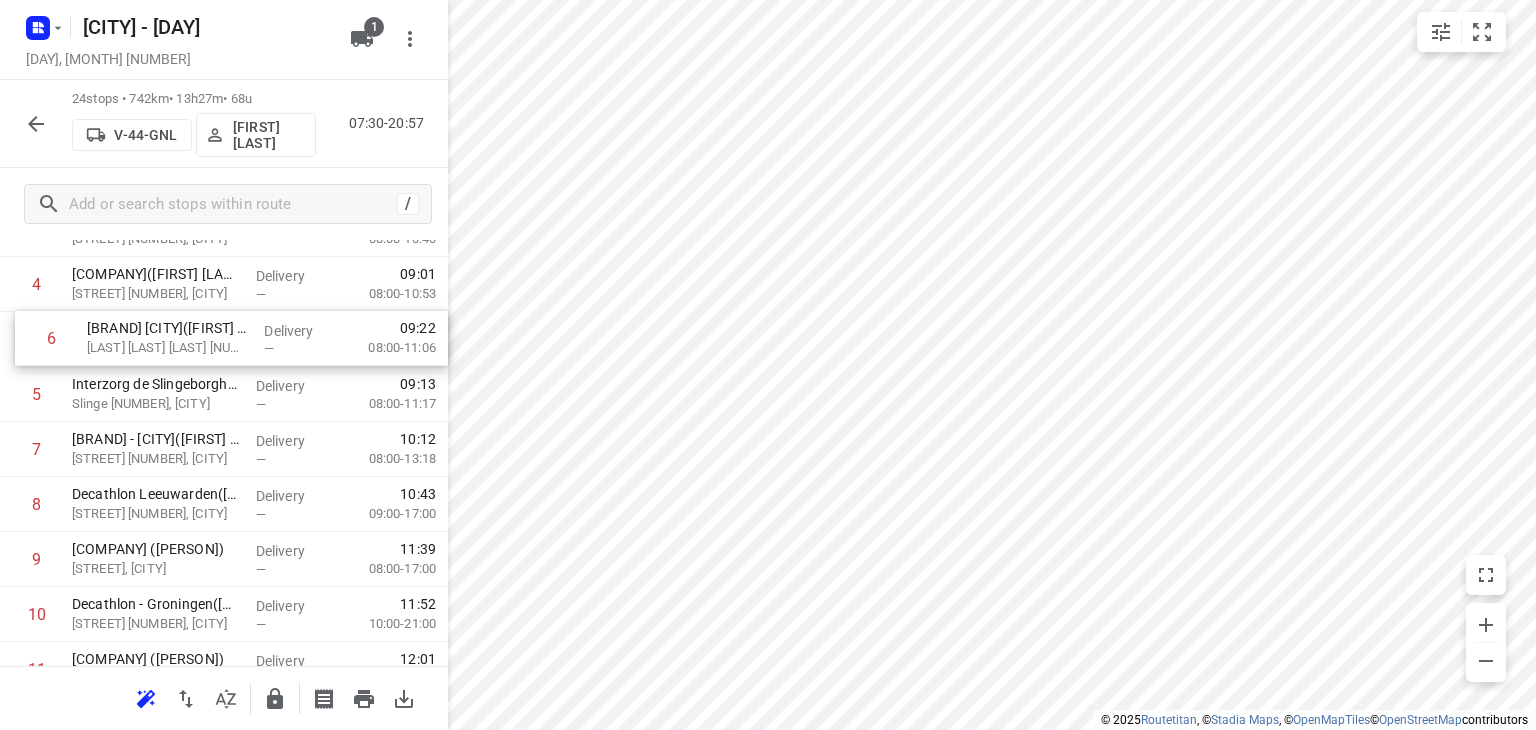 drag, startPoint x: 174, startPoint y: 373, endPoint x: 195, endPoint y: 336, distance: 42.544094 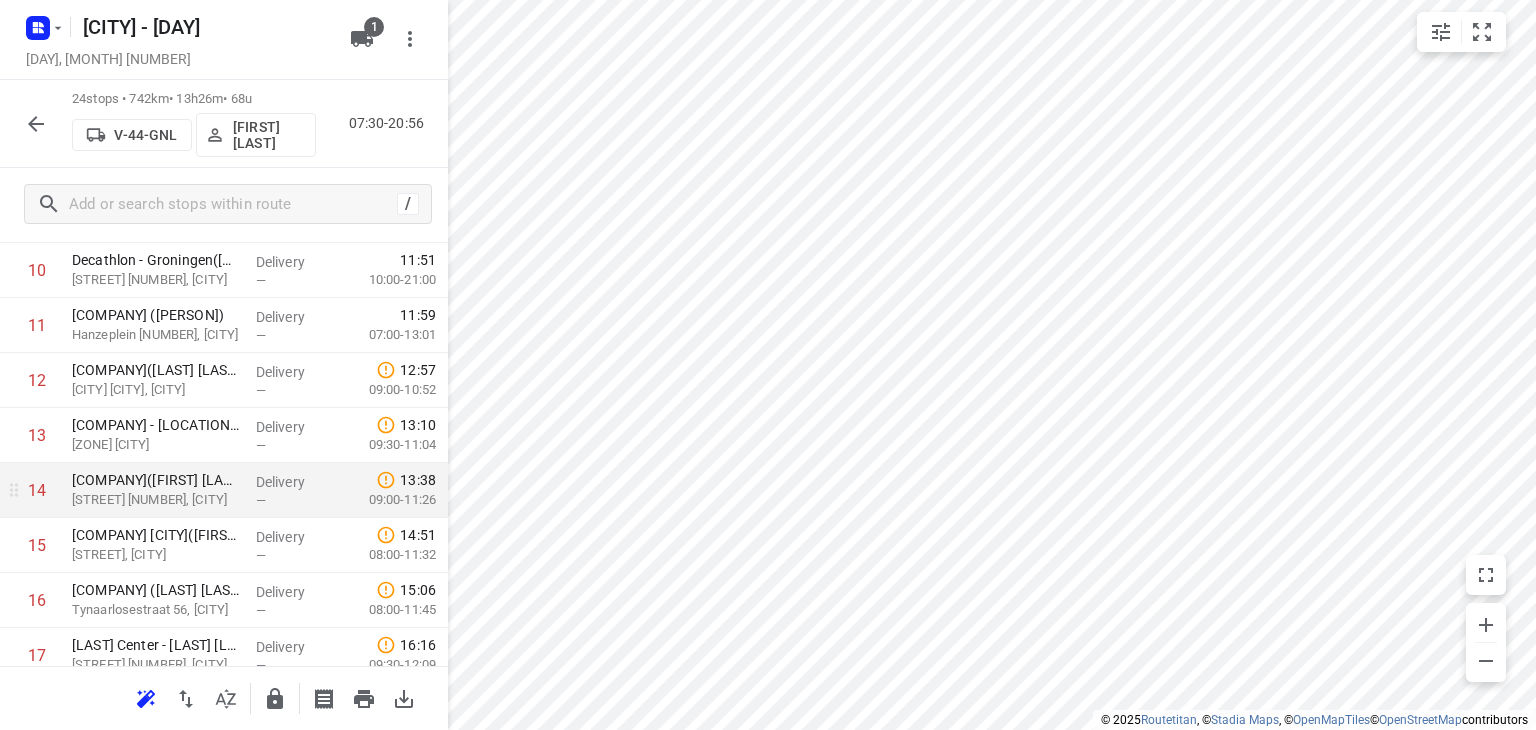 scroll, scrollTop: 647, scrollLeft: 0, axis: vertical 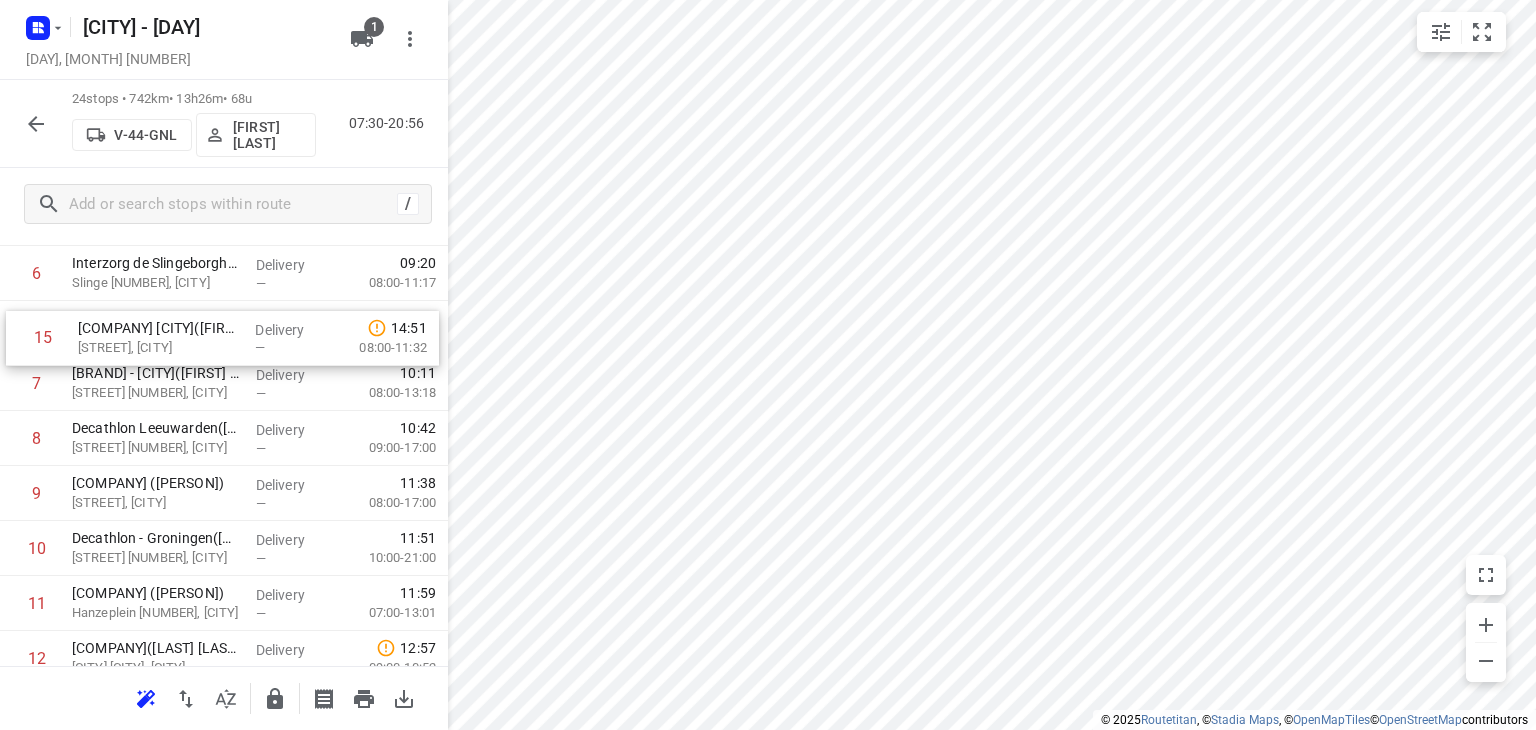drag, startPoint x: 184, startPoint y: 488, endPoint x: 190, endPoint y: 325, distance: 163.1104 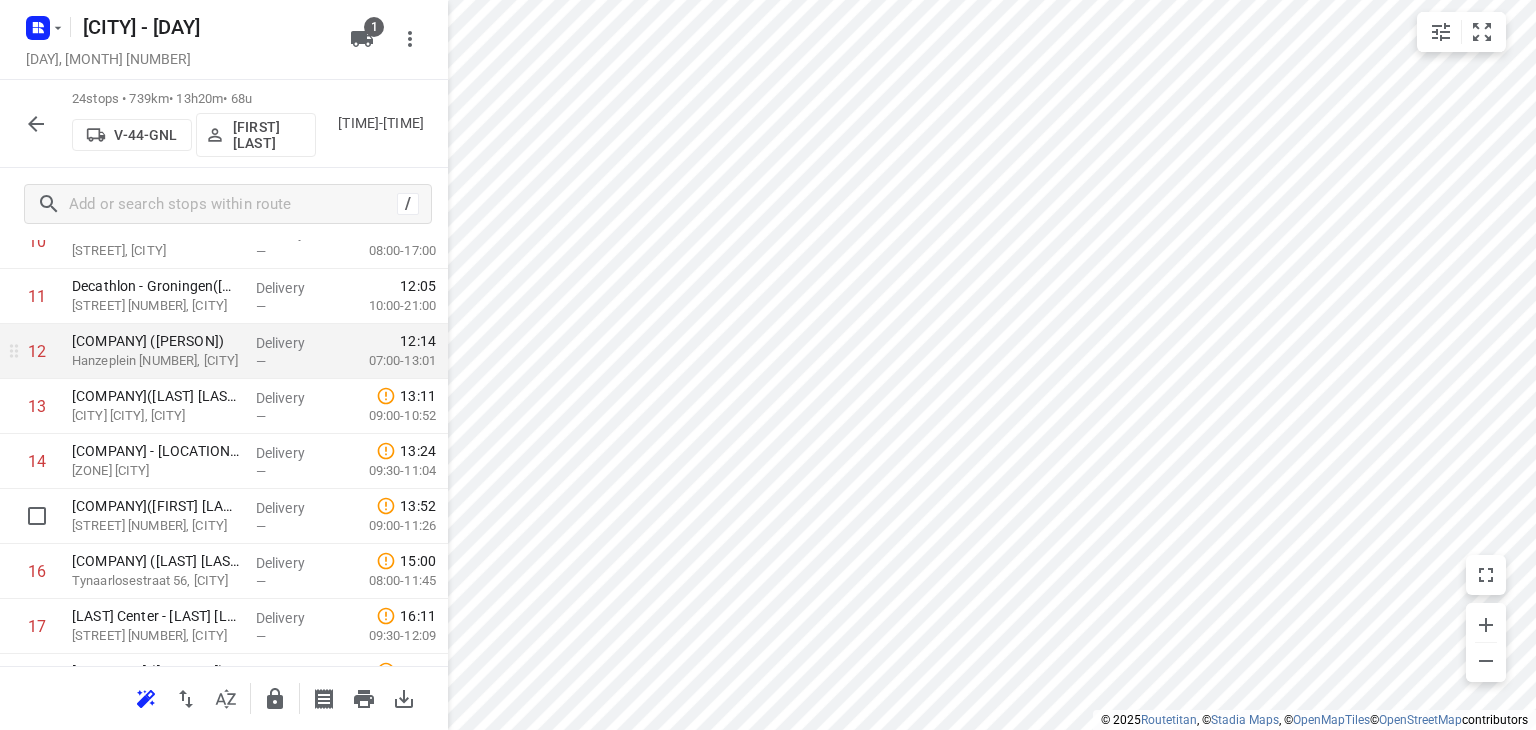 scroll, scrollTop: 668, scrollLeft: 0, axis: vertical 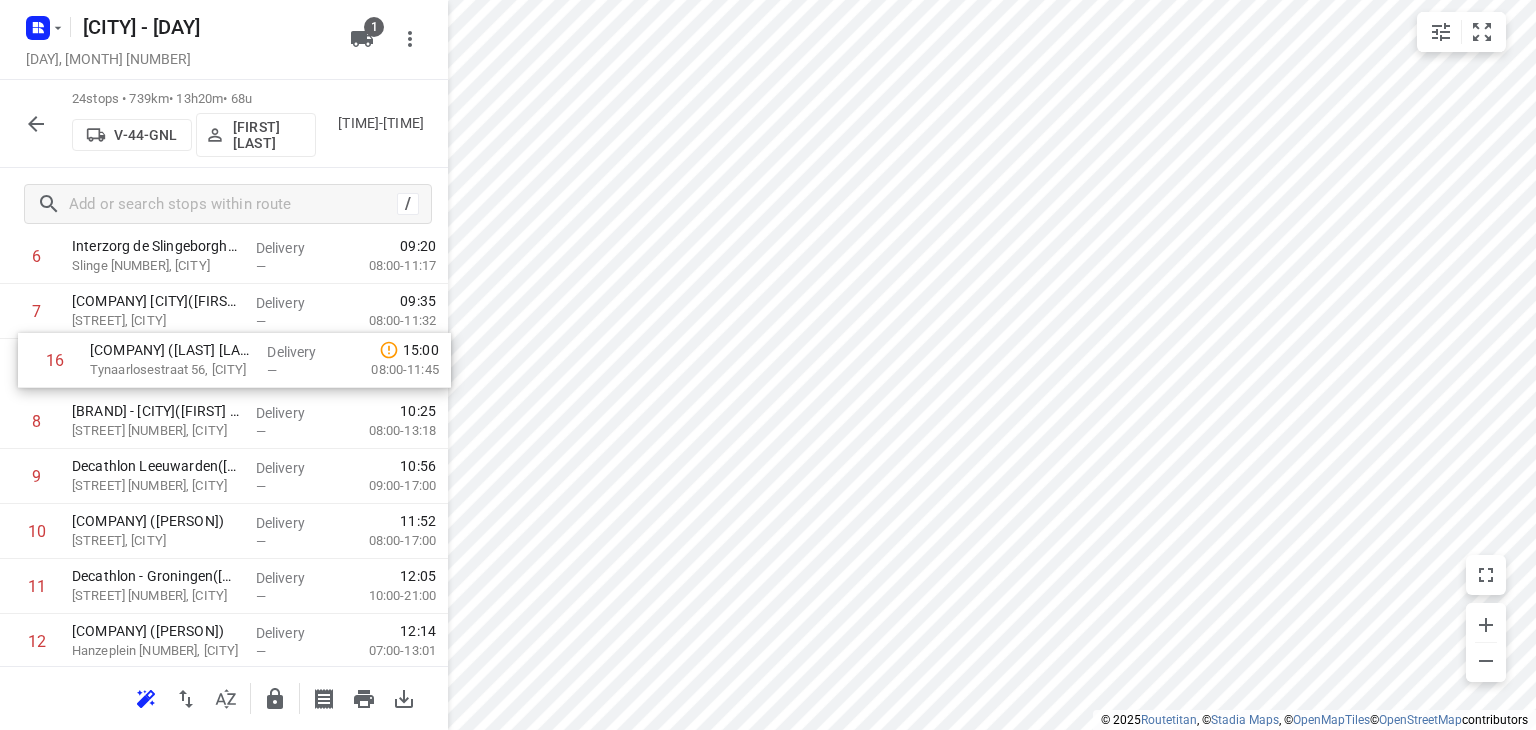 drag, startPoint x: 201, startPoint y: 529, endPoint x: 219, endPoint y: 357, distance: 172.9393 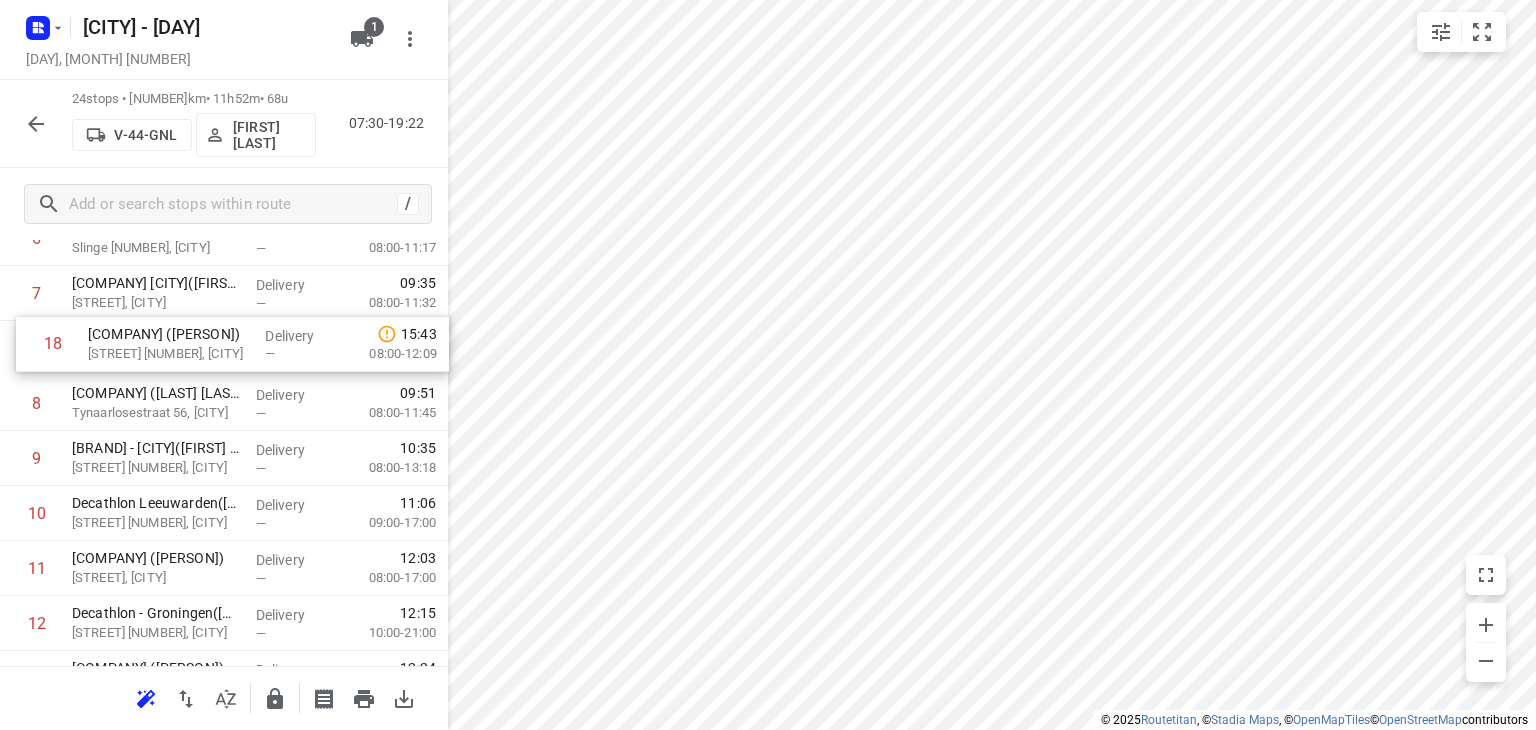 scroll, scrollTop: 398, scrollLeft: 0, axis: vertical 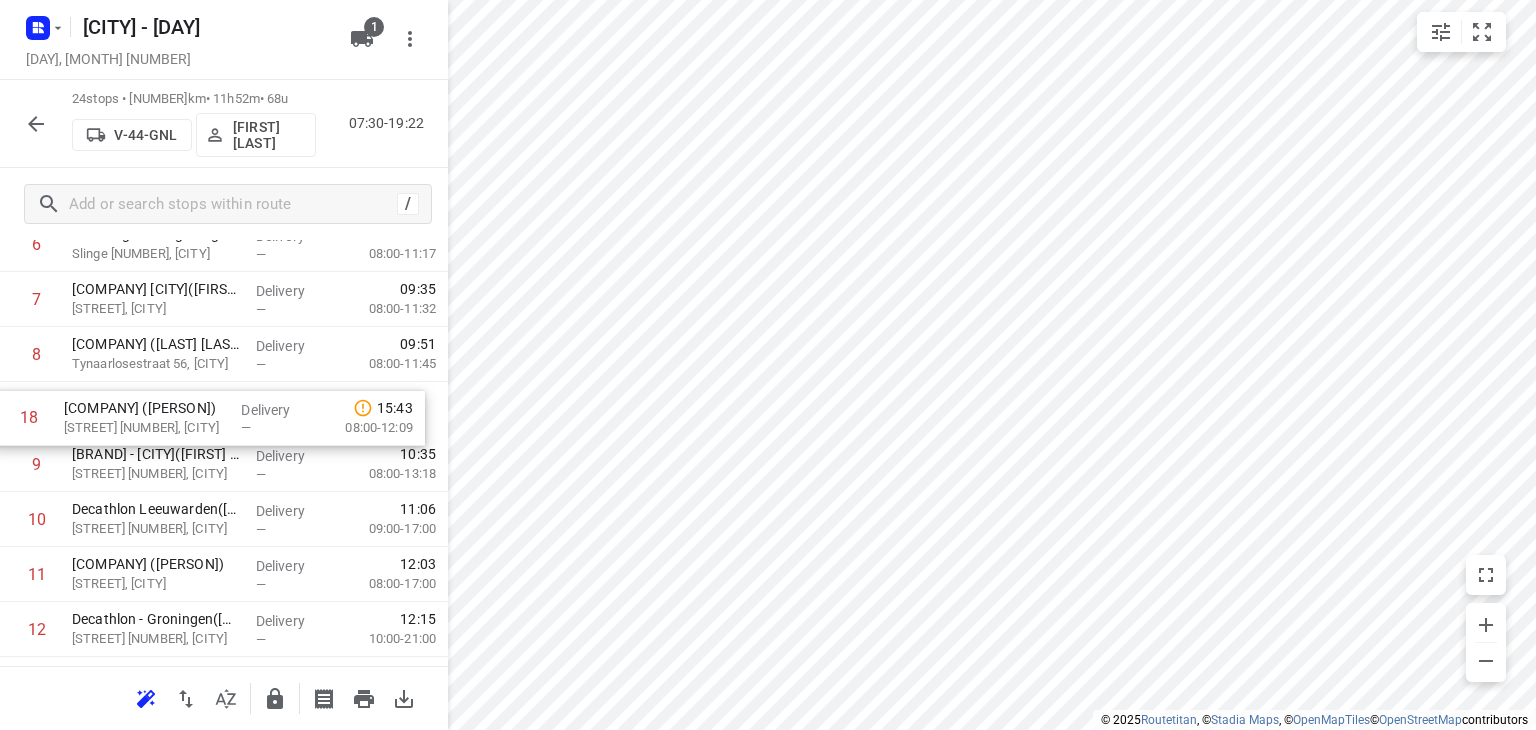 drag, startPoint x: 189, startPoint y: 618, endPoint x: 184, endPoint y: 410, distance: 208.06009 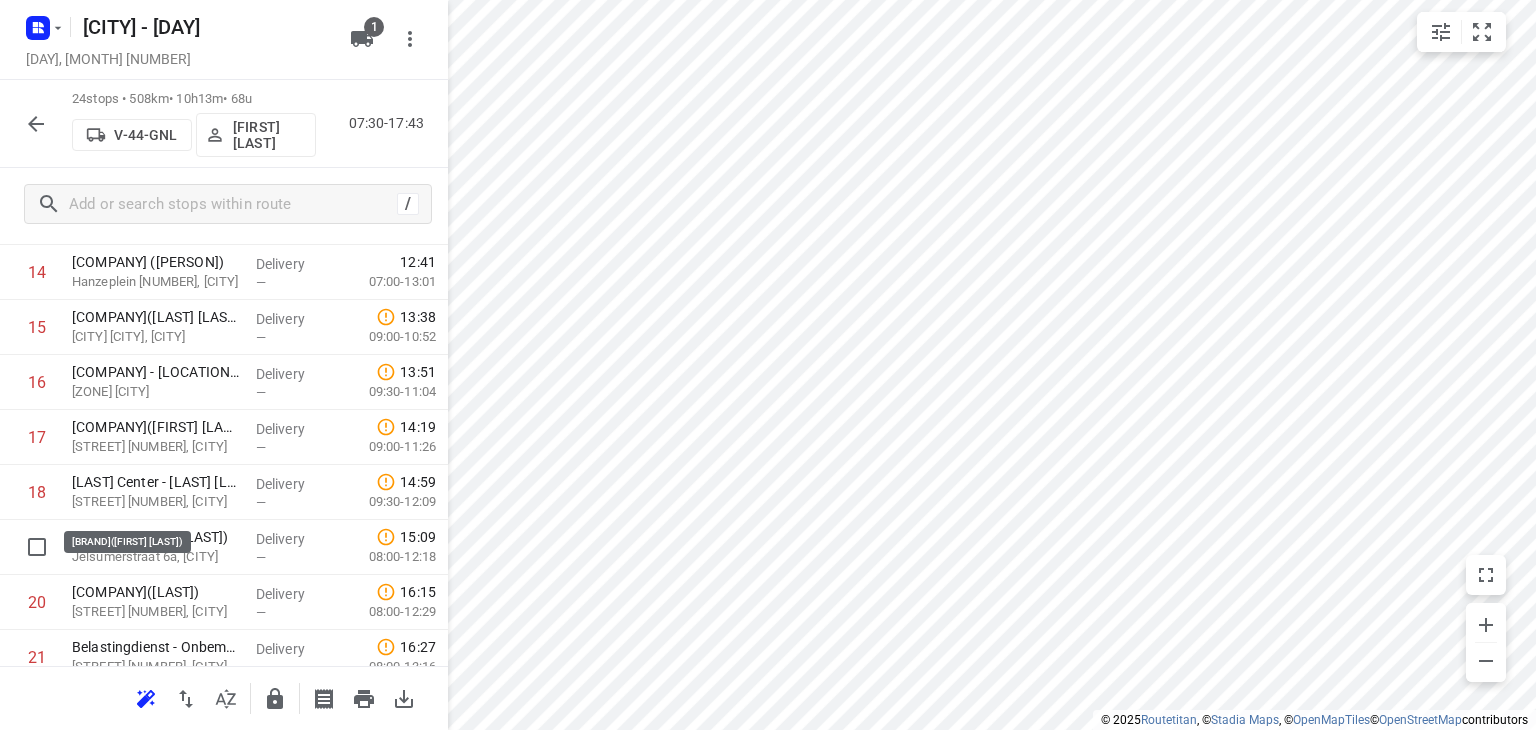 scroll, scrollTop: 898, scrollLeft: 0, axis: vertical 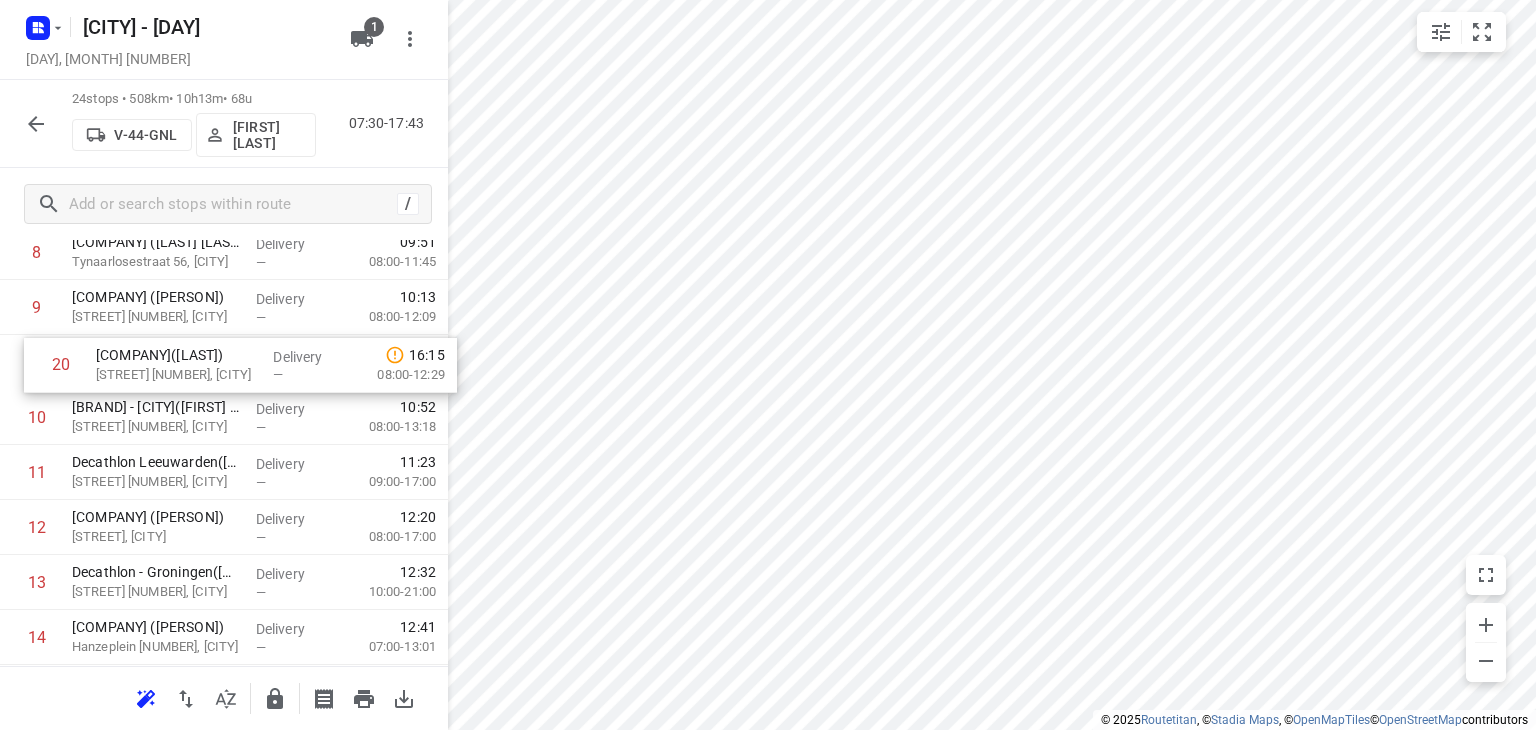 drag, startPoint x: 153, startPoint y: 513, endPoint x: 180, endPoint y: 353, distance: 162.26213 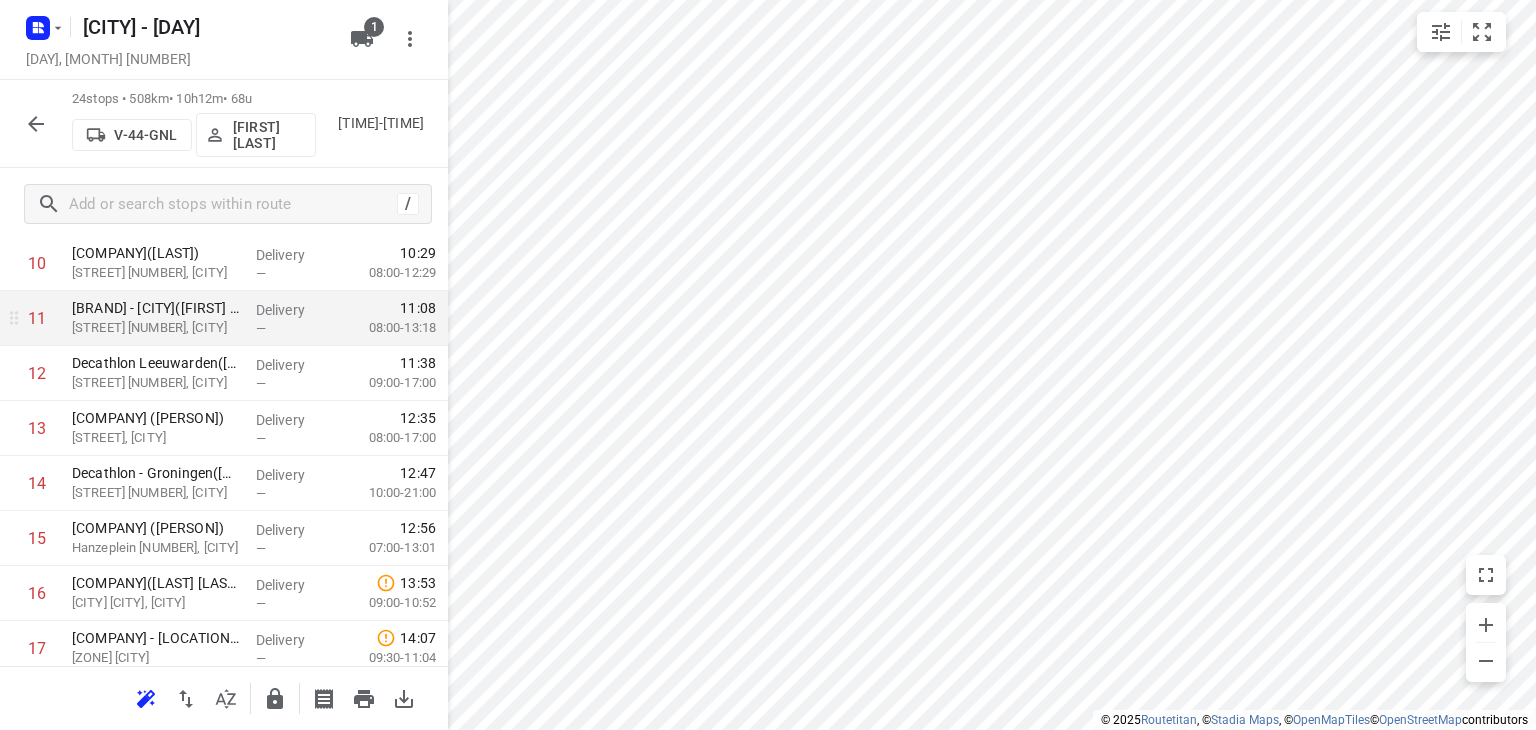 scroll, scrollTop: 600, scrollLeft: 0, axis: vertical 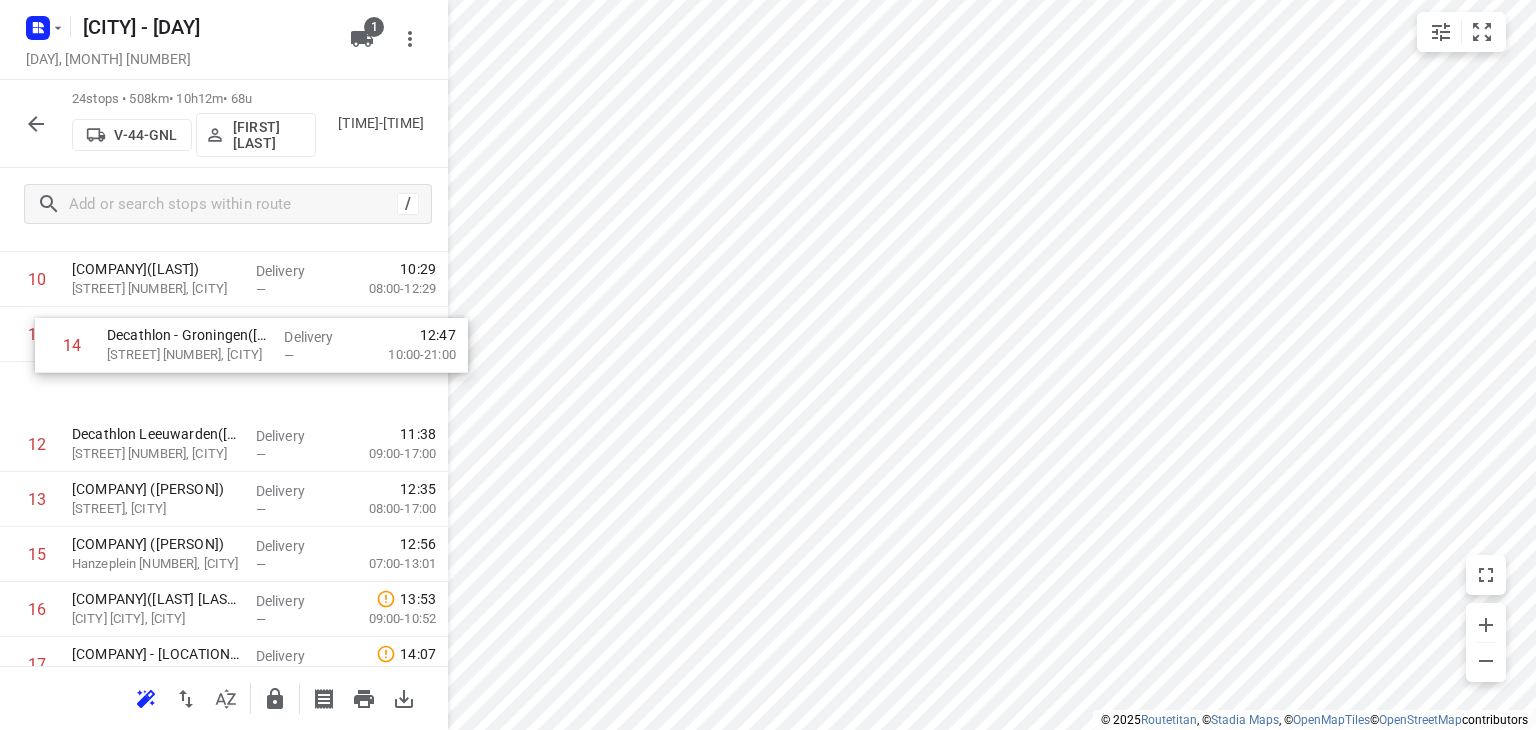 drag, startPoint x: 136, startPoint y: 496, endPoint x: 171, endPoint y: 341, distance: 158.90248 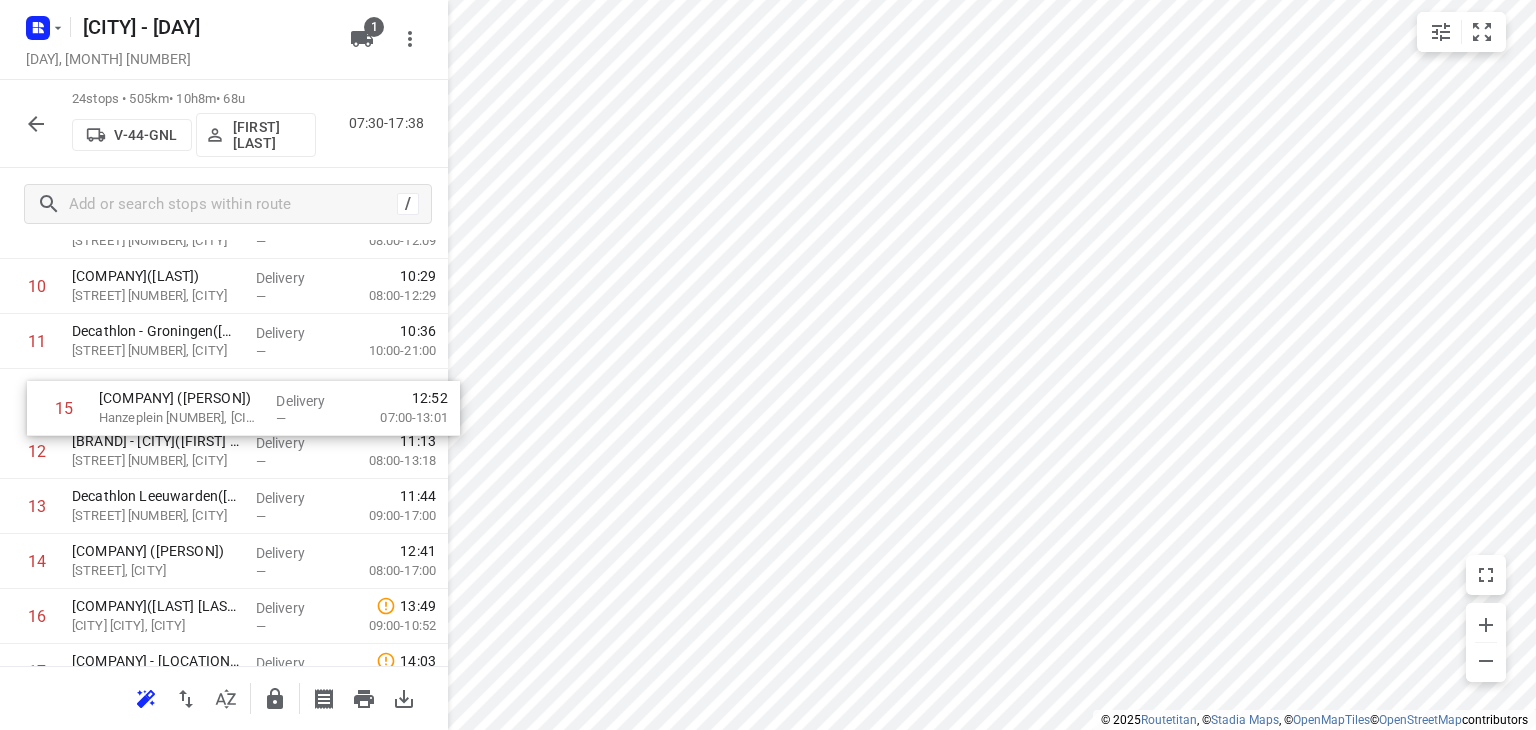 drag, startPoint x: 160, startPoint y: 562, endPoint x: 190, endPoint y: 397, distance: 167.7051 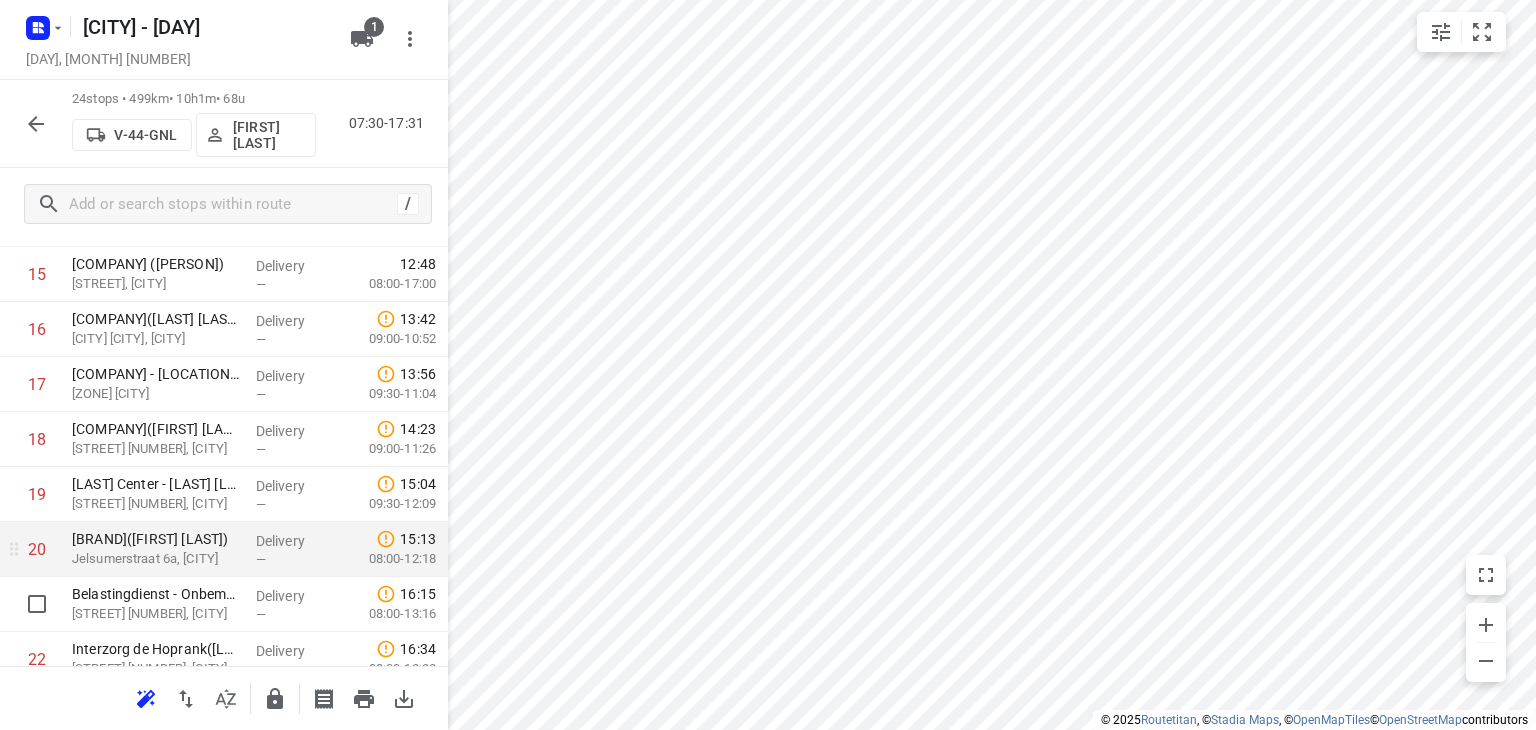 scroll, scrollTop: 976, scrollLeft: 0, axis: vertical 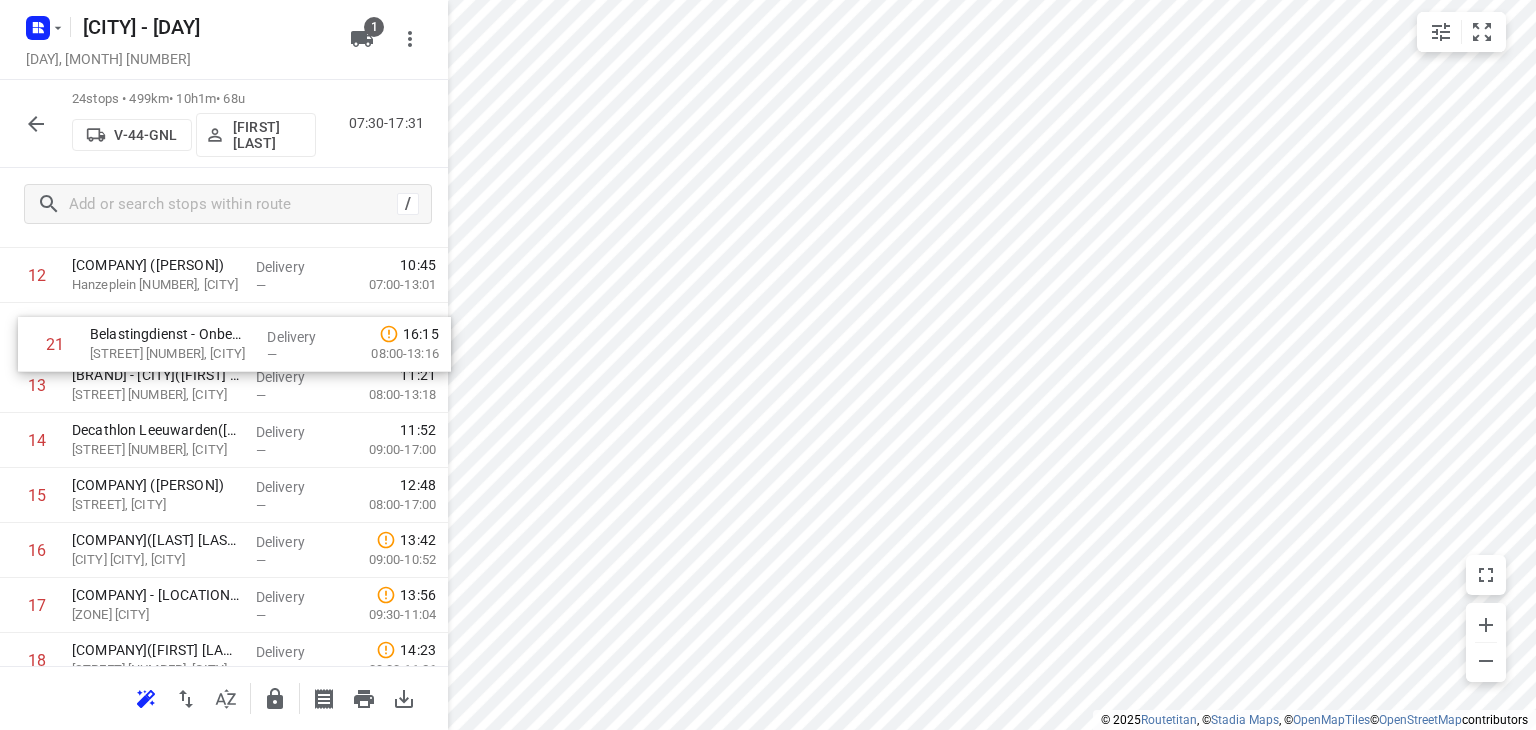 drag, startPoint x: 156, startPoint y: 500, endPoint x: 175, endPoint y: 353, distance: 148.22281 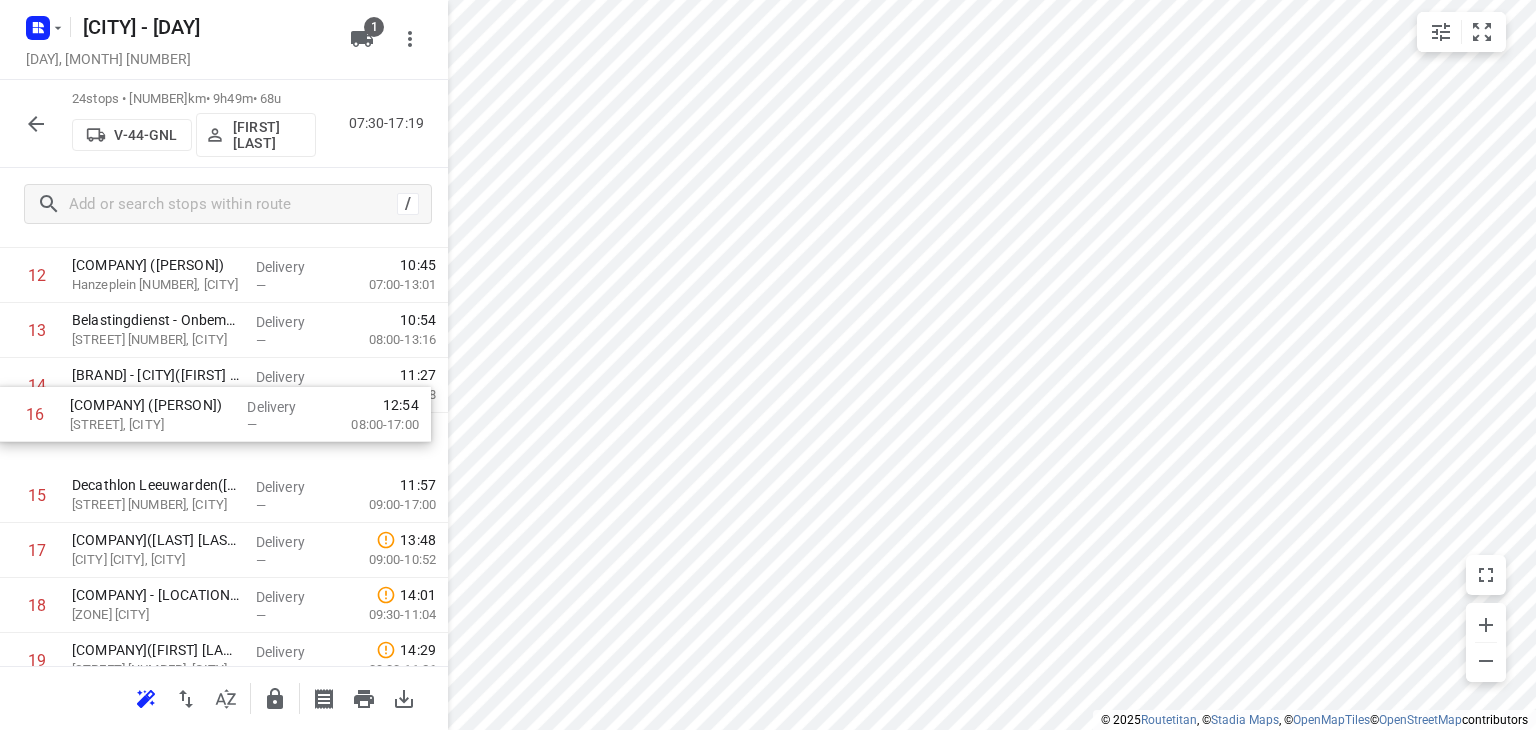 drag, startPoint x: 148, startPoint y: 503, endPoint x: 140, endPoint y: 396, distance: 107.298645 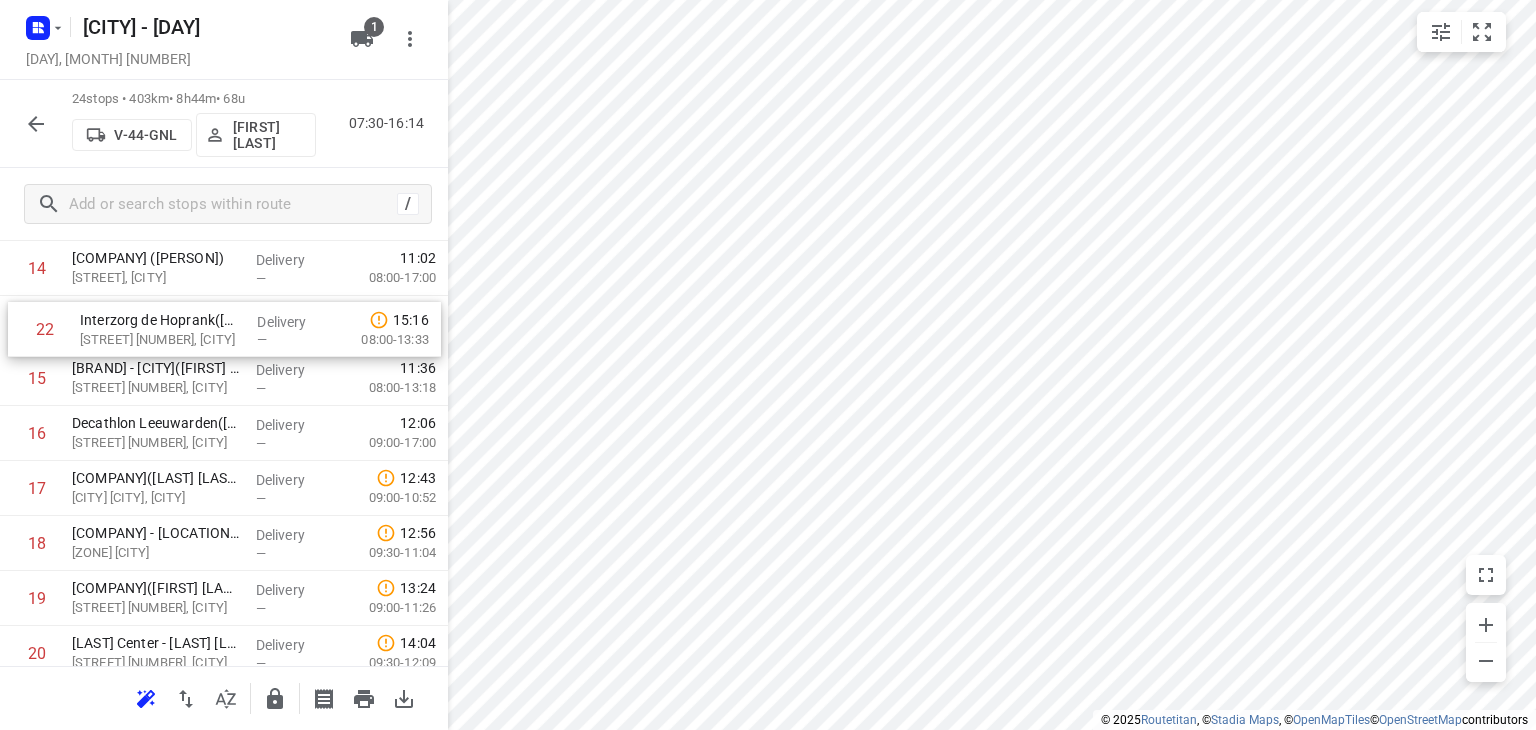 drag, startPoint x: 176, startPoint y: 617, endPoint x: 186, endPoint y: 313, distance: 304.16443 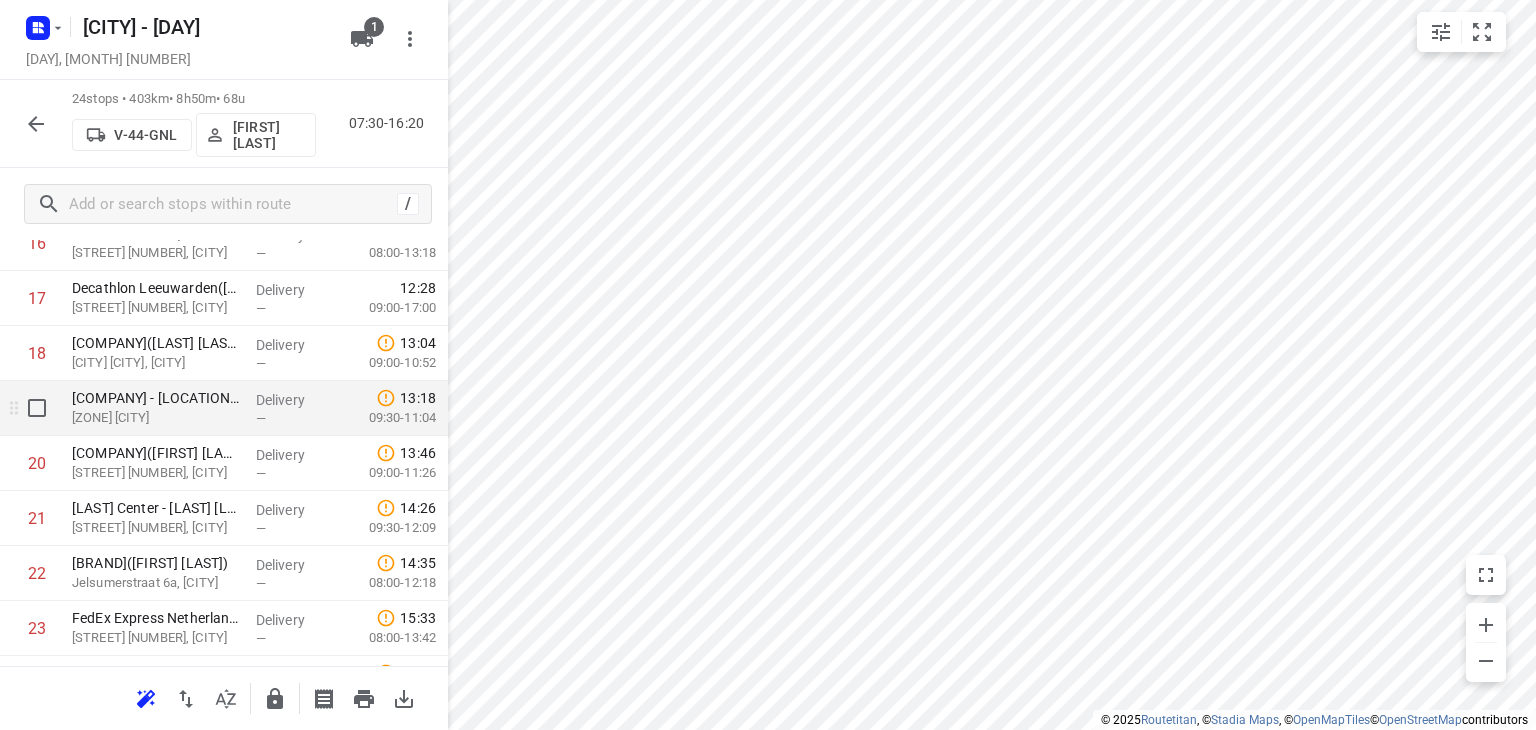 scroll, scrollTop: 1003, scrollLeft: 0, axis: vertical 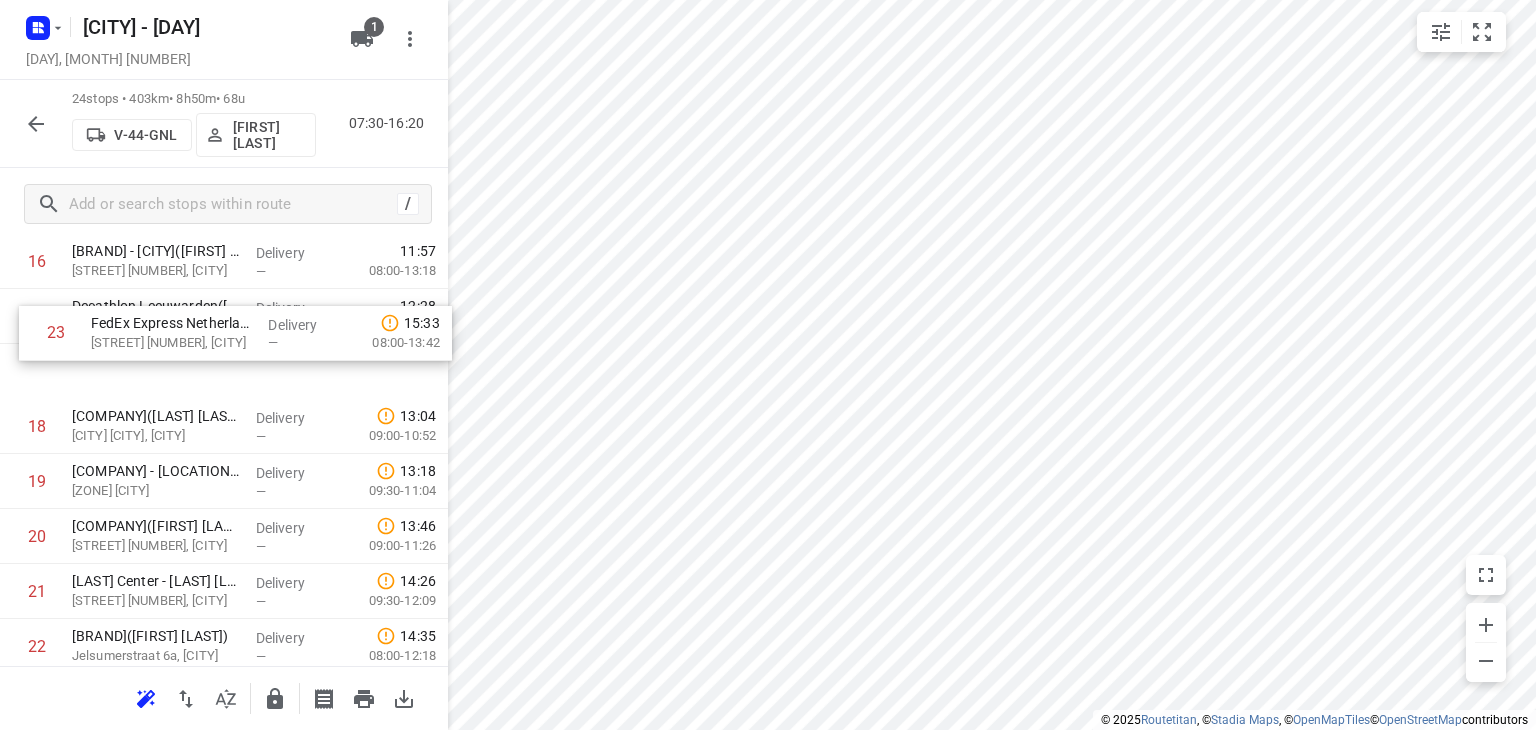 drag, startPoint x: 166, startPoint y: 576, endPoint x: 187, endPoint y: 329, distance: 247.8911 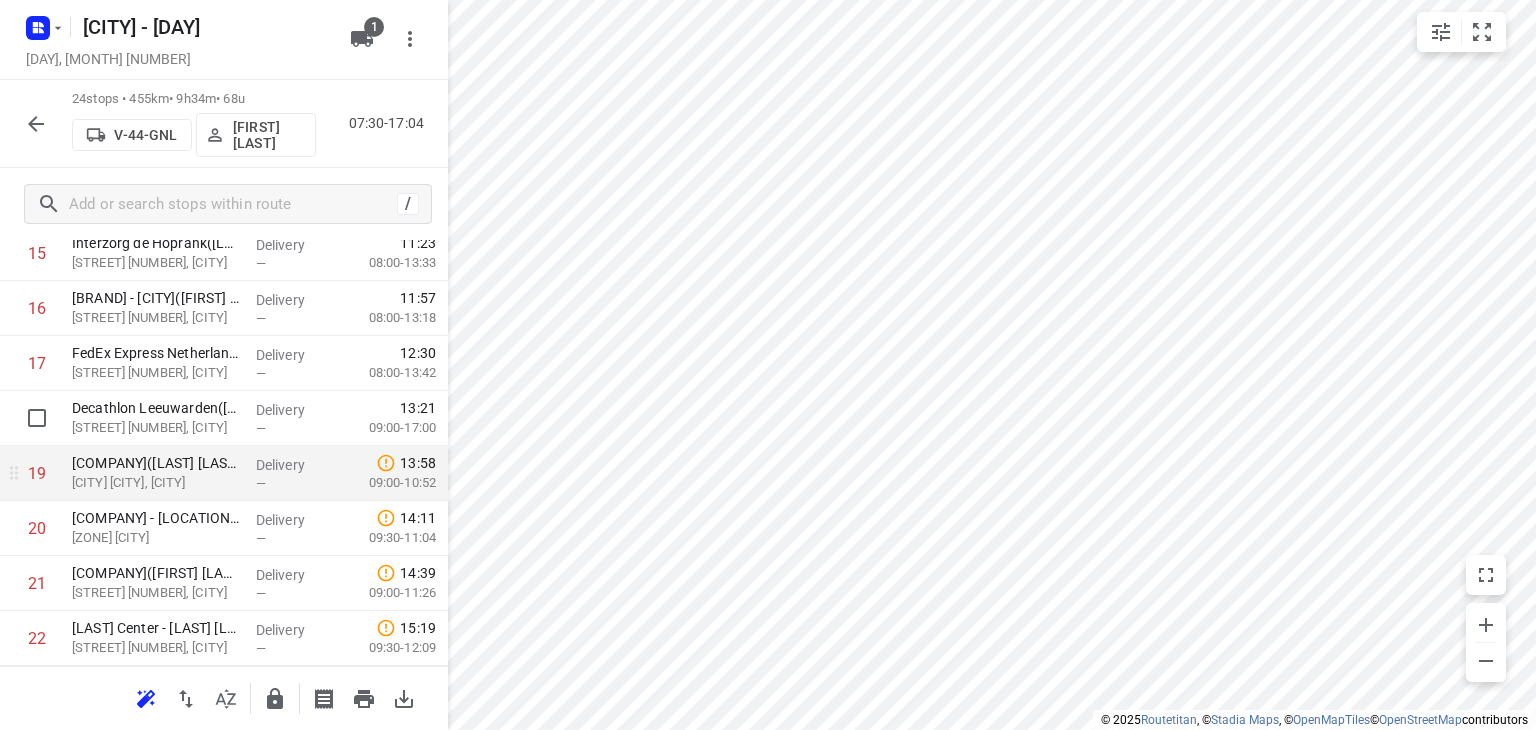 scroll, scrollTop: 829, scrollLeft: 0, axis: vertical 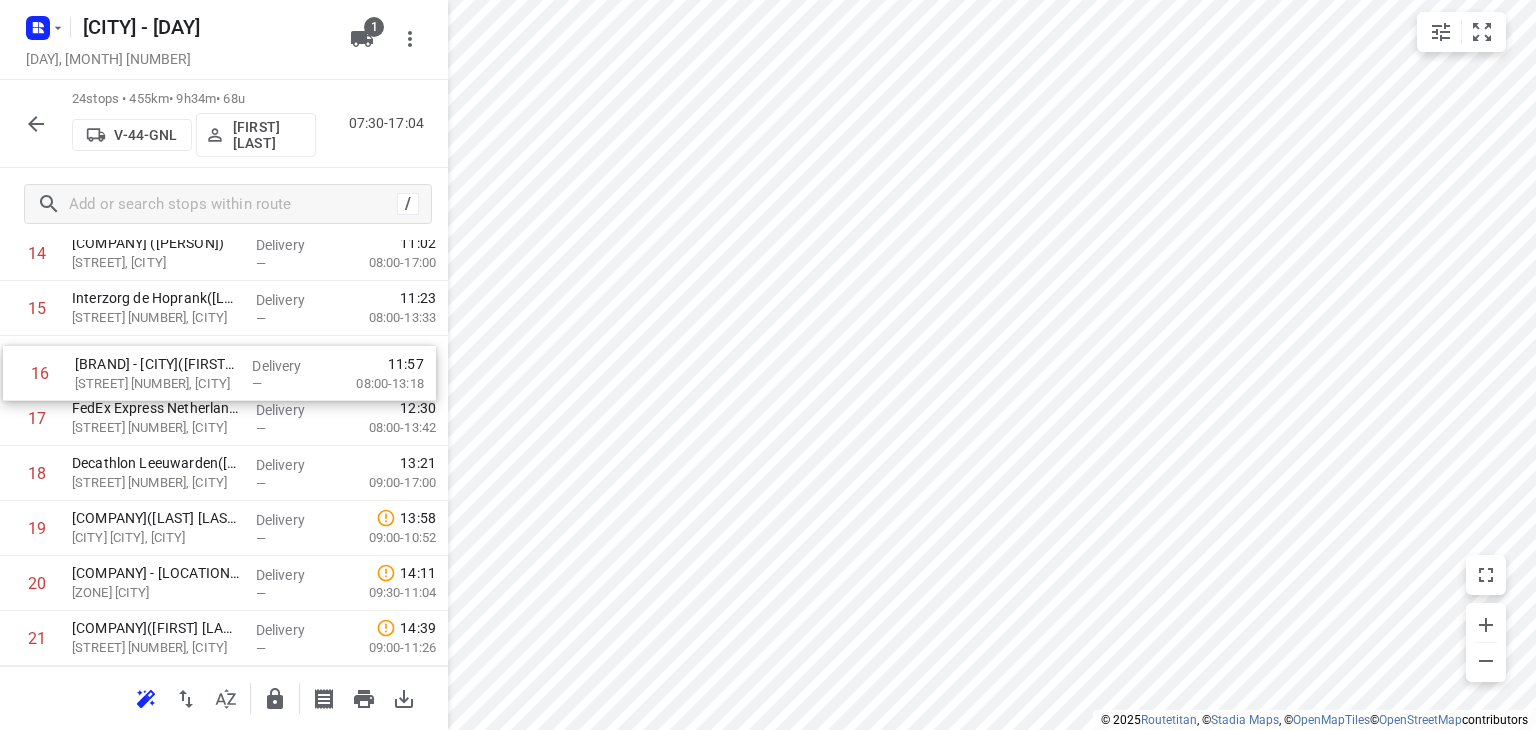drag, startPoint x: 187, startPoint y: 369, endPoint x: 191, endPoint y: 383, distance: 14.56022 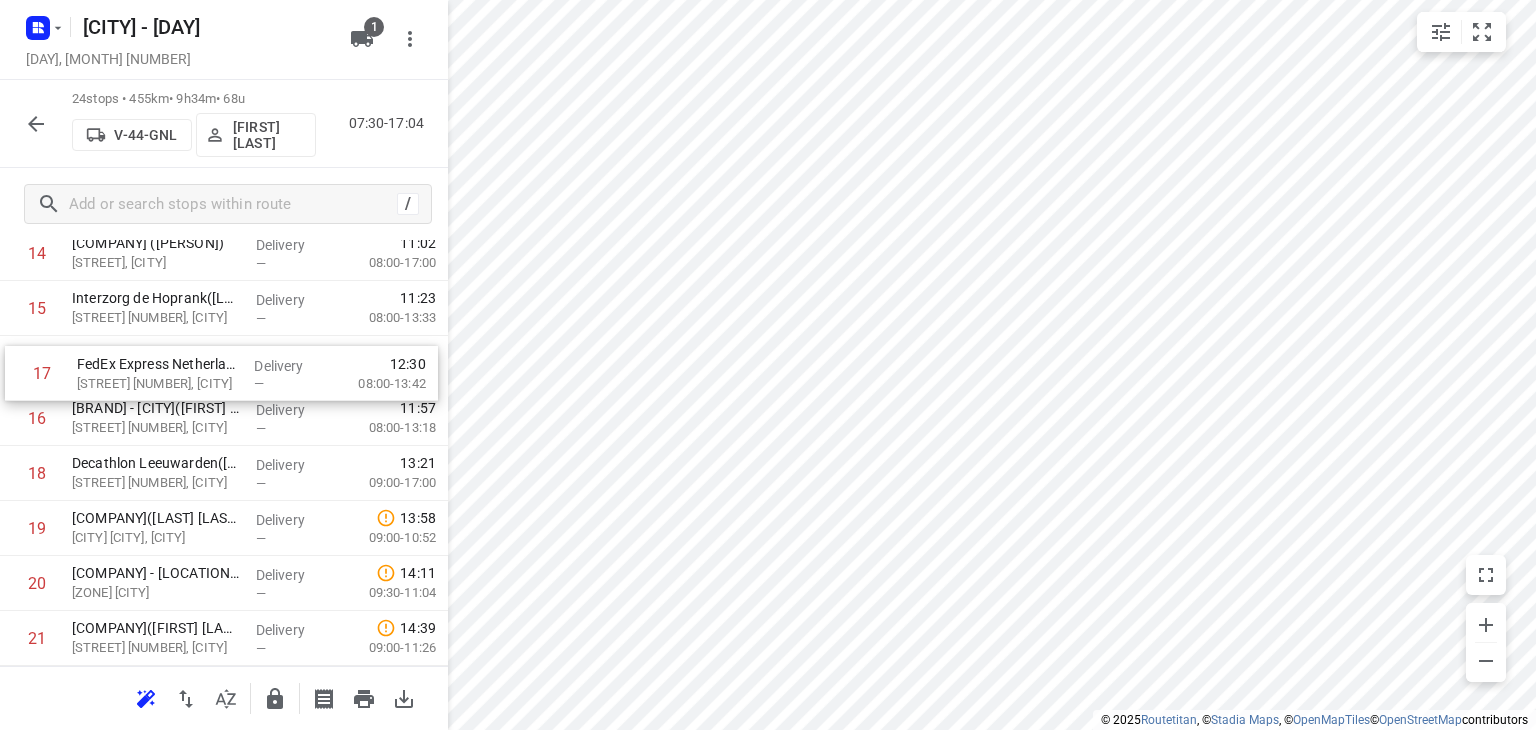 drag, startPoint x: 200, startPoint y: 425, endPoint x: 205, endPoint y: 376, distance: 49.25444 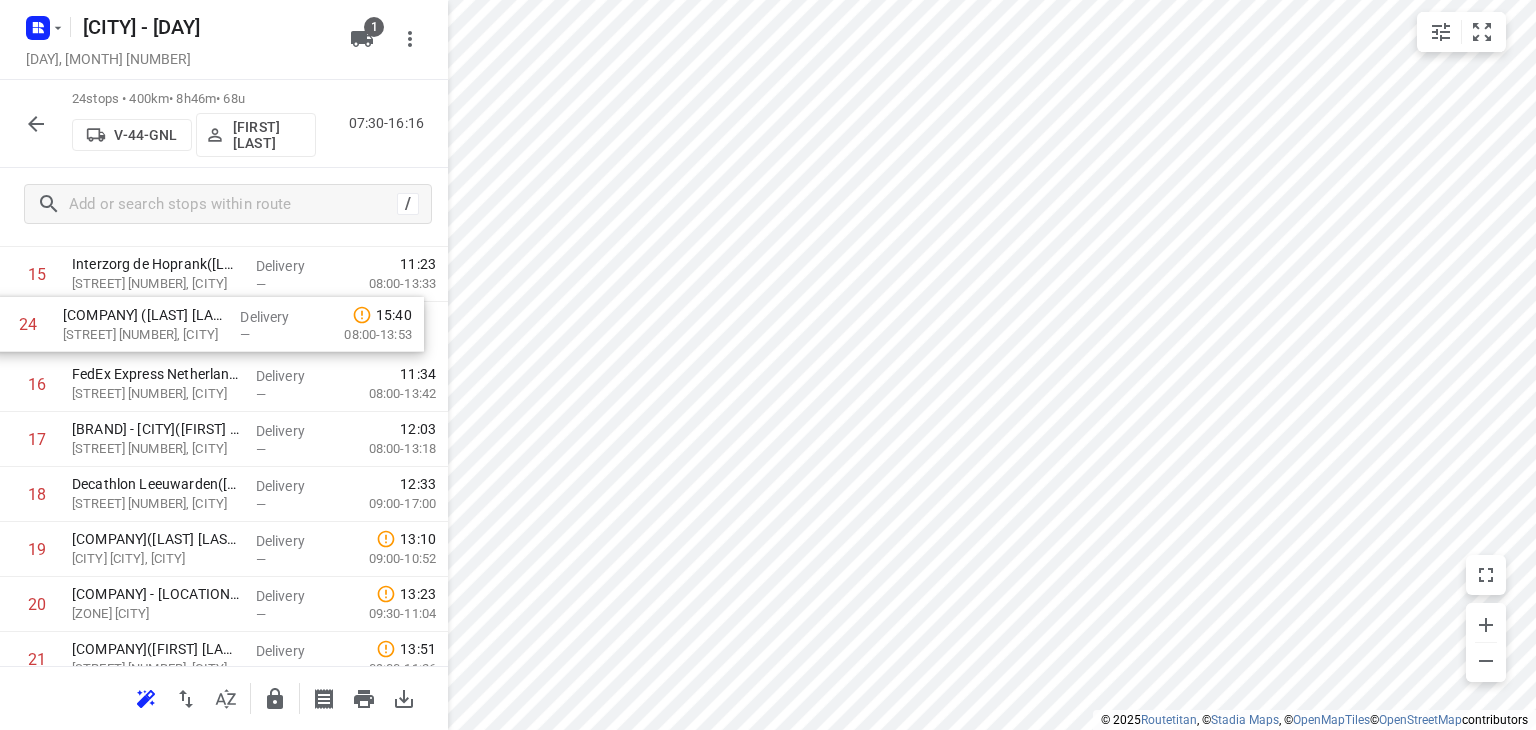 scroll, scrollTop: 858, scrollLeft: 0, axis: vertical 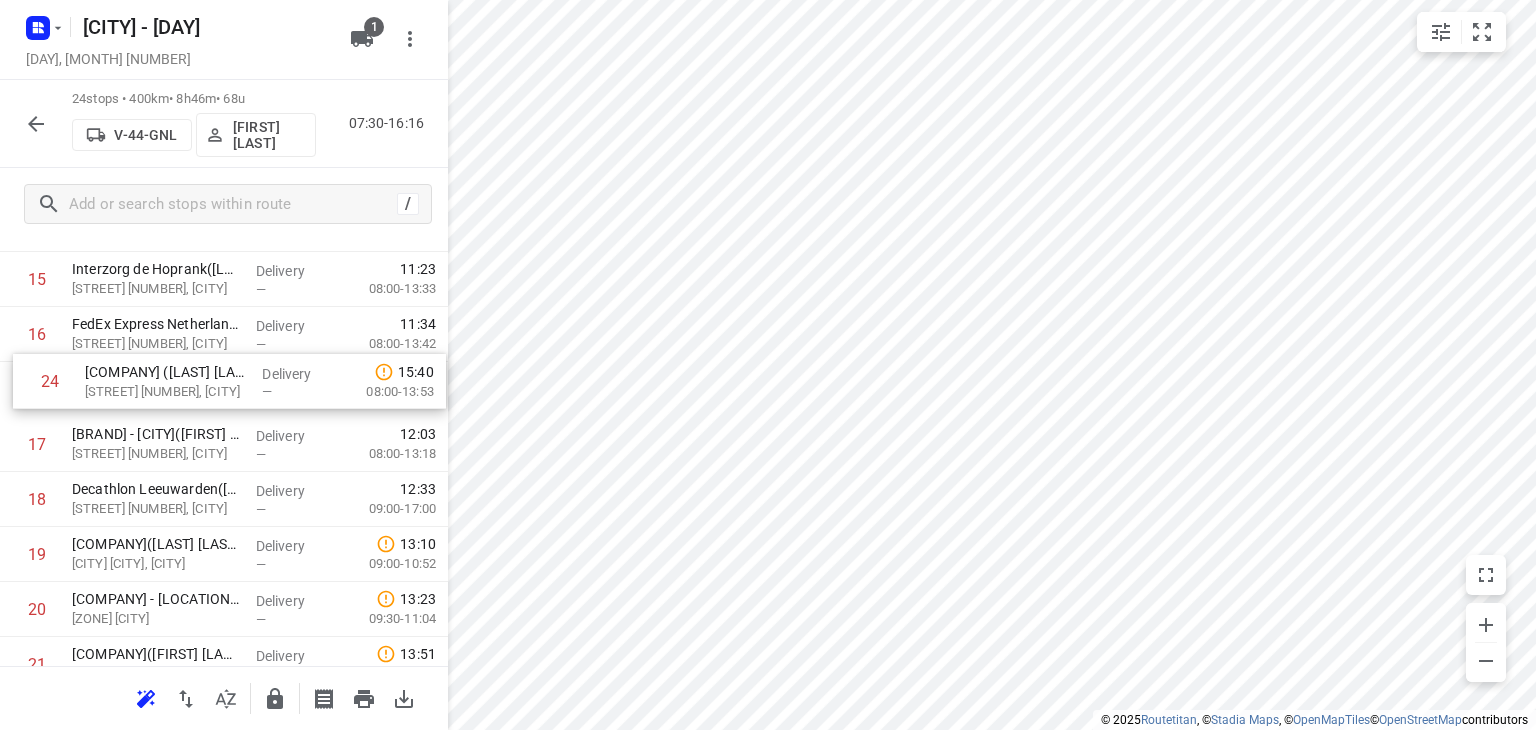 drag, startPoint x: 169, startPoint y: 598, endPoint x: 184, endPoint y: 372, distance: 226.49724 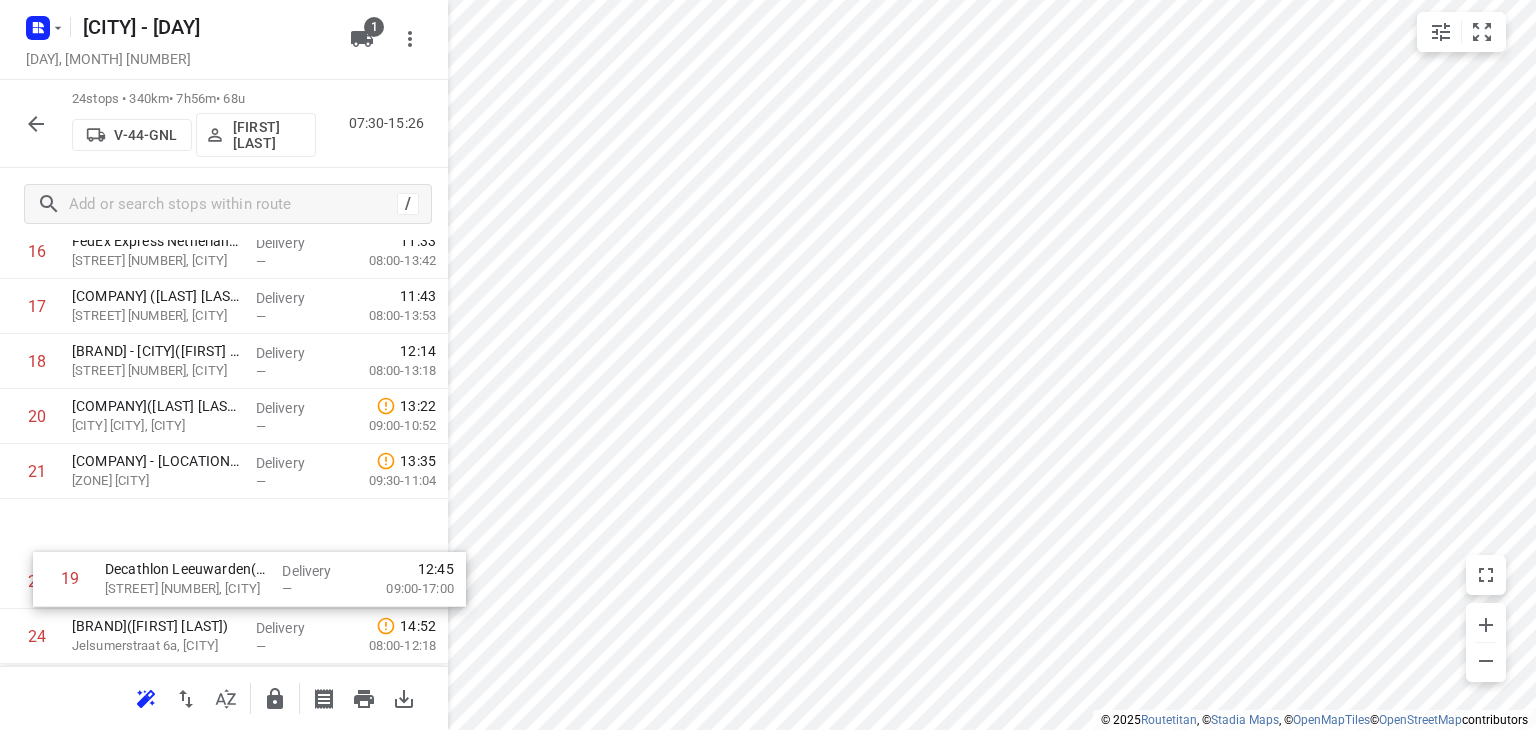 scroll, scrollTop: 1049, scrollLeft: 0, axis: vertical 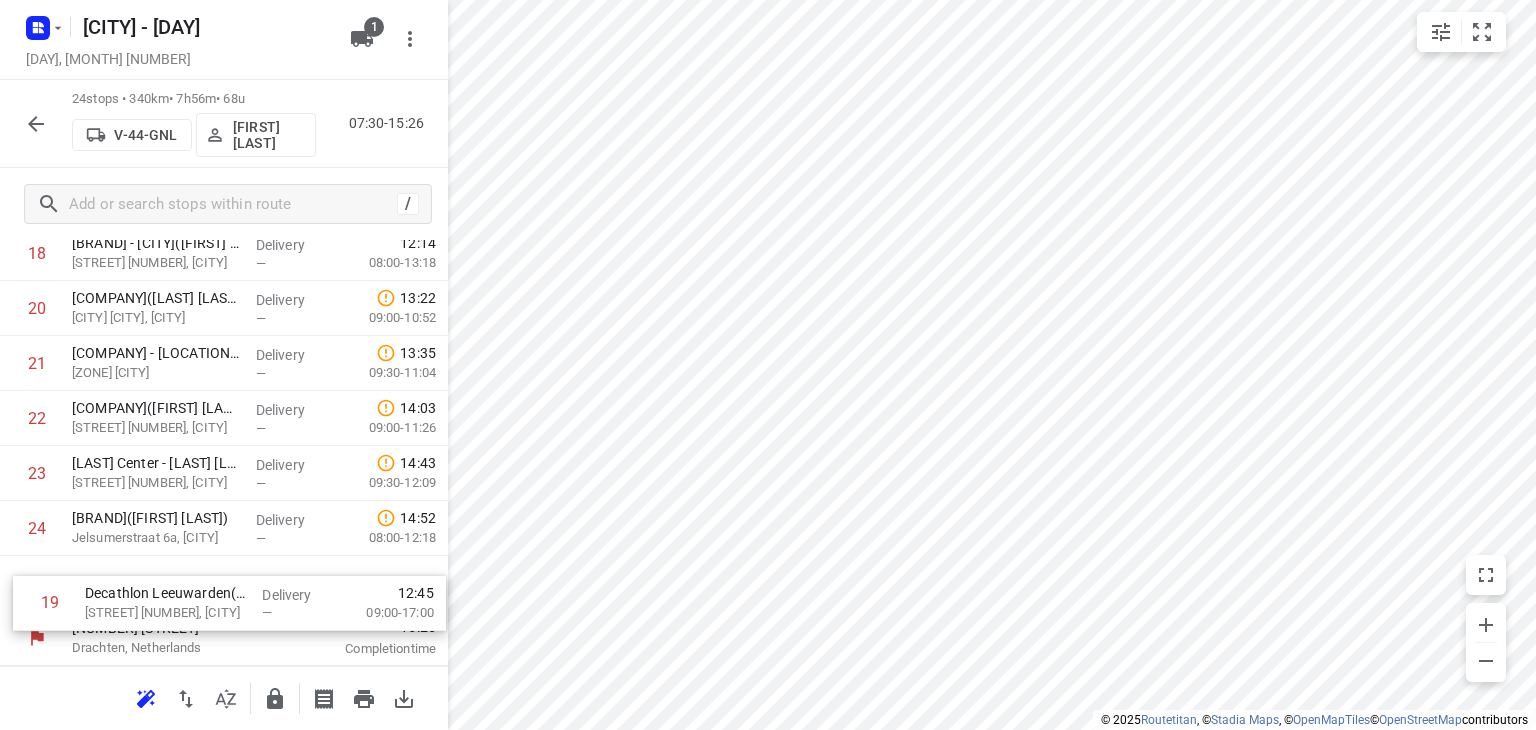 drag, startPoint x: 202, startPoint y: 500, endPoint x: 207, endPoint y: 584, distance: 84.14868 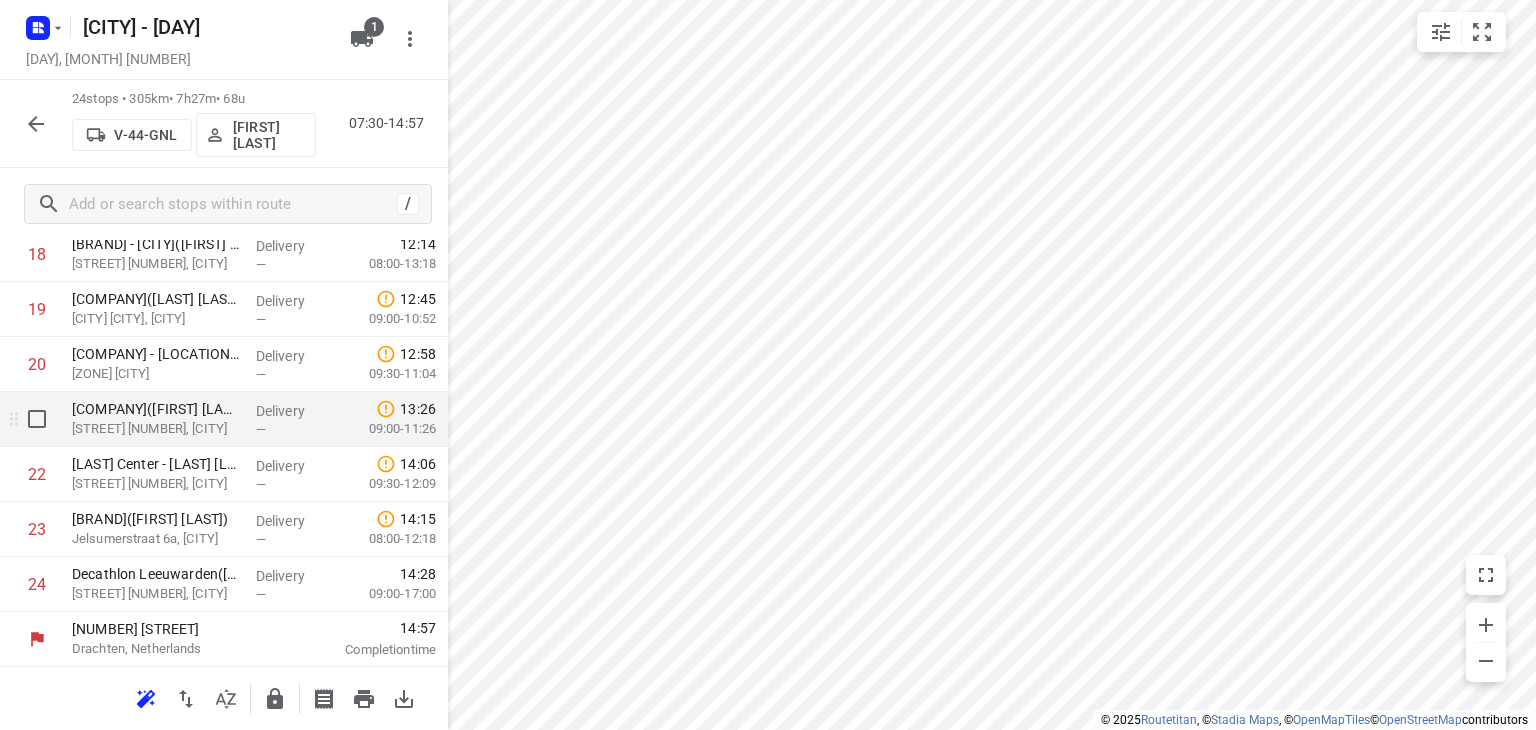 scroll, scrollTop: 1049, scrollLeft: 0, axis: vertical 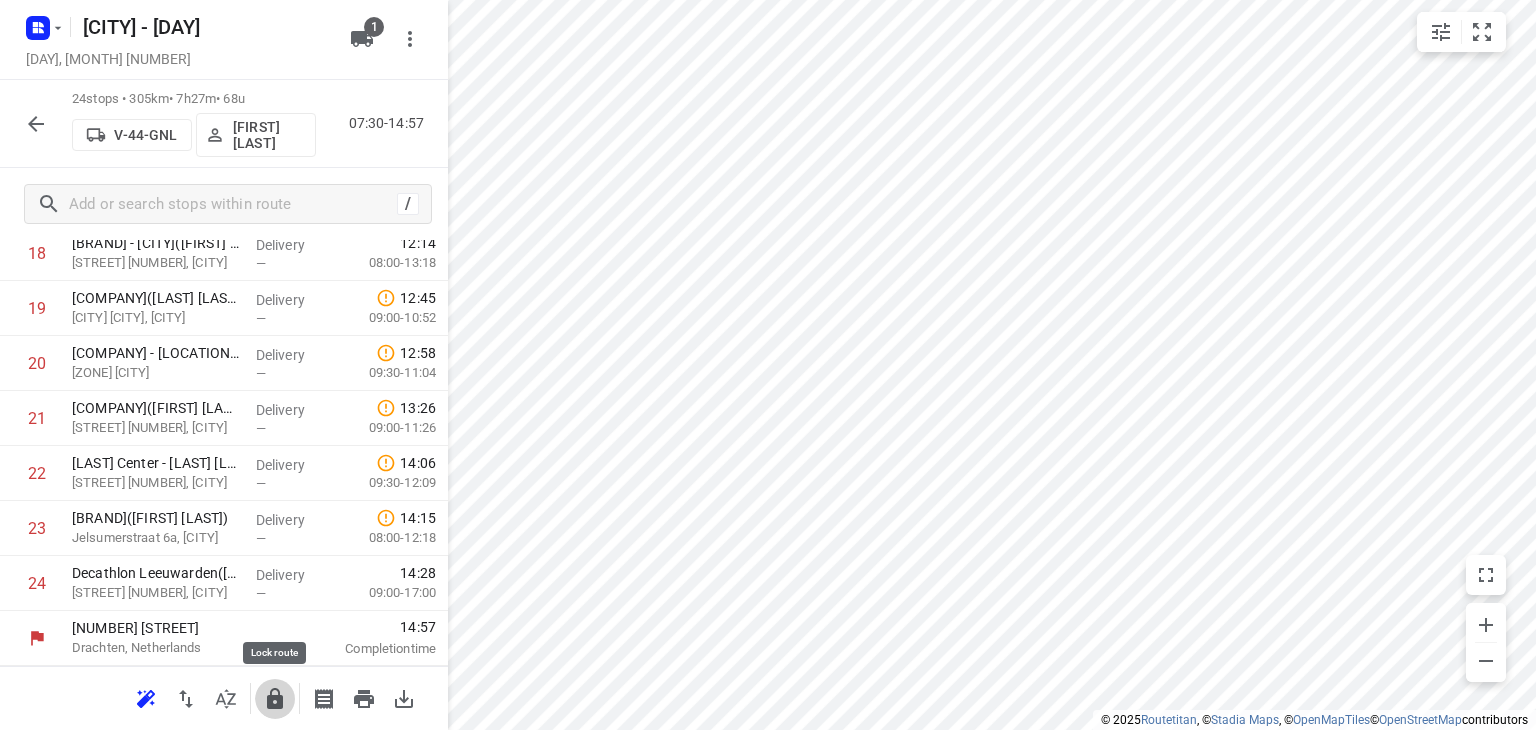 click 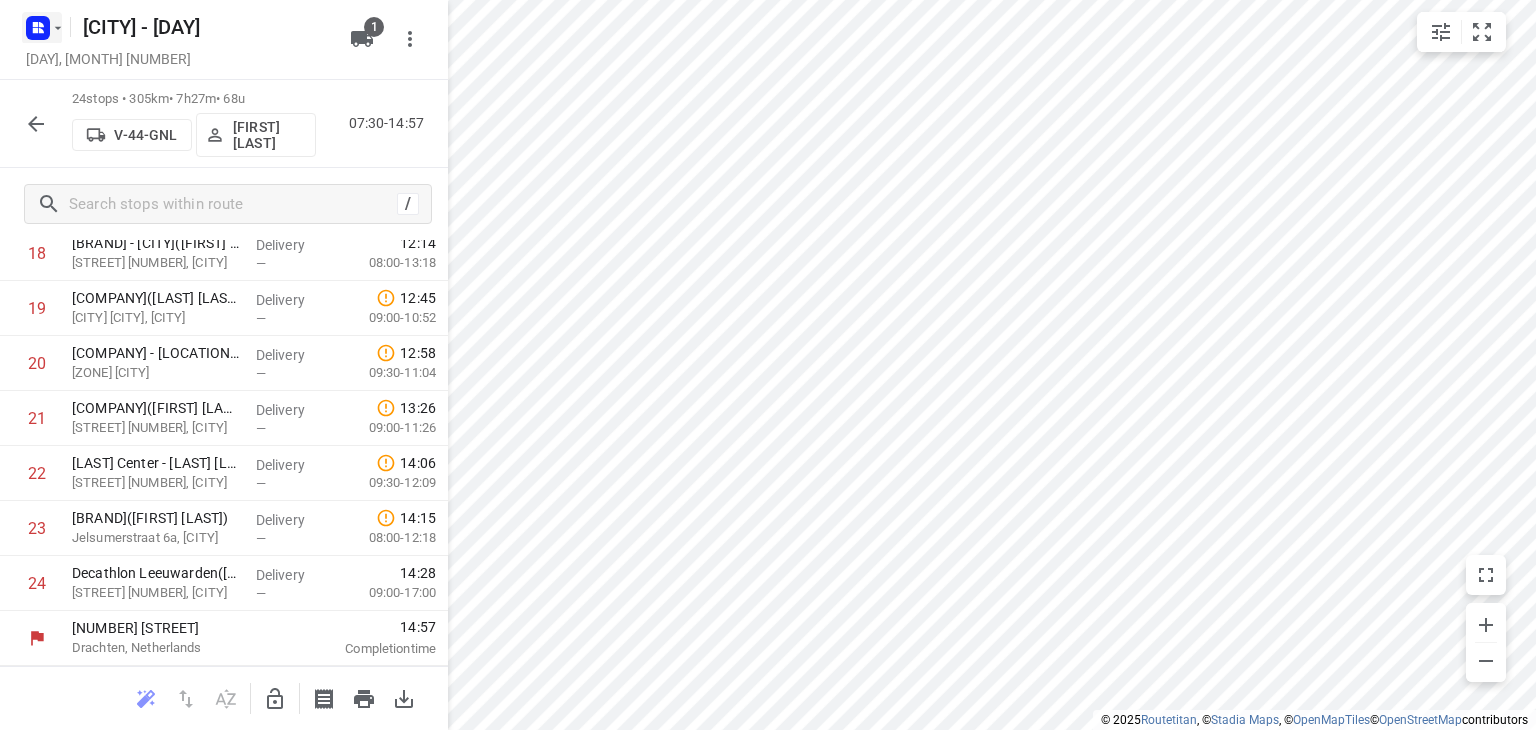 click 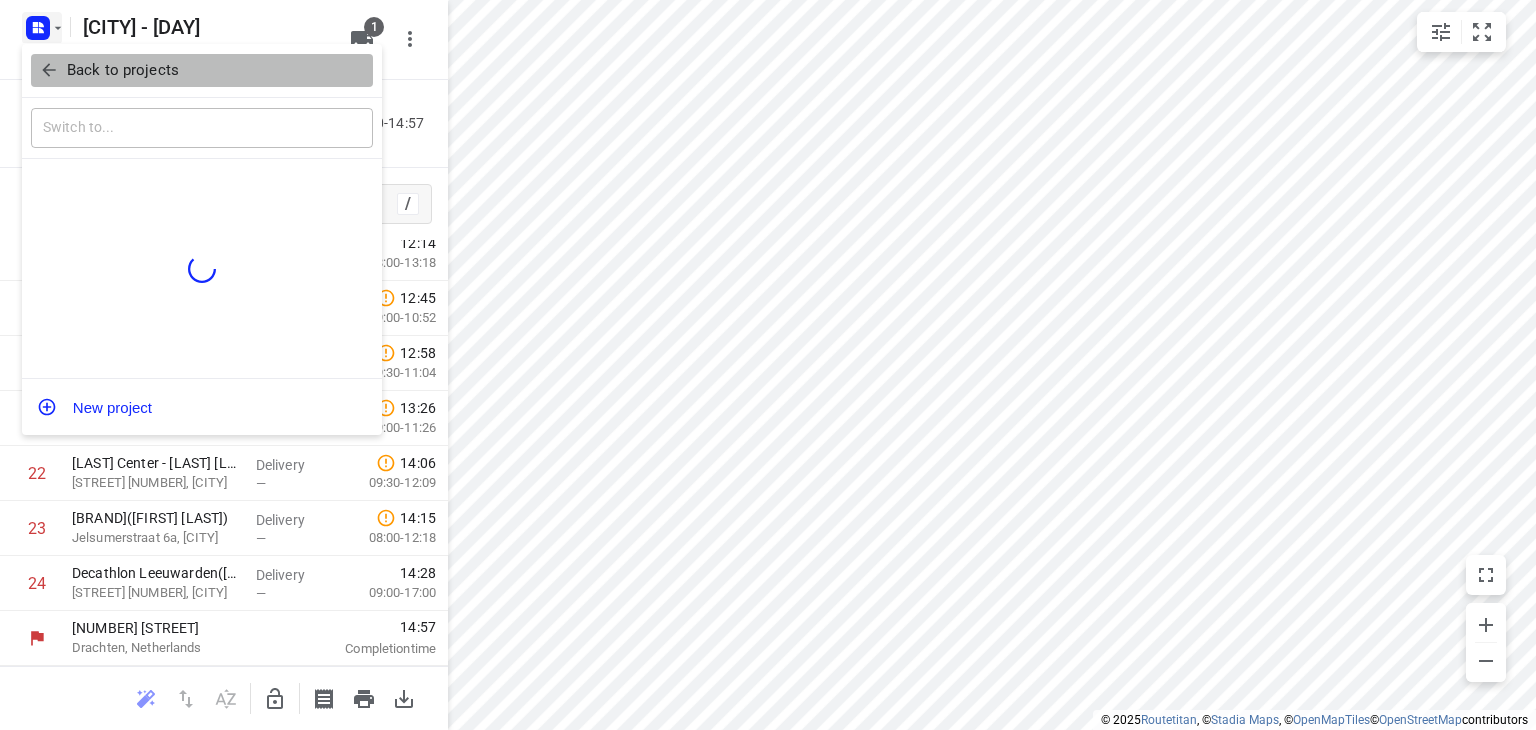 click on "Back to projects" at bounding box center [202, 70] 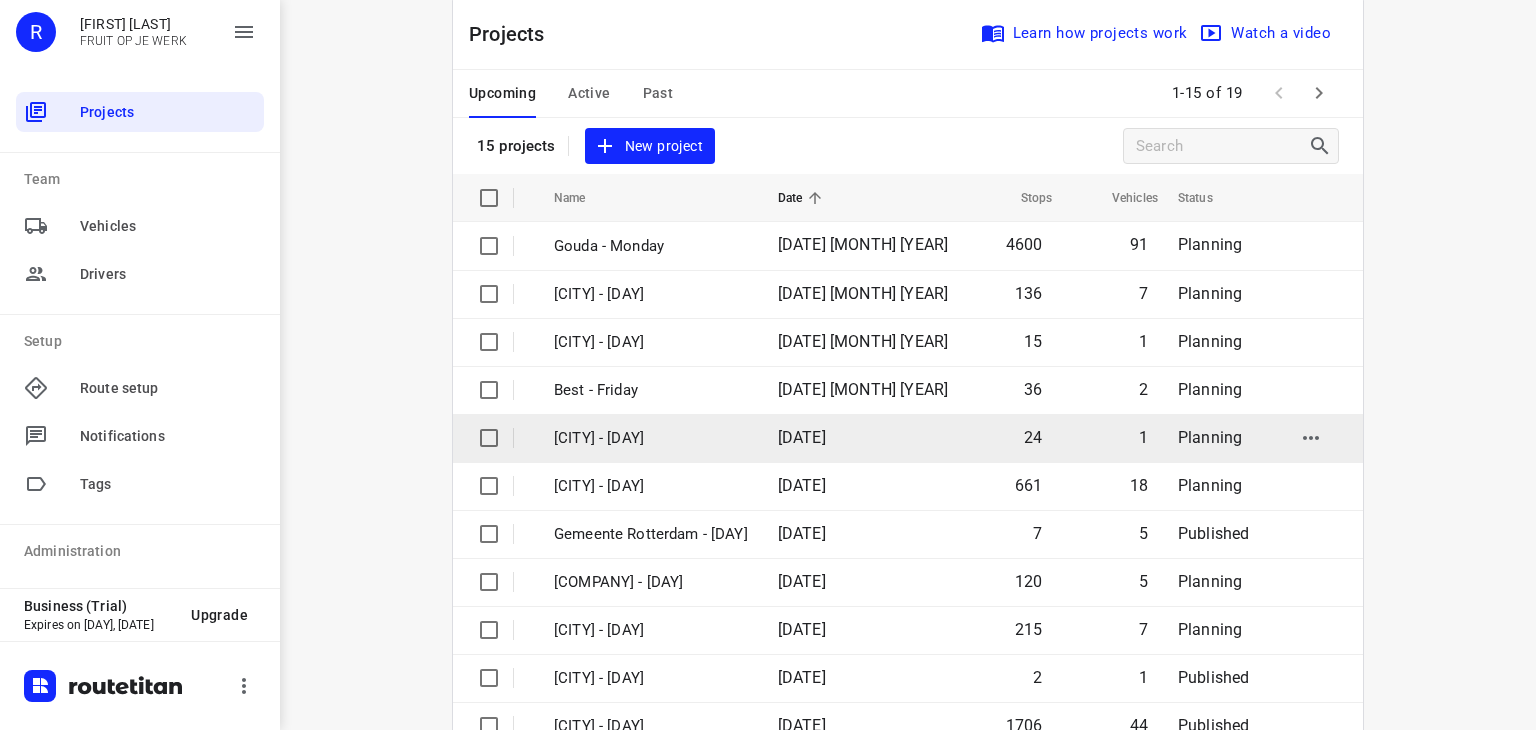 scroll, scrollTop: 0, scrollLeft: 0, axis: both 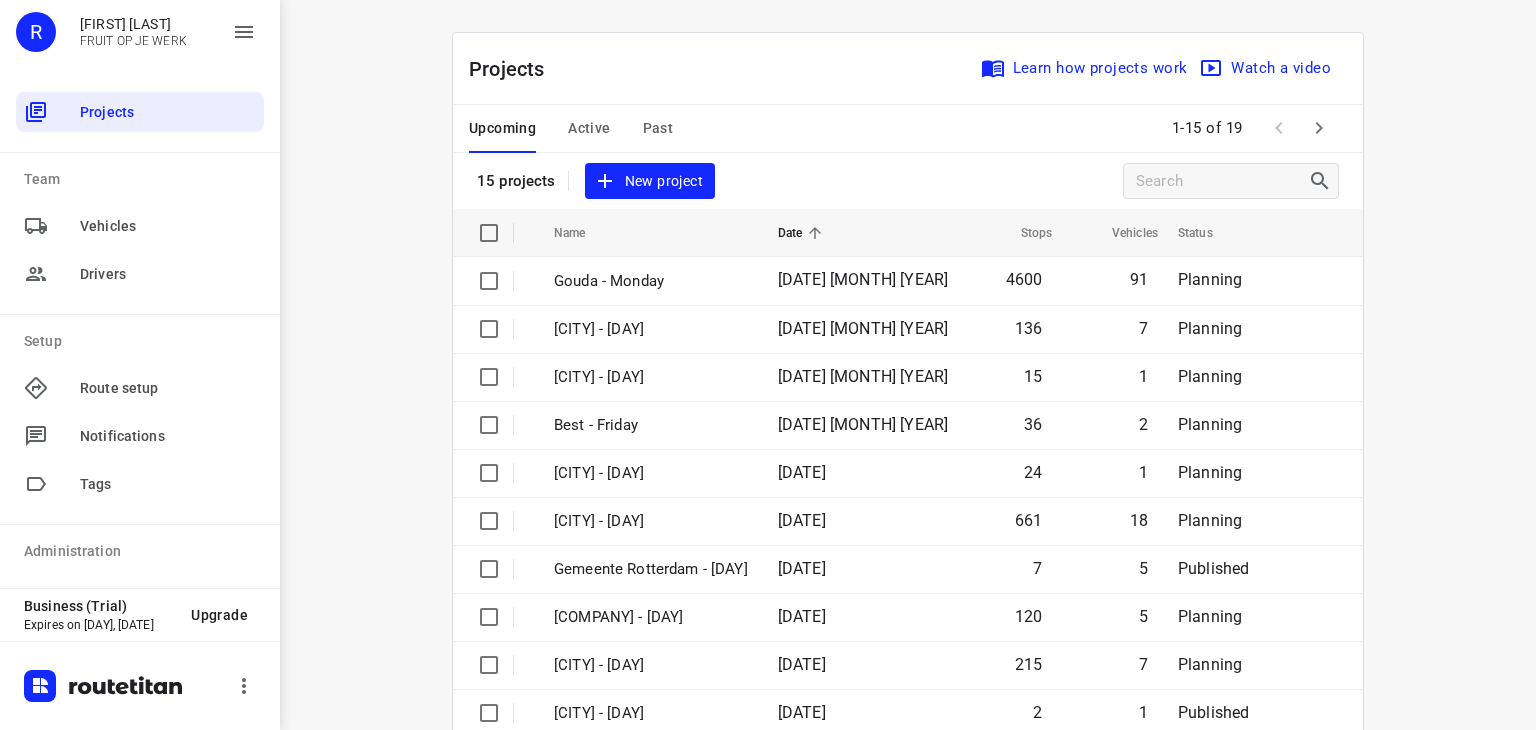 click on "Past" at bounding box center [658, 128] 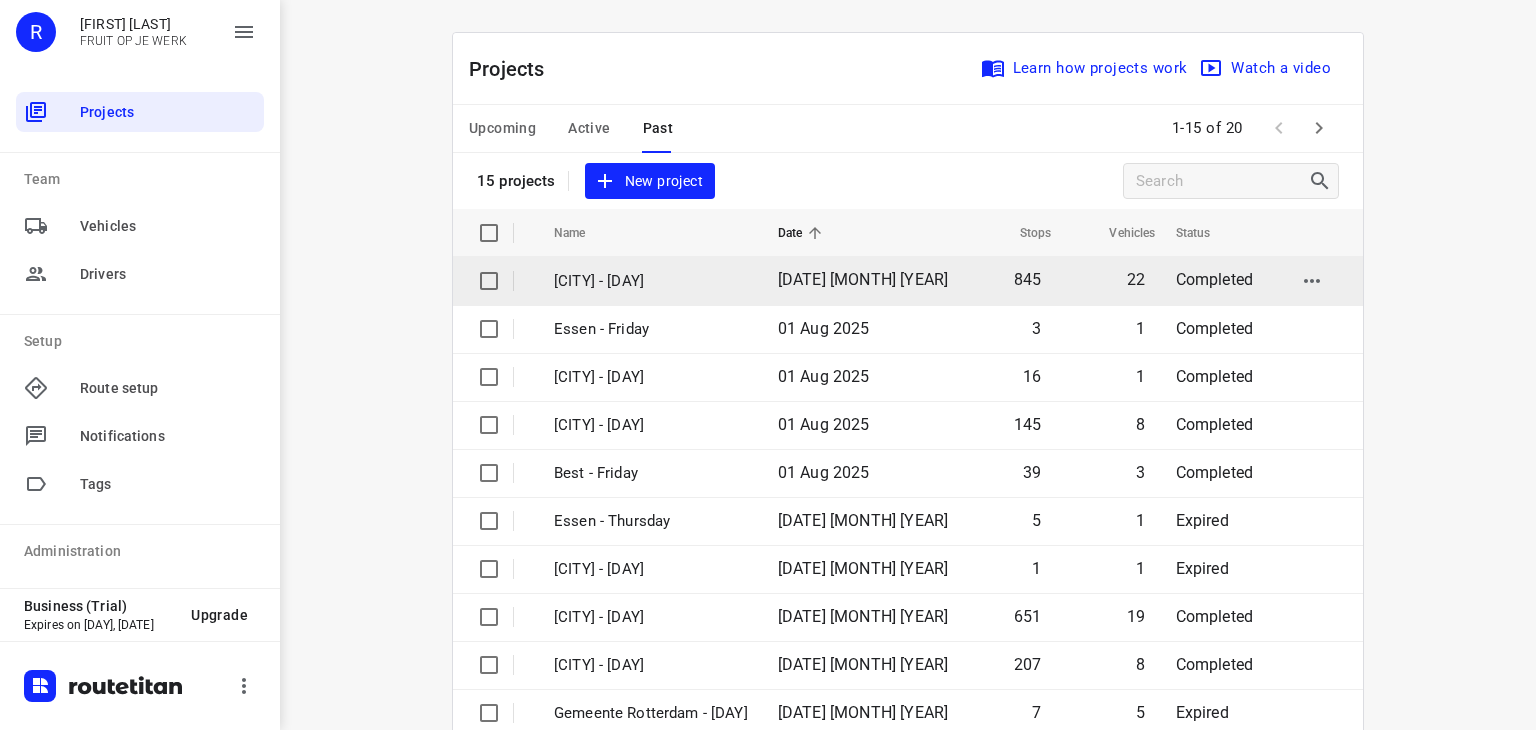 click on "[CITY] - [DAY]" at bounding box center [651, 281] 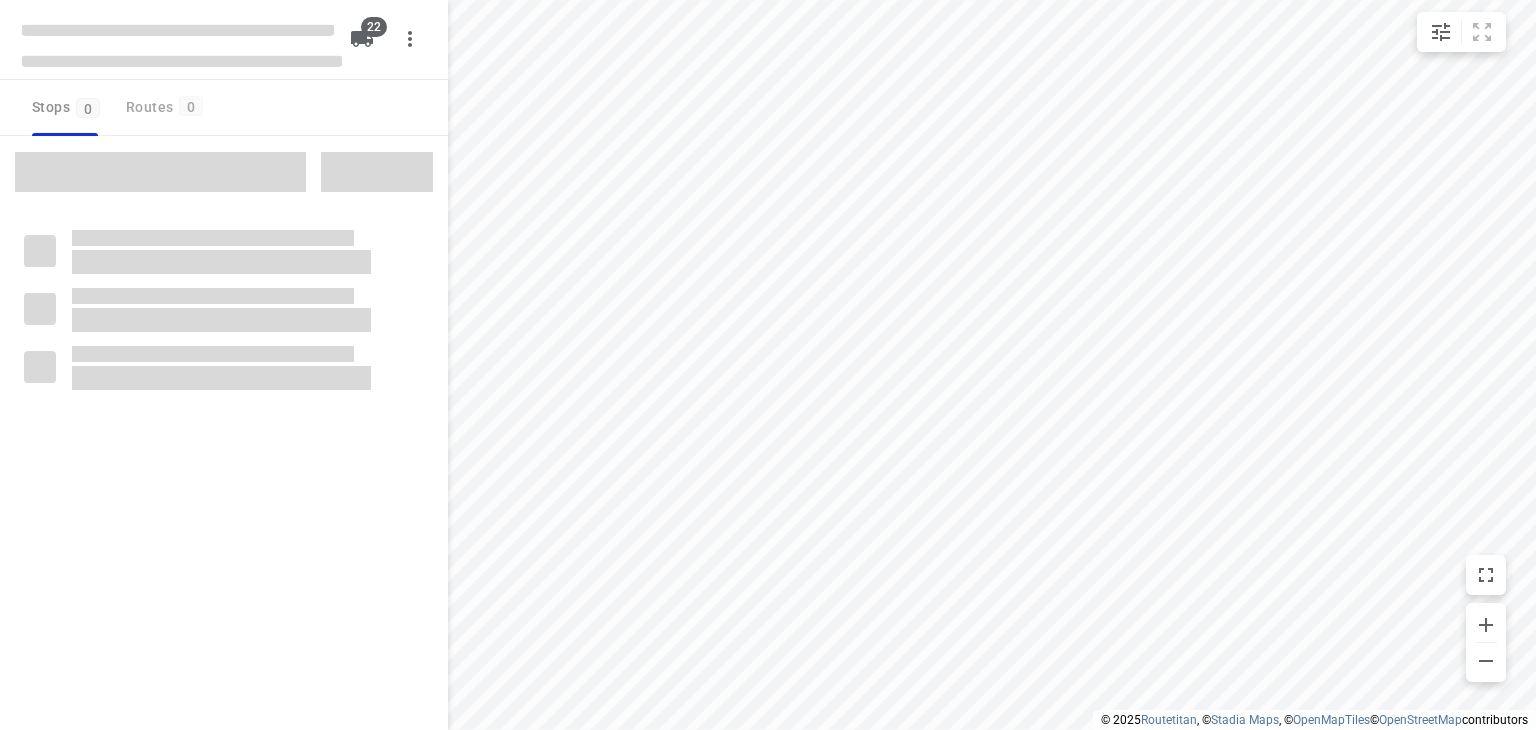 type on "distance" 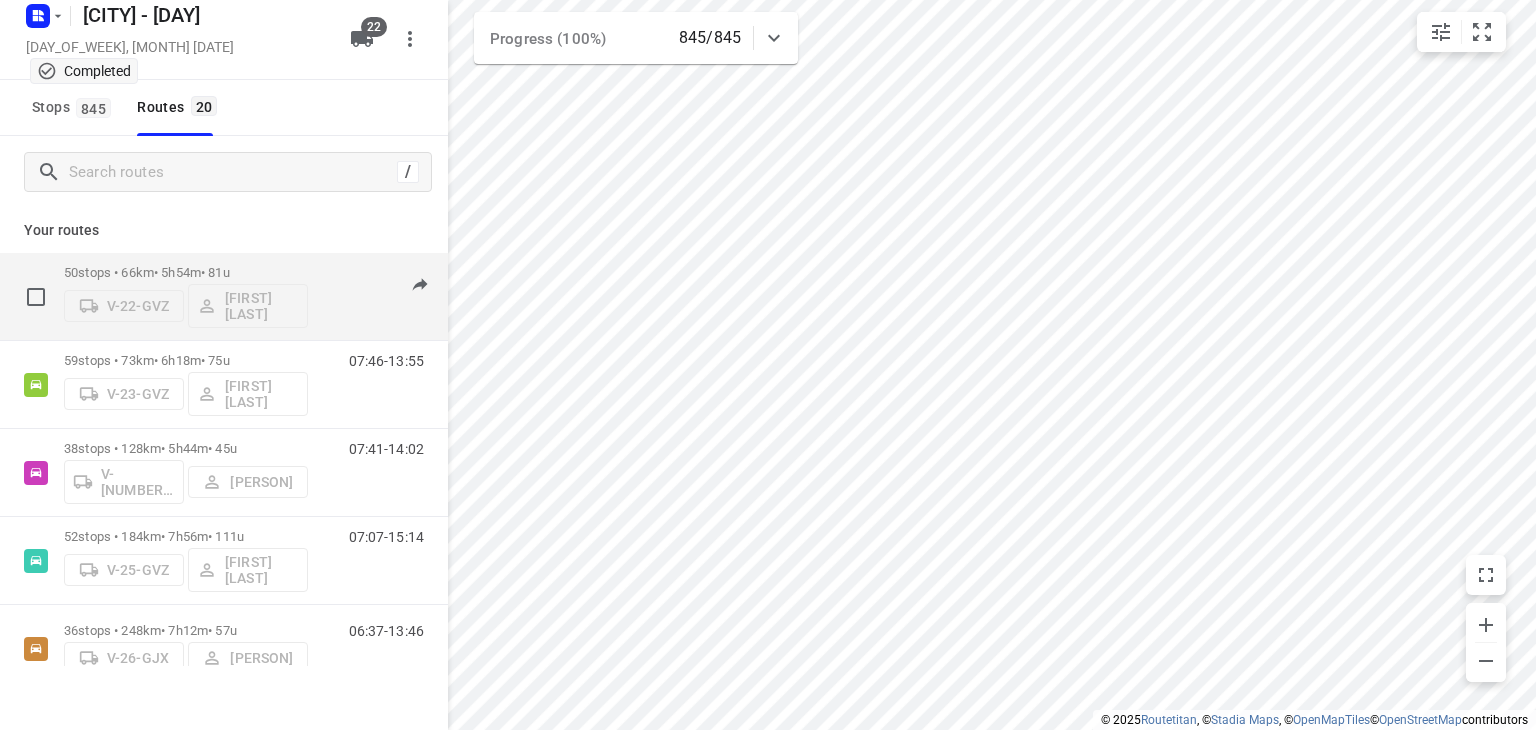 click on "[NUMBER] stops • [NUMBER]km • [NUMBER]h[NUMBER]m • [NUMBER]u" at bounding box center (186, 272) 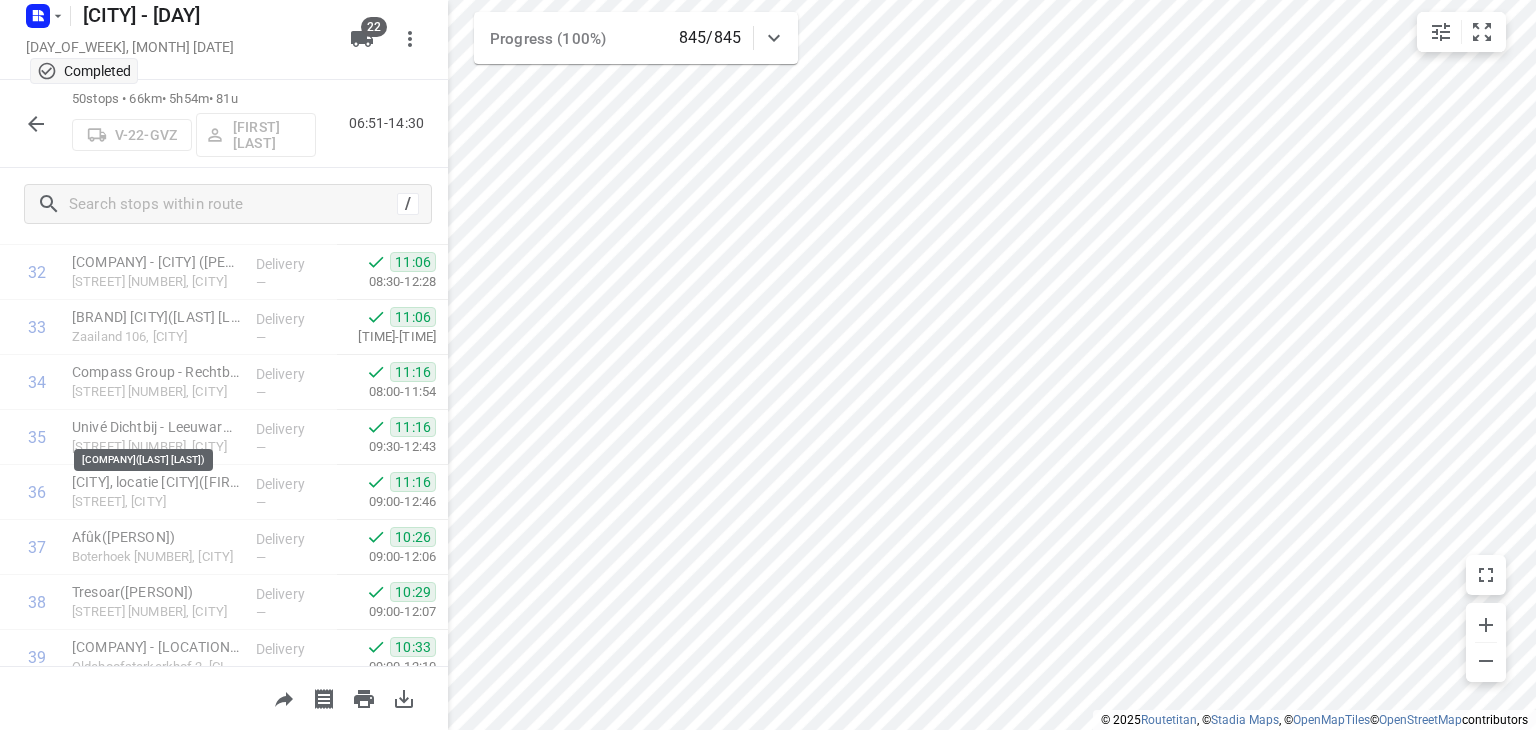 scroll, scrollTop: 2479, scrollLeft: 0, axis: vertical 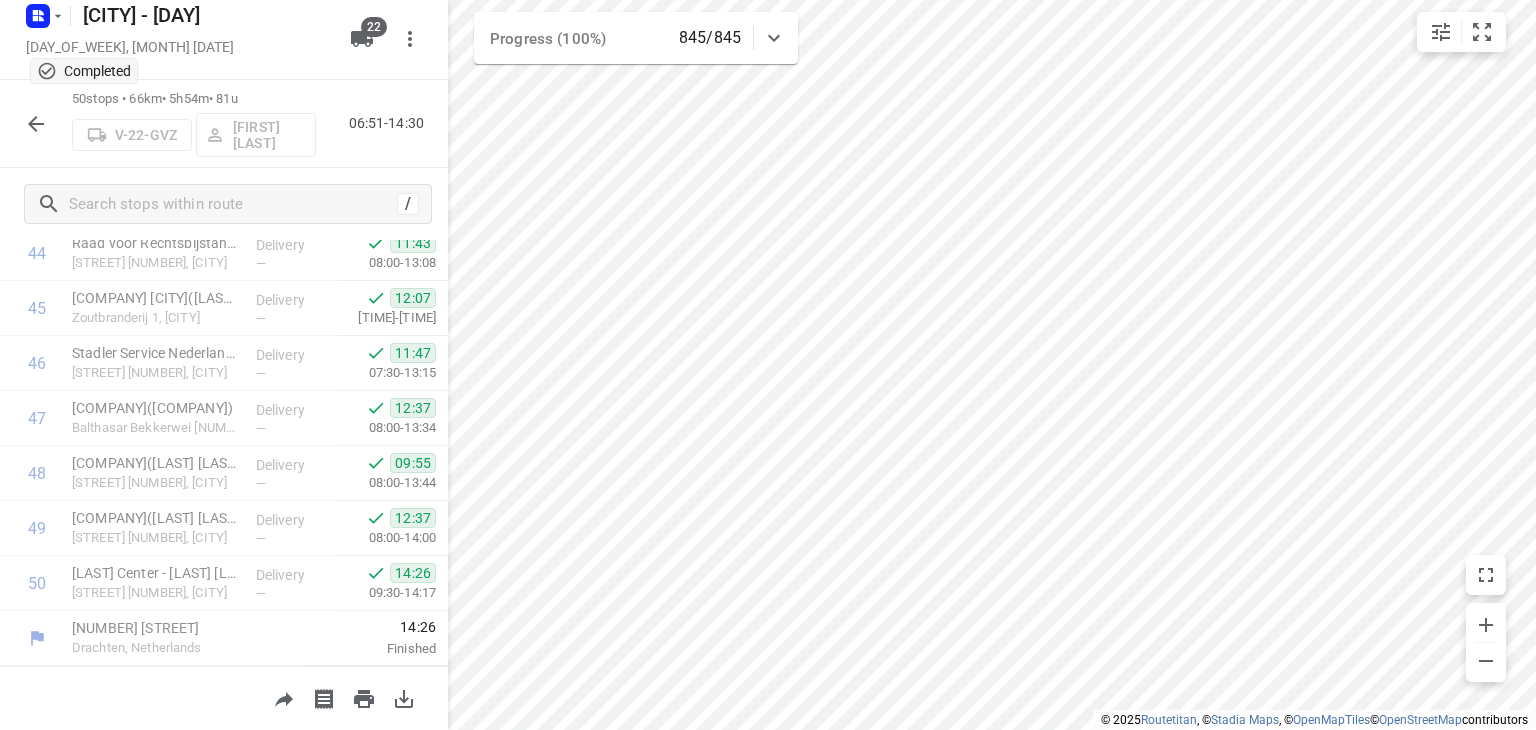 click 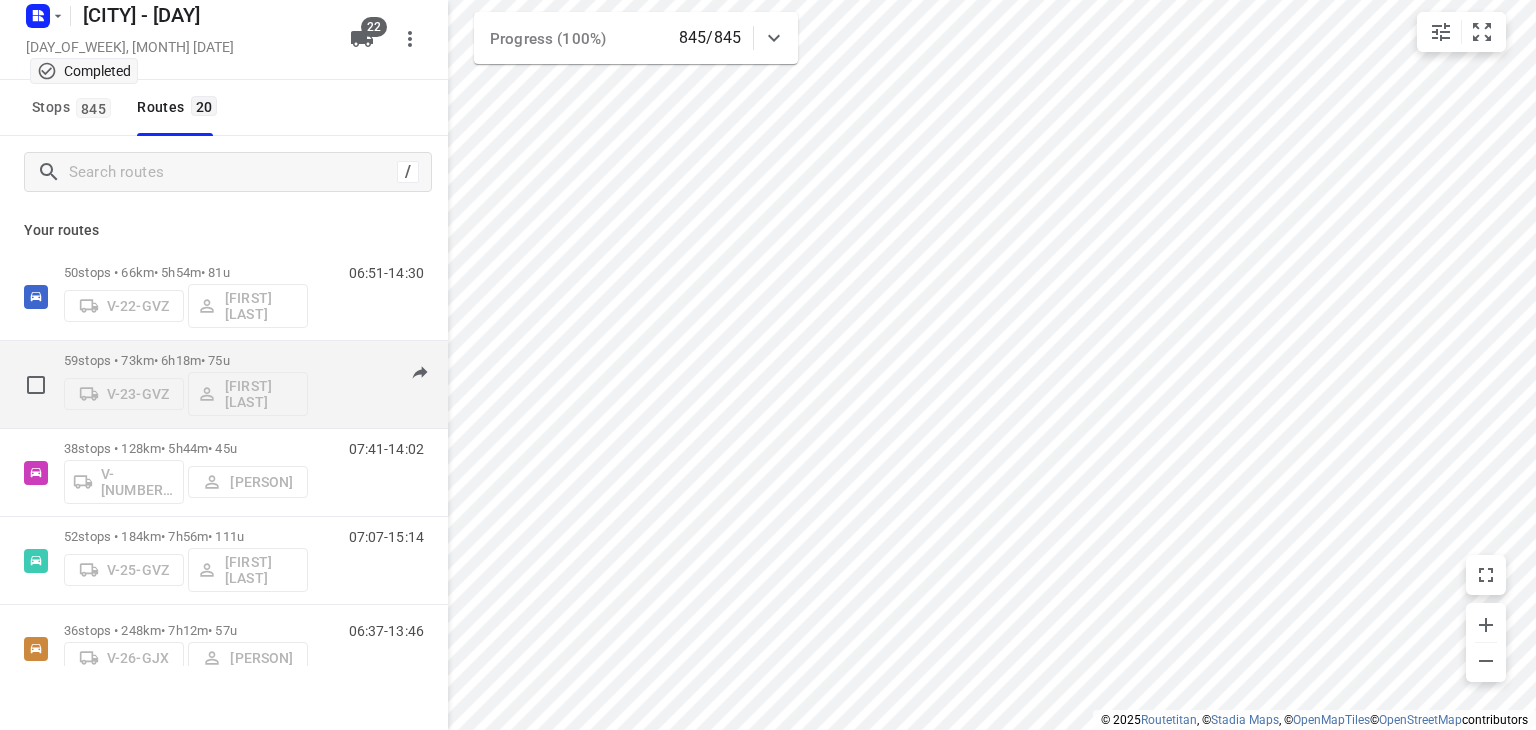 click on "59  stops •   73km  •   6h18m  • 75u" at bounding box center (186, 360) 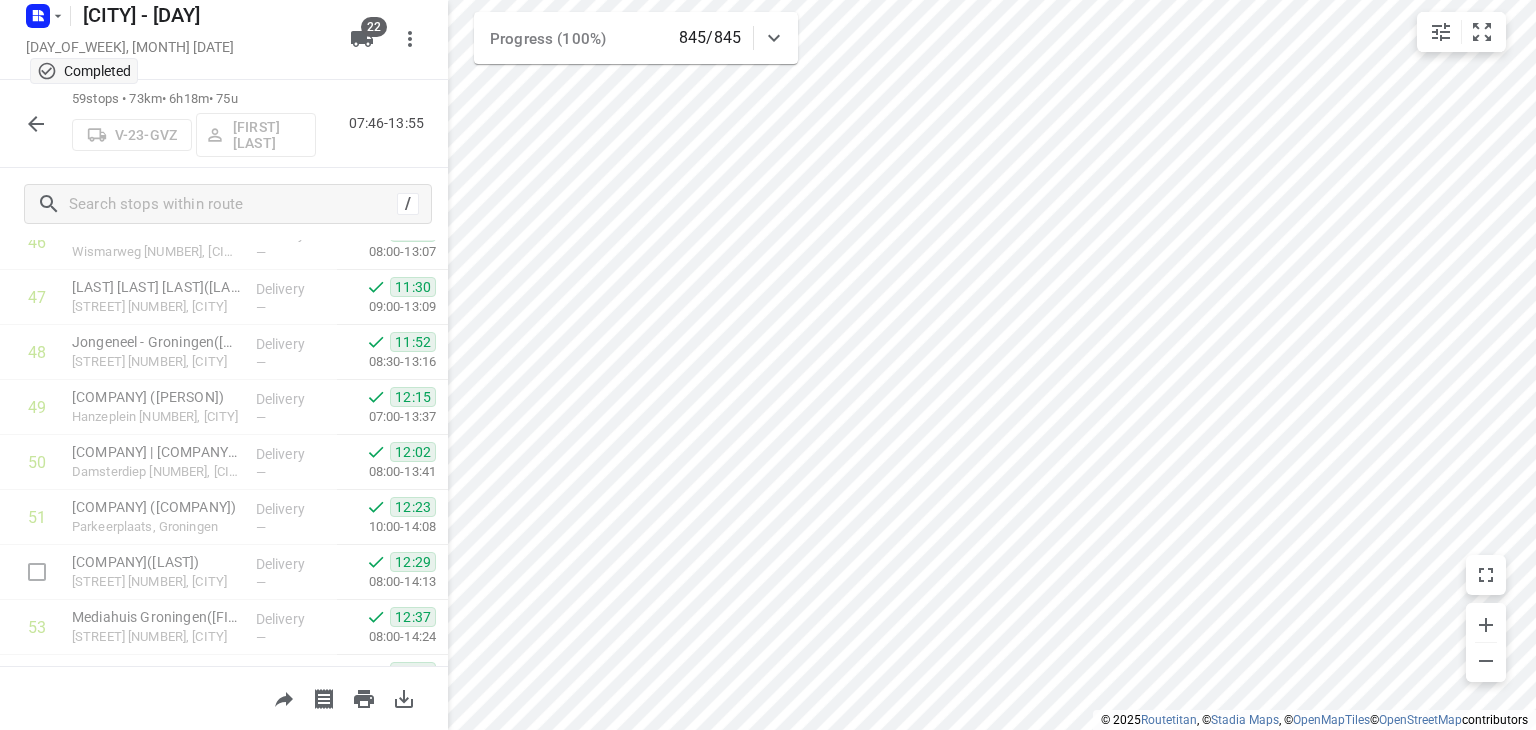 scroll, scrollTop: 2974, scrollLeft: 0, axis: vertical 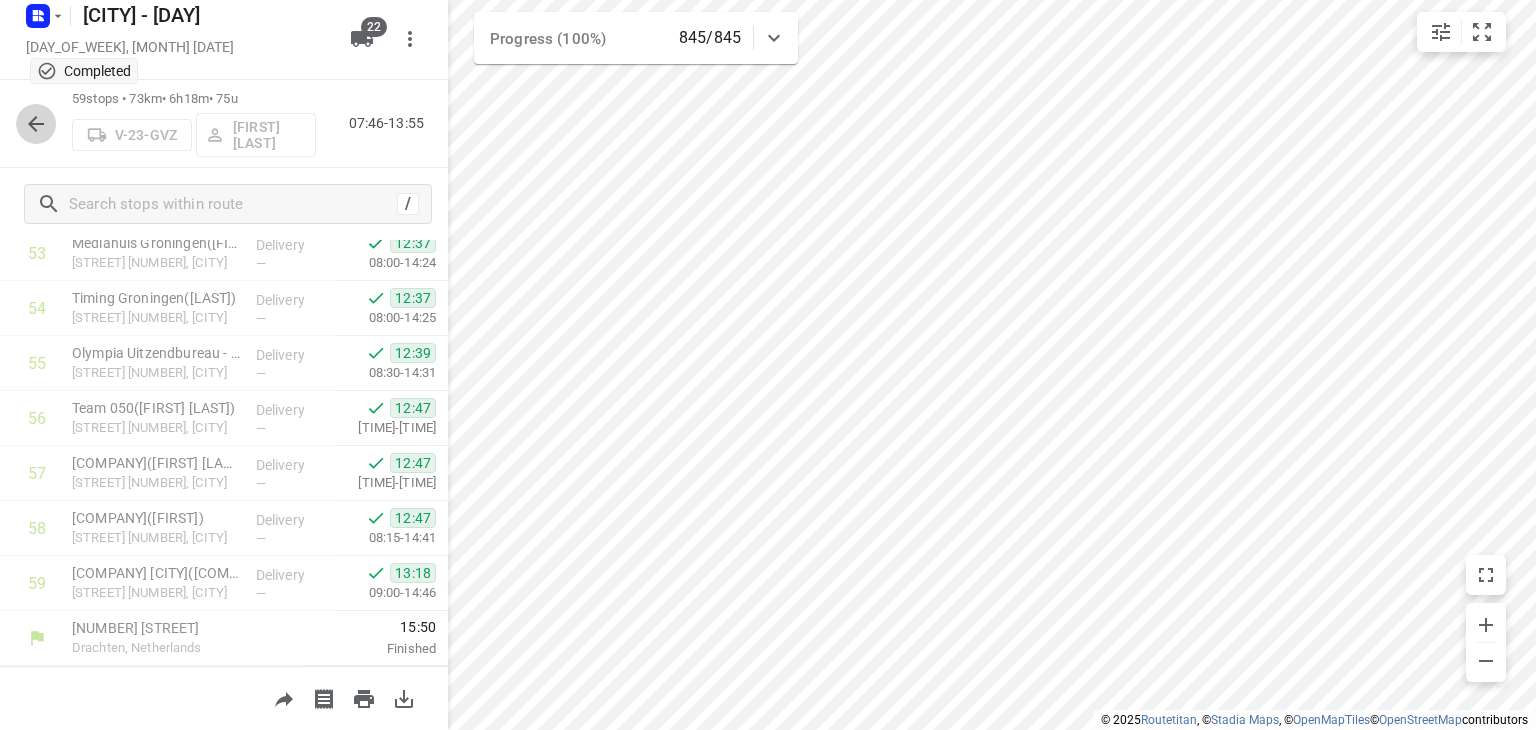click at bounding box center [36, 124] 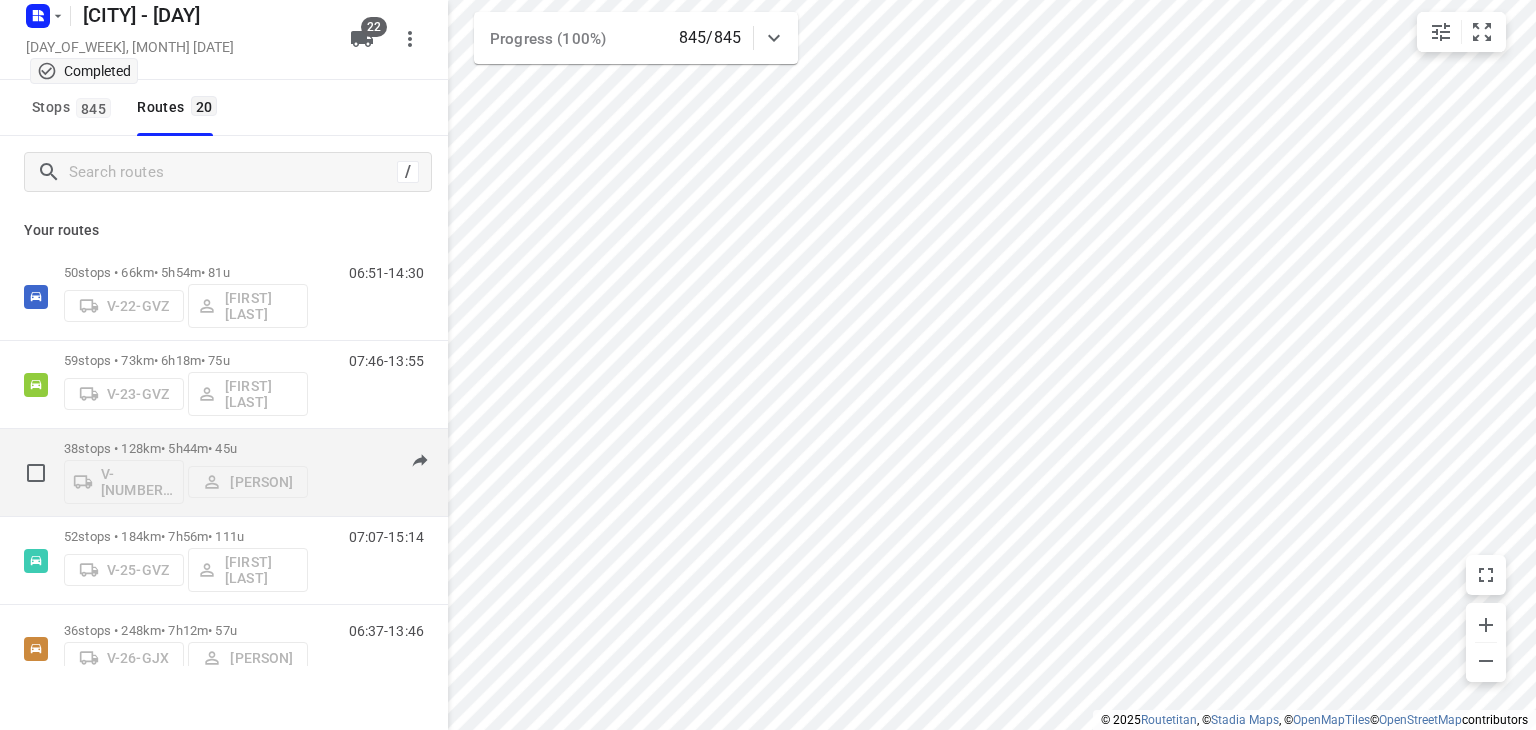 click on "[NUMBER] stops • [NUMBER]km • [TIME] • [TIME] [LAST] [LAST]" at bounding box center (186, 472) 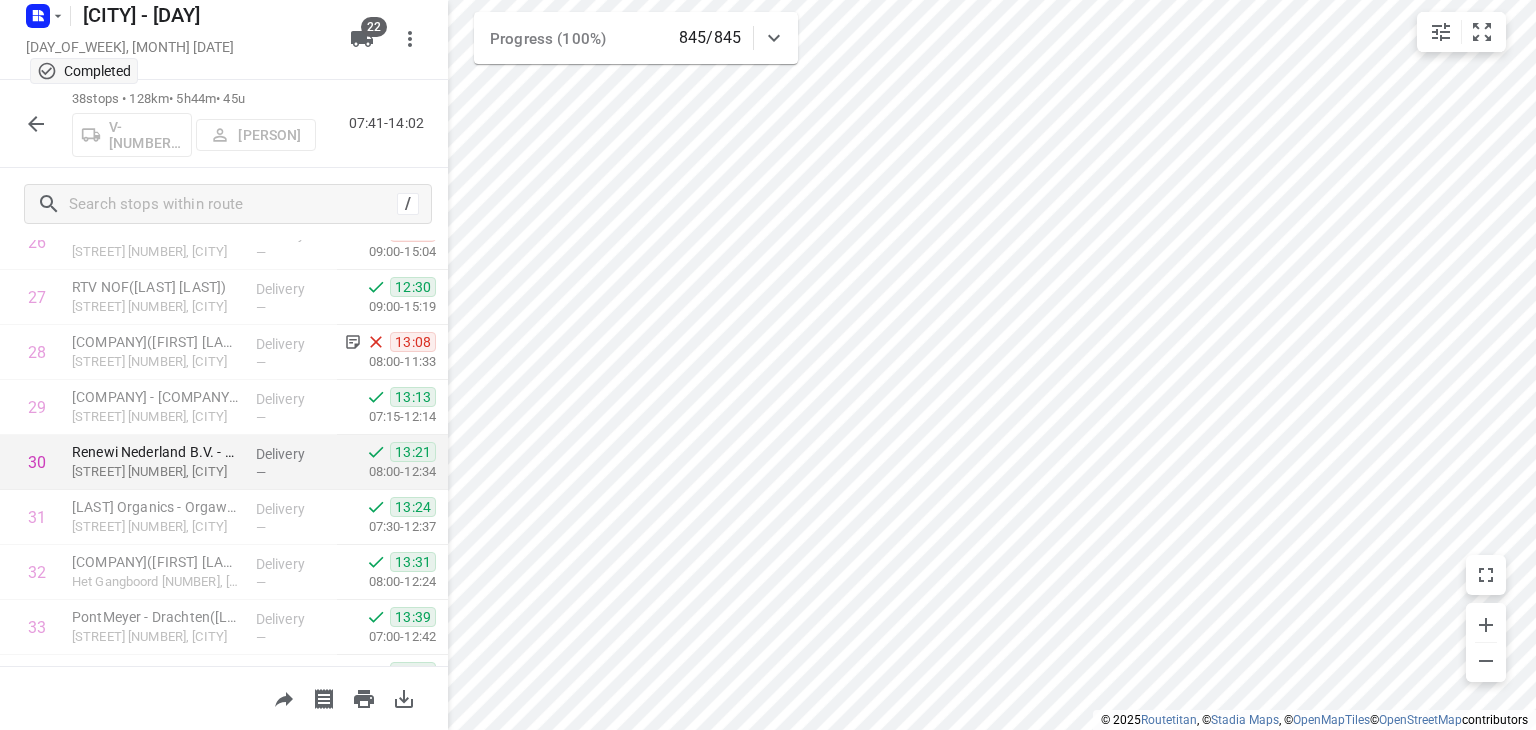 scroll, scrollTop: 1819, scrollLeft: 0, axis: vertical 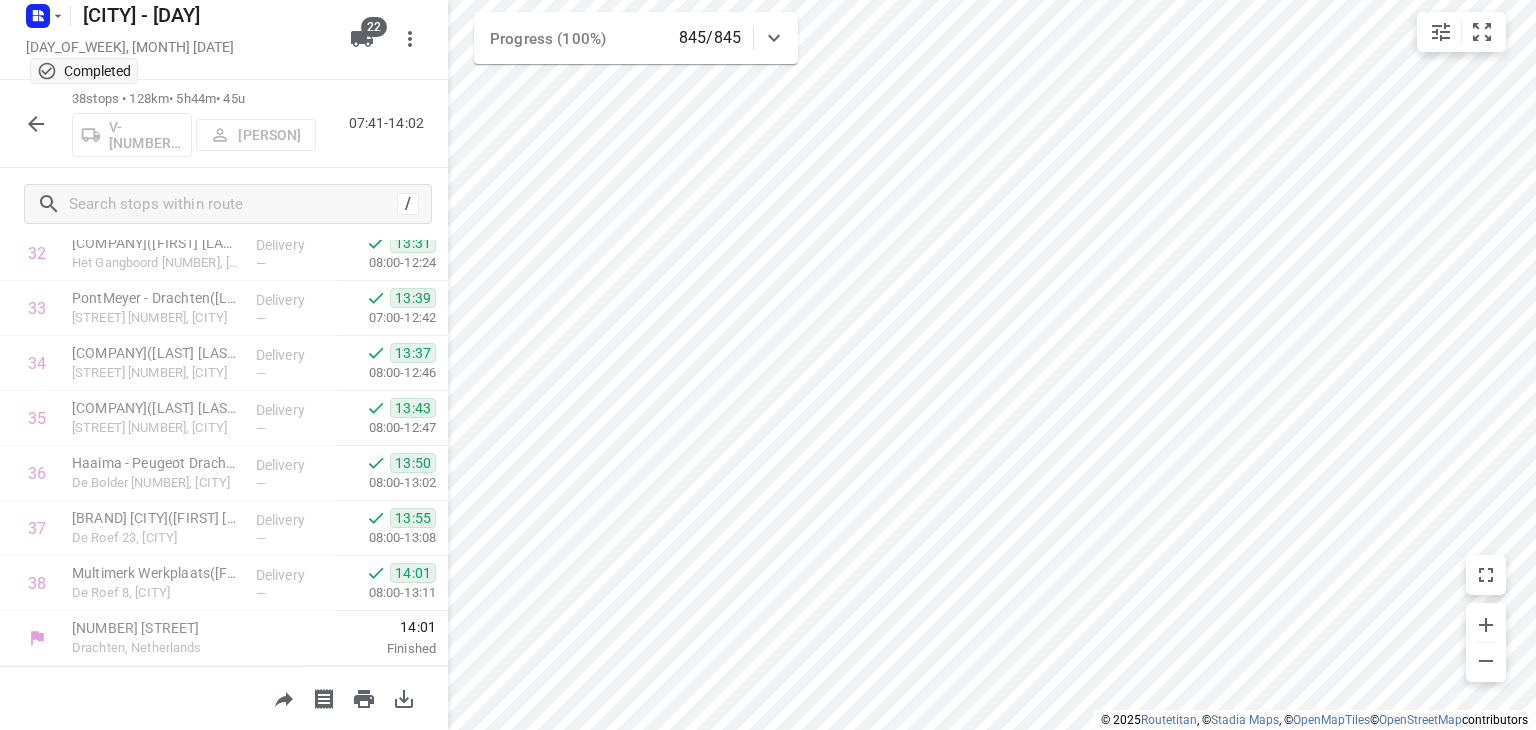 click at bounding box center (36, 124) 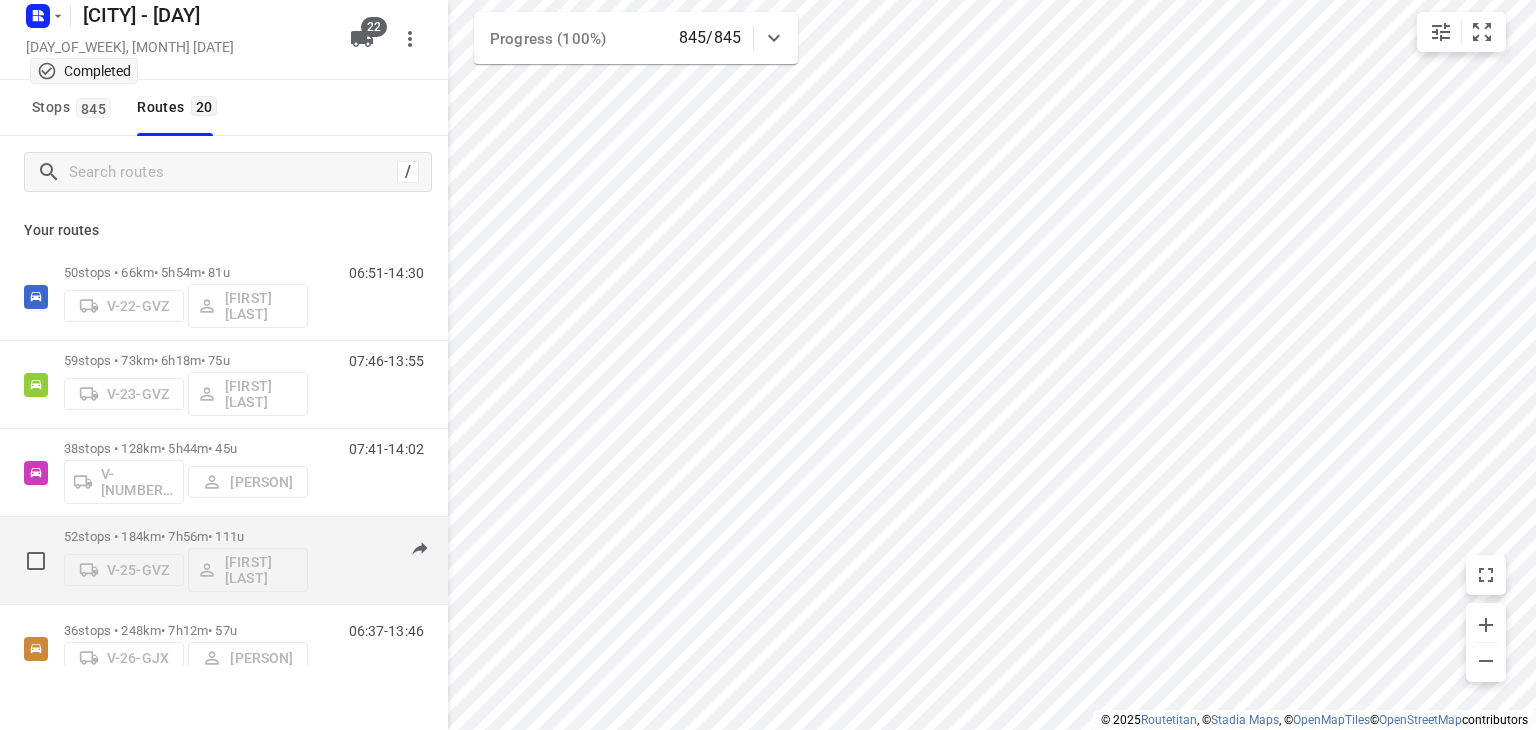 click on "52  stops •   184km  •   7h56m  • 111u" at bounding box center (186, 536) 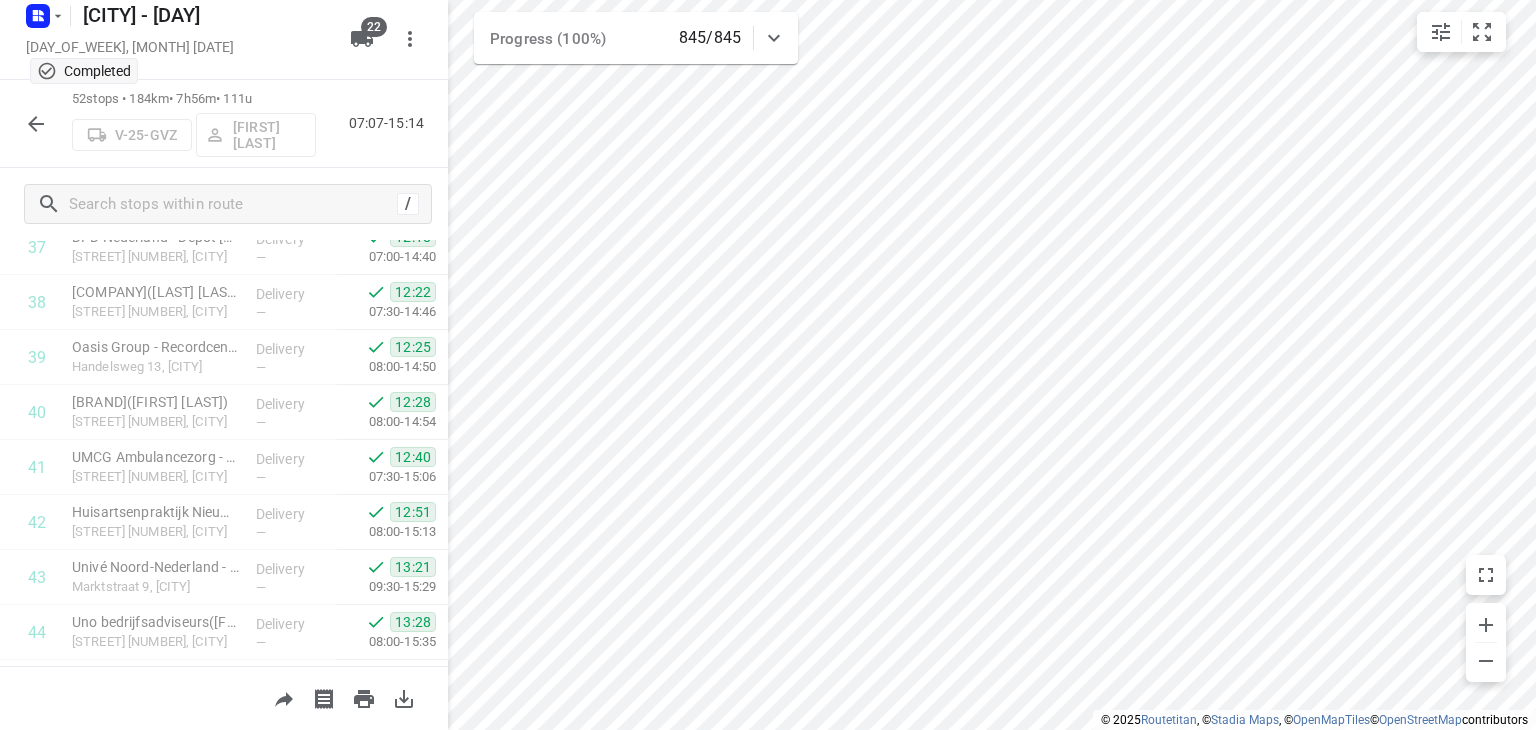 scroll, scrollTop: 2589, scrollLeft: 0, axis: vertical 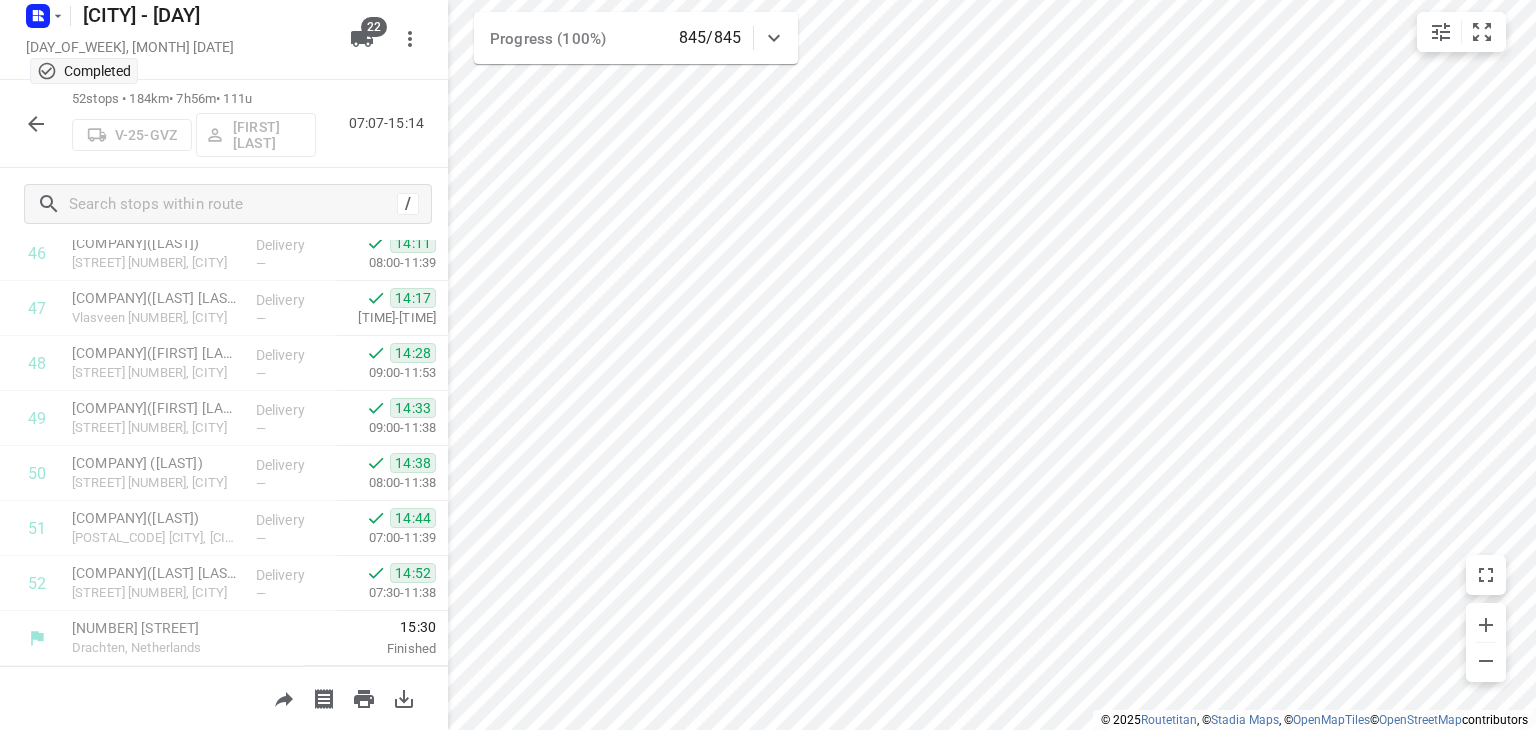 click 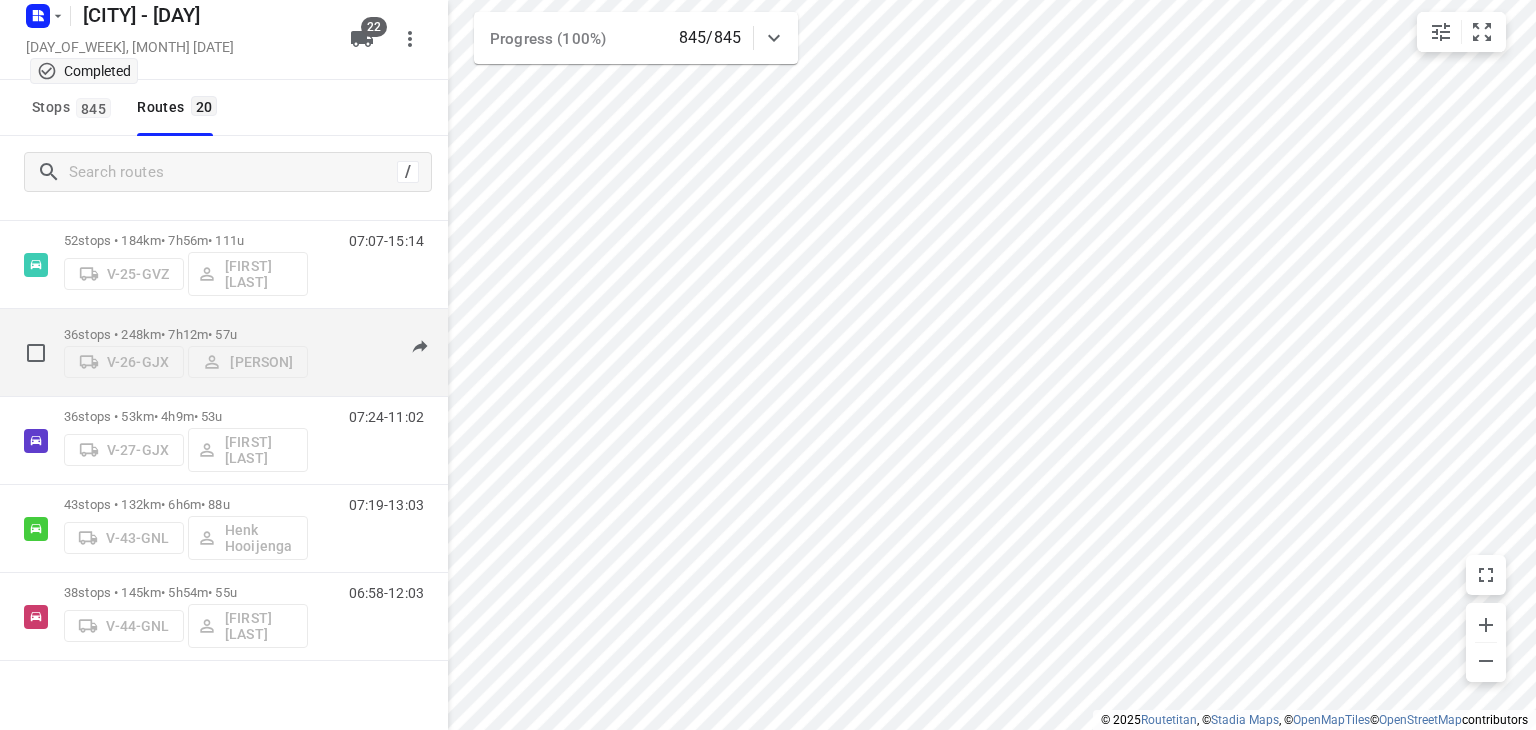 scroll, scrollTop: 300, scrollLeft: 0, axis: vertical 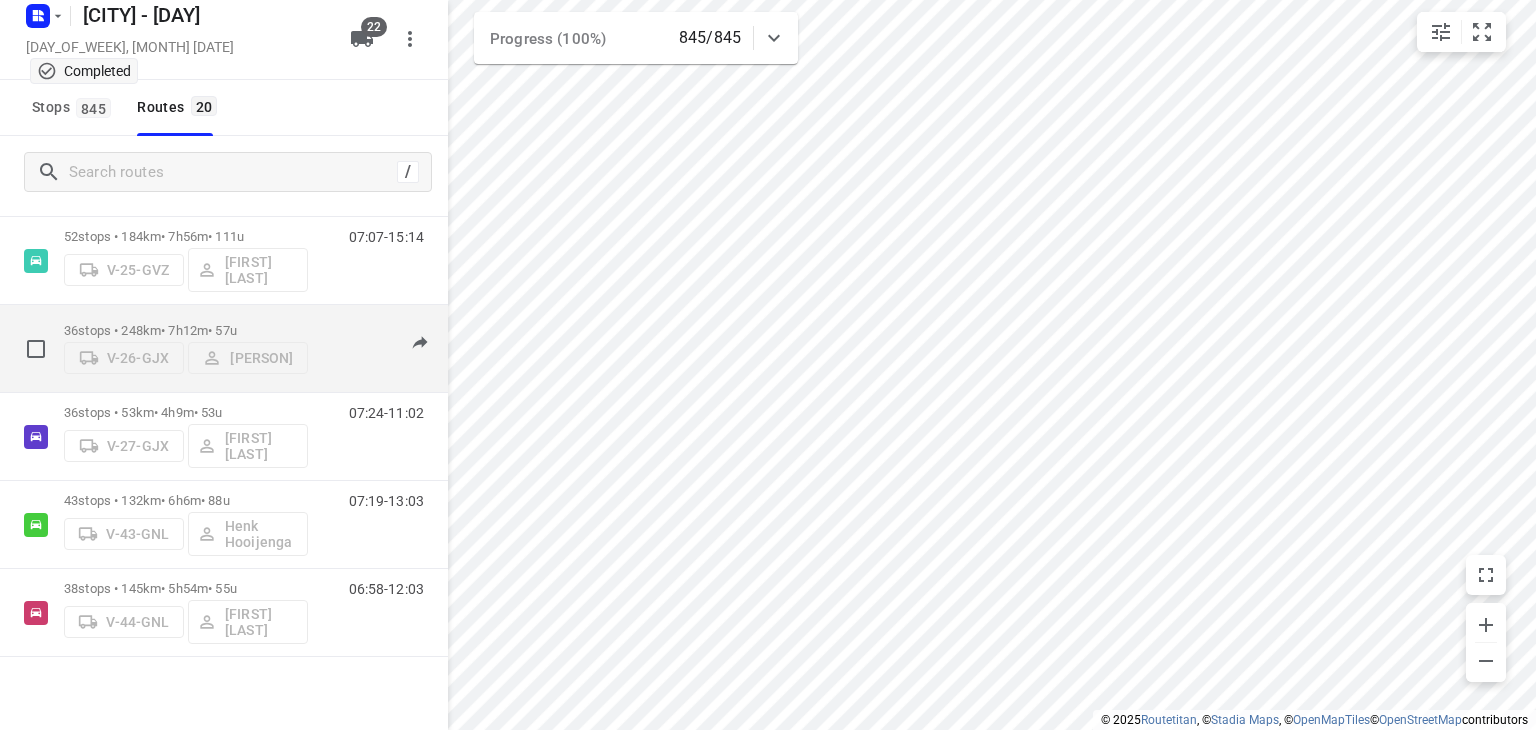 click on "[NUMBER] stops • [NUMBER]km • [NUMBER]h[NUMBER]m • [NUMBER]u" at bounding box center (186, 330) 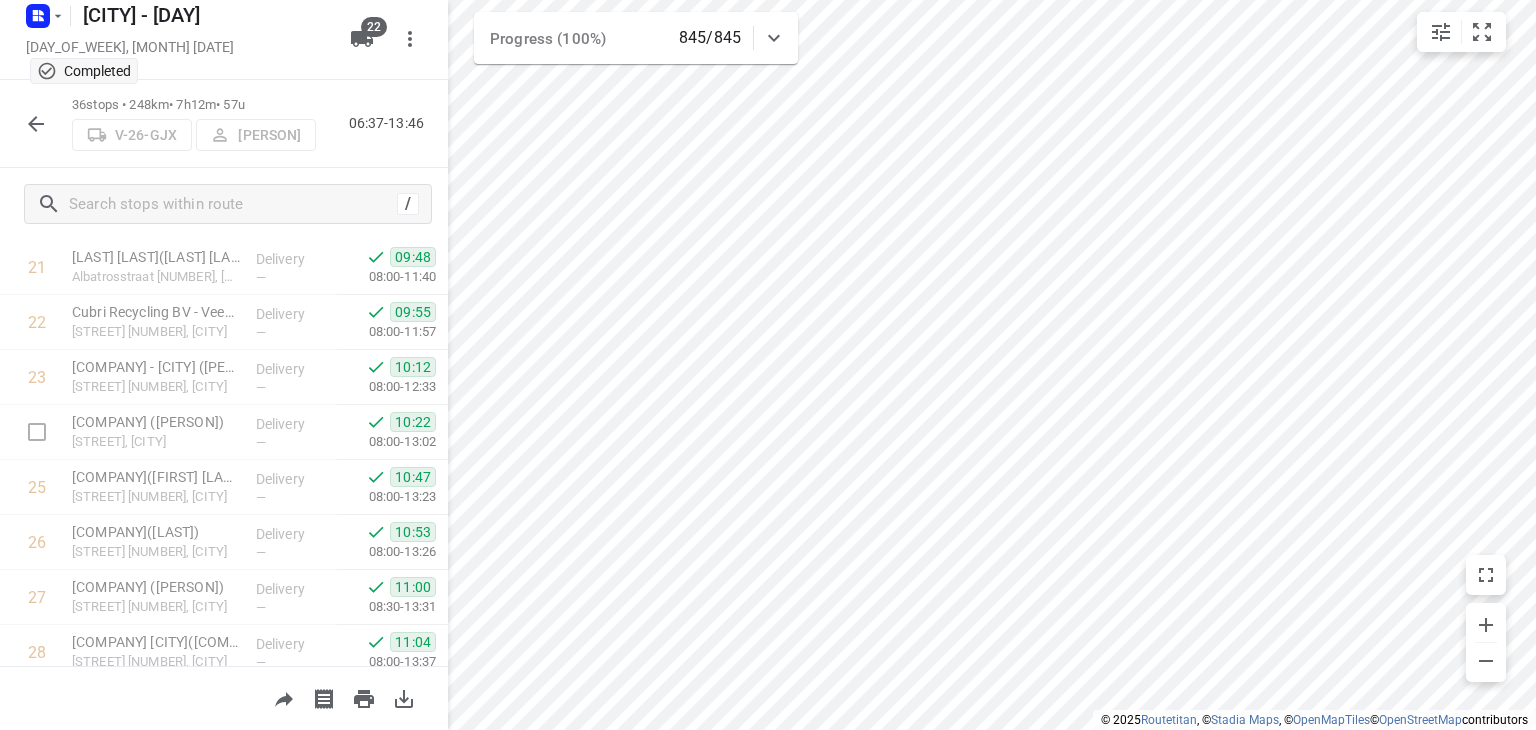 scroll, scrollTop: 1709, scrollLeft: 0, axis: vertical 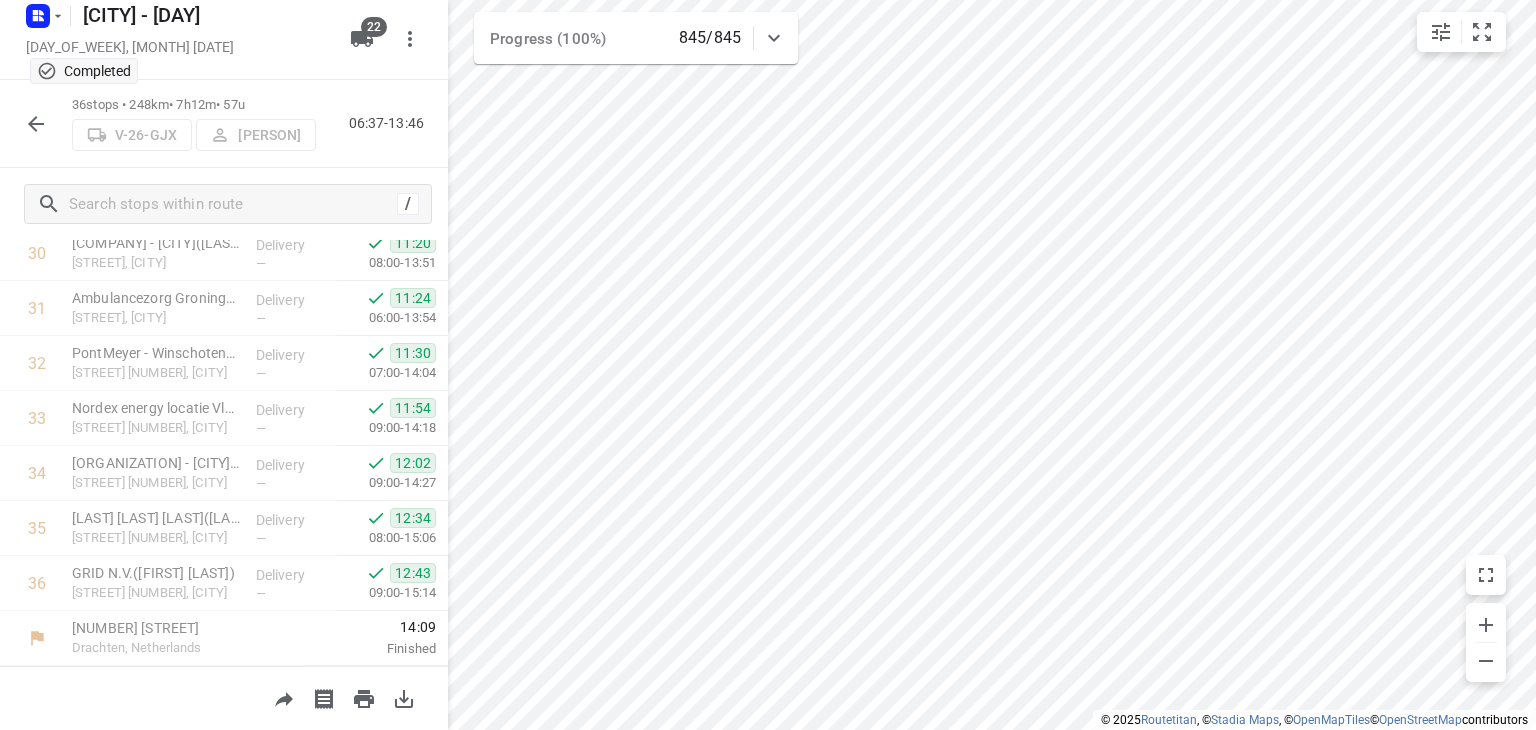 click 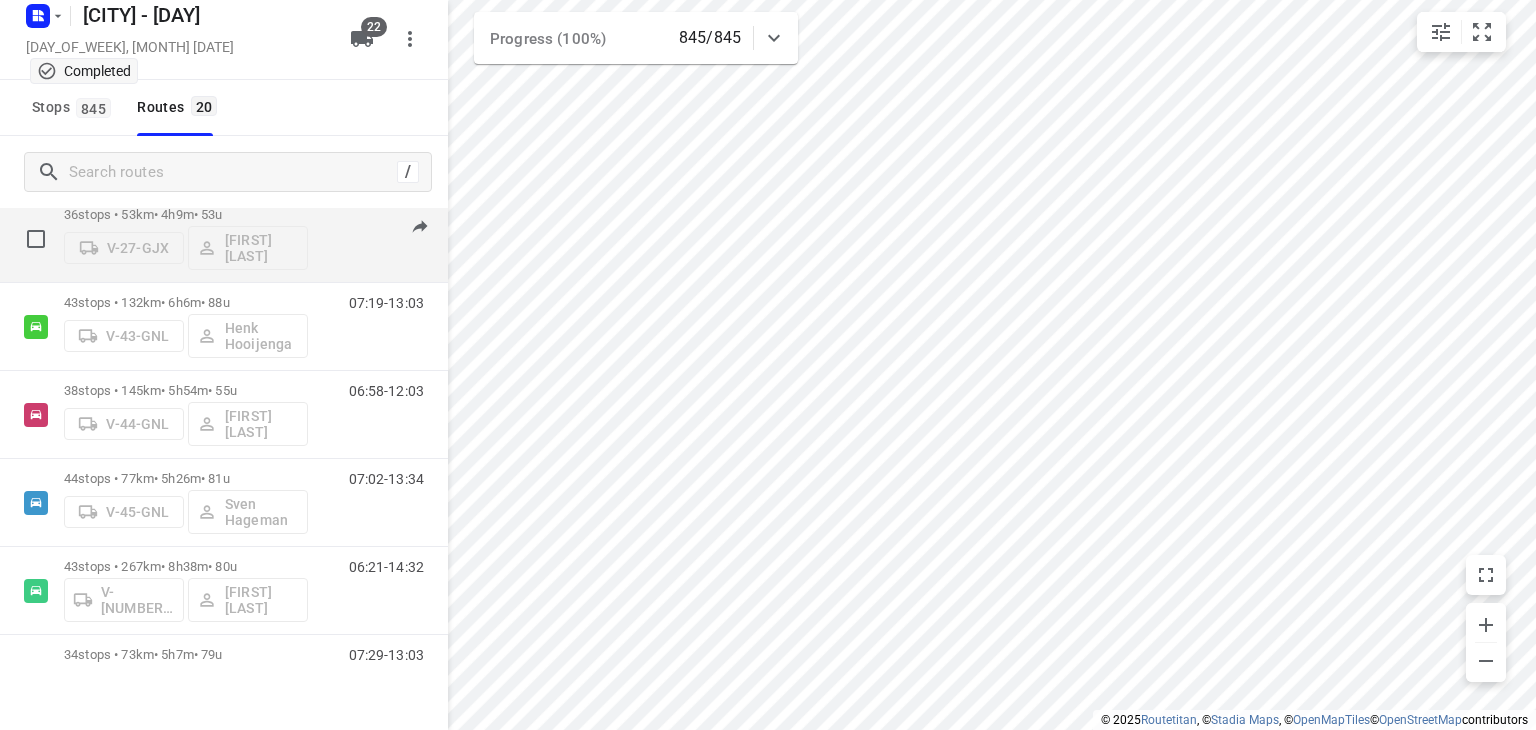 scroll, scrollTop: 500, scrollLeft: 0, axis: vertical 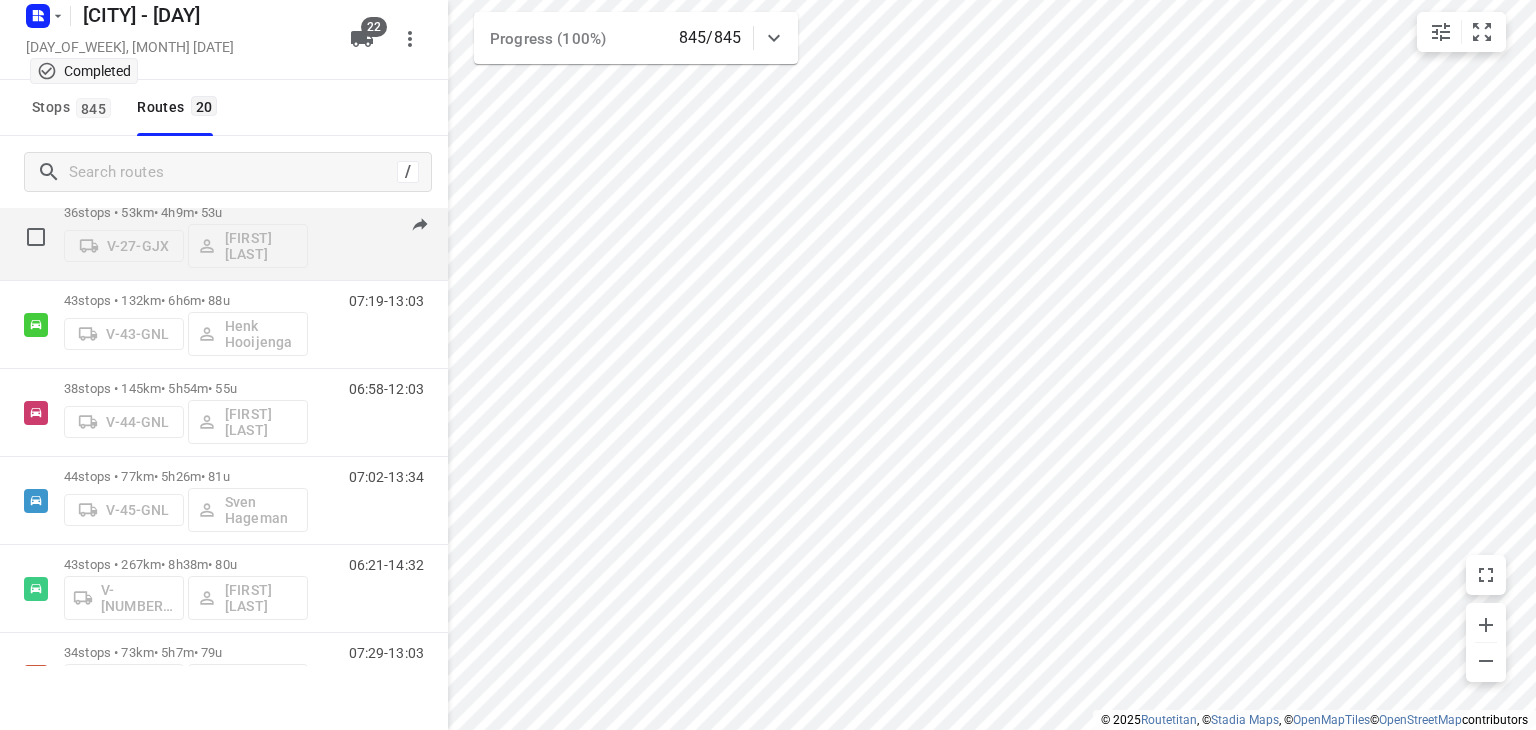 click on "36  stops •   53km  •   4h9m  • 53u" at bounding box center (186, 212) 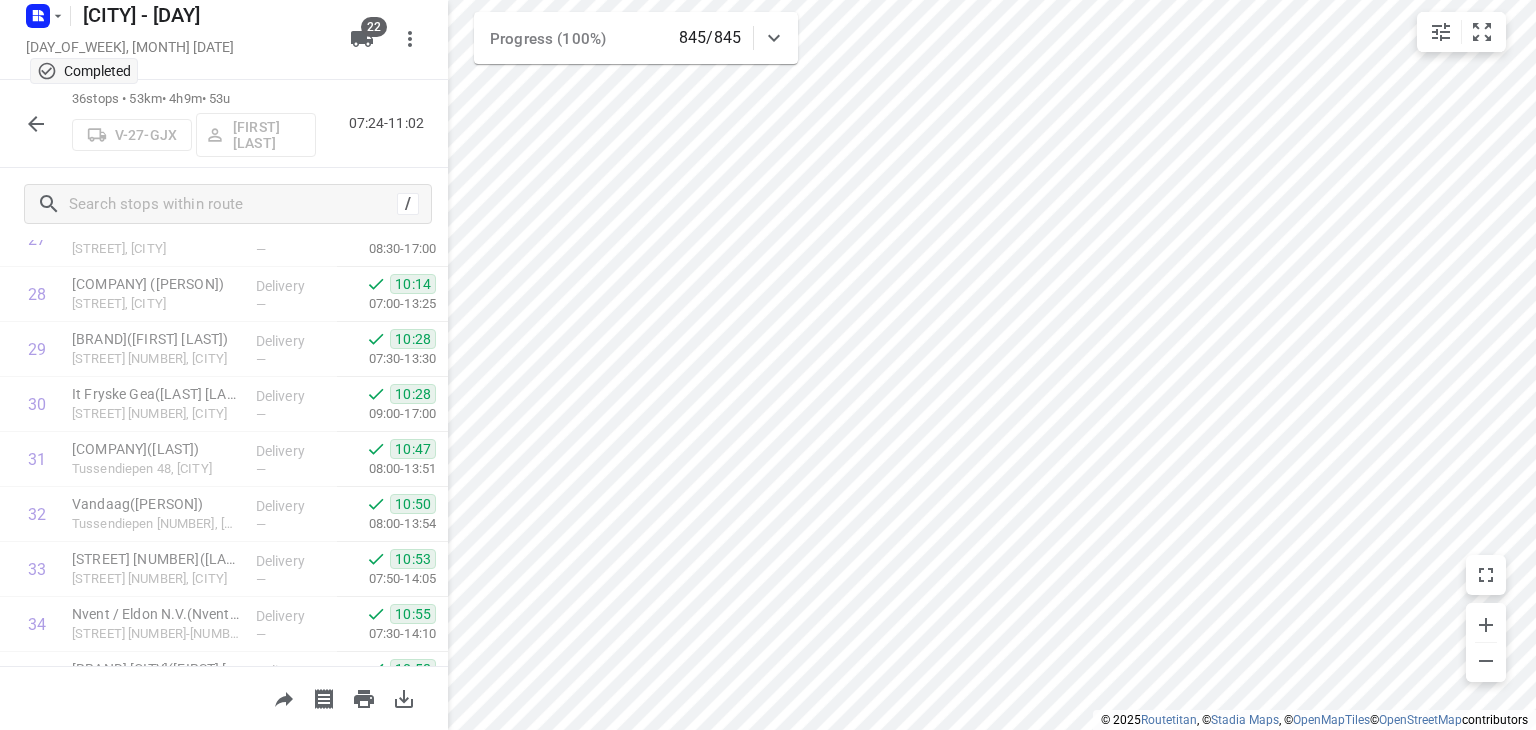 scroll, scrollTop: 1709, scrollLeft: 0, axis: vertical 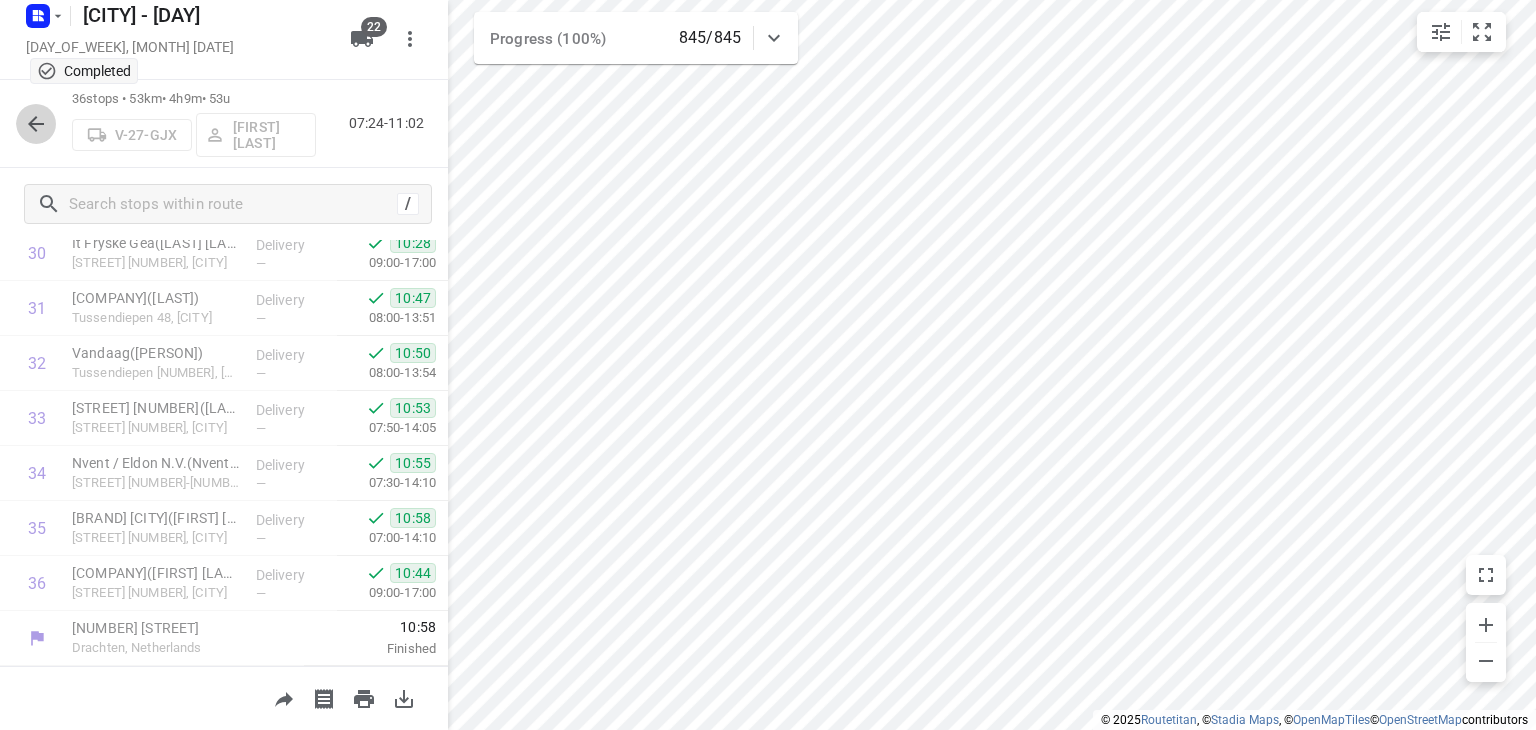 click 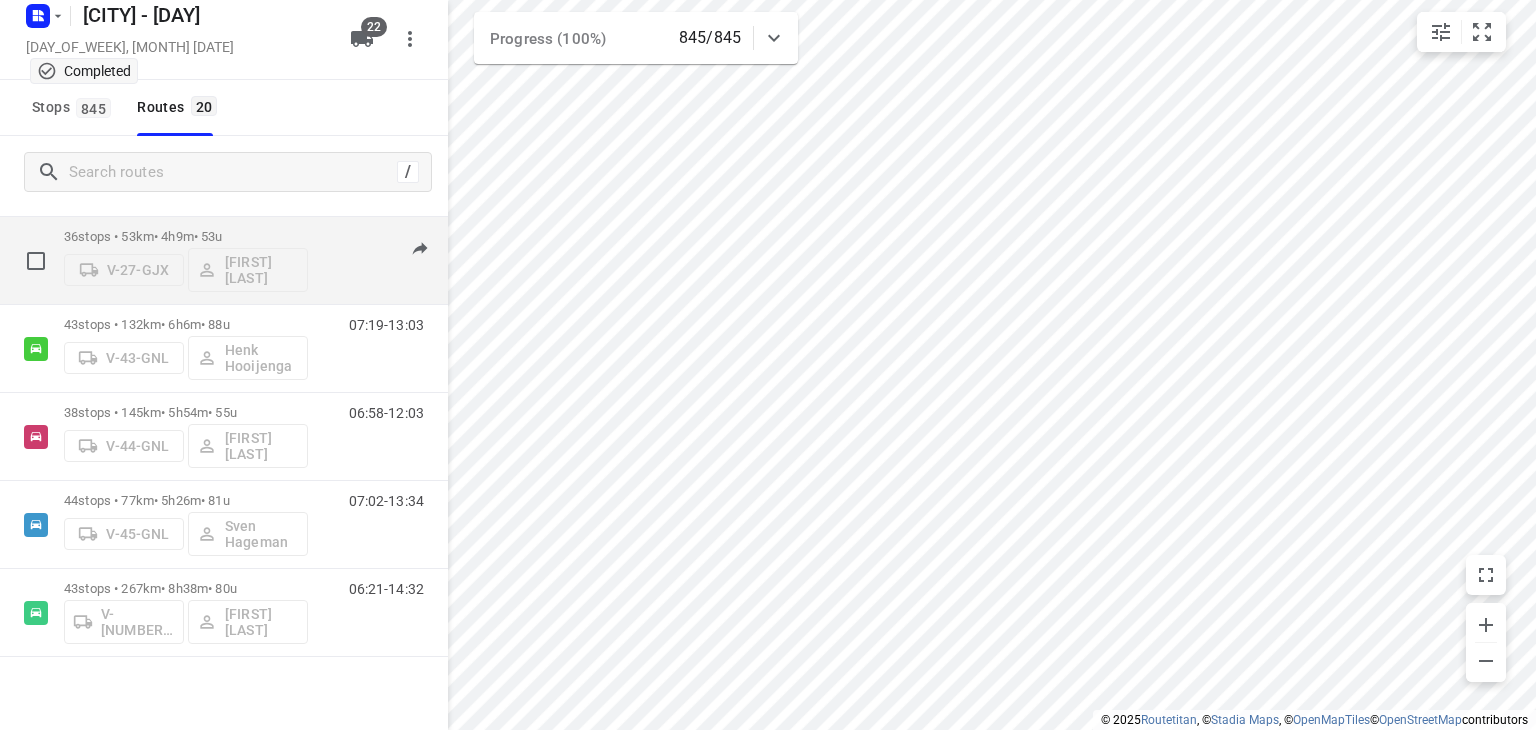 scroll, scrollTop: 500, scrollLeft: 0, axis: vertical 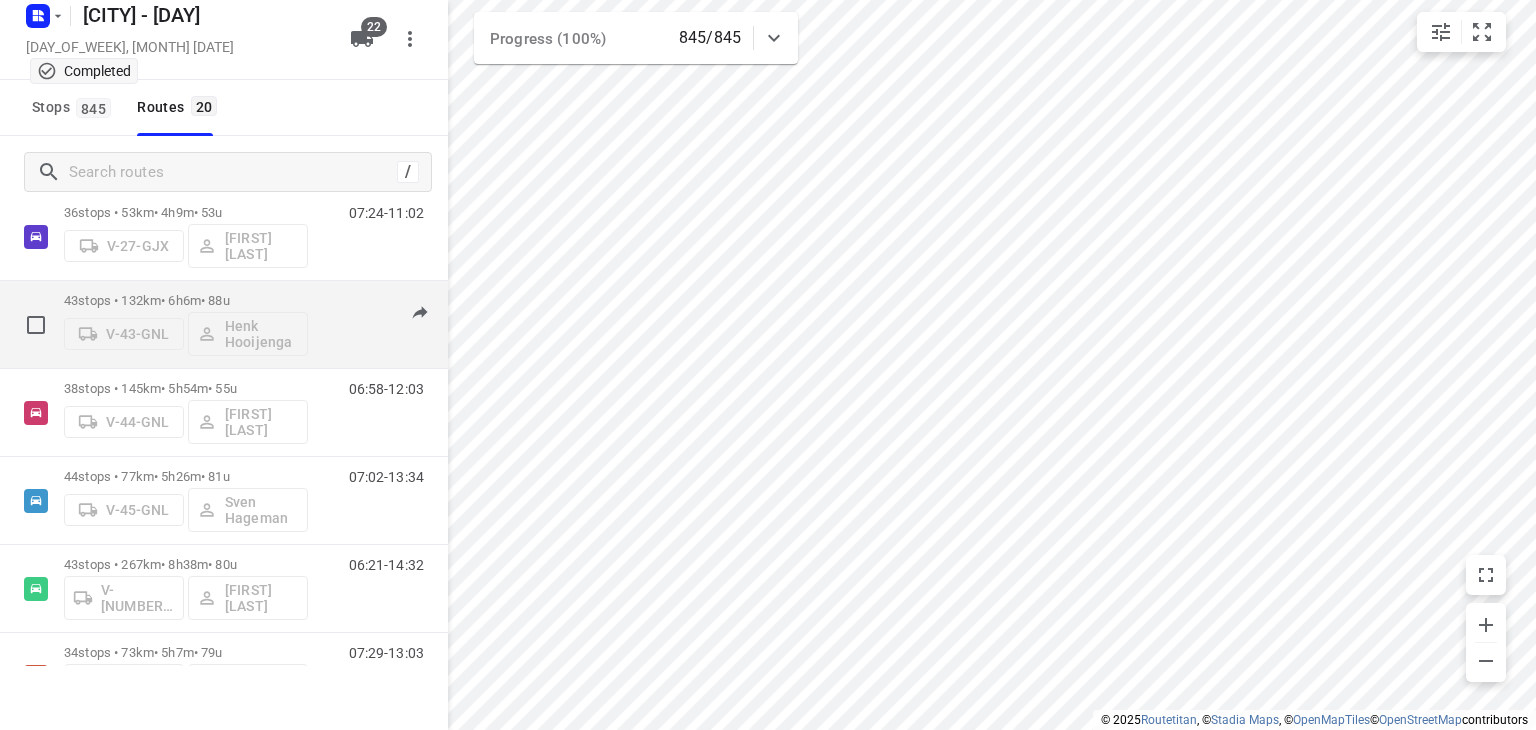 click on "[NUMBER] stops • [NUMBER]km • [NUMBER]h[NUMBER]m • [NUMBER]u" at bounding box center [186, 300] 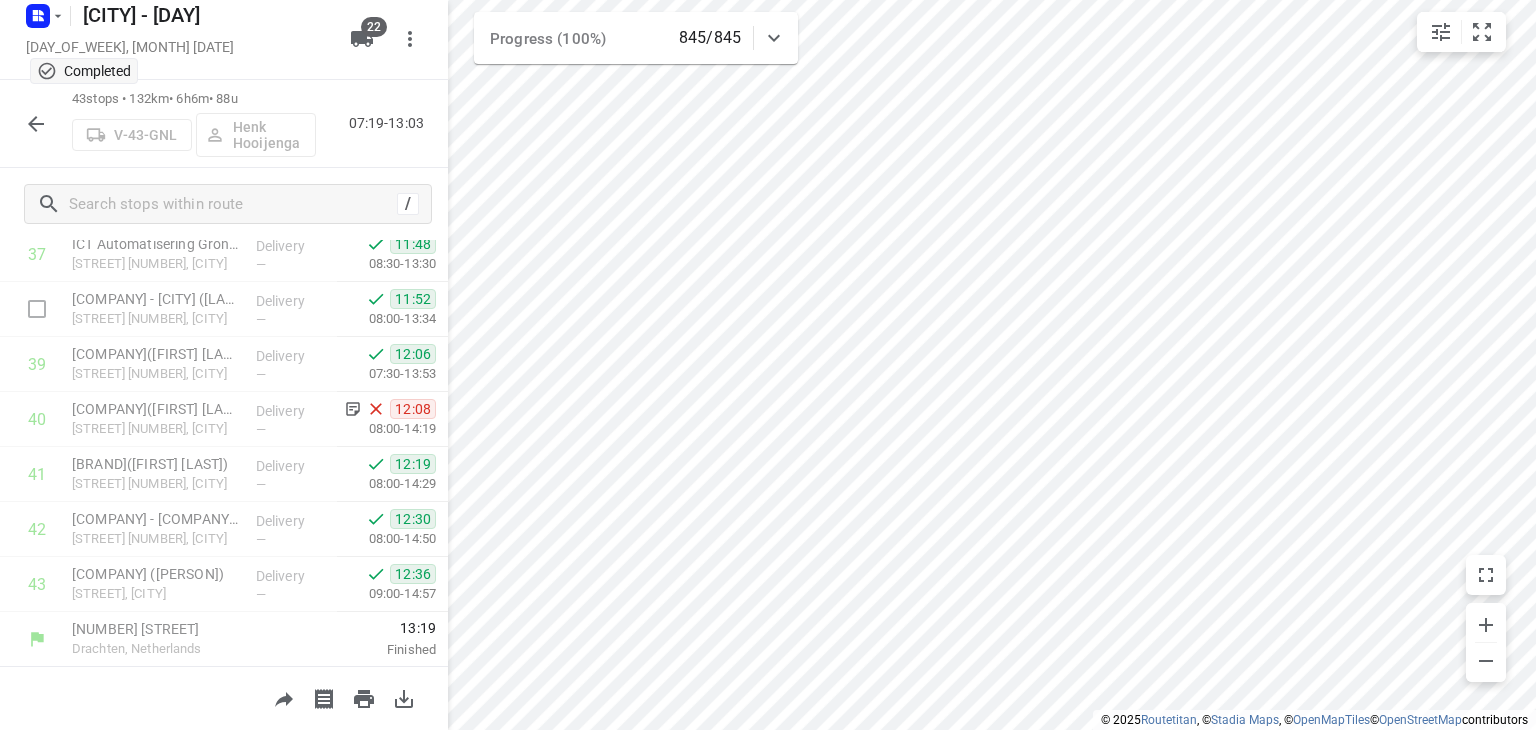 scroll, scrollTop: 2094, scrollLeft: 0, axis: vertical 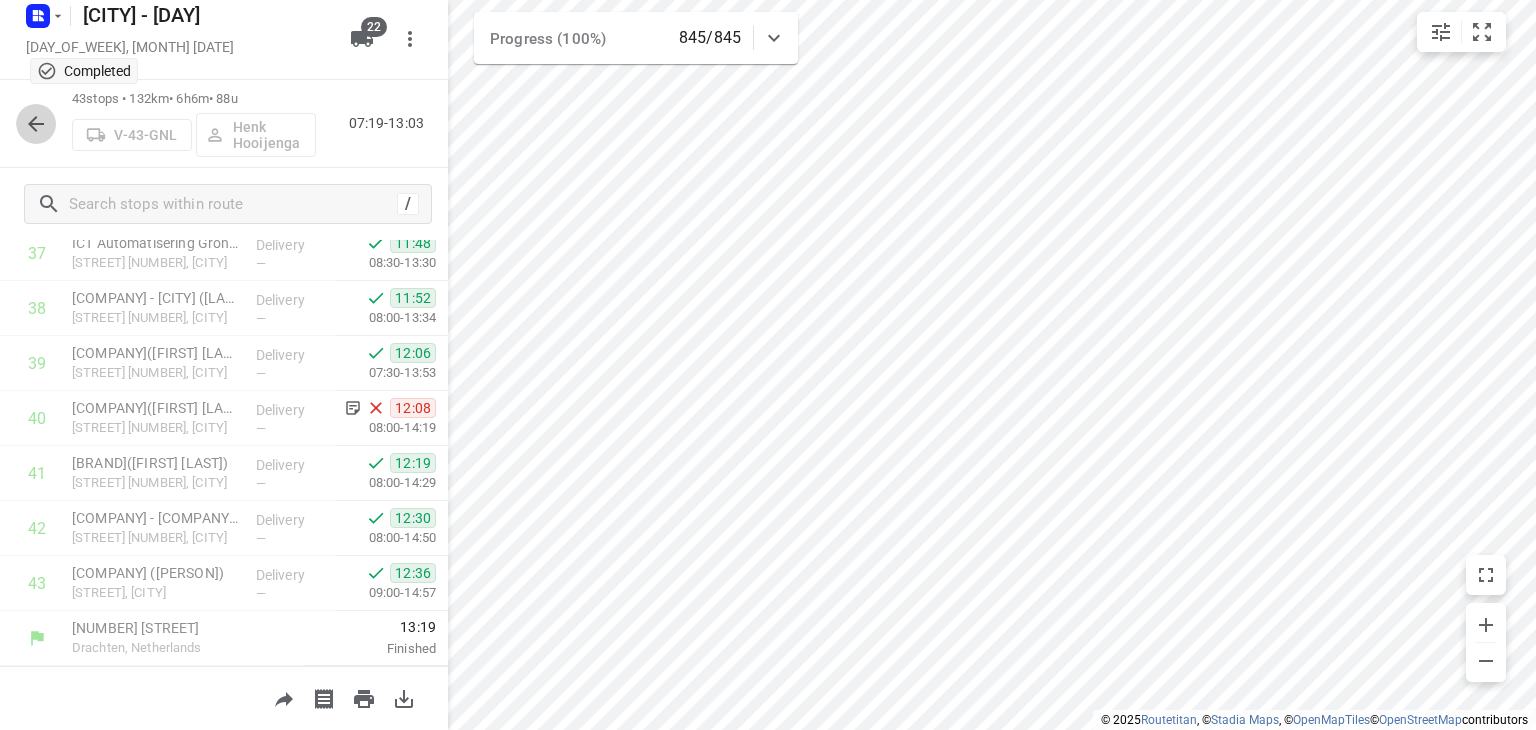 click 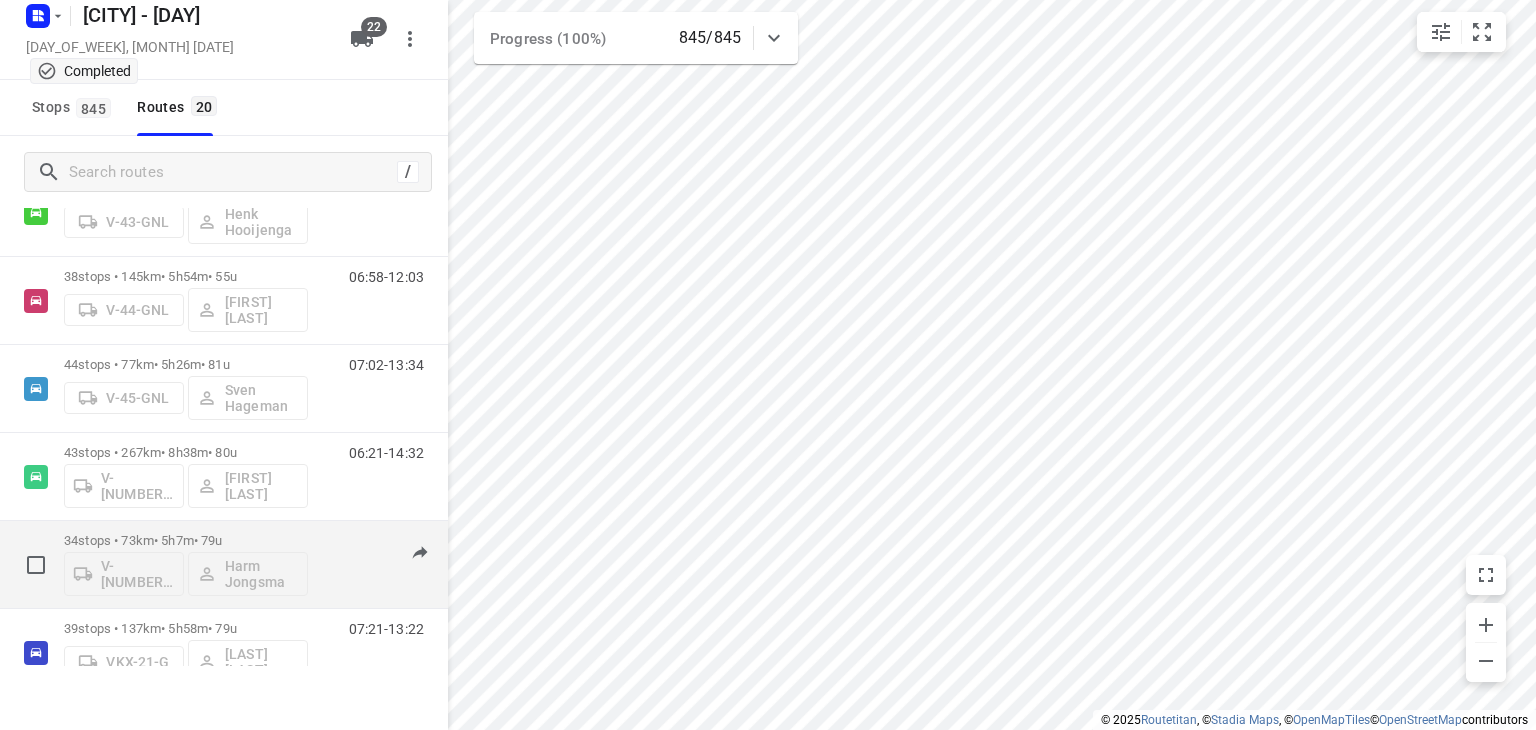 scroll, scrollTop: 600, scrollLeft: 0, axis: vertical 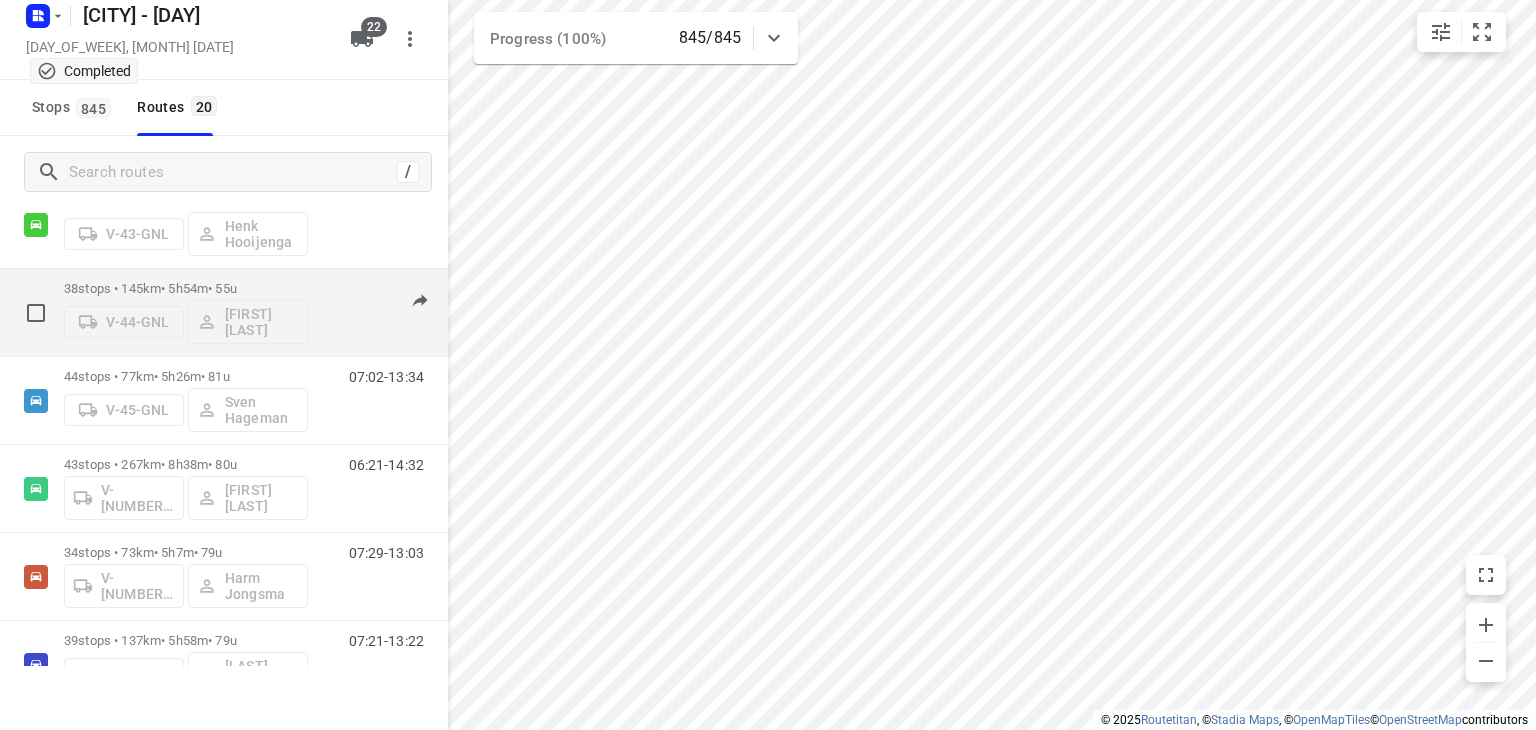 click on "[NUMBER] stops • [NUMBER]km • [NUMBER]h[NUMBER]m • [NUMBER]u" at bounding box center [186, 288] 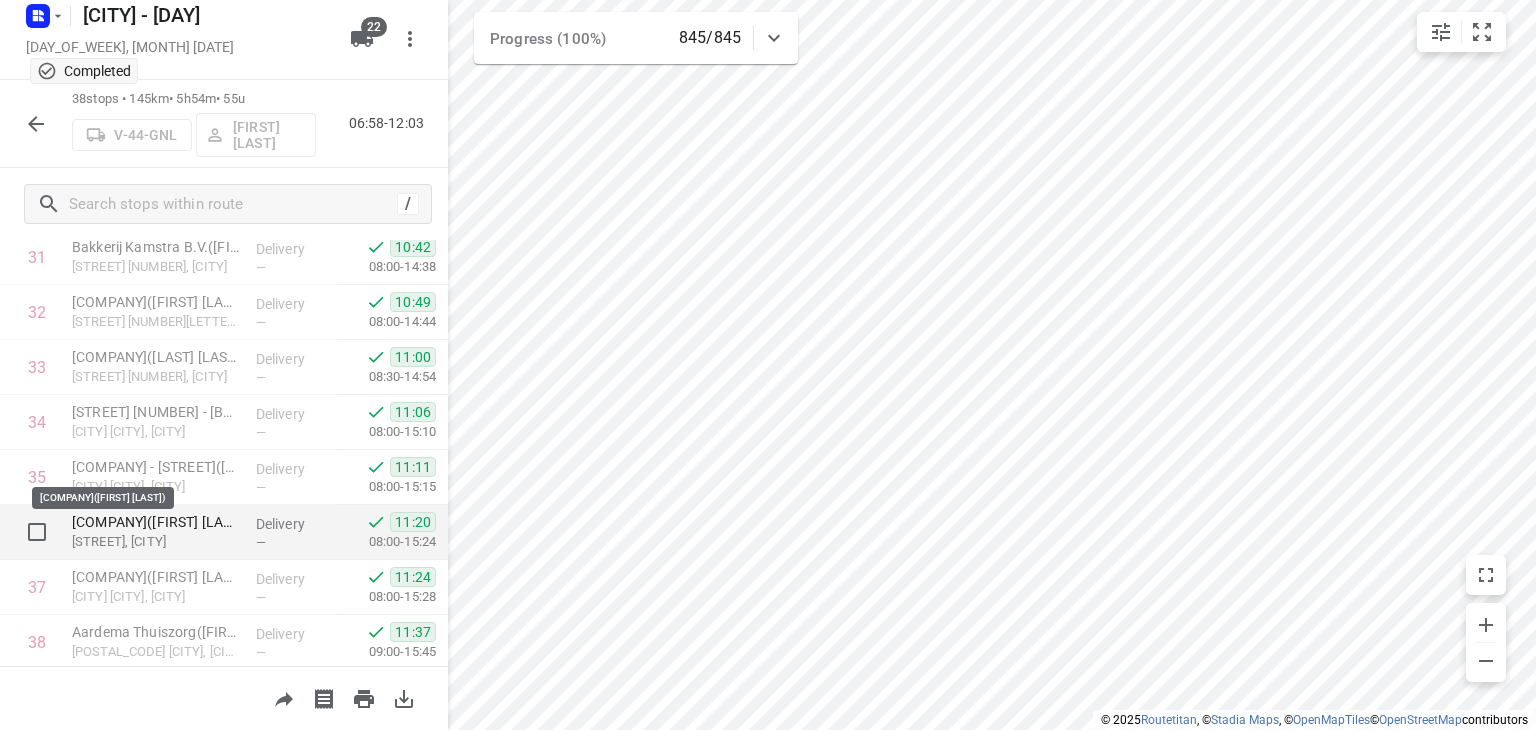 scroll, scrollTop: 1819, scrollLeft: 0, axis: vertical 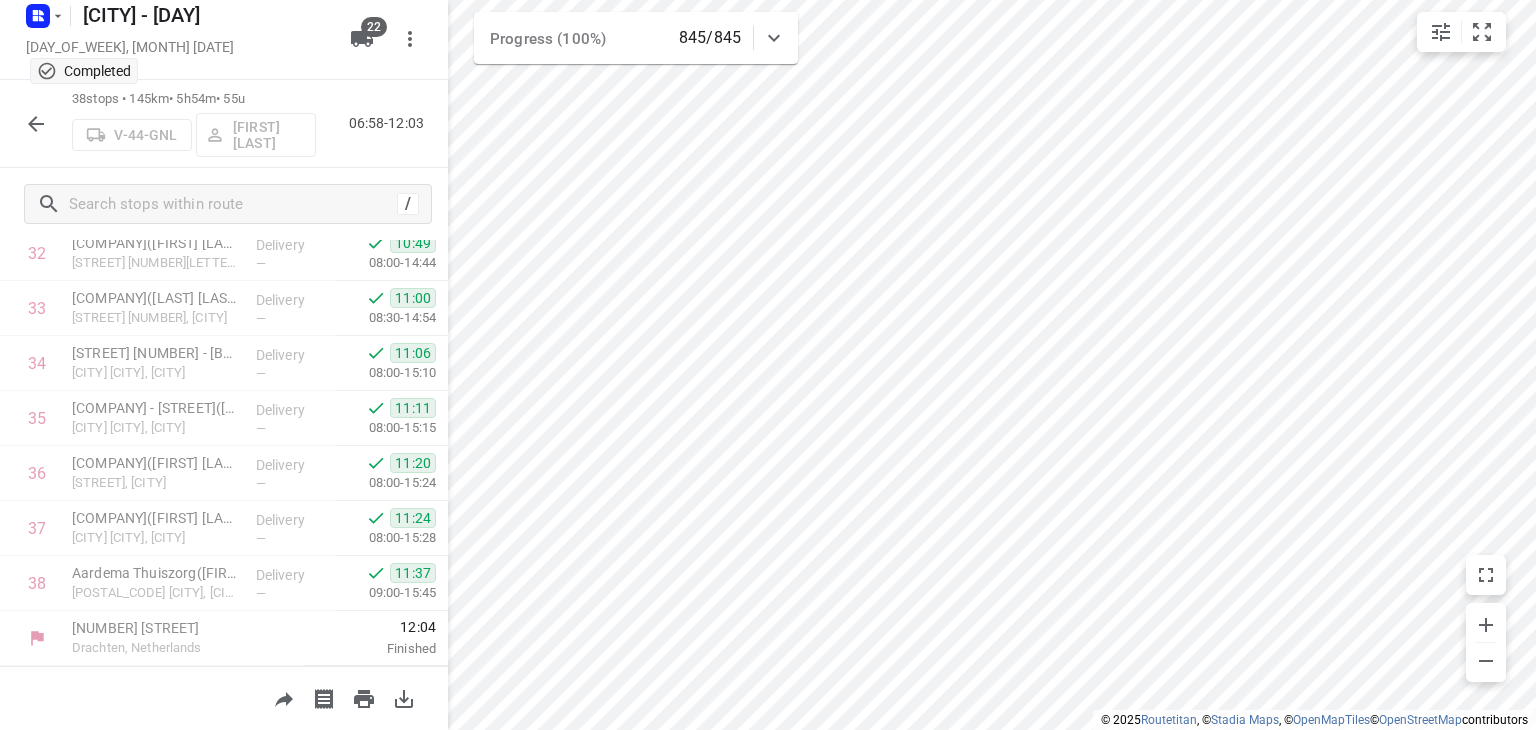 click 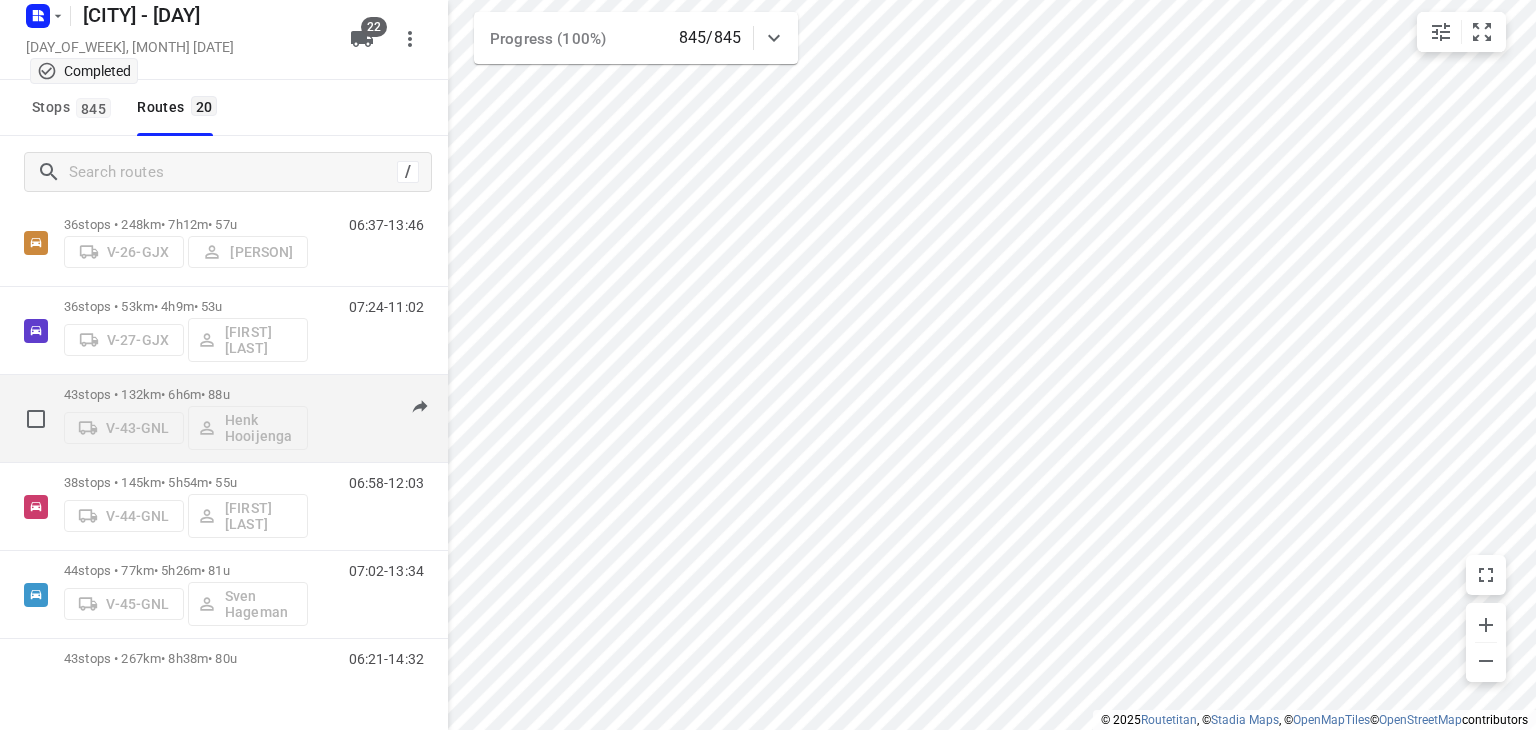 scroll, scrollTop: 500, scrollLeft: 0, axis: vertical 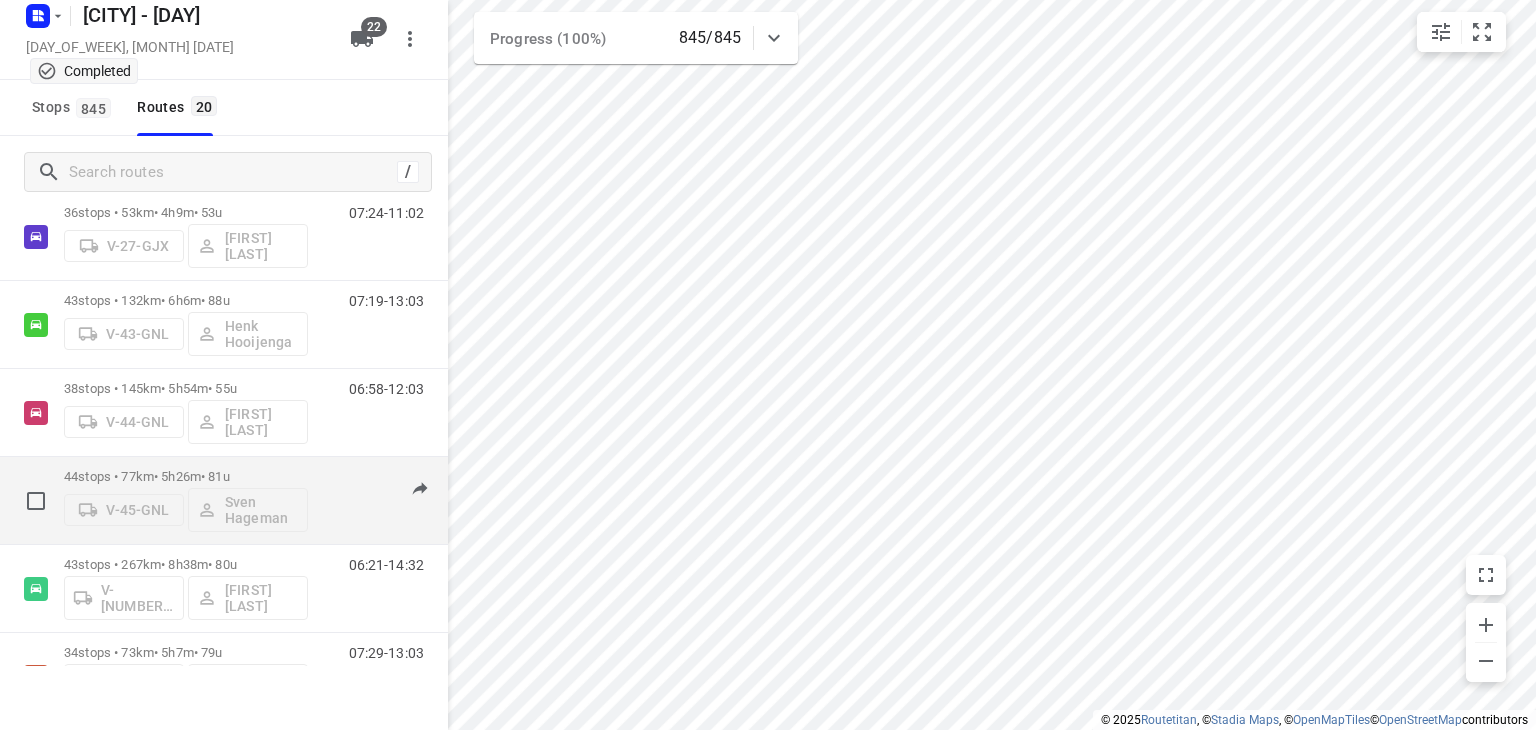 click on "44  stops •   77km  •   5h26m  • 81u" at bounding box center (186, 476) 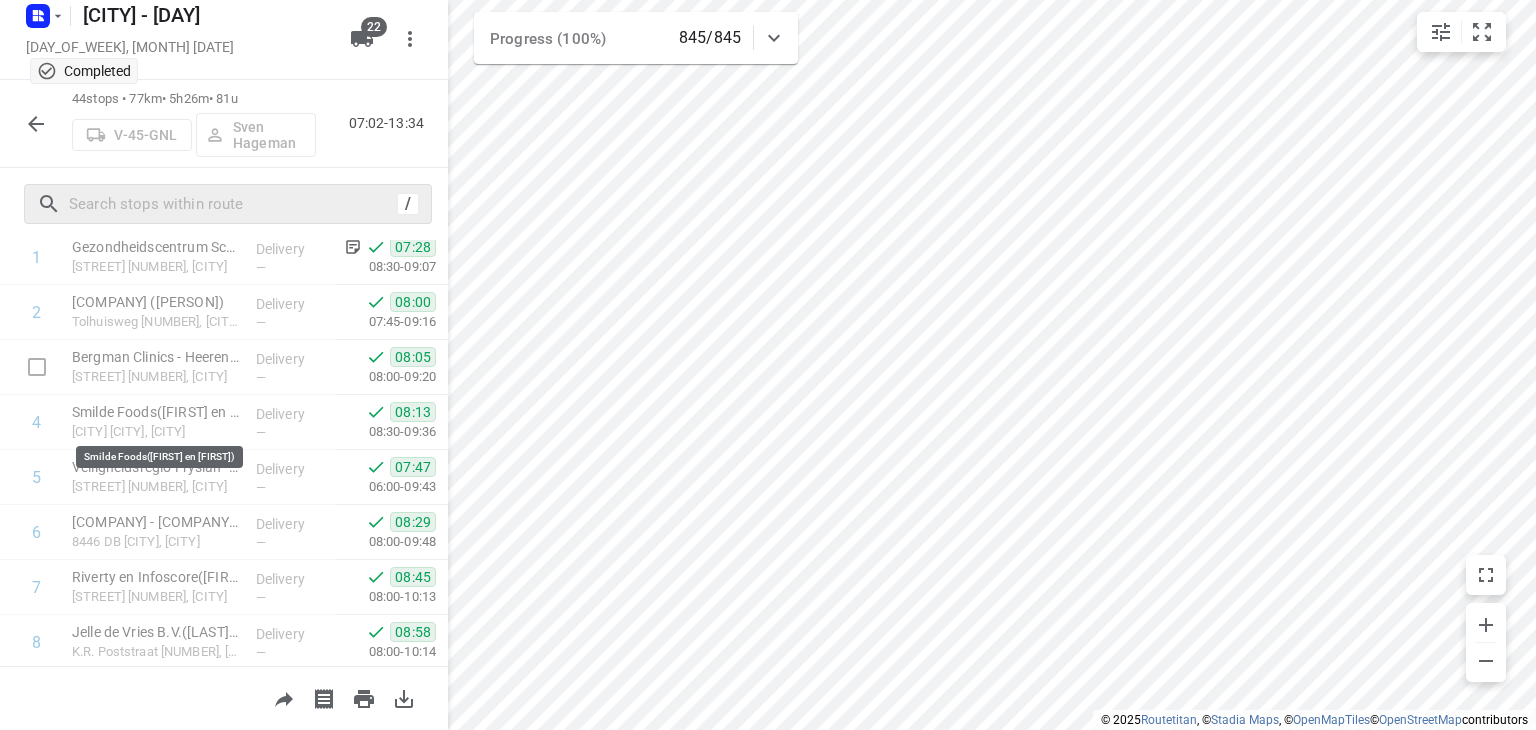 scroll, scrollTop: 100, scrollLeft: 0, axis: vertical 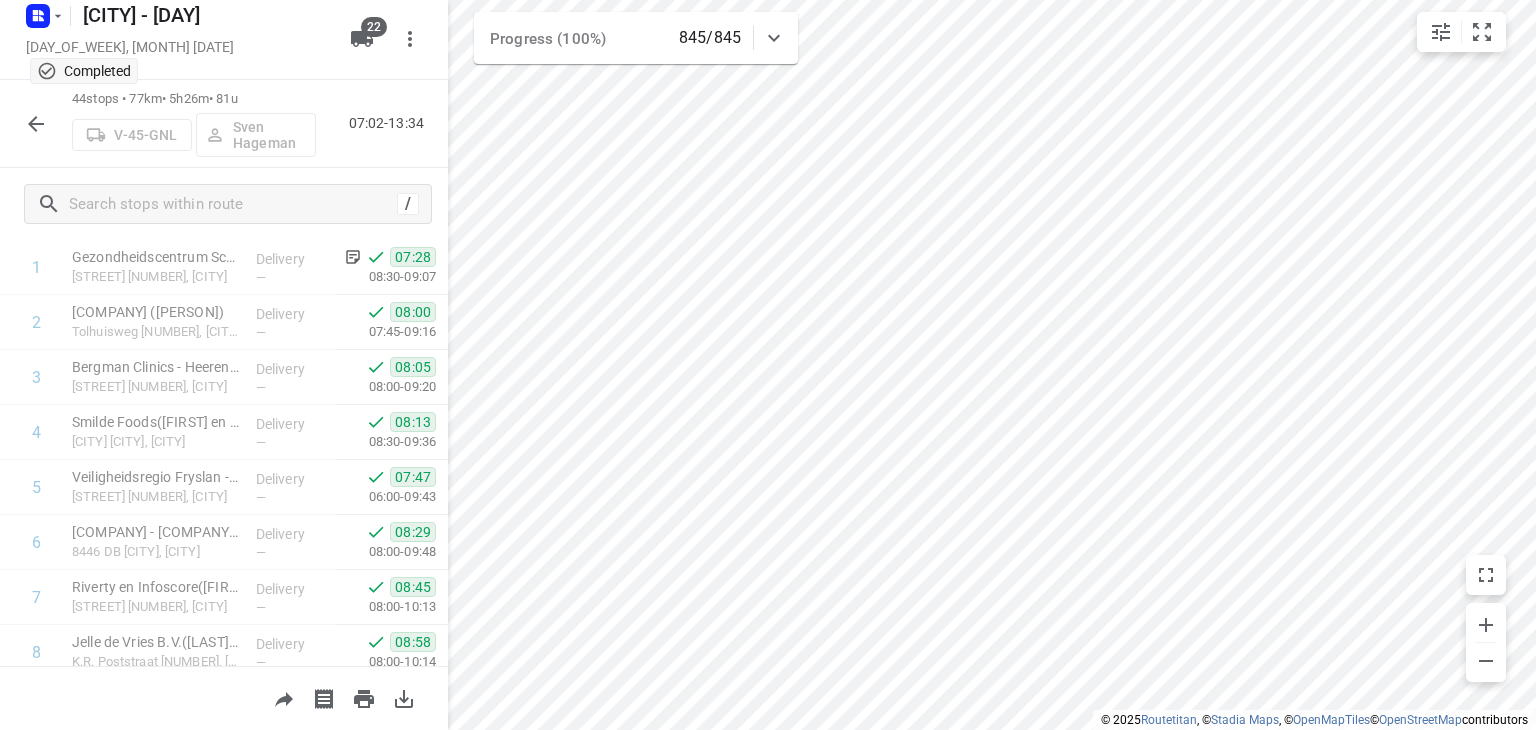 click 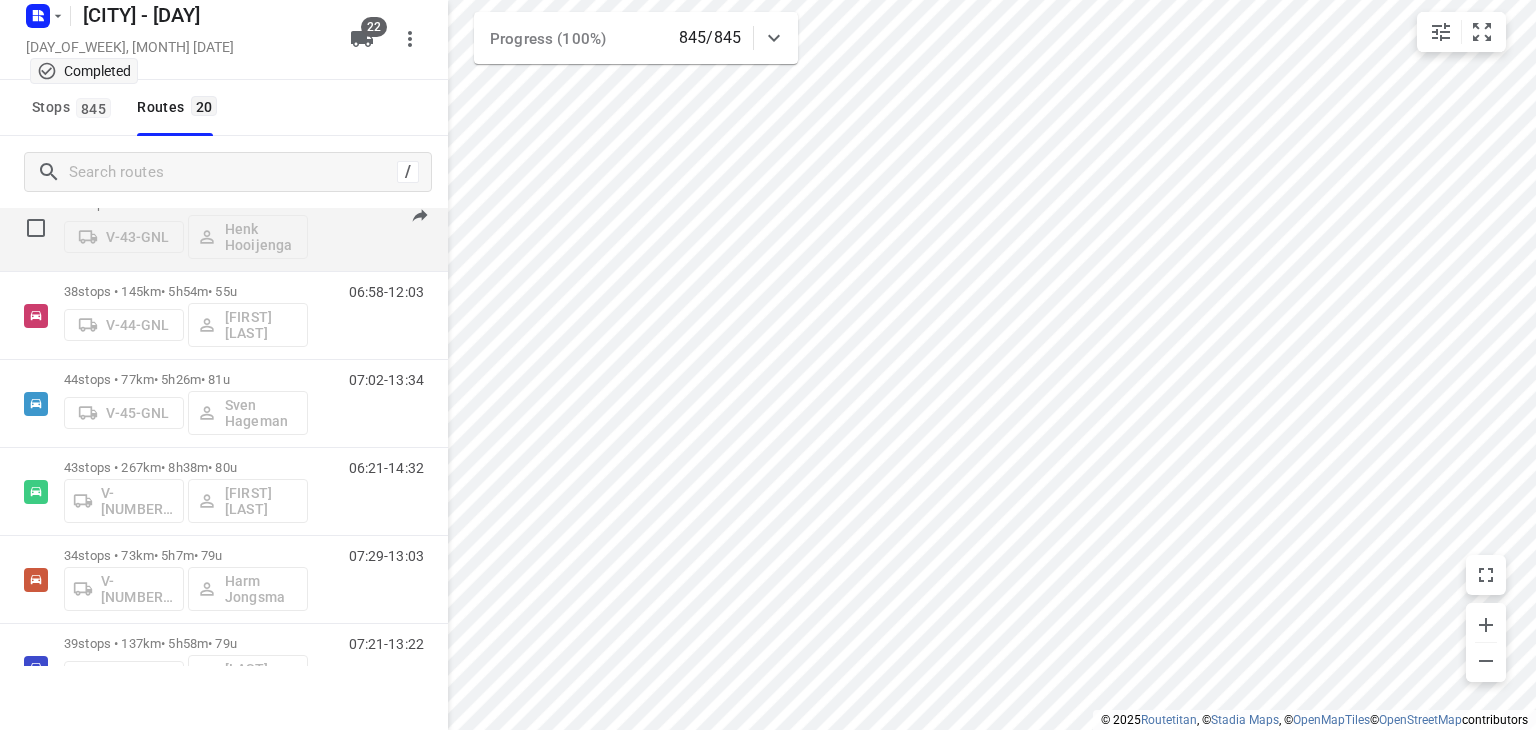 scroll, scrollTop: 600, scrollLeft: 0, axis: vertical 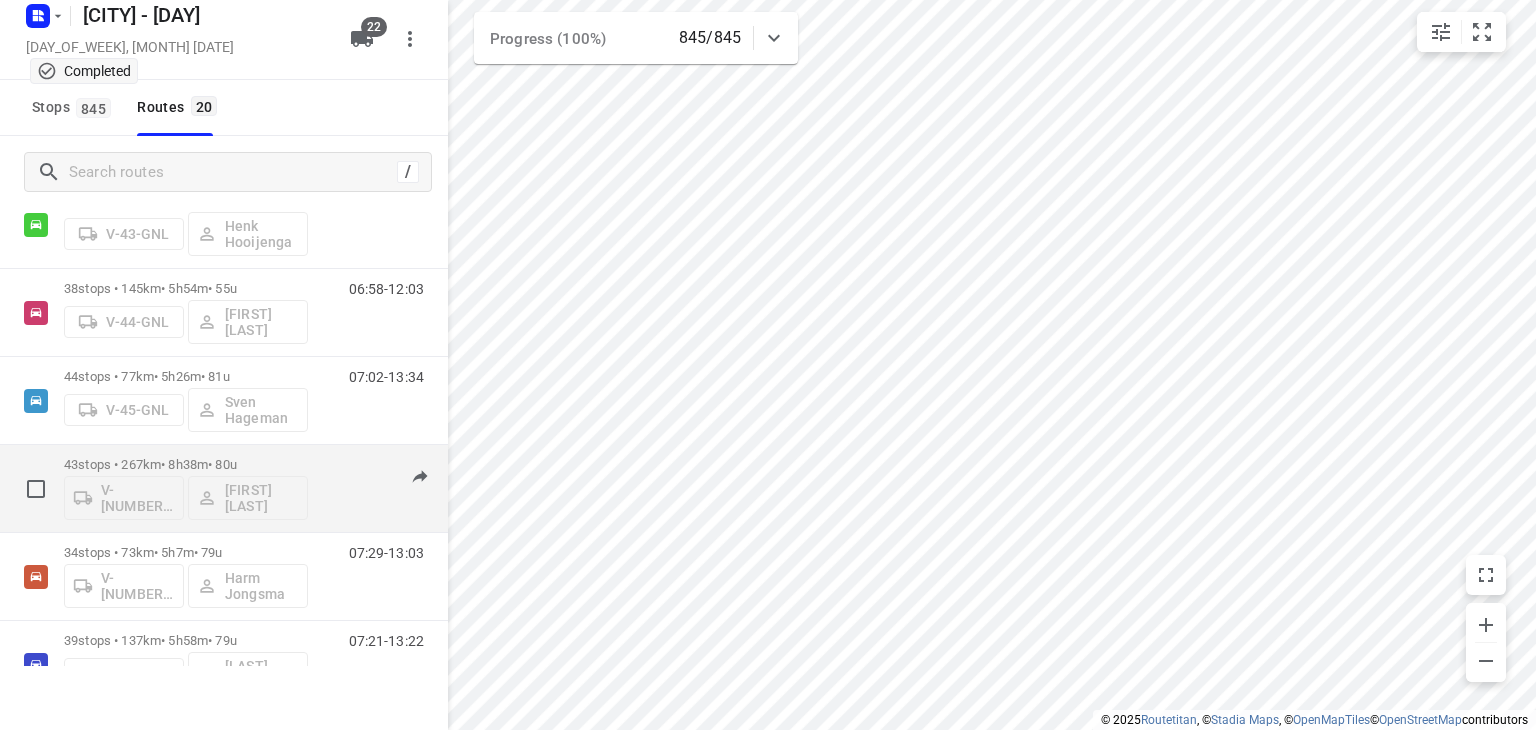 click on "43  stops •   267km  •   8h38m  • 80u" at bounding box center (186, 464) 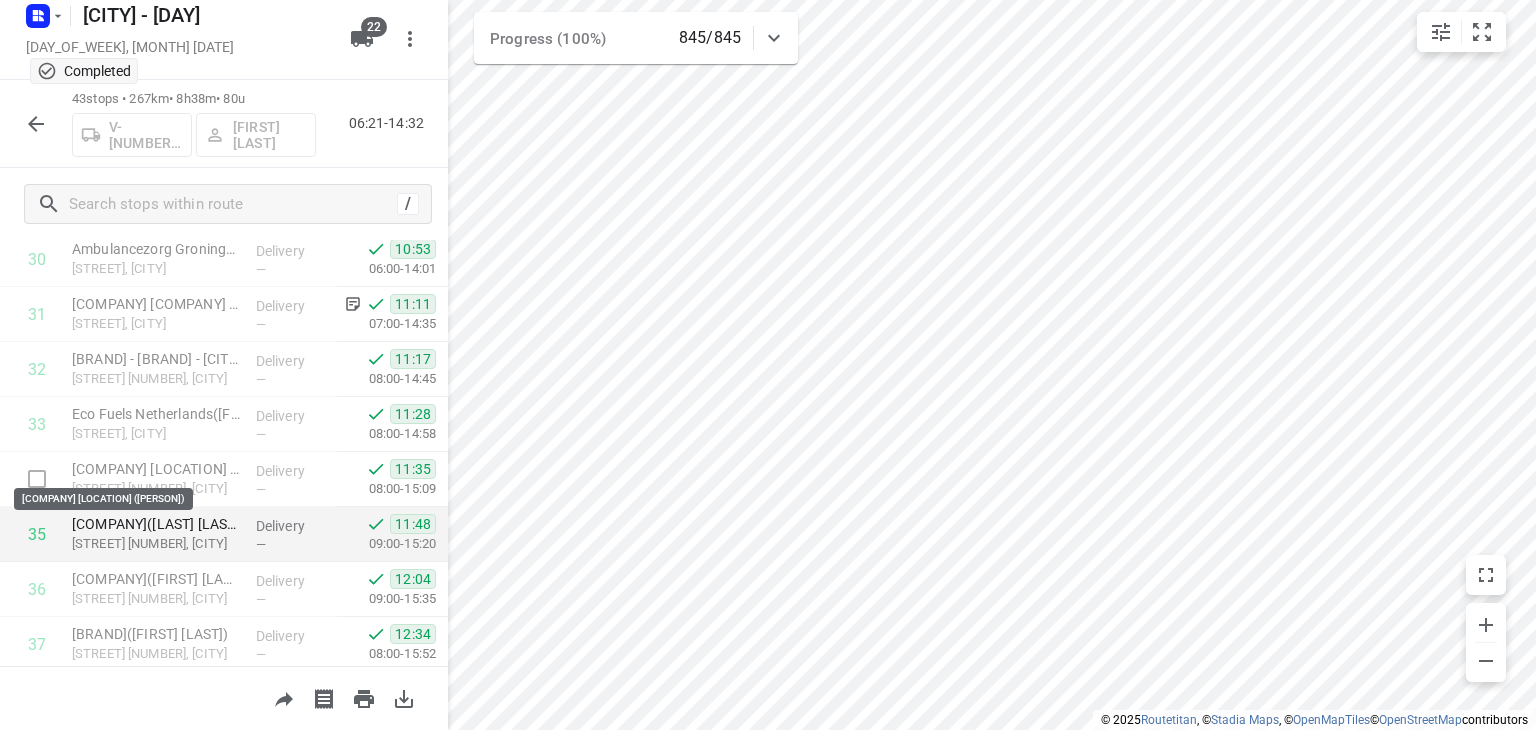 scroll, scrollTop: 2094, scrollLeft: 0, axis: vertical 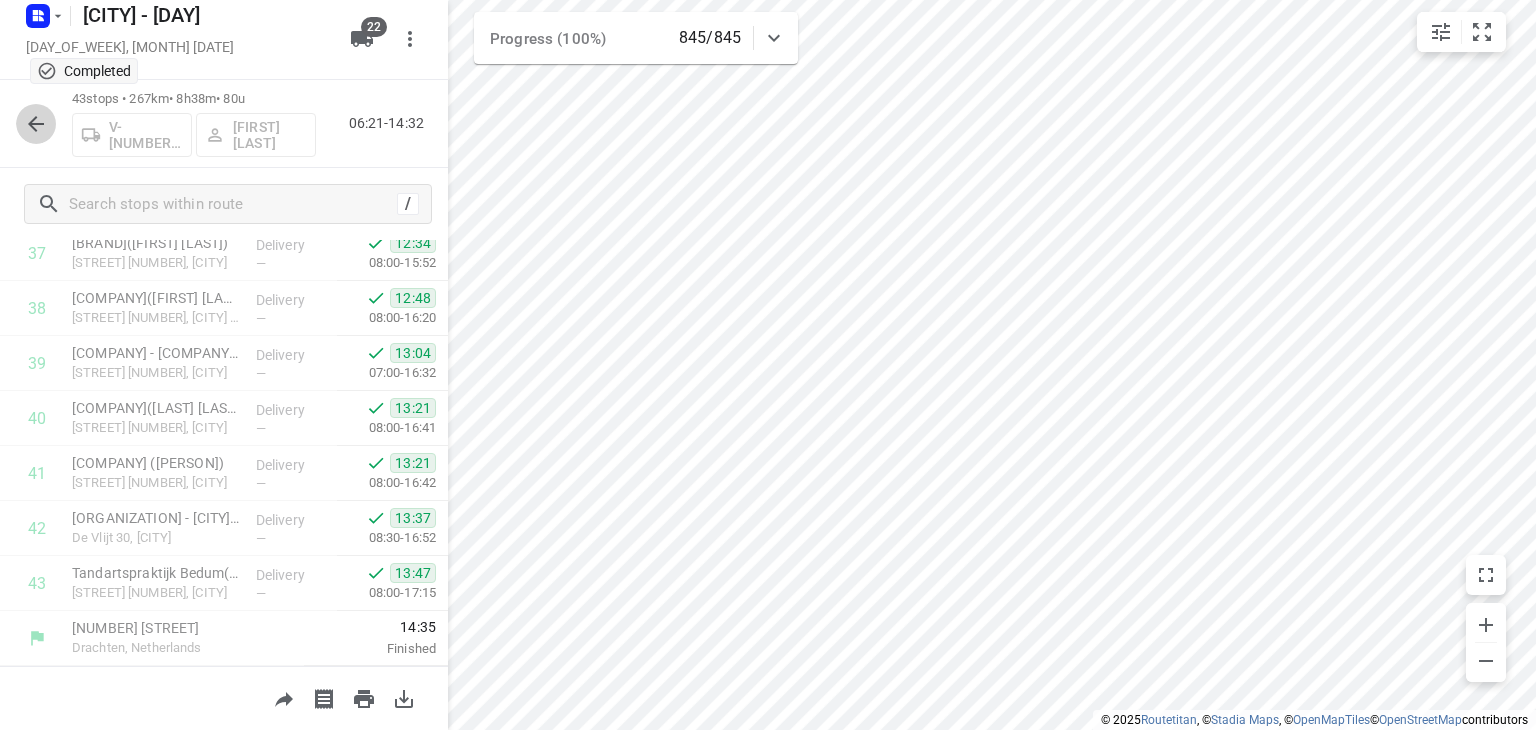 click 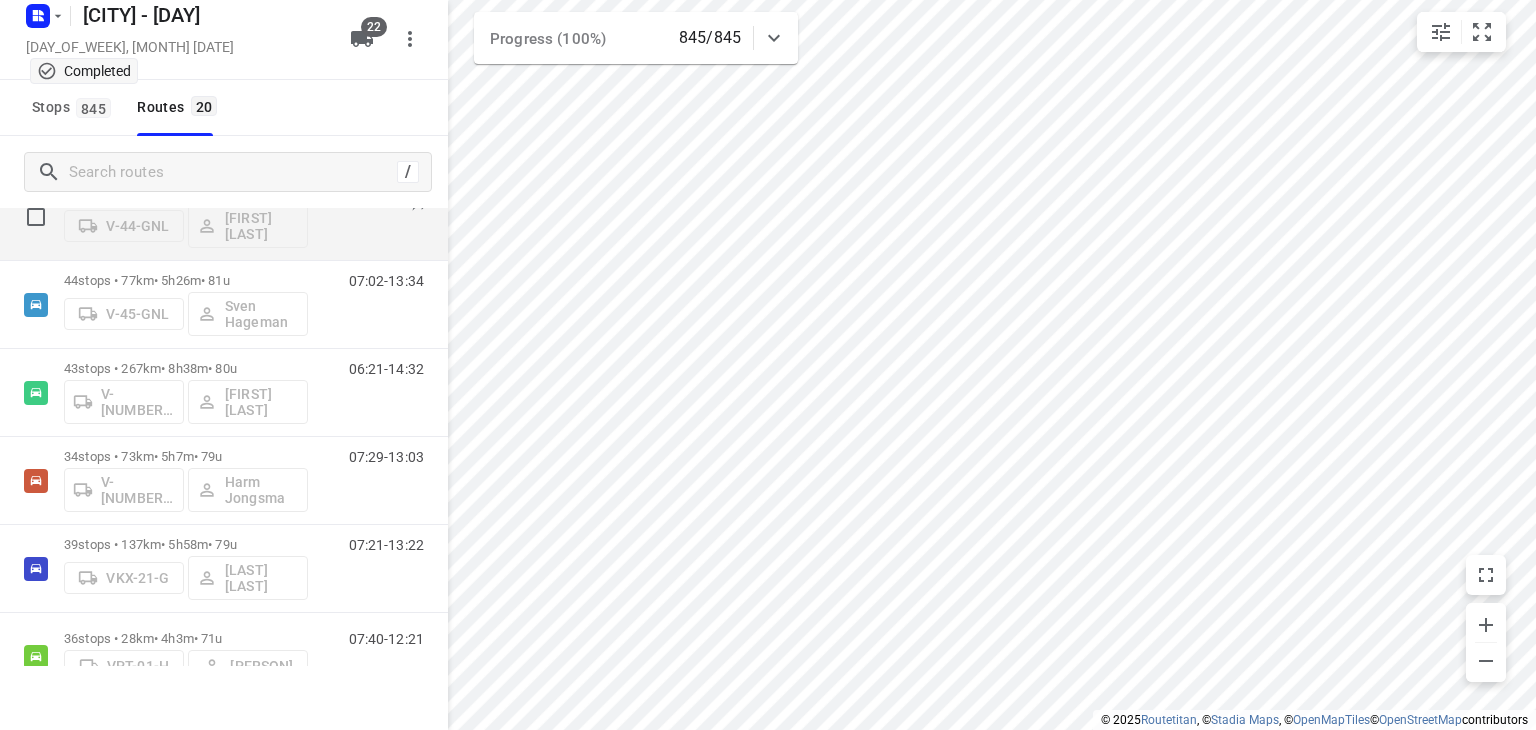 scroll, scrollTop: 700, scrollLeft: 0, axis: vertical 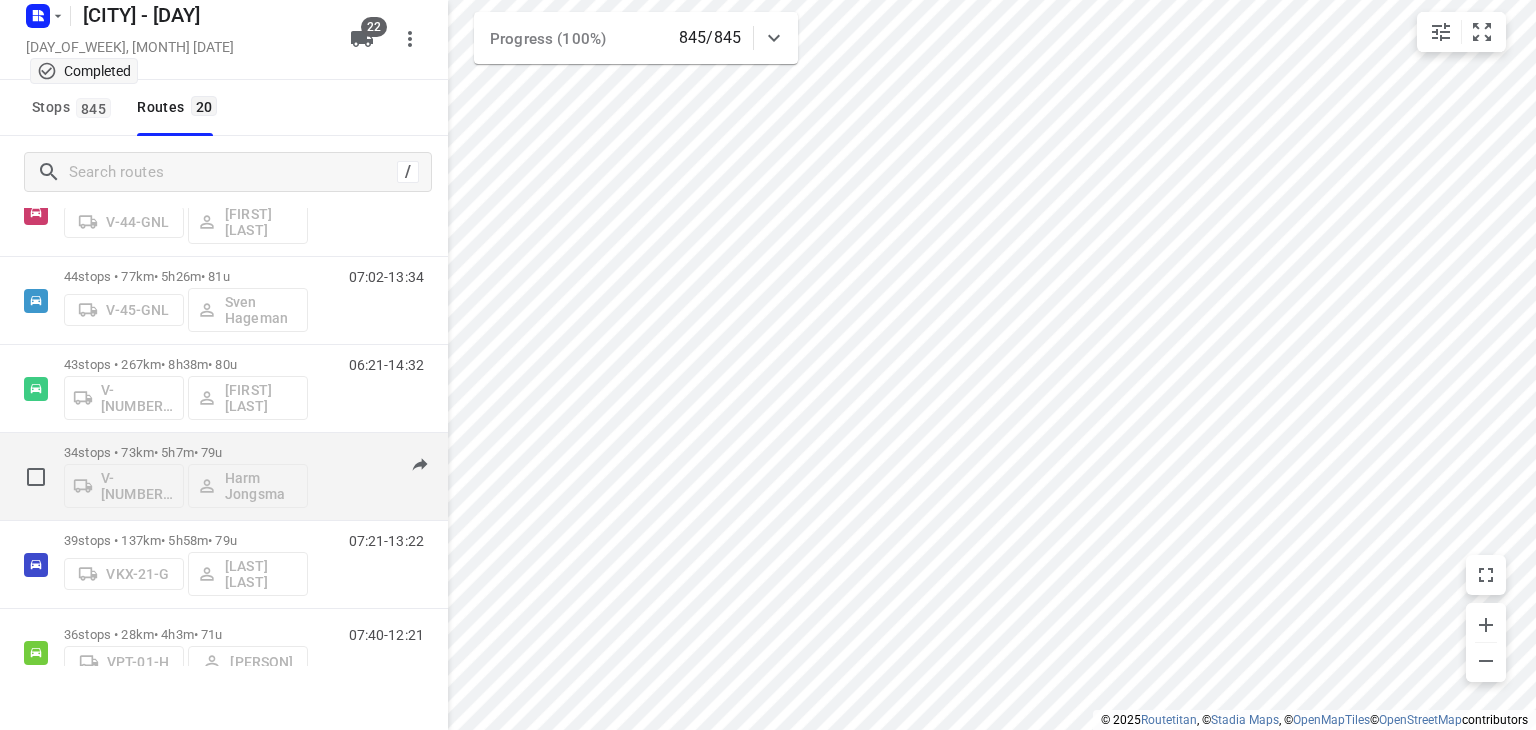 click on "34  stops •   73km  •   5h7m  • 79u" at bounding box center [186, 452] 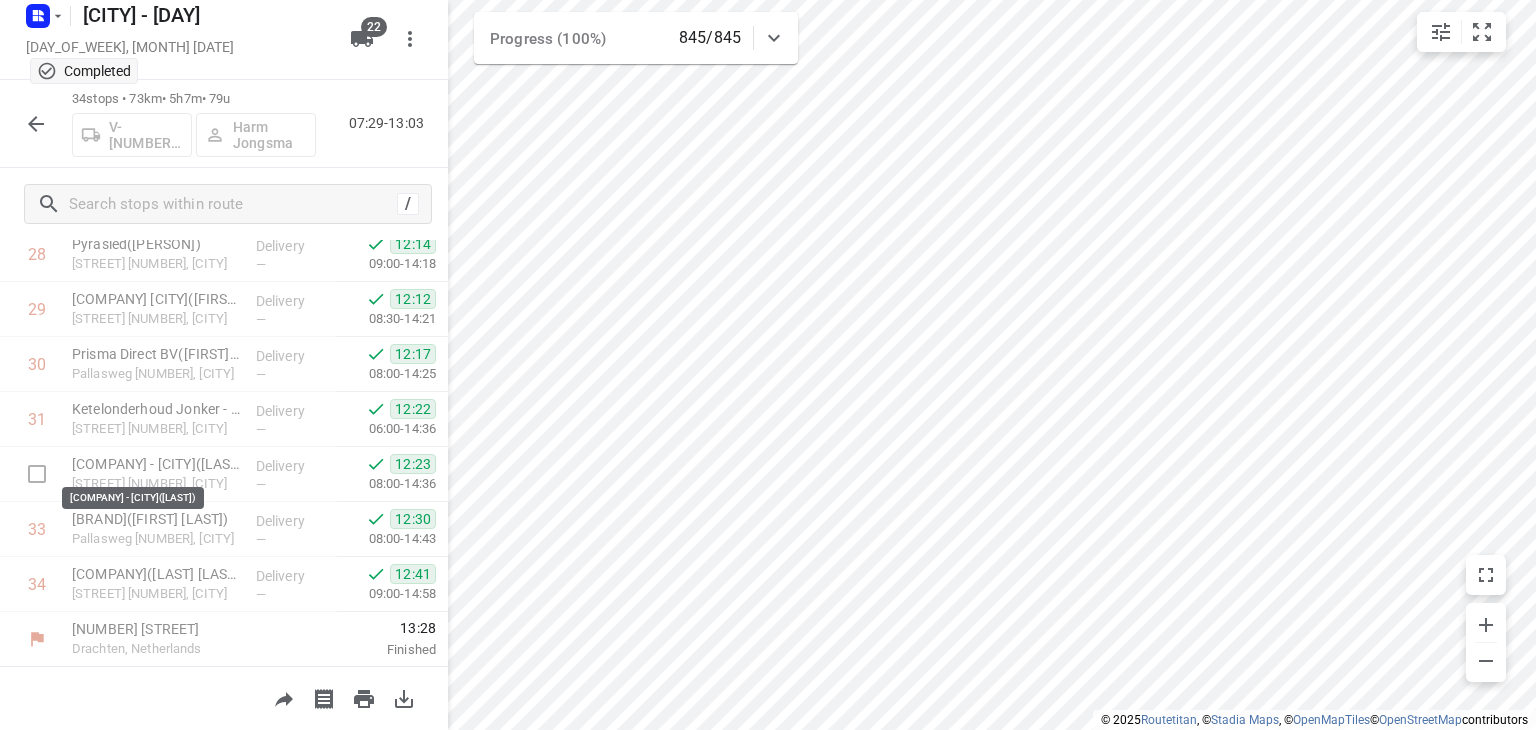scroll, scrollTop: 1599, scrollLeft: 0, axis: vertical 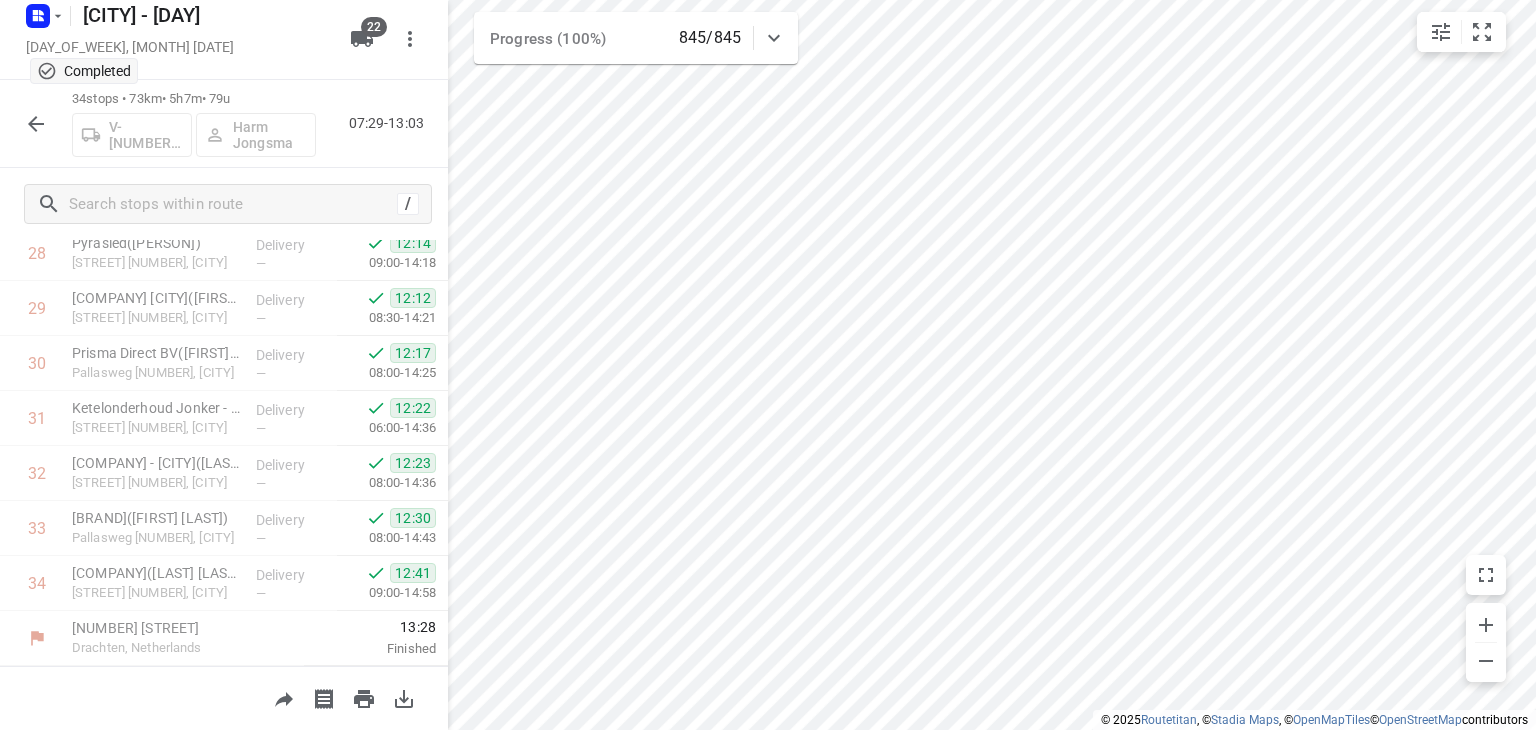 click 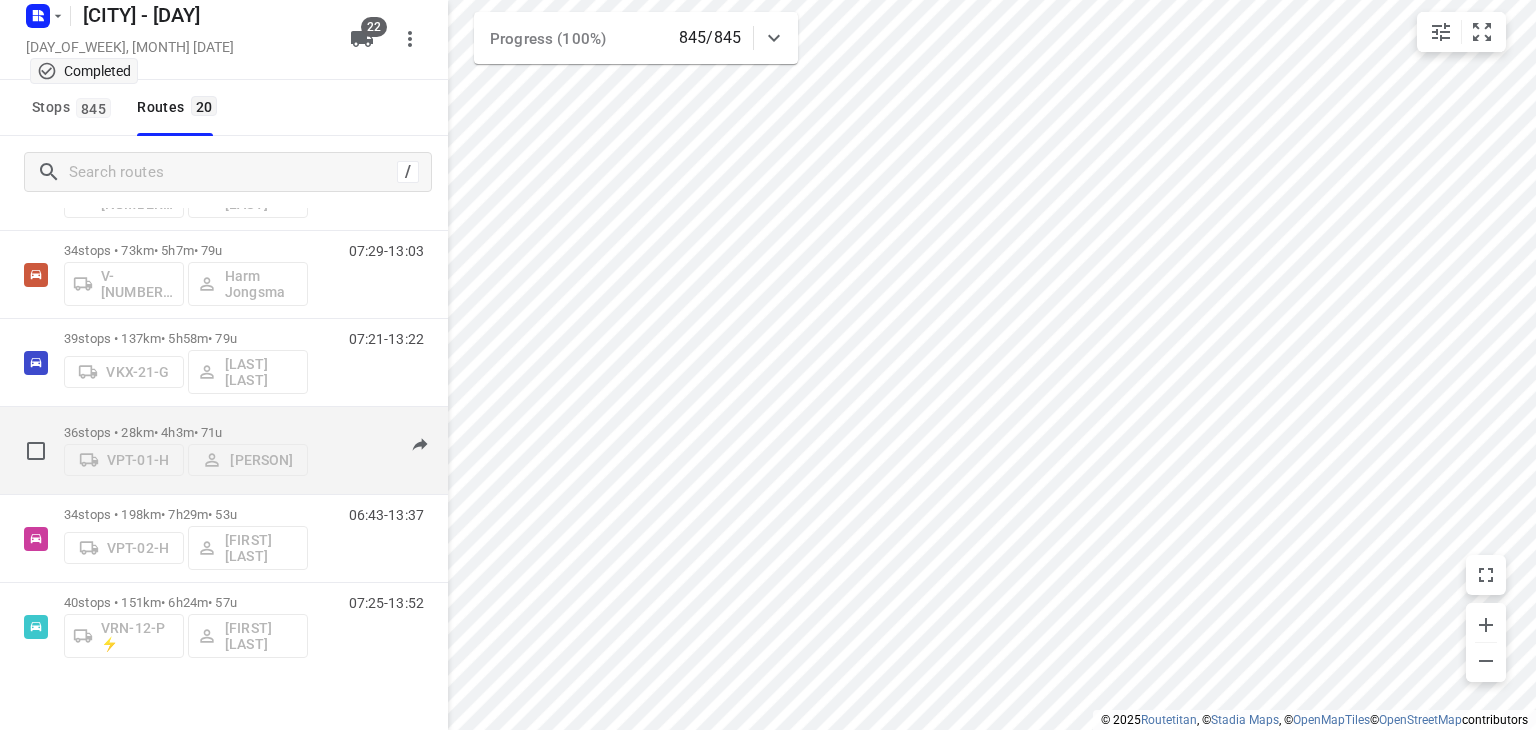 scroll, scrollTop: 900, scrollLeft: 0, axis: vertical 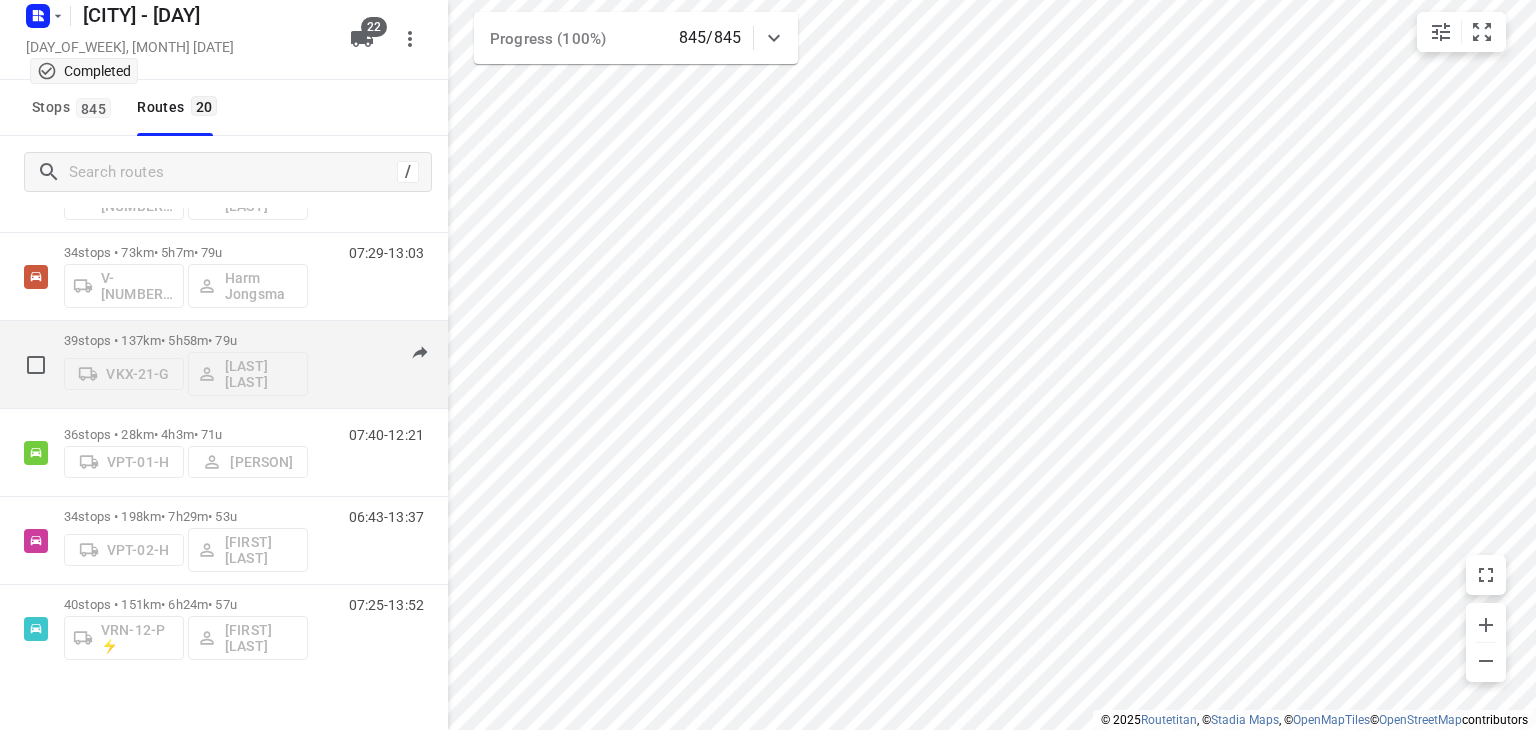 click on "39  stops •   137km  •   5h58m  • 79u" at bounding box center [186, 340] 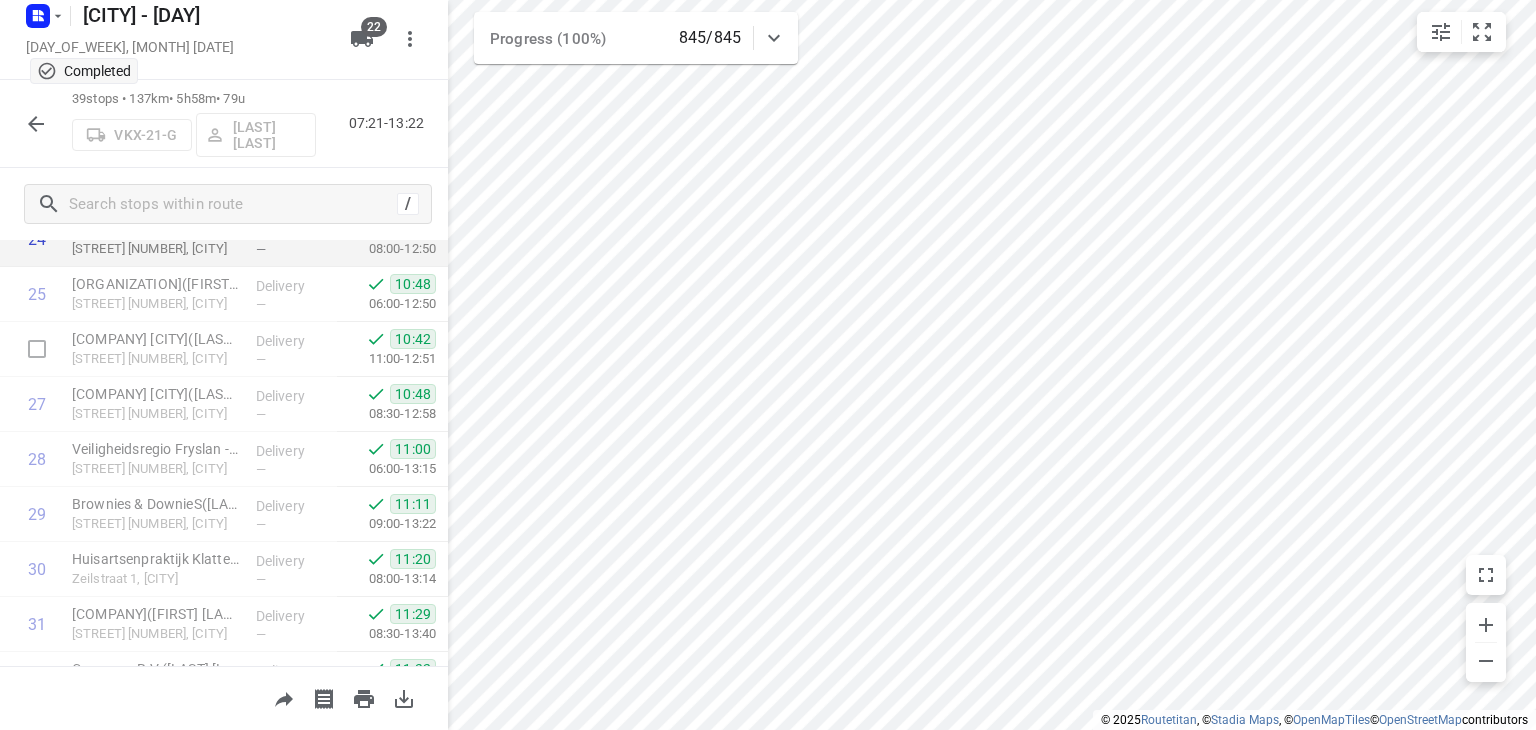 scroll, scrollTop: 1874, scrollLeft: 0, axis: vertical 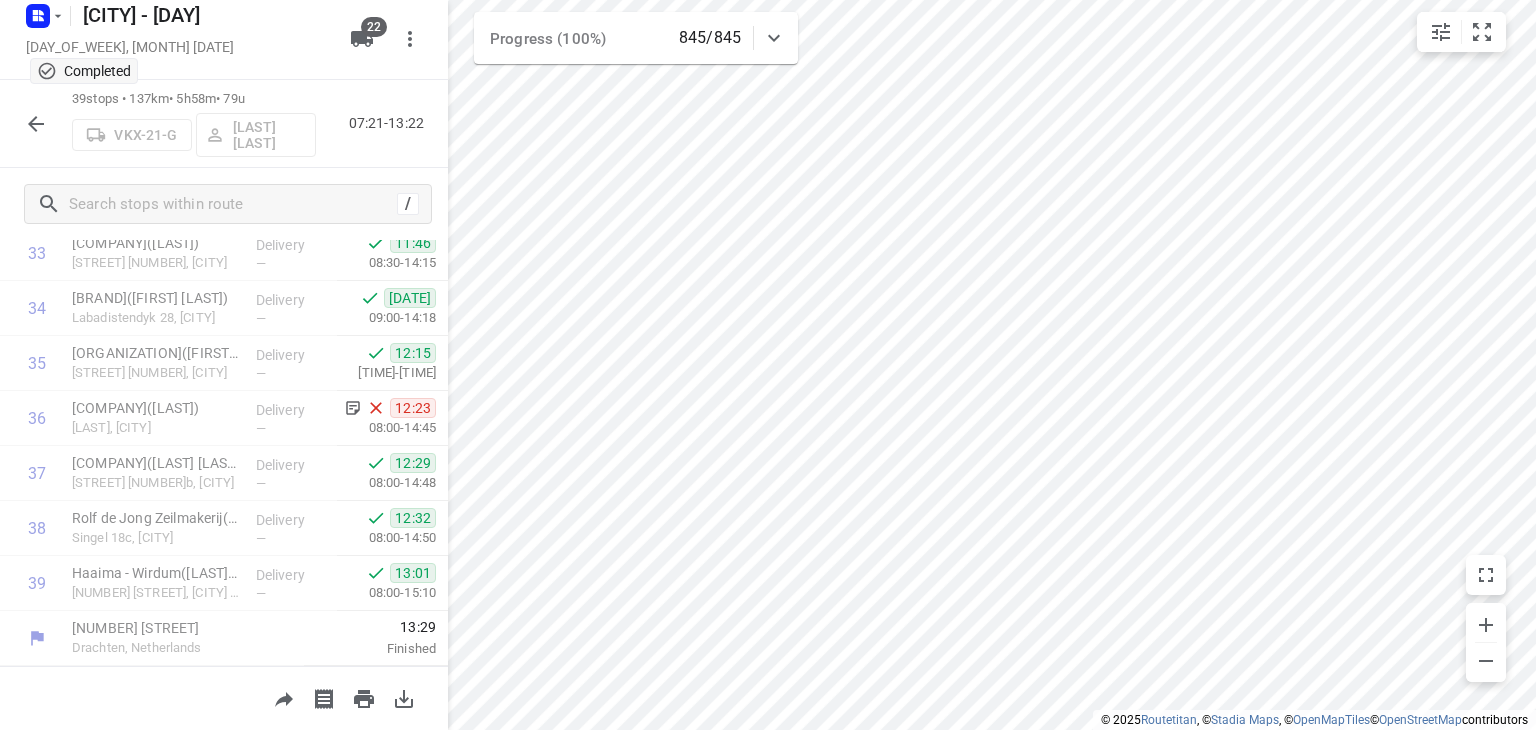 click 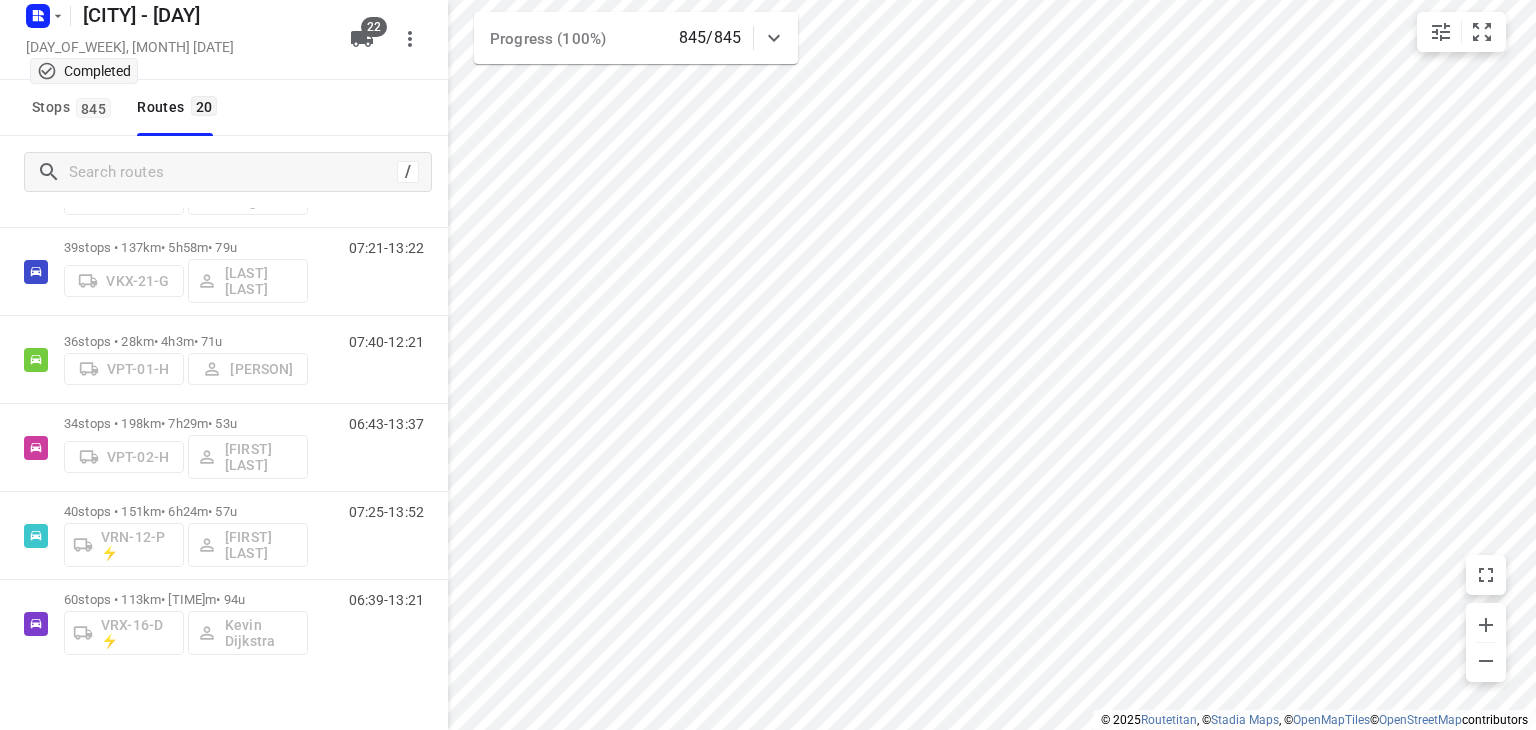 scroll, scrollTop: 1000, scrollLeft: 0, axis: vertical 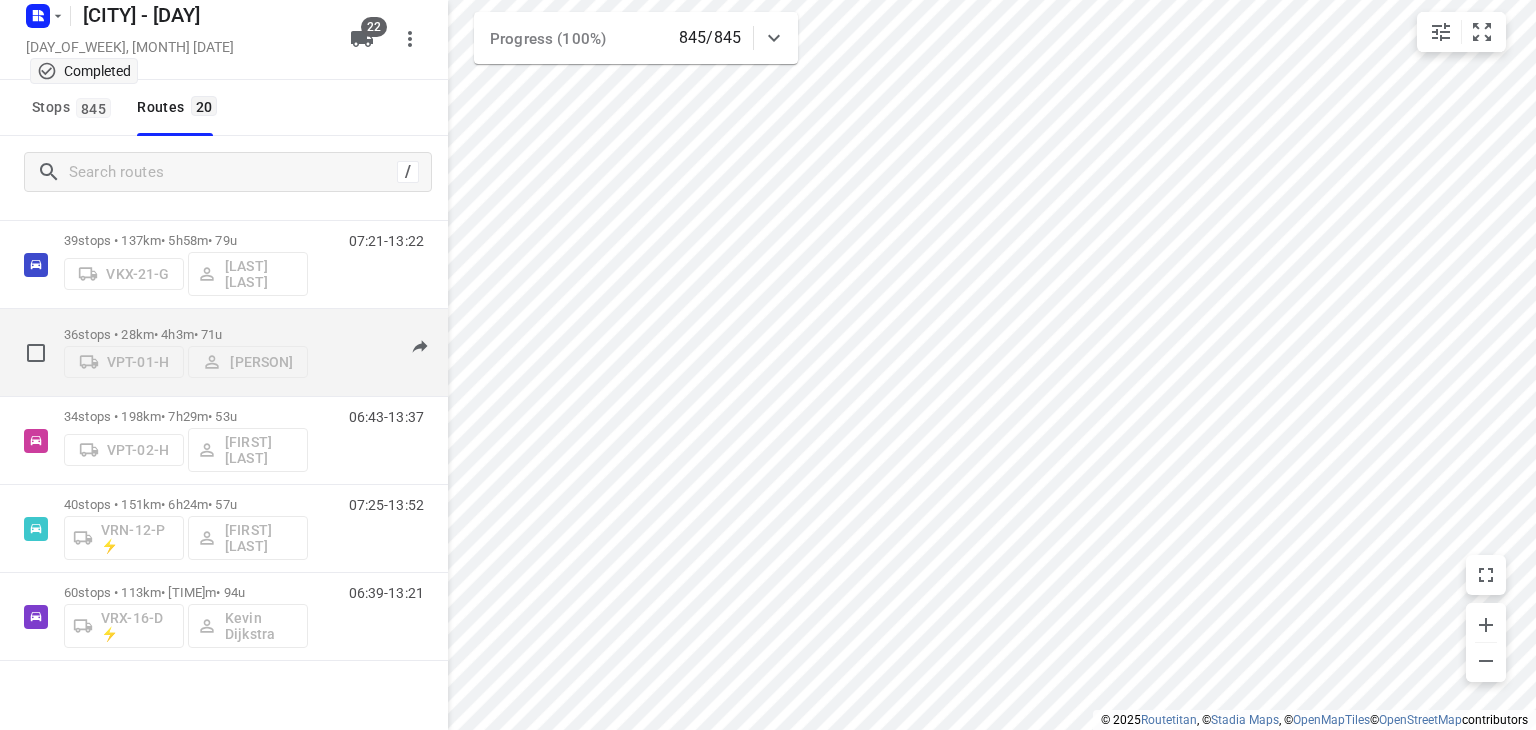 click on "36  stops •   28km  •   4h3m  • 71u" at bounding box center [186, 334] 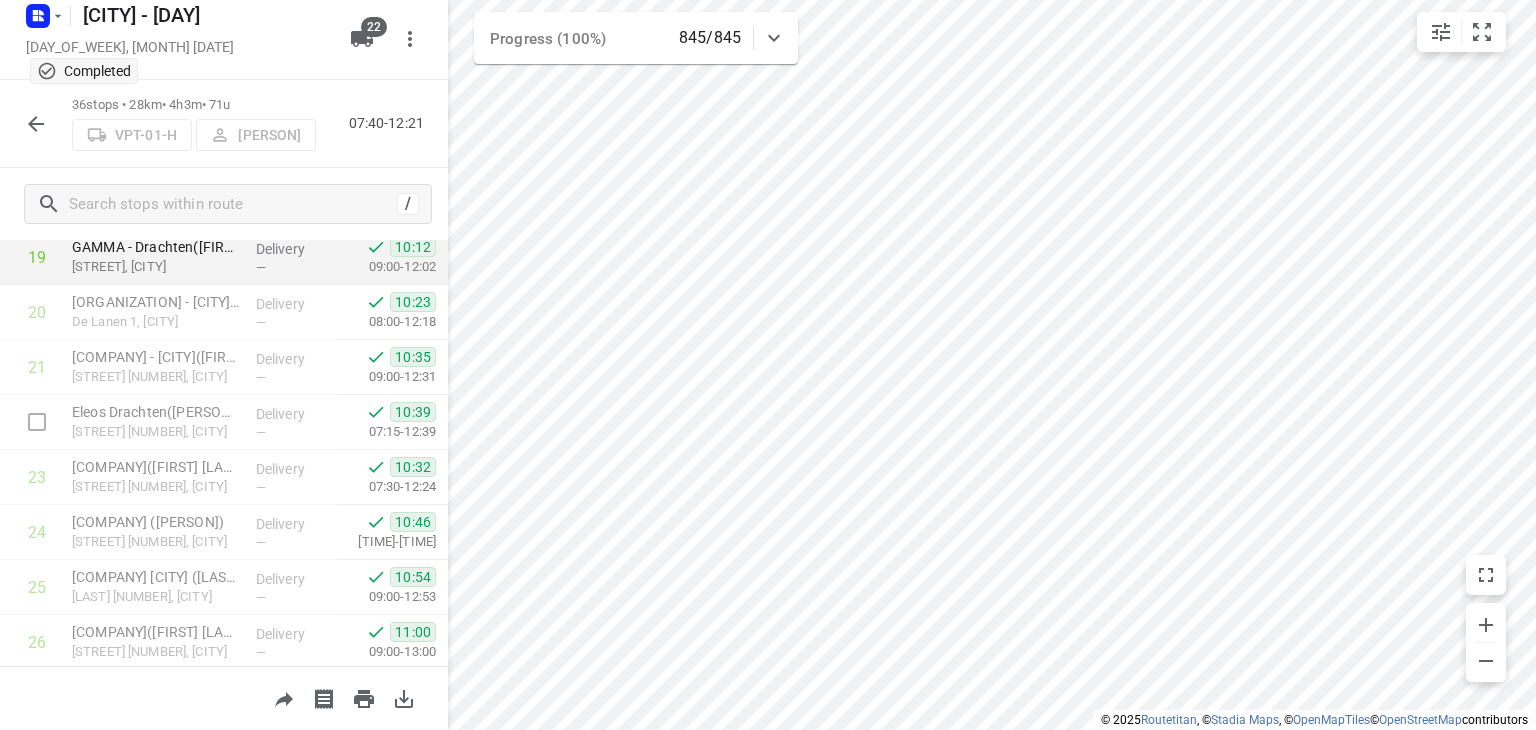 scroll, scrollTop: 1709, scrollLeft: 0, axis: vertical 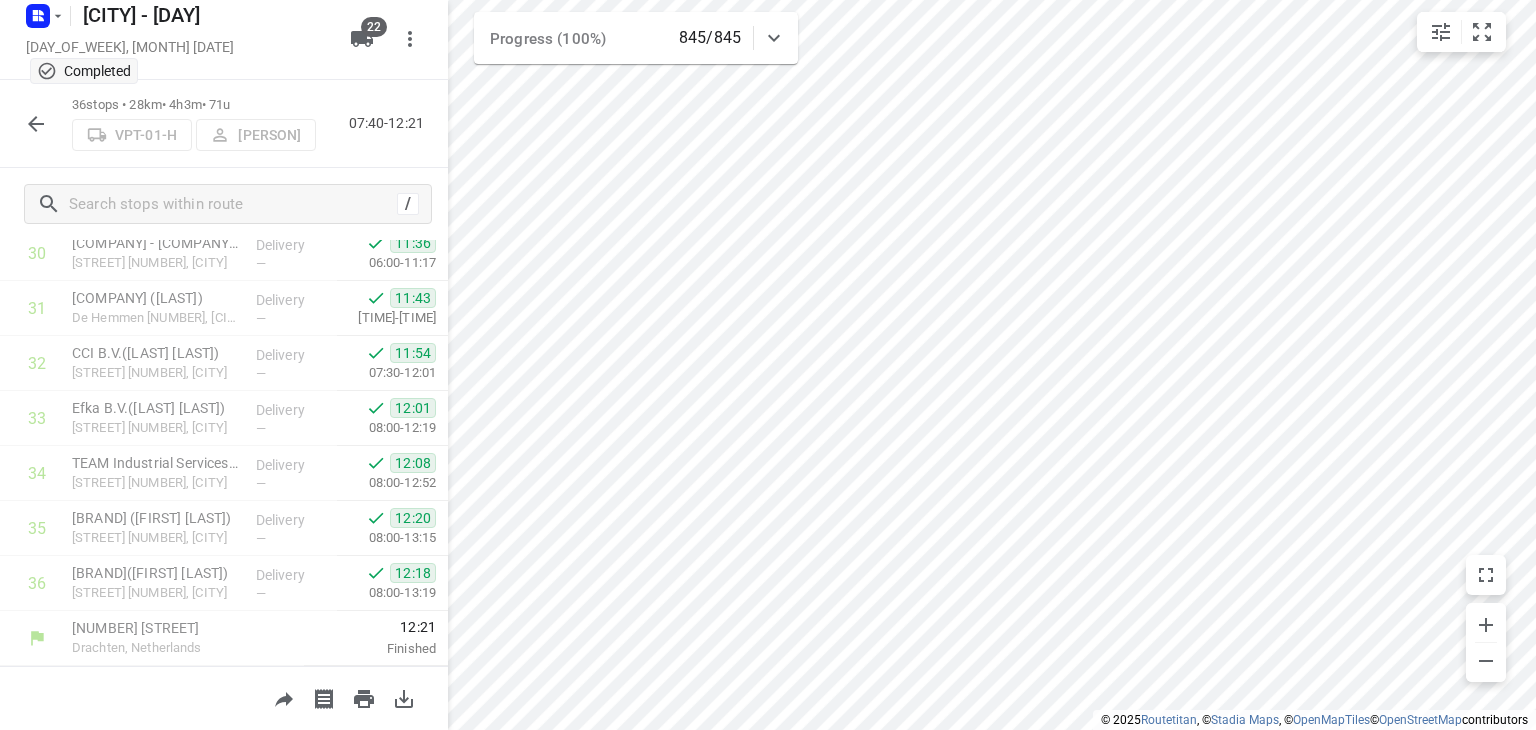 click at bounding box center [36, 124] 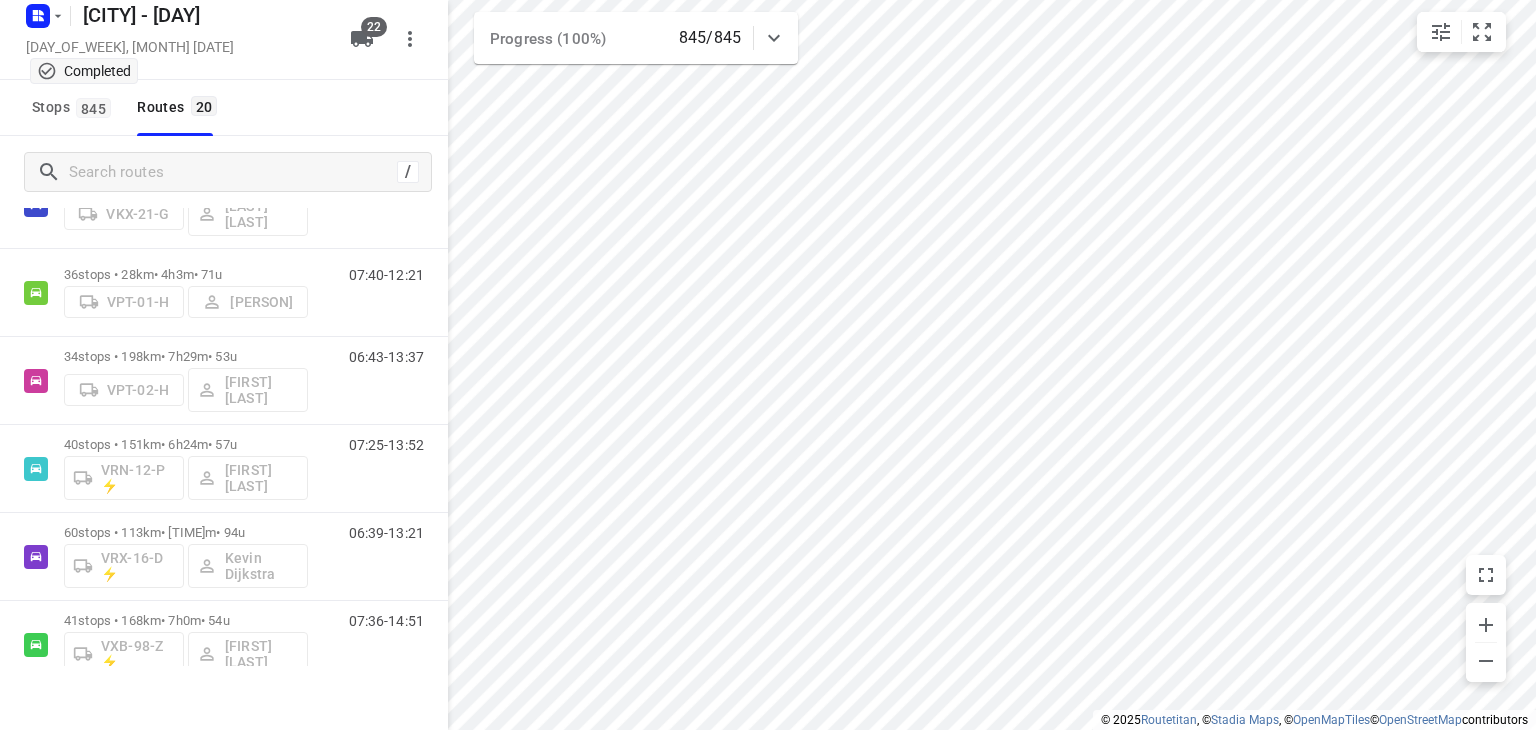 scroll, scrollTop: 1100, scrollLeft: 0, axis: vertical 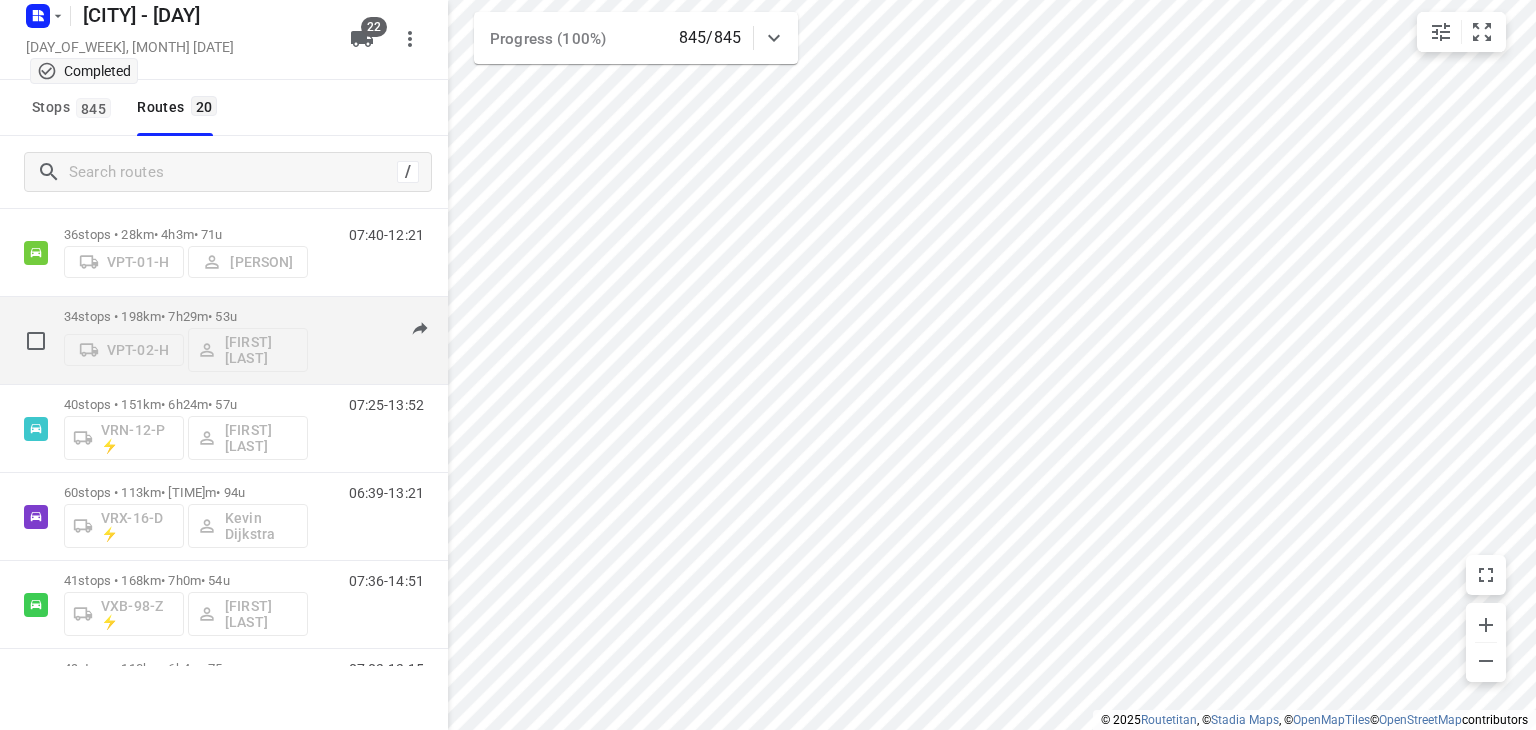 click on "34  stops •   198km  •   7h29m  • 53u" at bounding box center [186, 316] 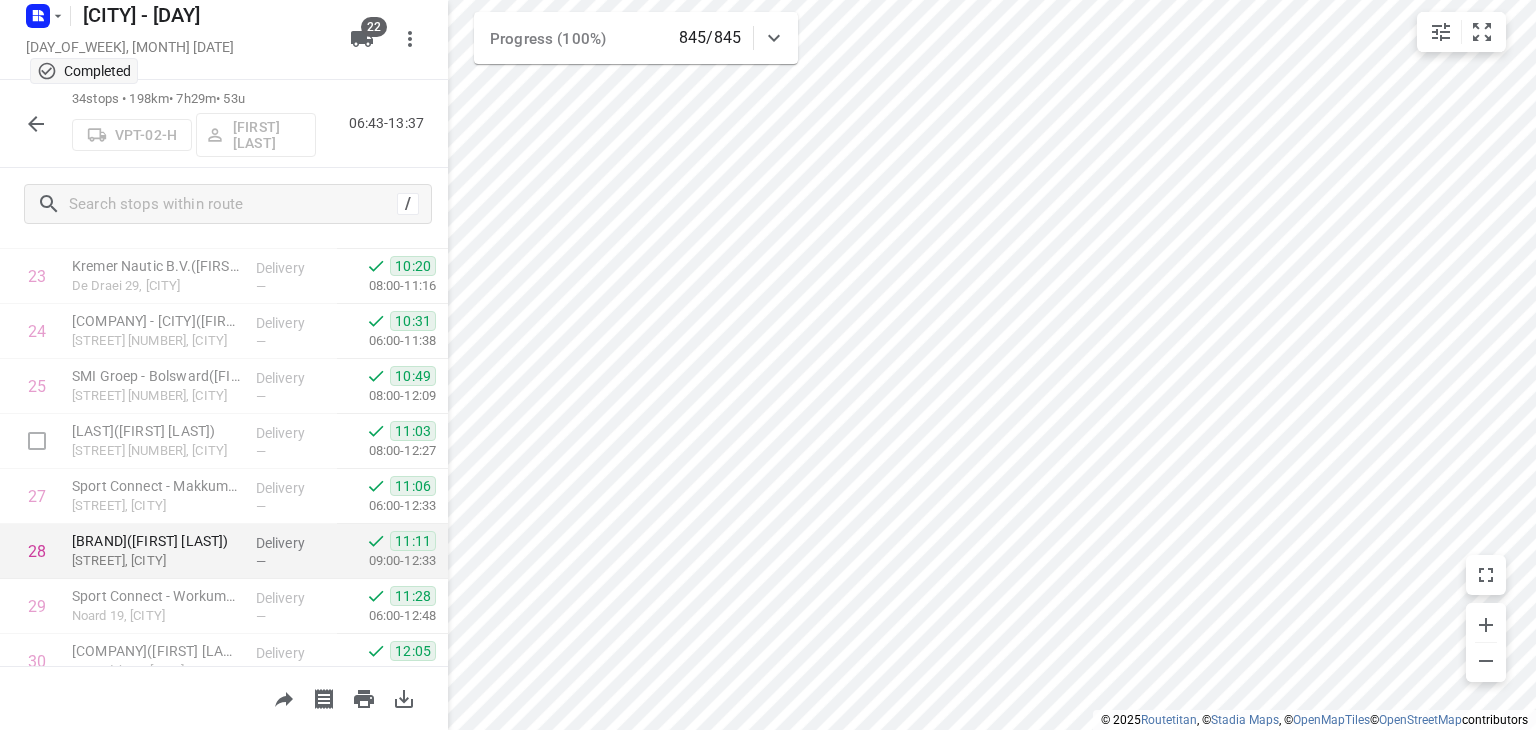 scroll, scrollTop: 1599, scrollLeft: 0, axis: vertical 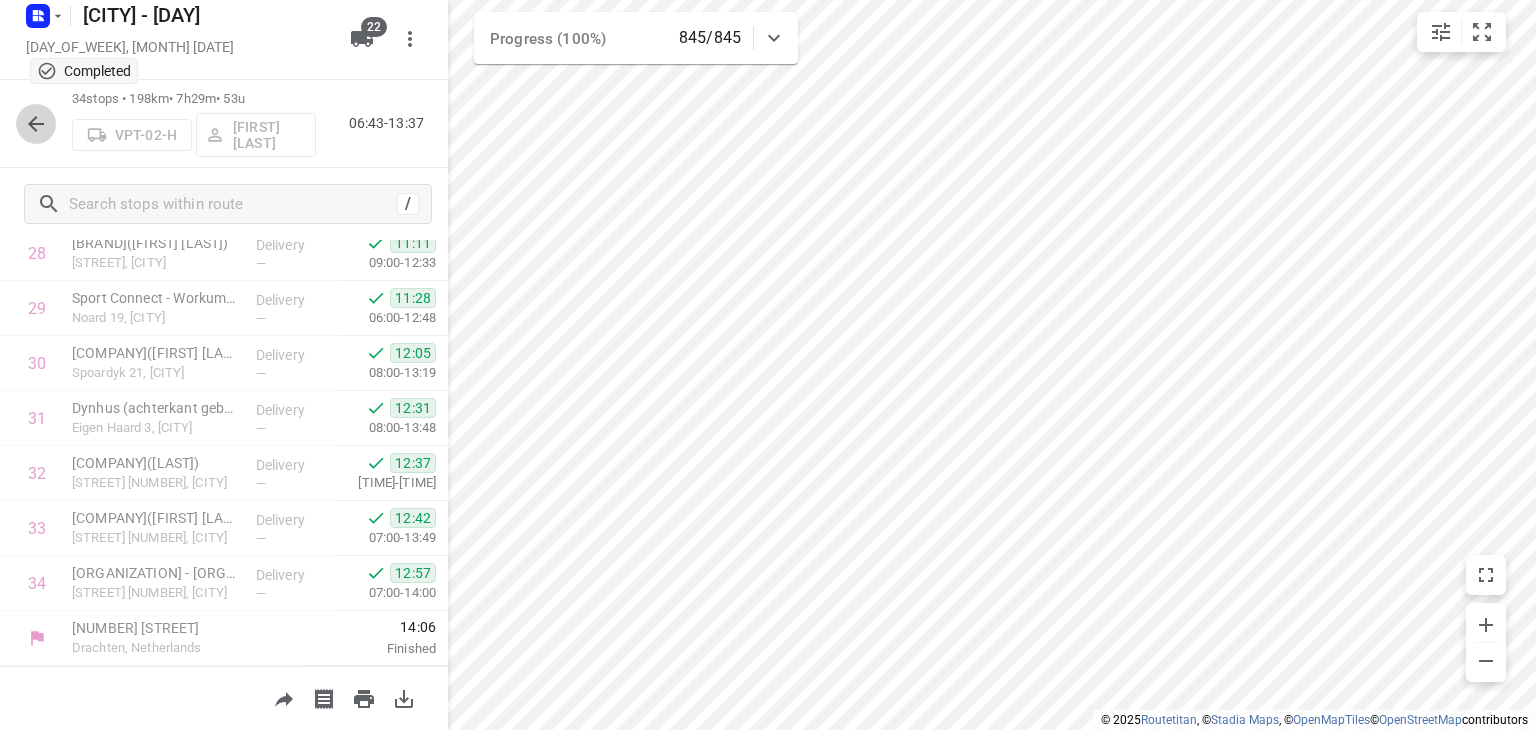 click 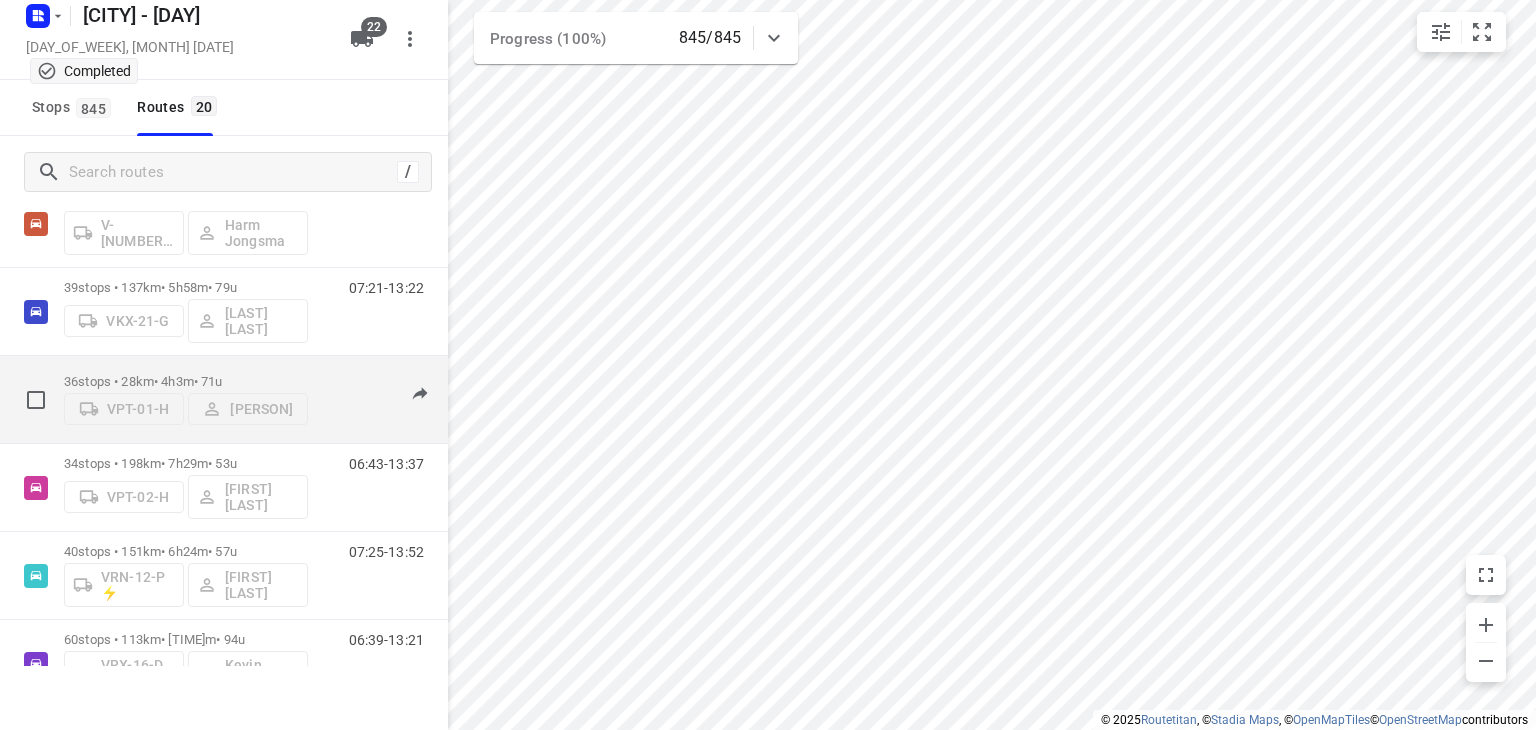 scroll, scrollTop: 1000, scrollLeft: 0, axis: vertical 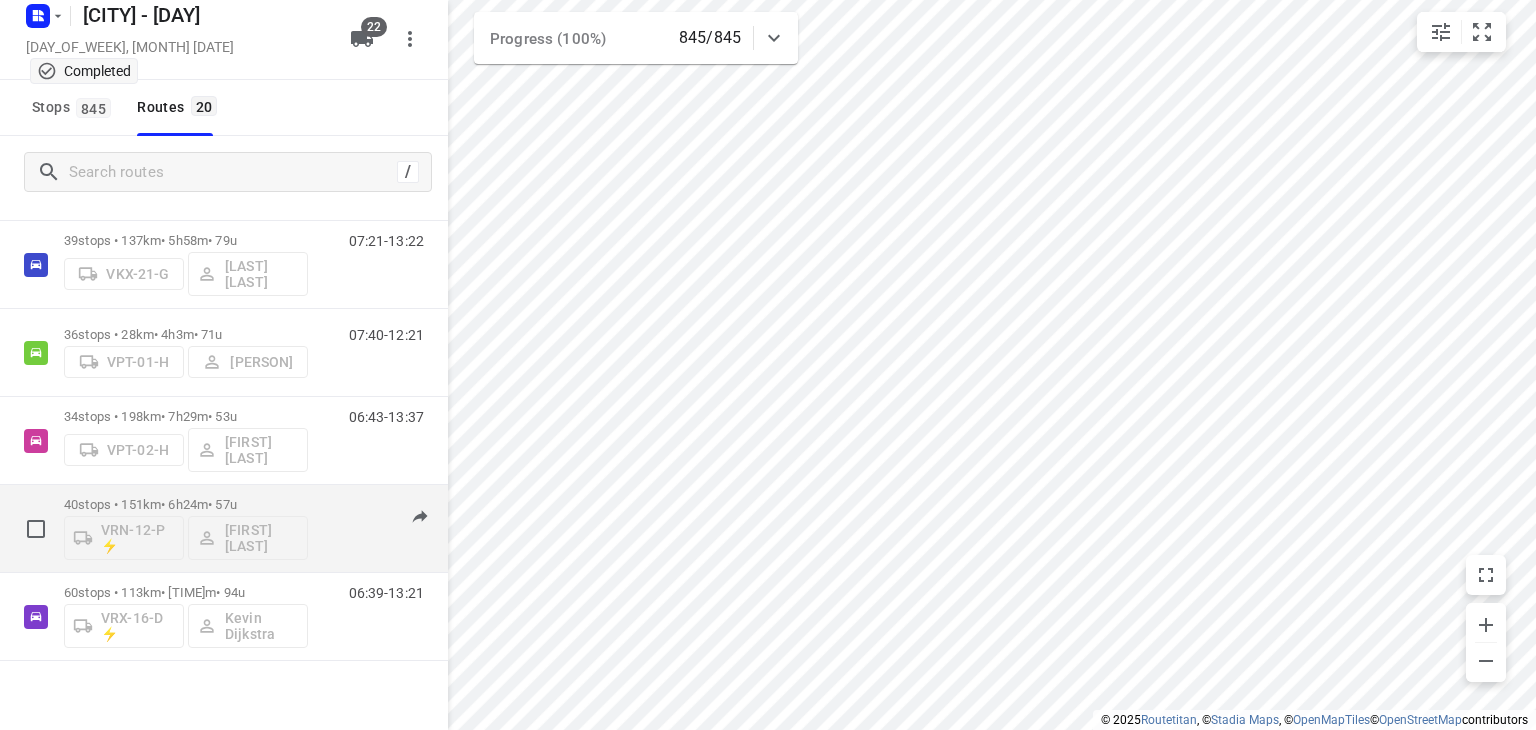 click on "40  stops •   151km  •   6h24m  • 57u" at bounding box center (186, 504) 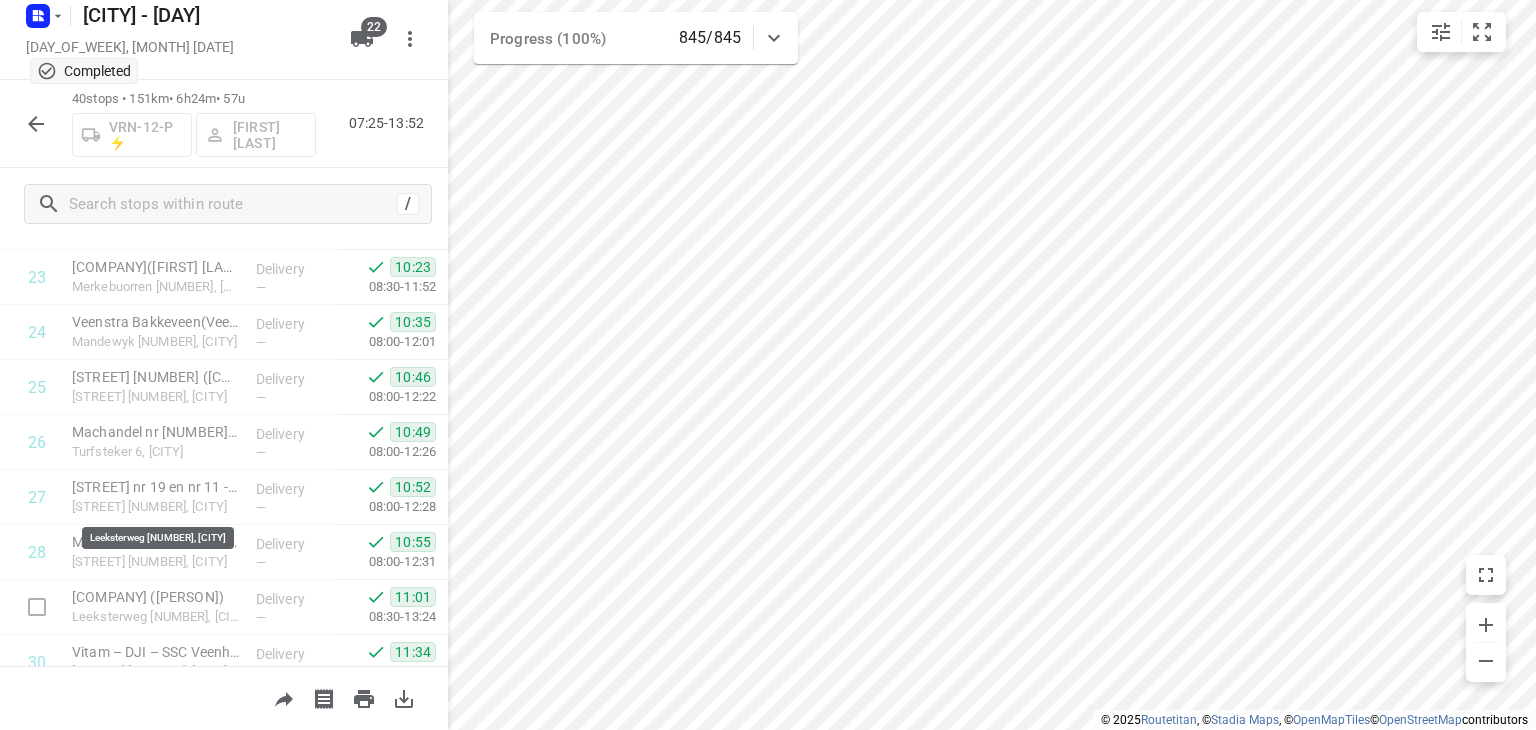 scroll, scrollTop: 1929, scrollLeft: 0, axis: vertical 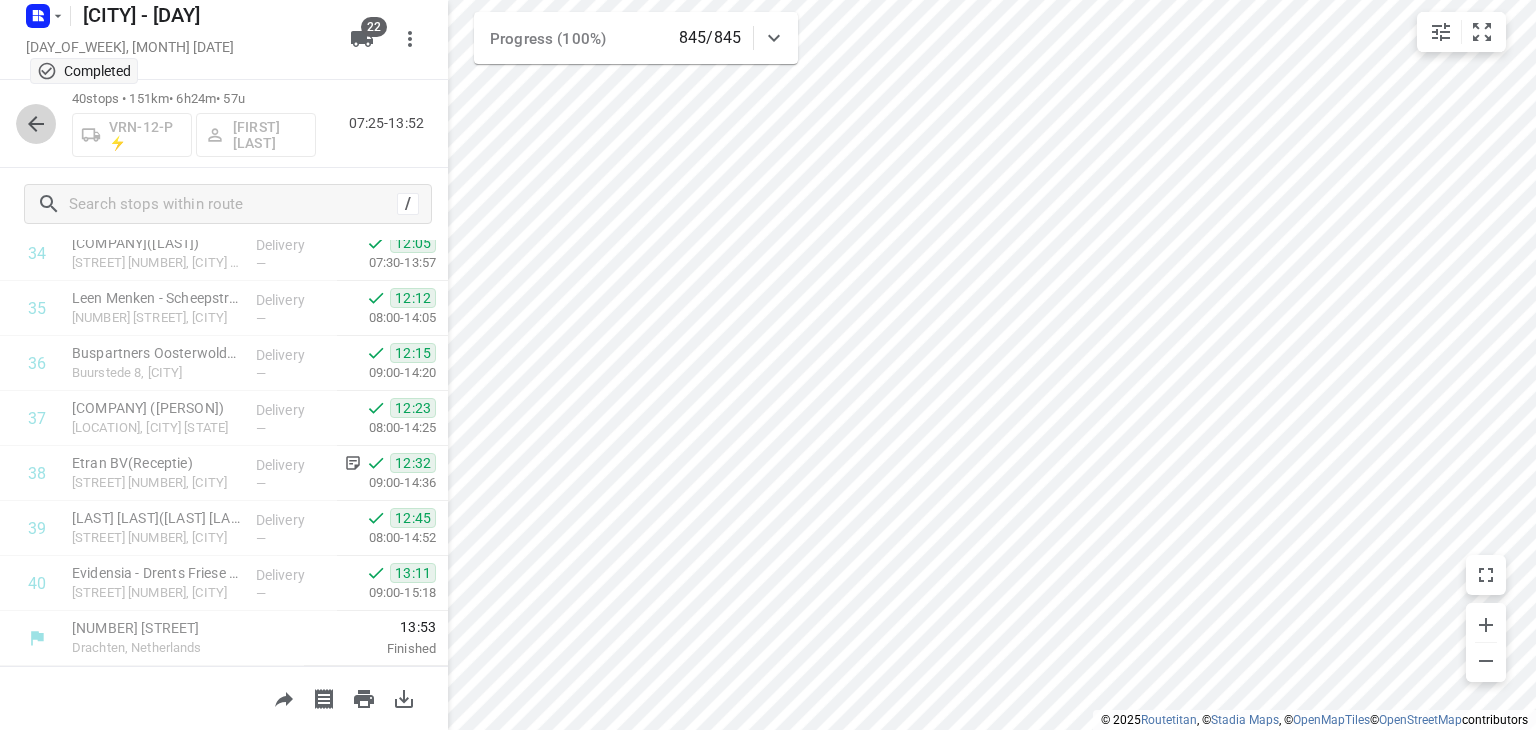 click 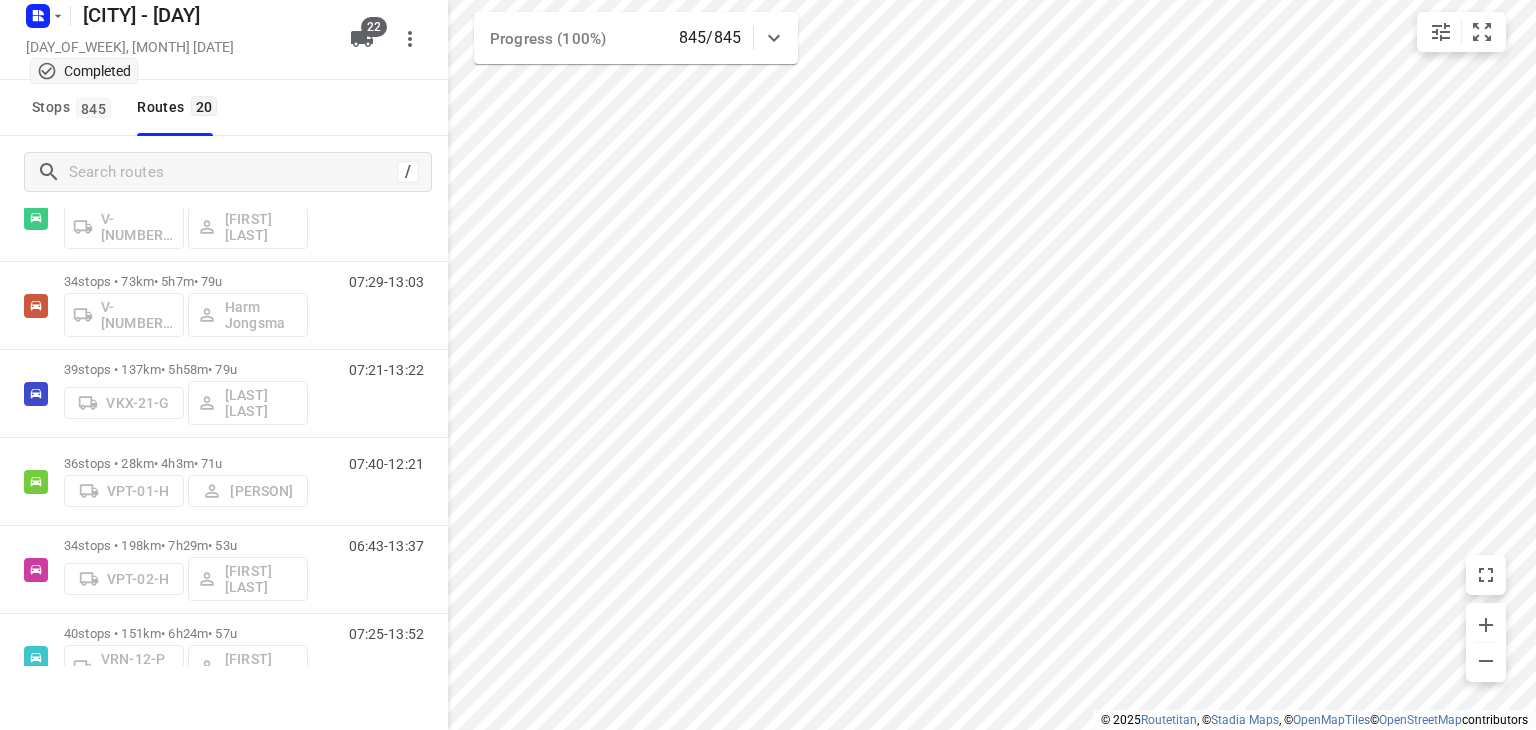 scroll, scrollTop: 1200, scrollLeft: 0, axis: vertical 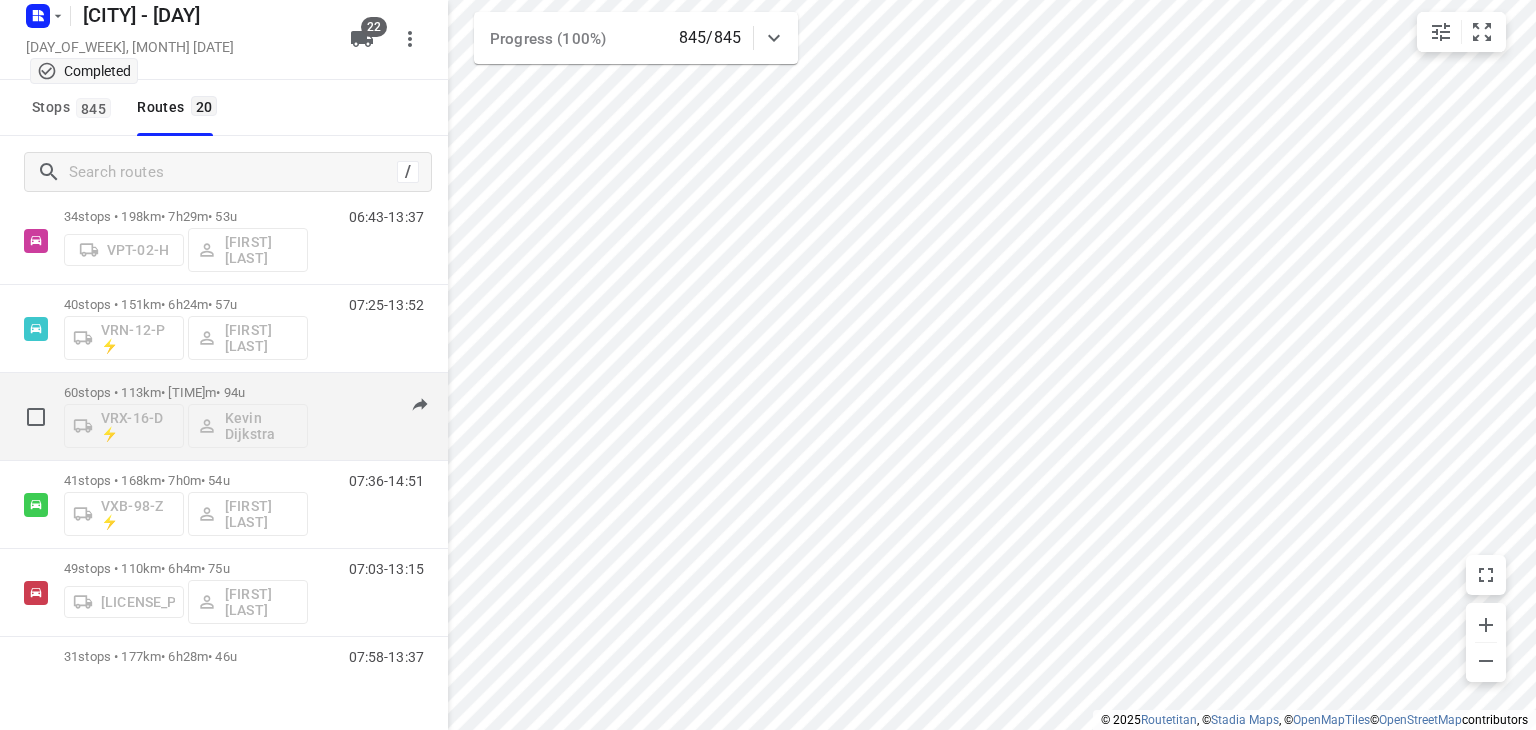 click on "60  stops •   113km  •   7h54m  • 94u" at bounding box center [186, 392] 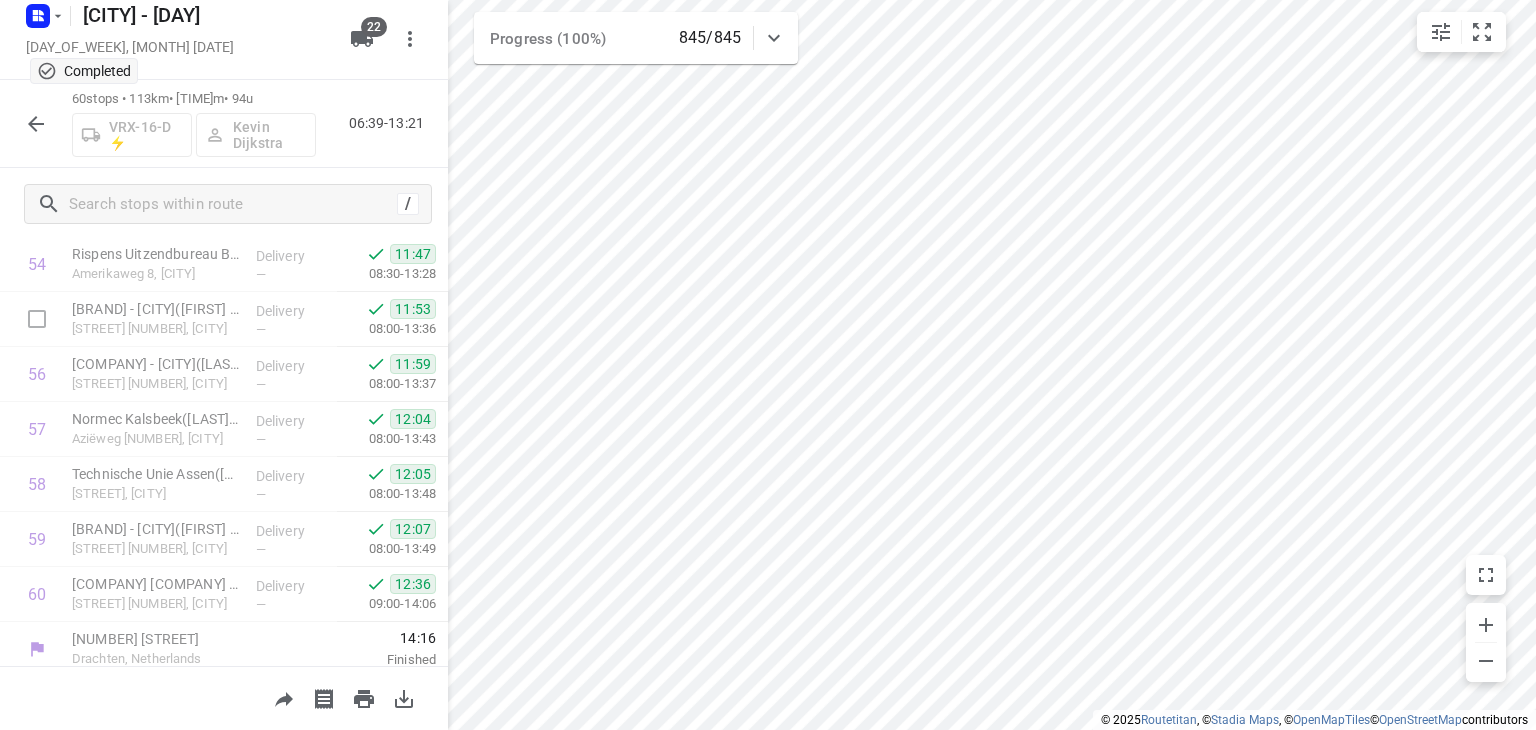 scroll, scrollTop: 3029, scrollLeft: 0, axis: vertical 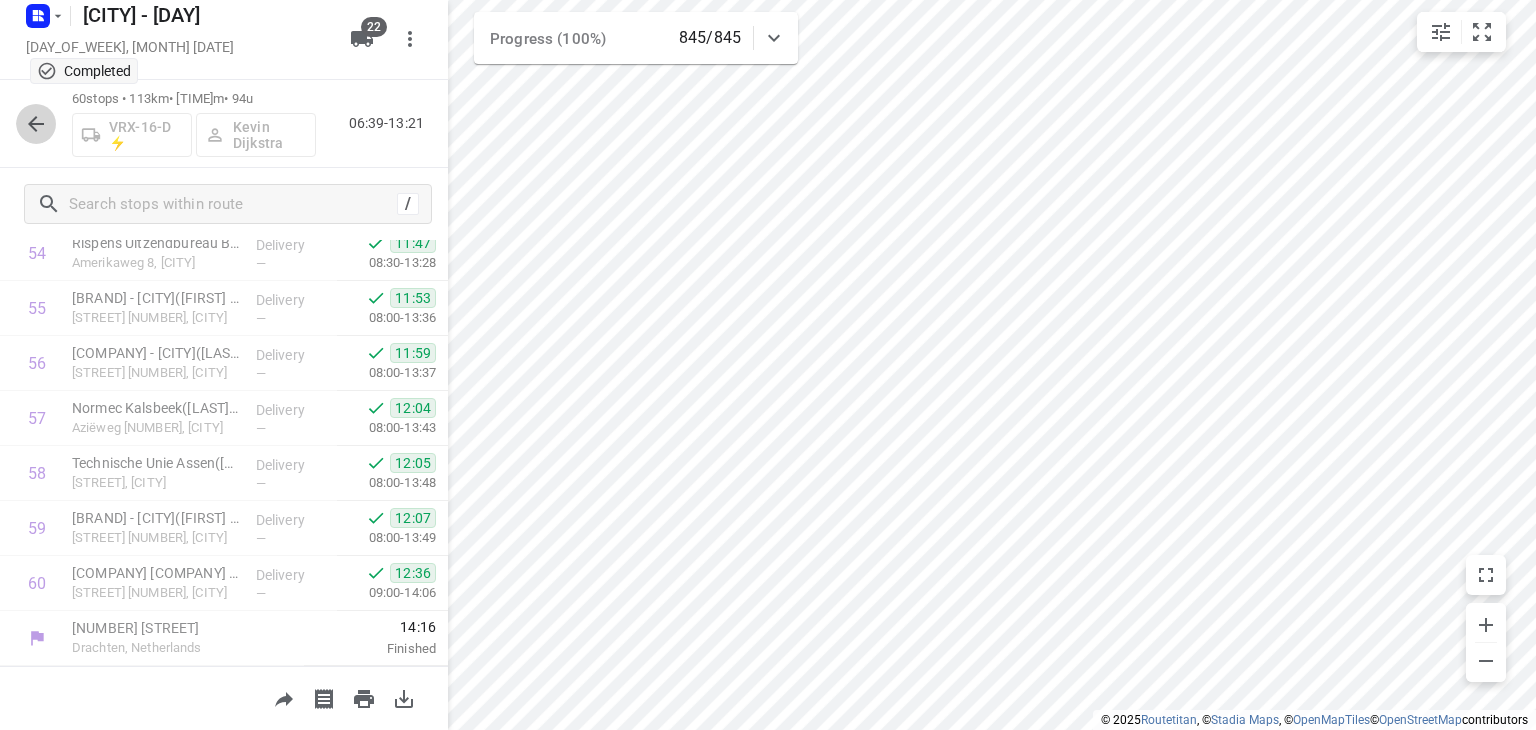 click at bounding box center [36, 124] 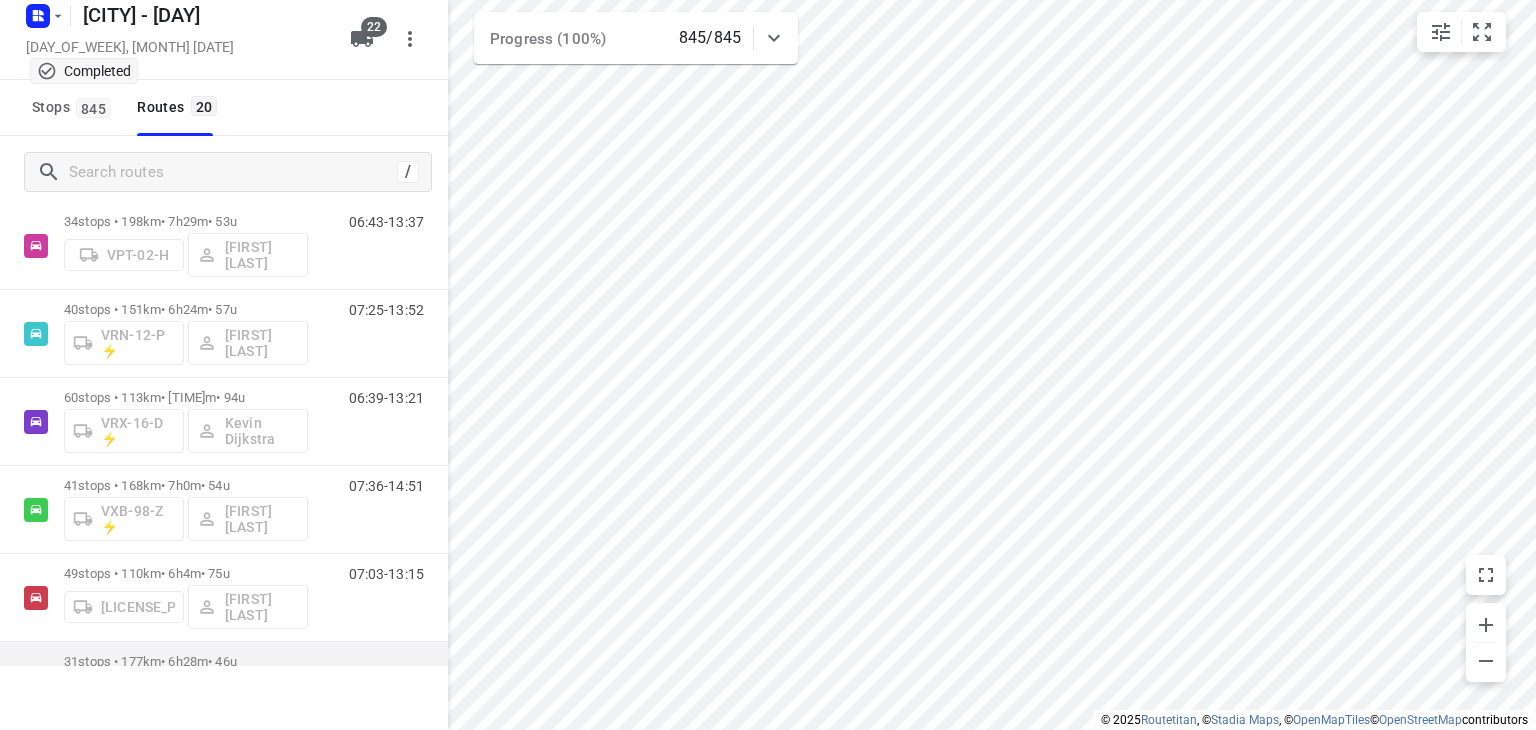 scroll, scrollTop: 1367, scrollLeft: 0, axis: vertical 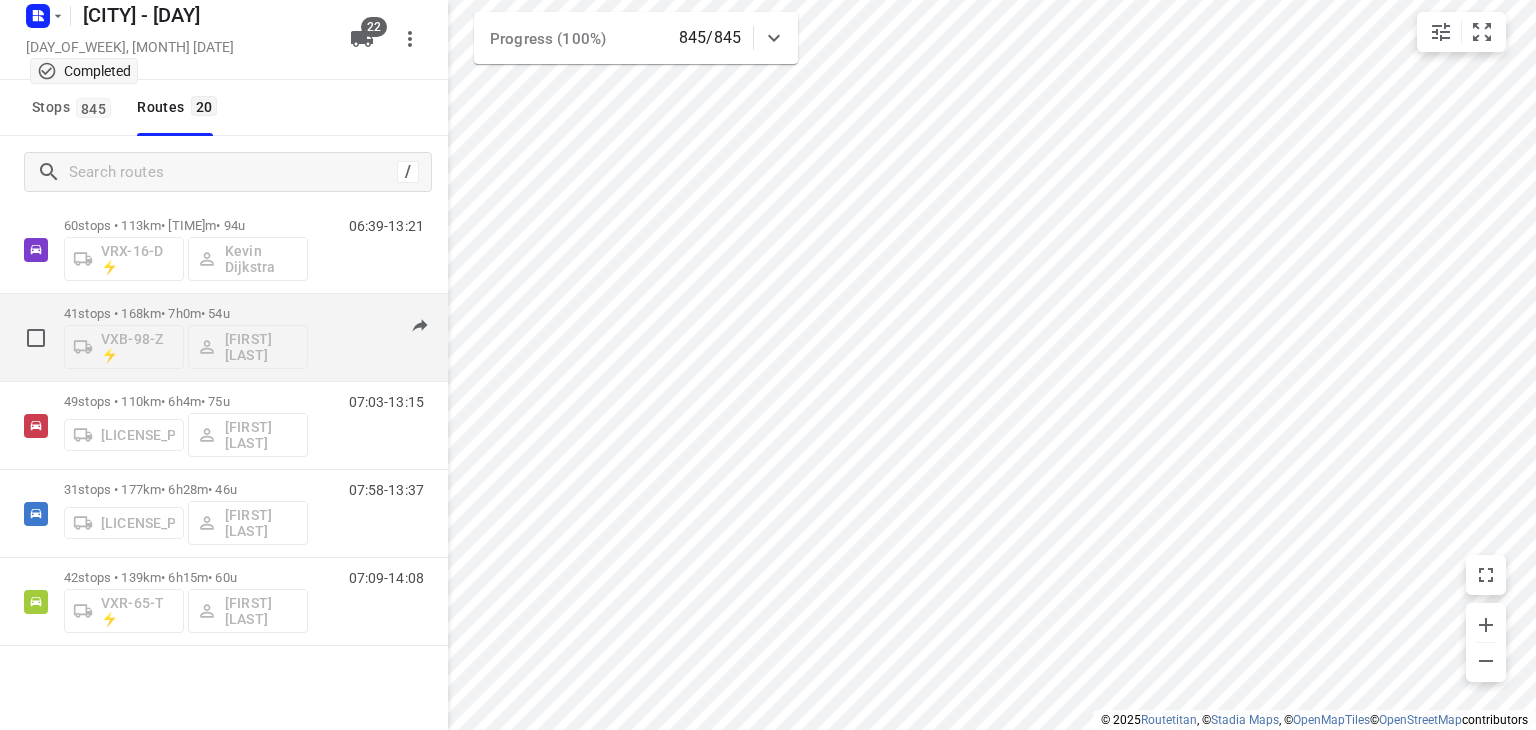 click on "[NUMBER] stops • [NUMBER]km • [TIME] • [TIME]" at bounding box center (186, 313) 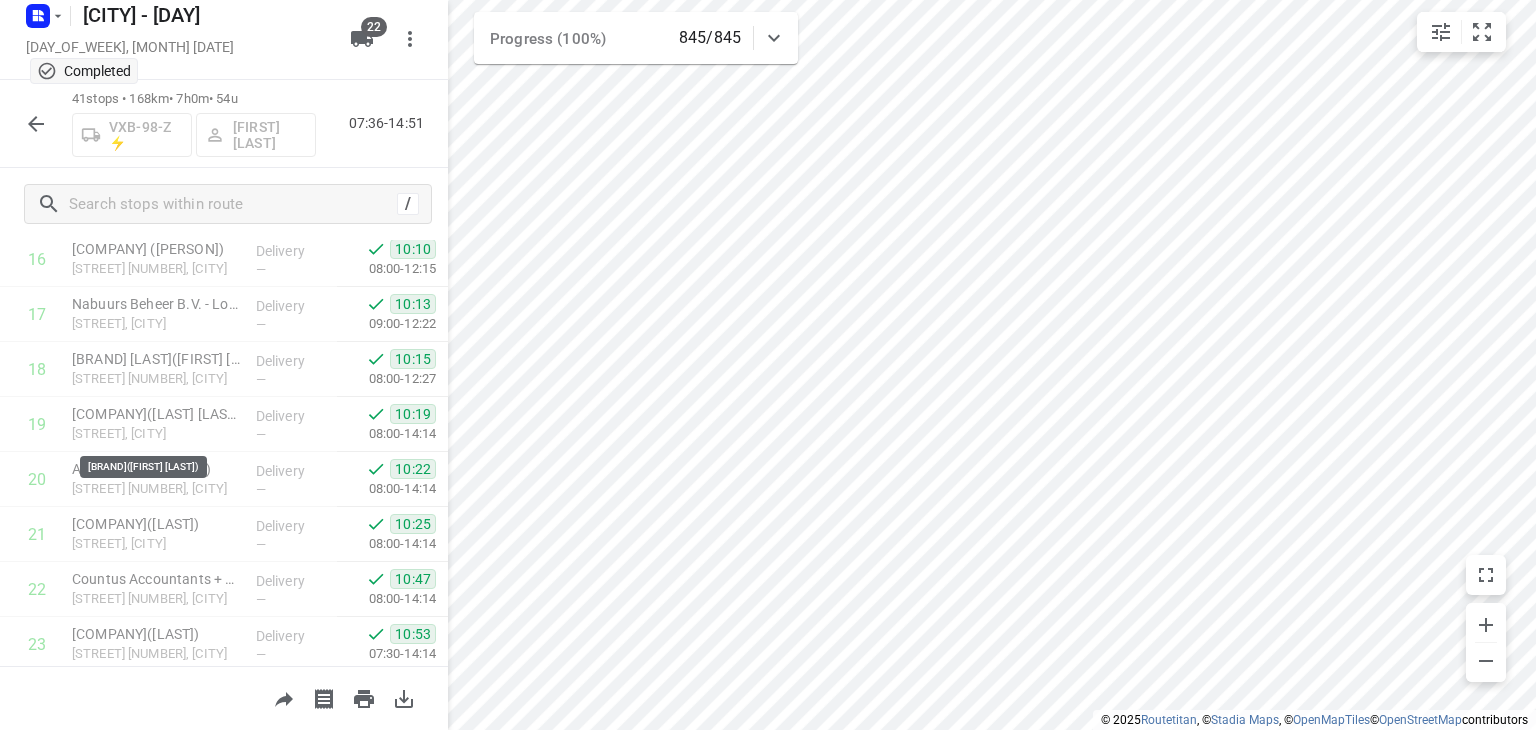 scroll, scrollTop: 1984, scrollLeft: 0, axis: vertical 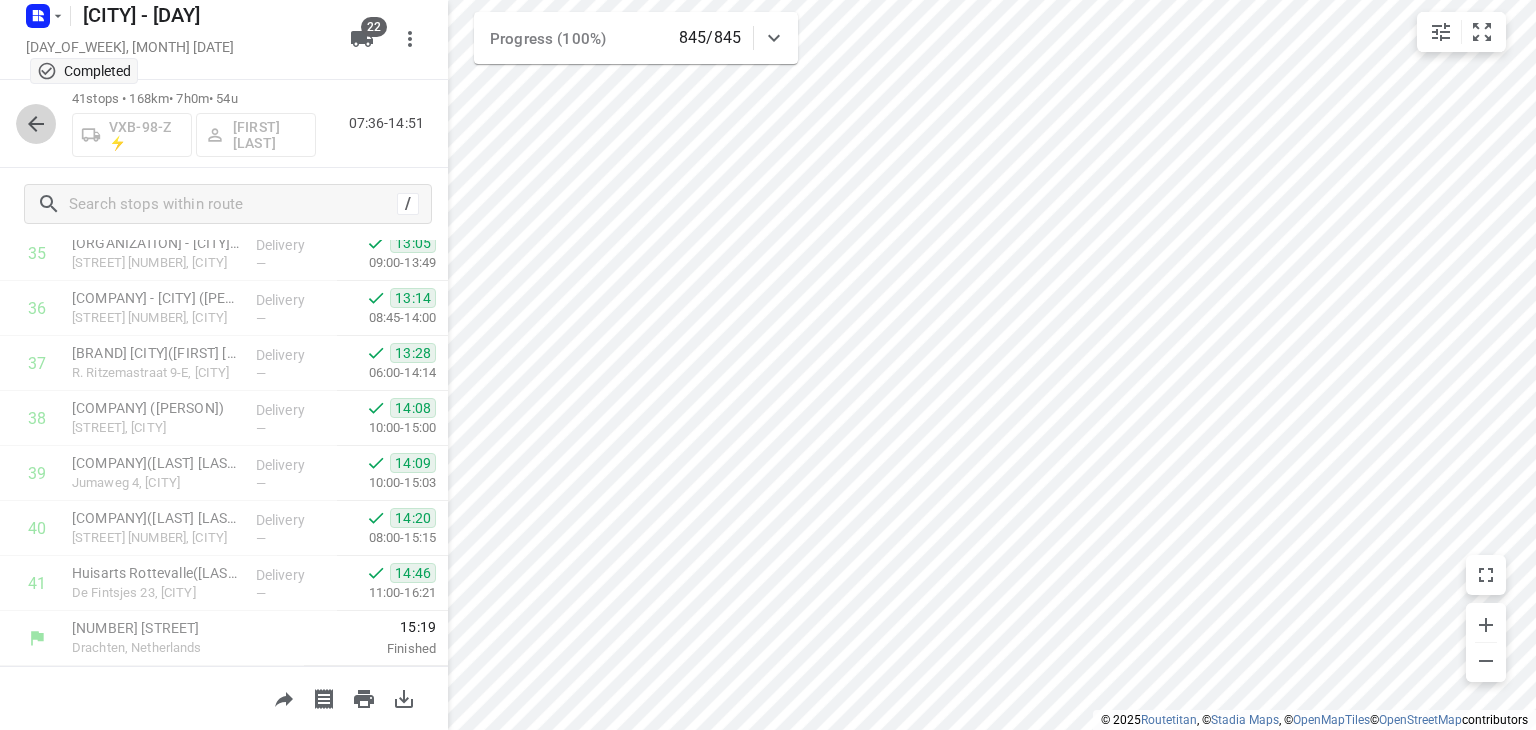 click 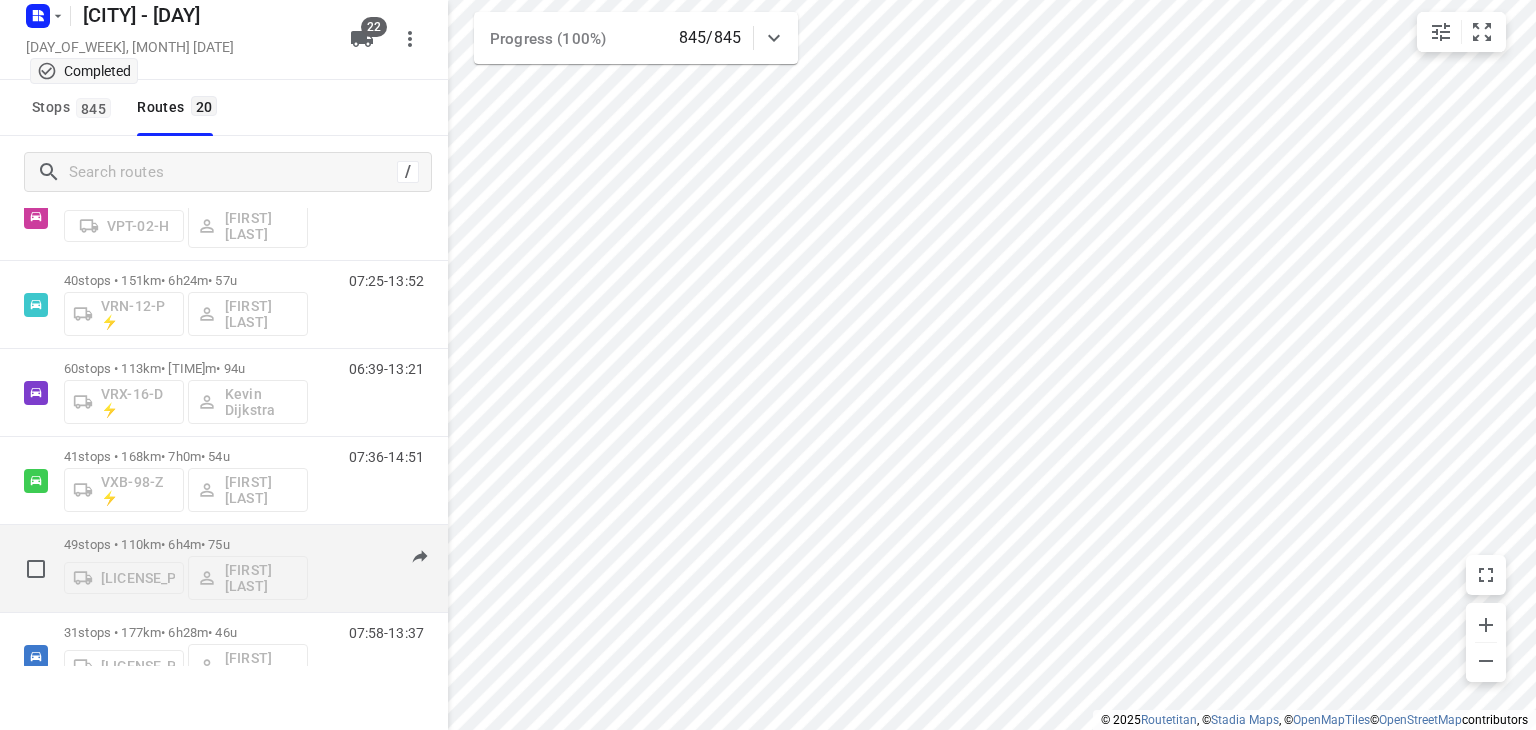 scroll, scrollTop: 1367, scrollLeft: 0, axis: vertical 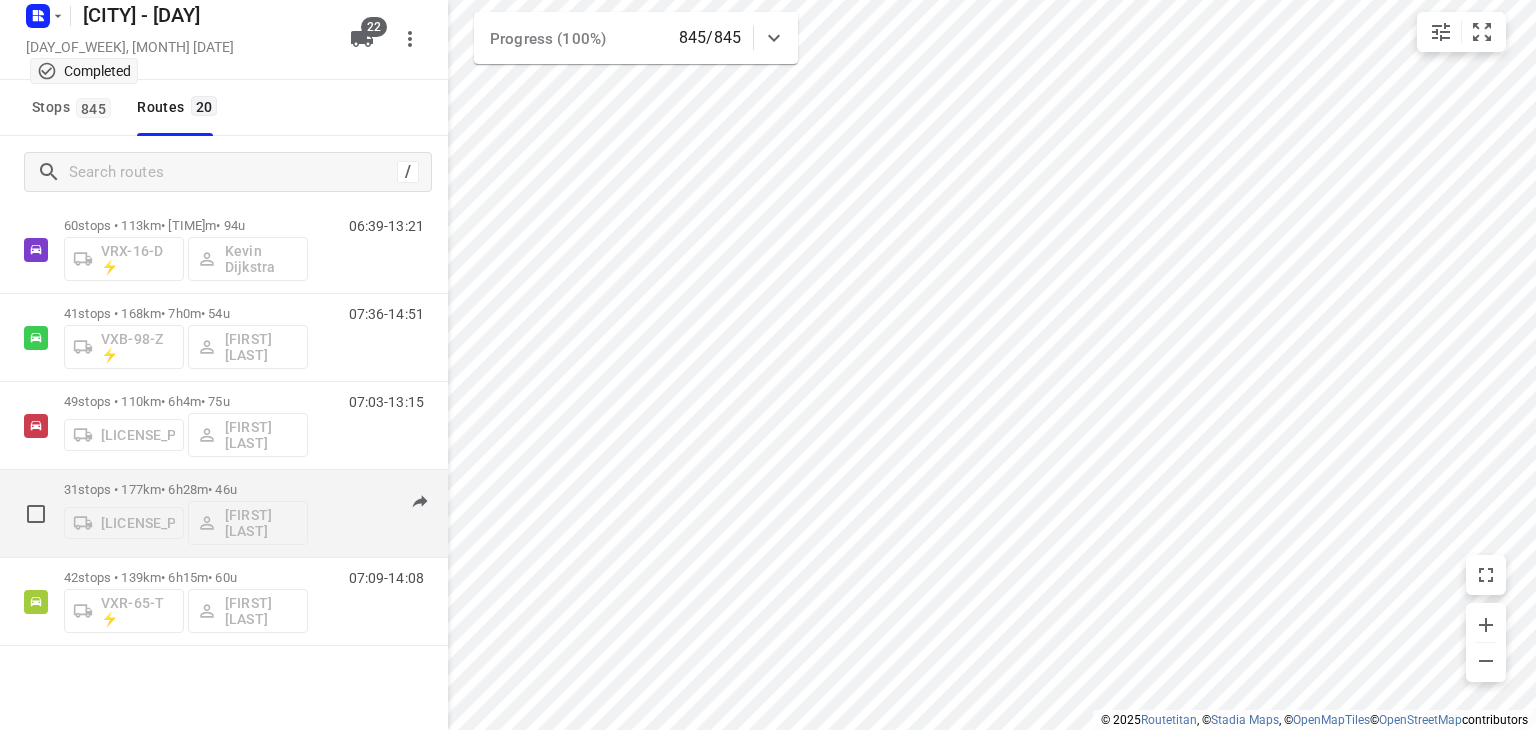 click on "[NUMBER] stops • [NUMBER]km • [NUMBER]h[NUMBER]m • [NUMBER]u" at bounding box center [186, 489] 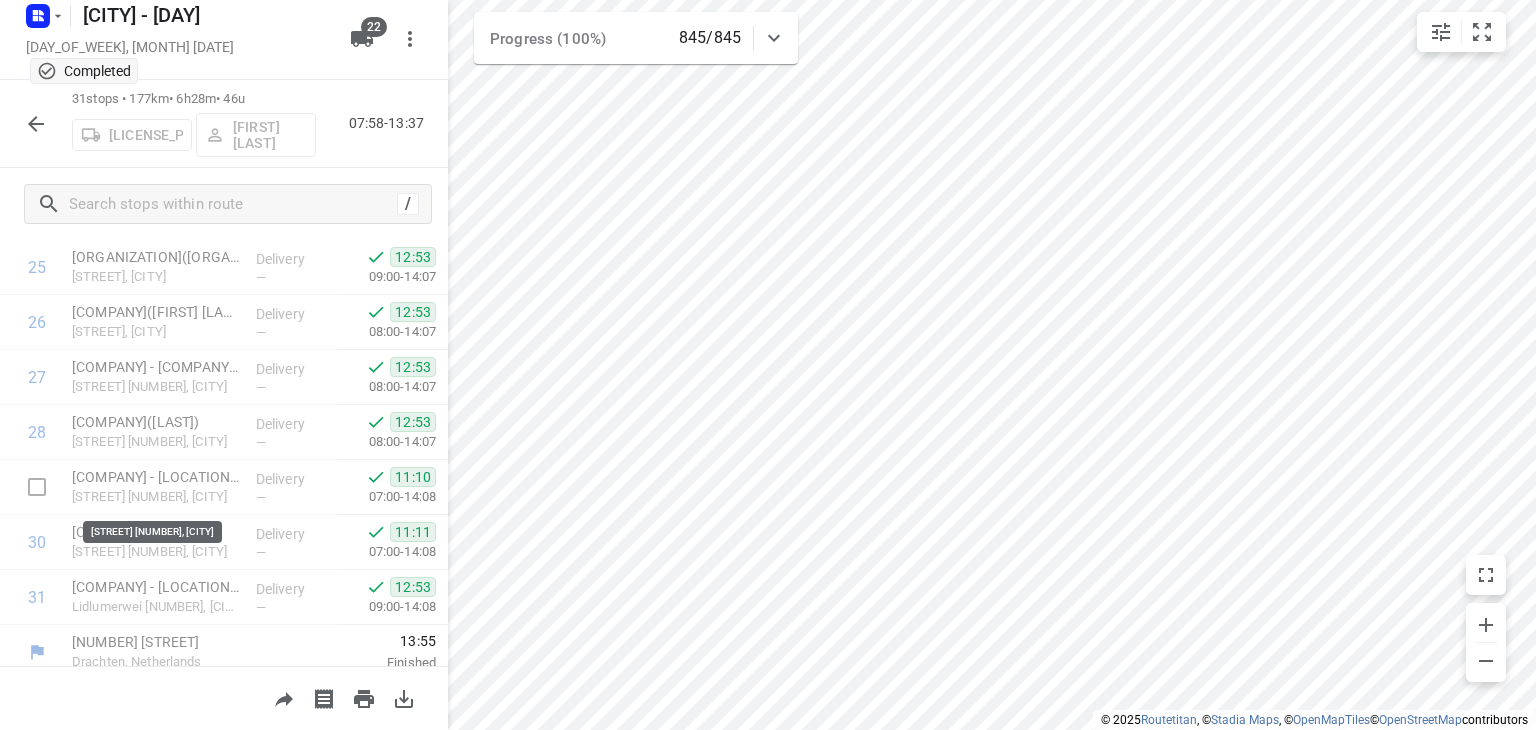 scroll, scrollTop: 1434, scrollLeft: 0, axis: vertical 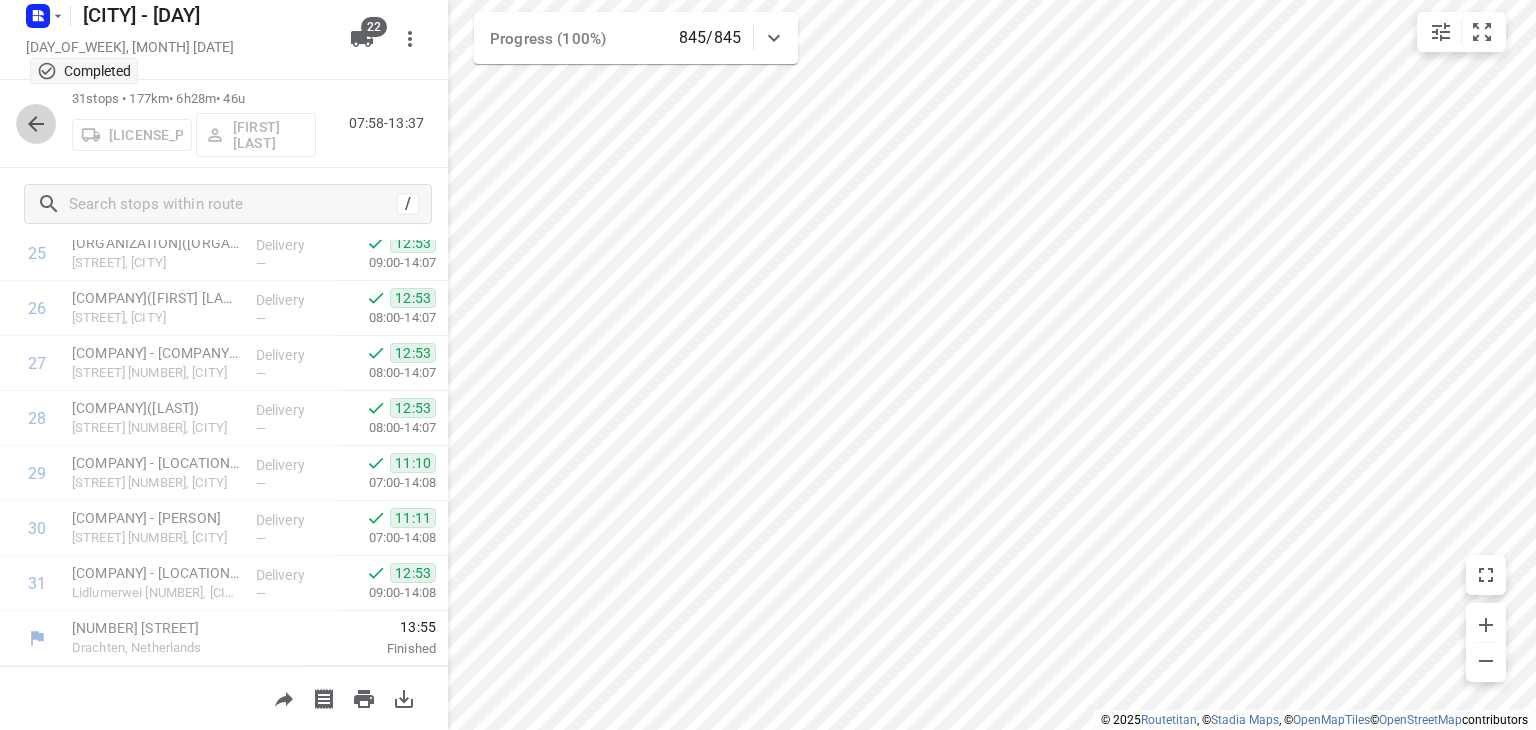 click at bounding box center (36, 124) 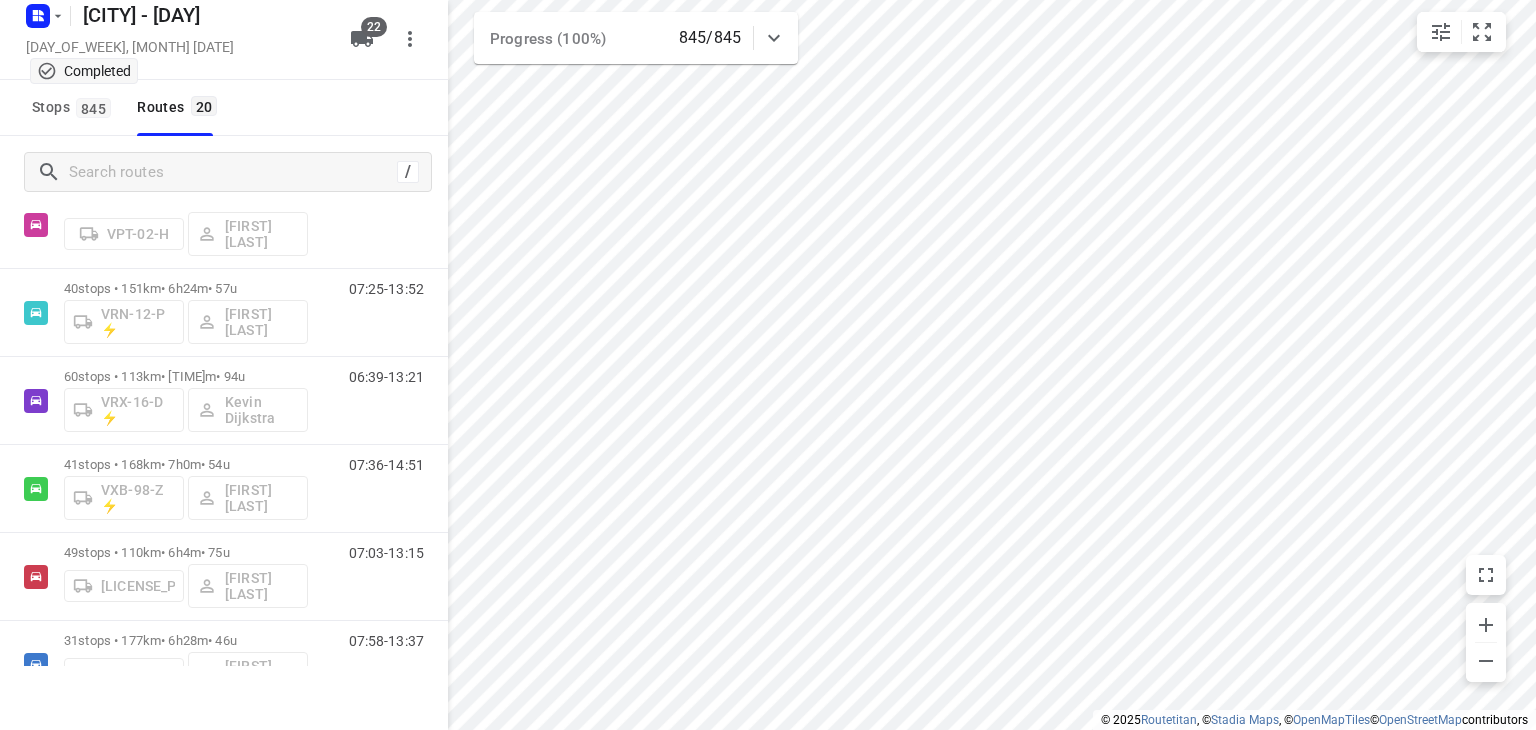 scroll, scrollTop: 1367, scrollLeft: 0, axis: vertical 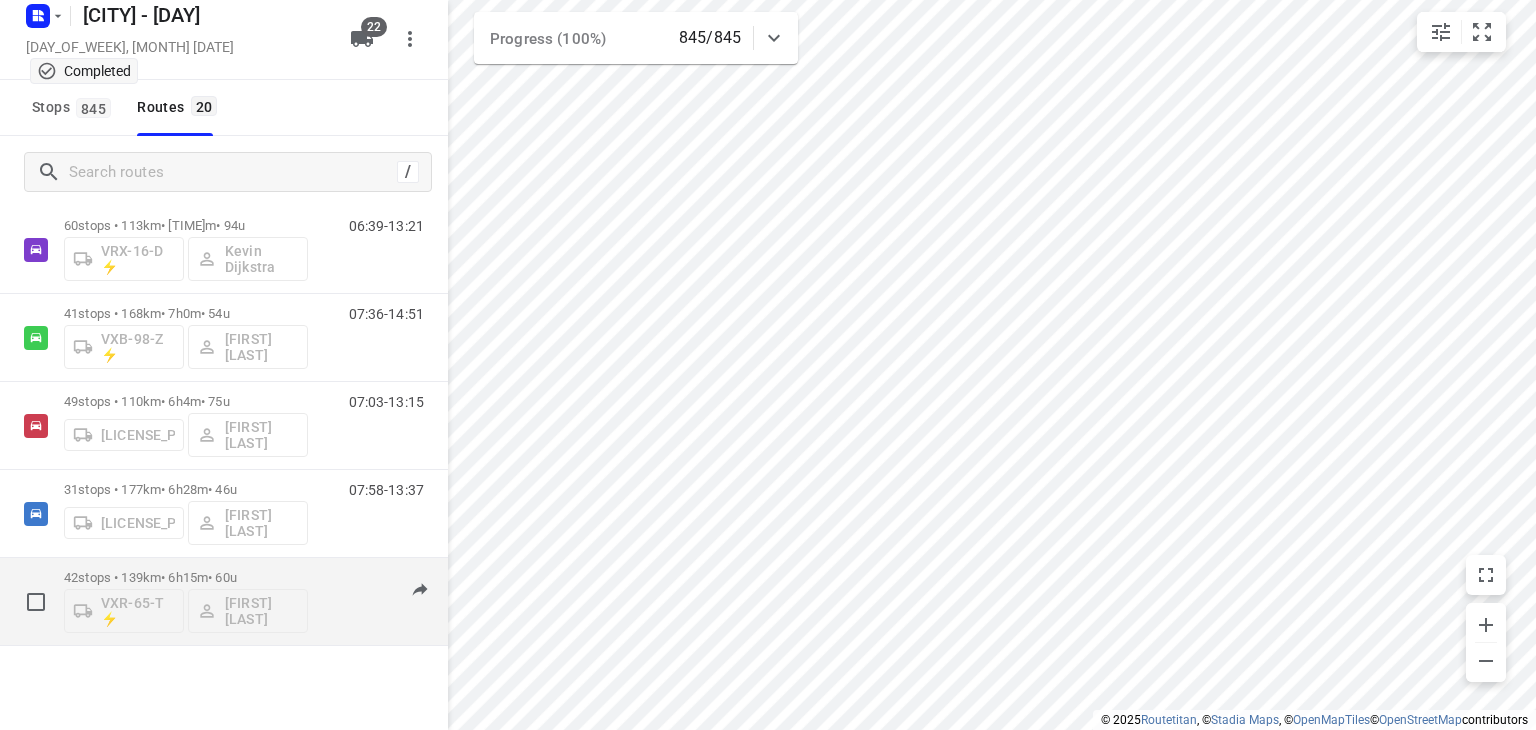 click on "42  stops •   139km  •   6h15m  • 60u" at bounding box center [186, 577] 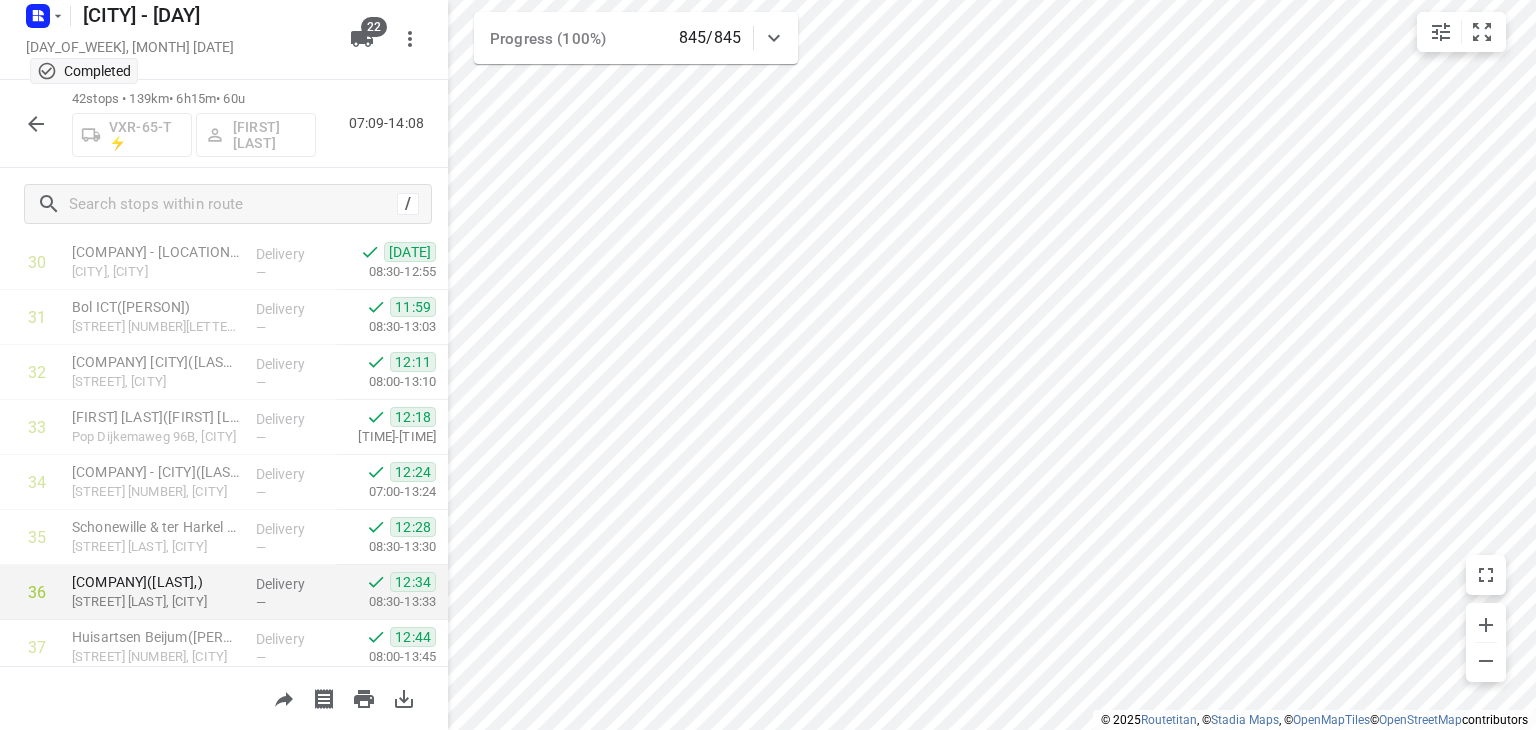 scroll, scrollTop: 2039, scrollLeft: 0, axis: vertical 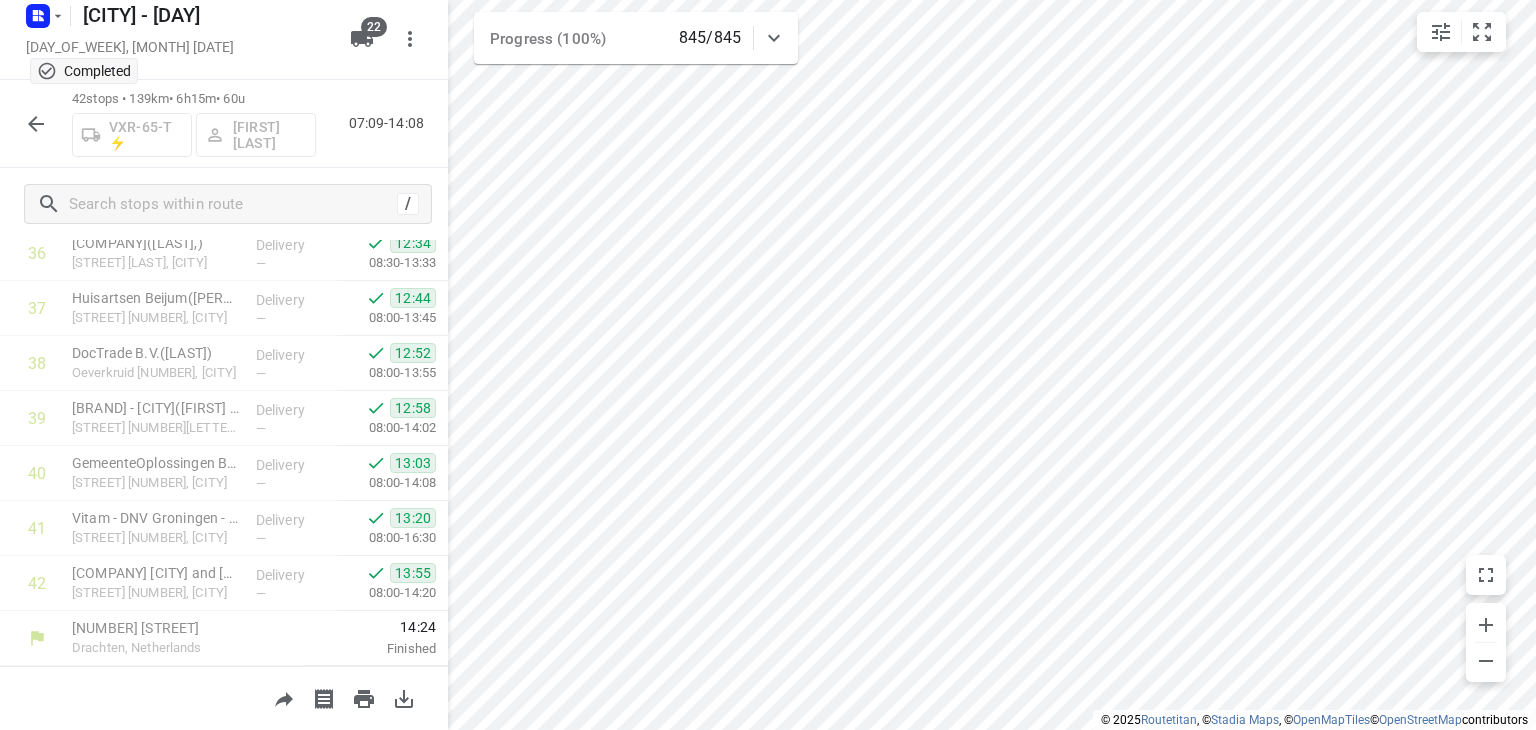 click 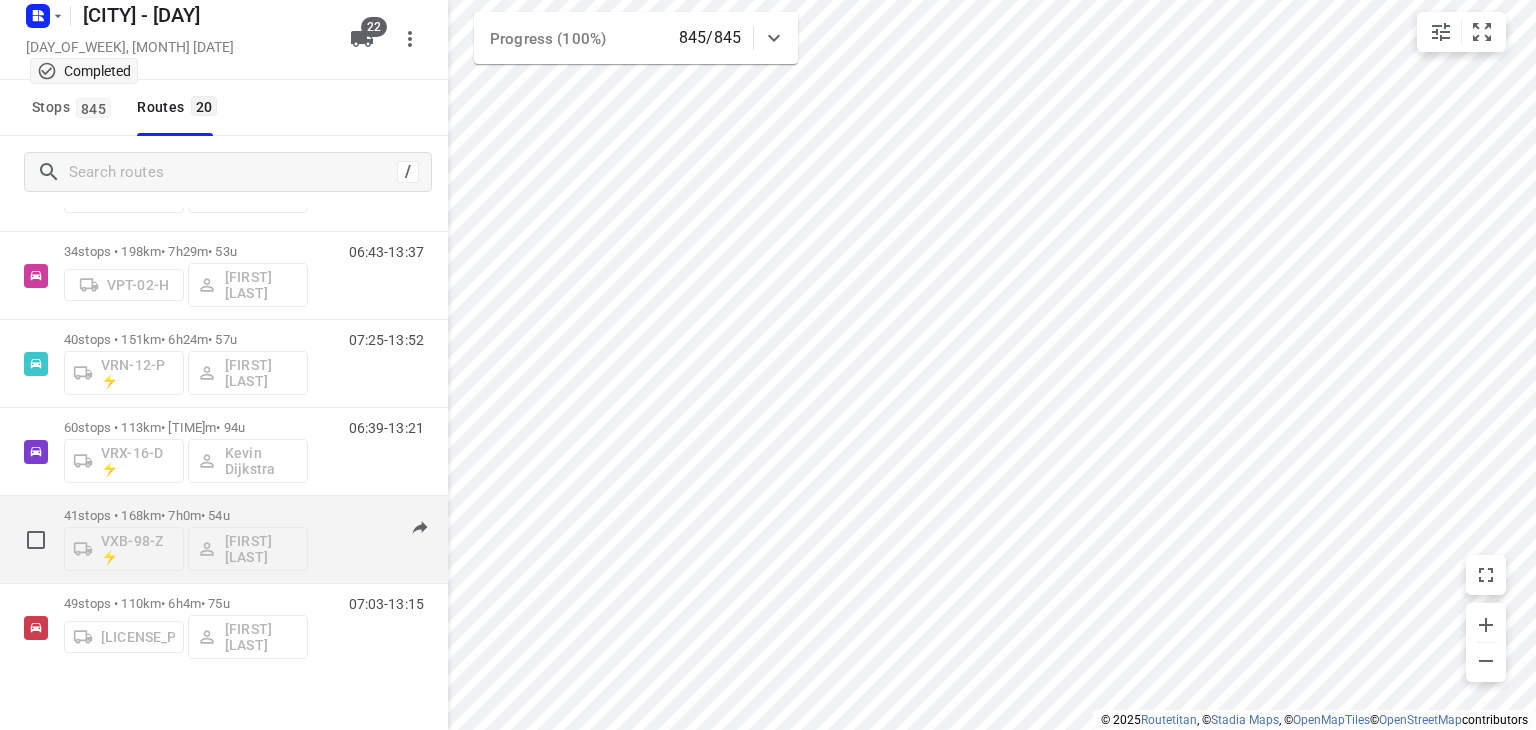 scroll, scrollTop: 1367, scrollLeft: 0, axis: vertical 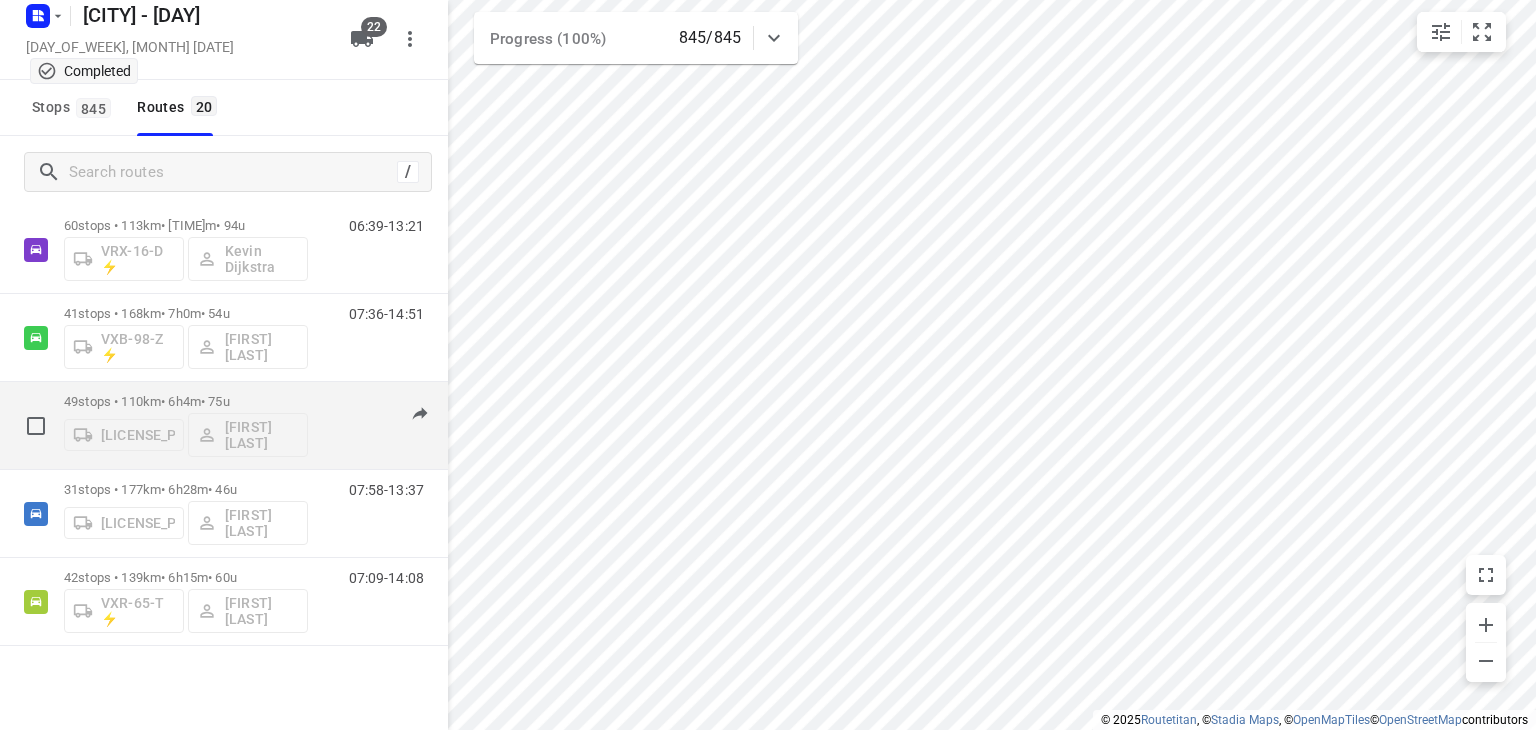 click on "49  stops •   110km  •   6h4m  • 75u" at bounding box center [186, 401] 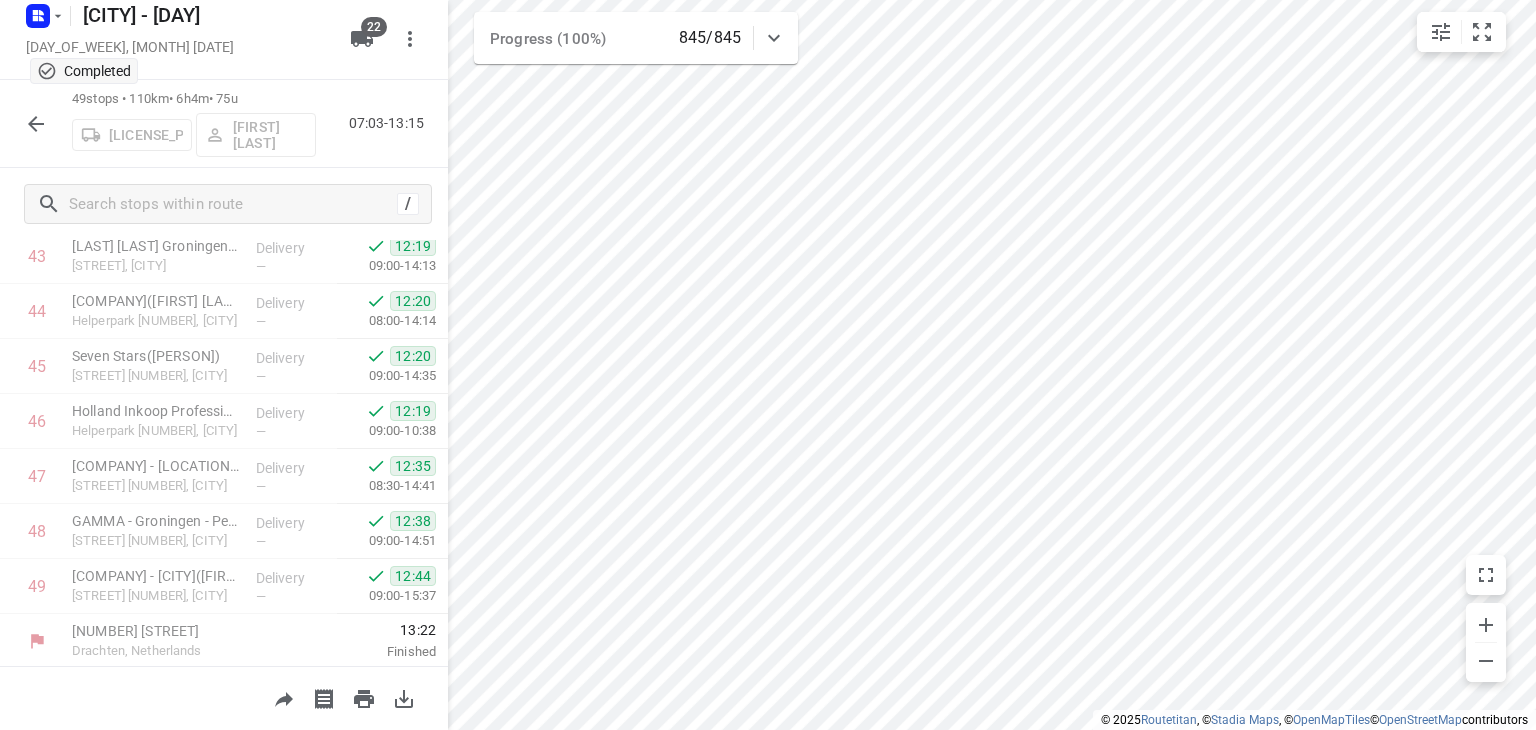 scroll, scrollTop: 2424, scrollLeft: 0, axis: vertical 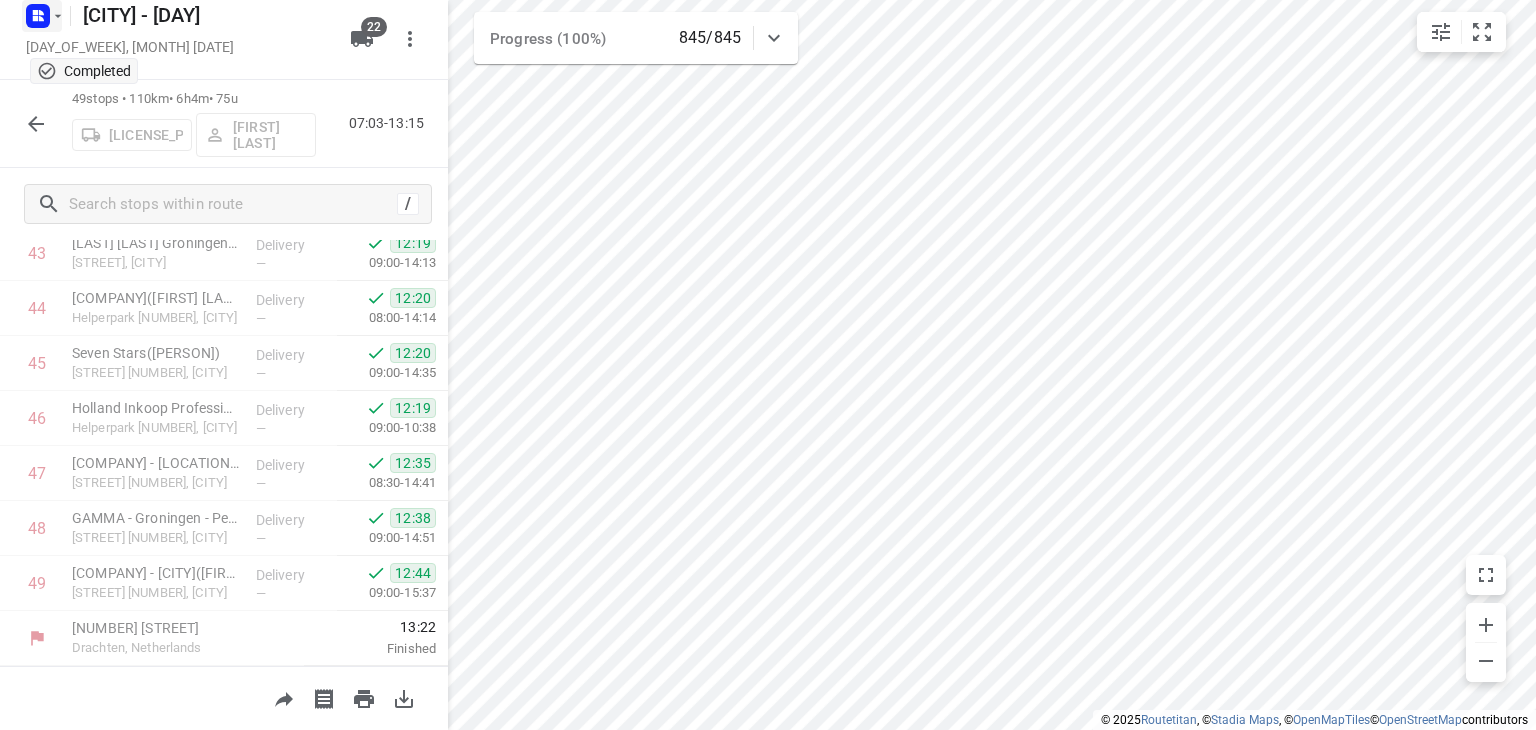 click 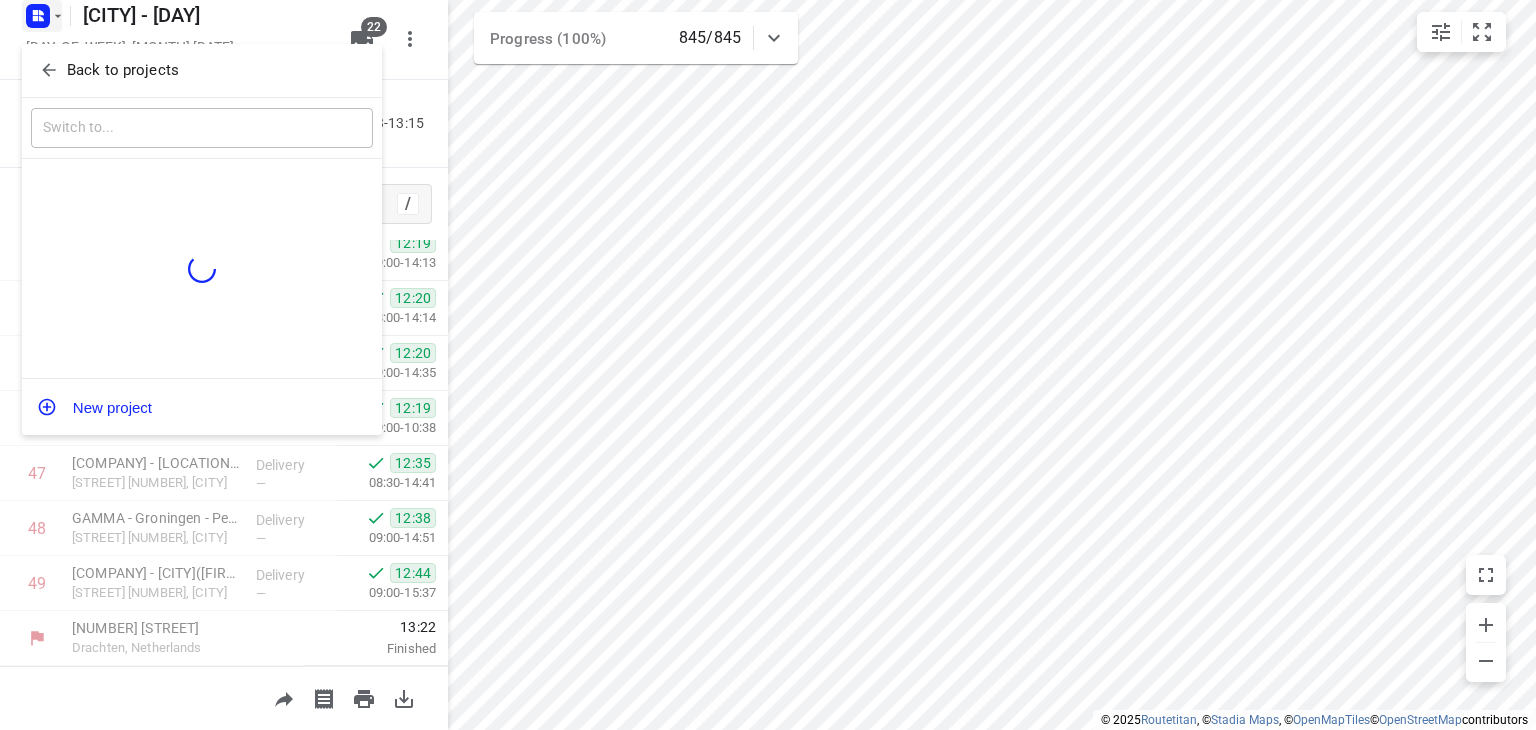 click on "Back to projects" at bounding box center [123, 70] 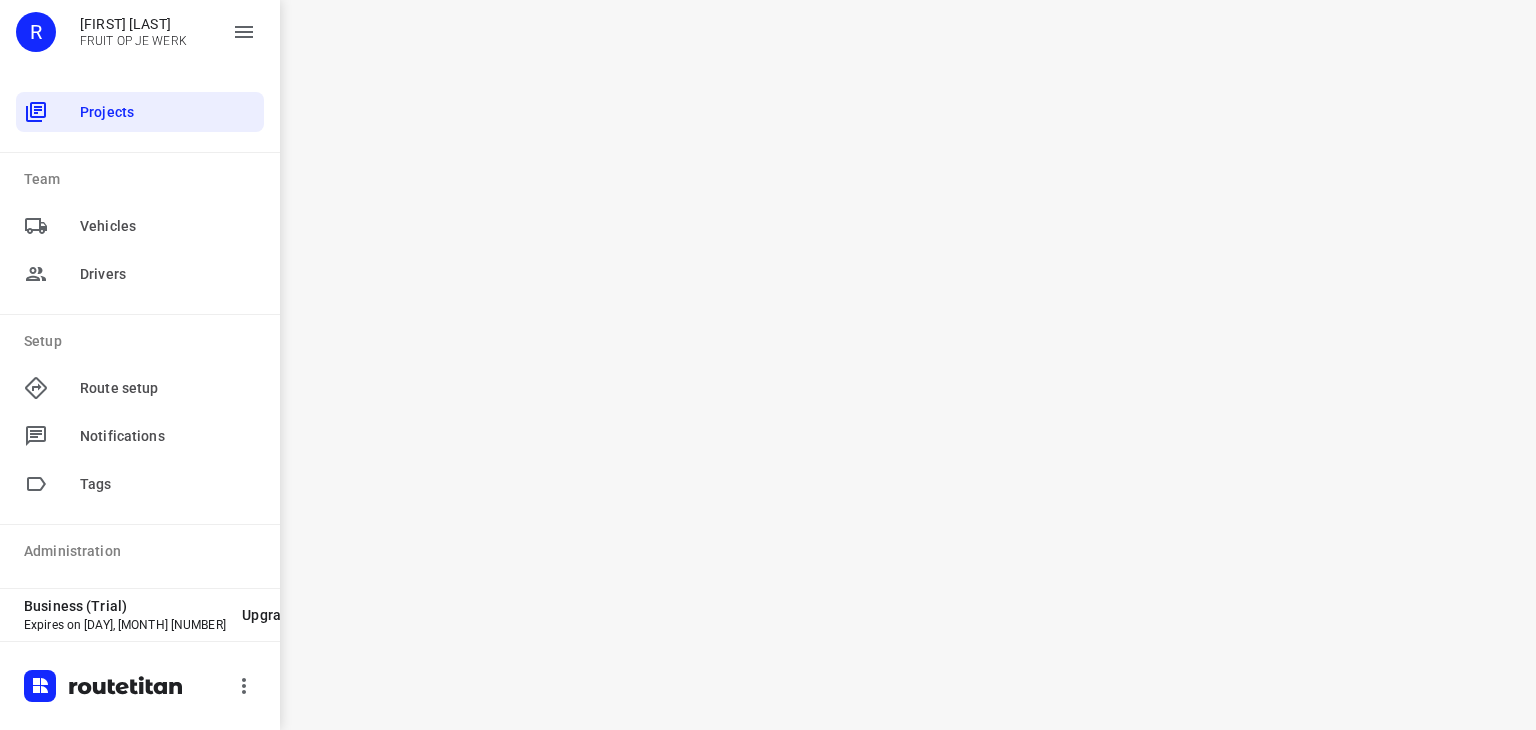 scroll, scrollTop: 0, scrollLeft: 0, axis: both 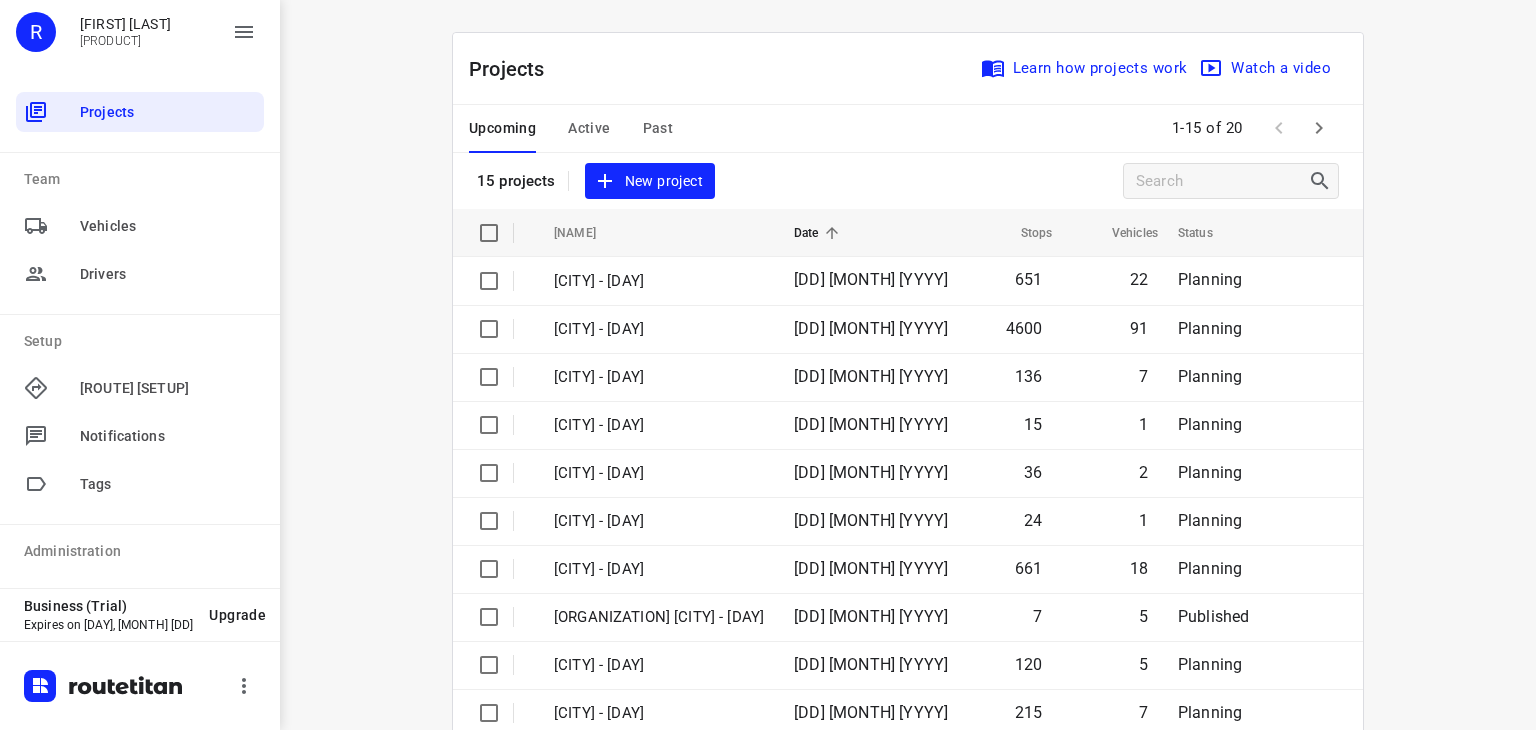 click on "Past" at bounding box center [658, 128] 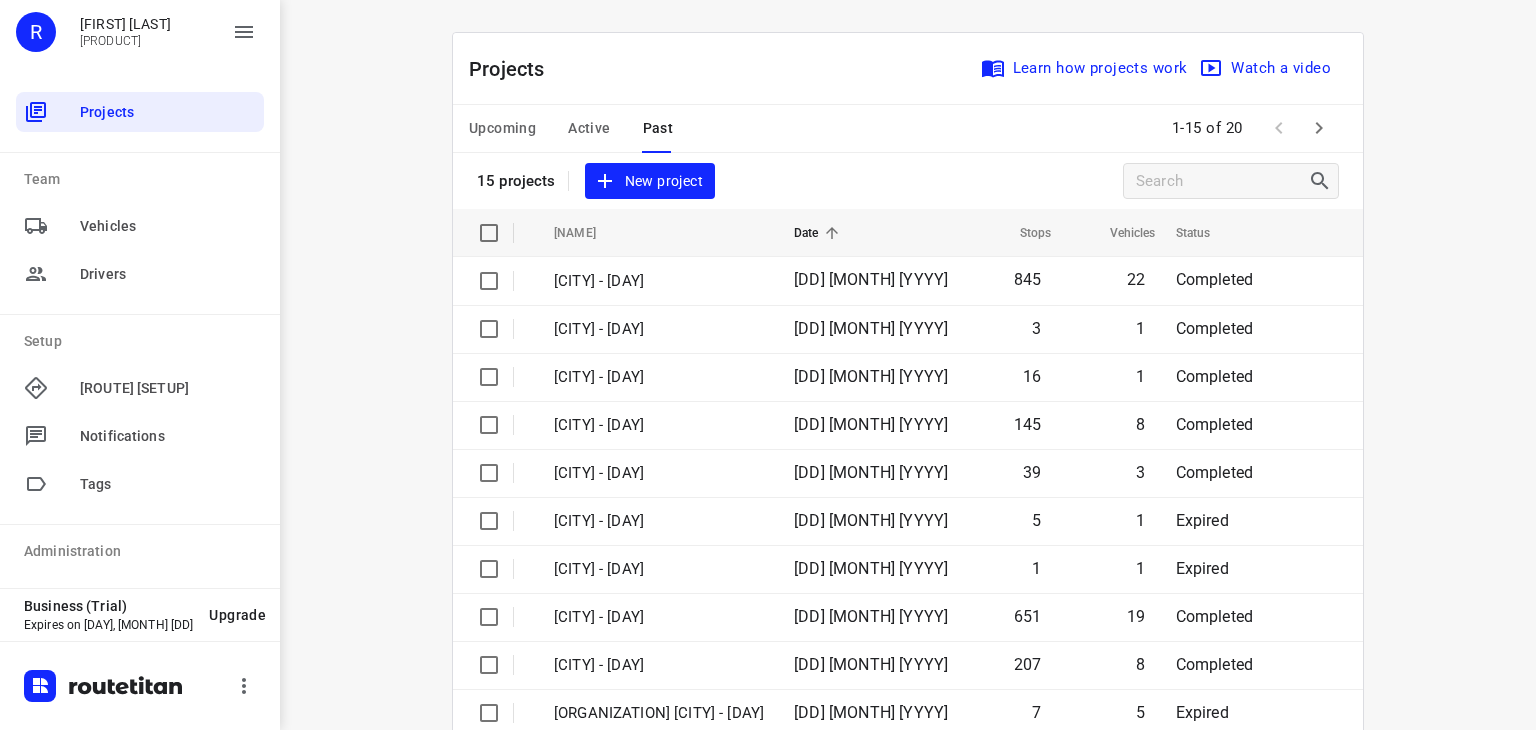 click on "Upcoming" at bounding box center (502, 128) 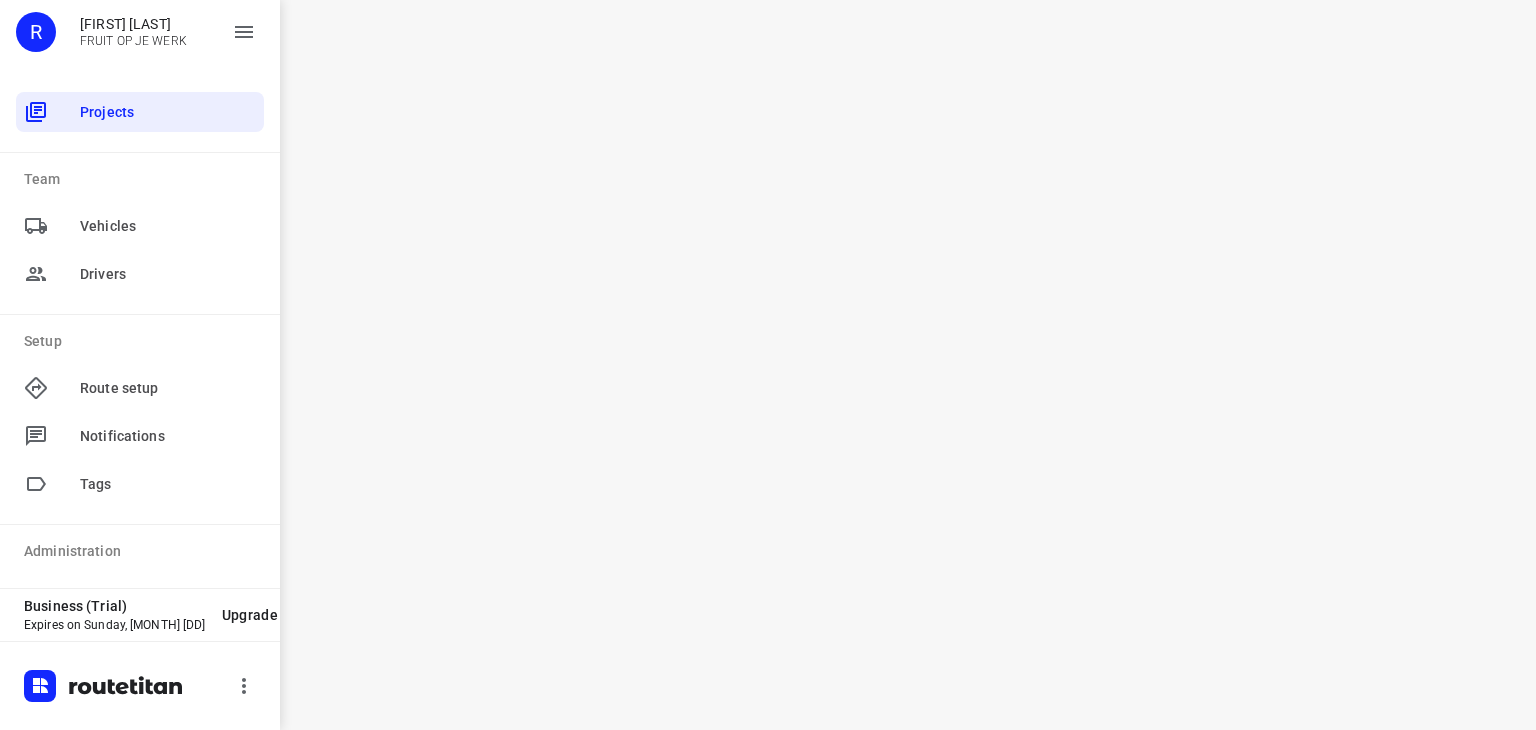 scroll, scrollTop: 0, scrollLeft: 0, axis: both 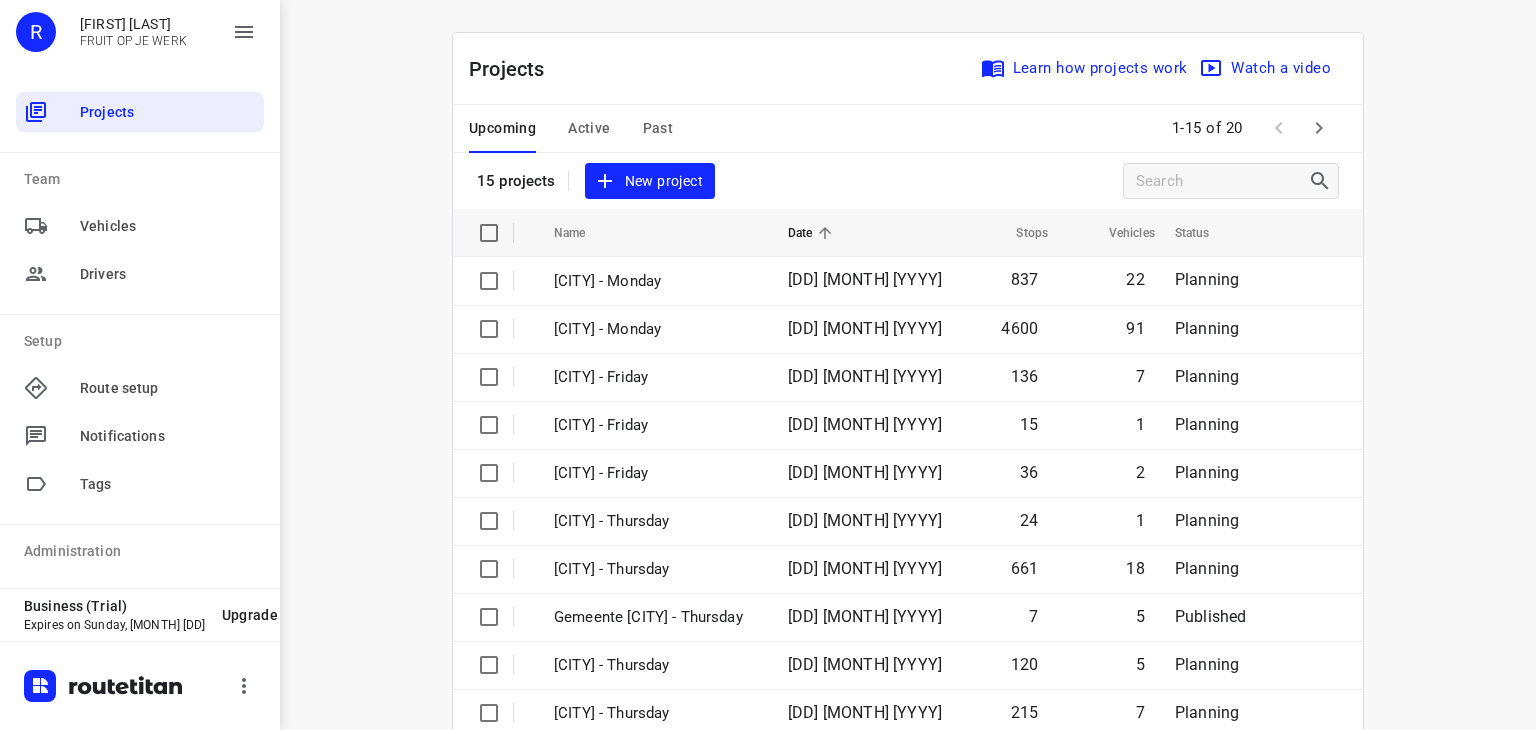 click on "Active" at bounding box center [589, 128] 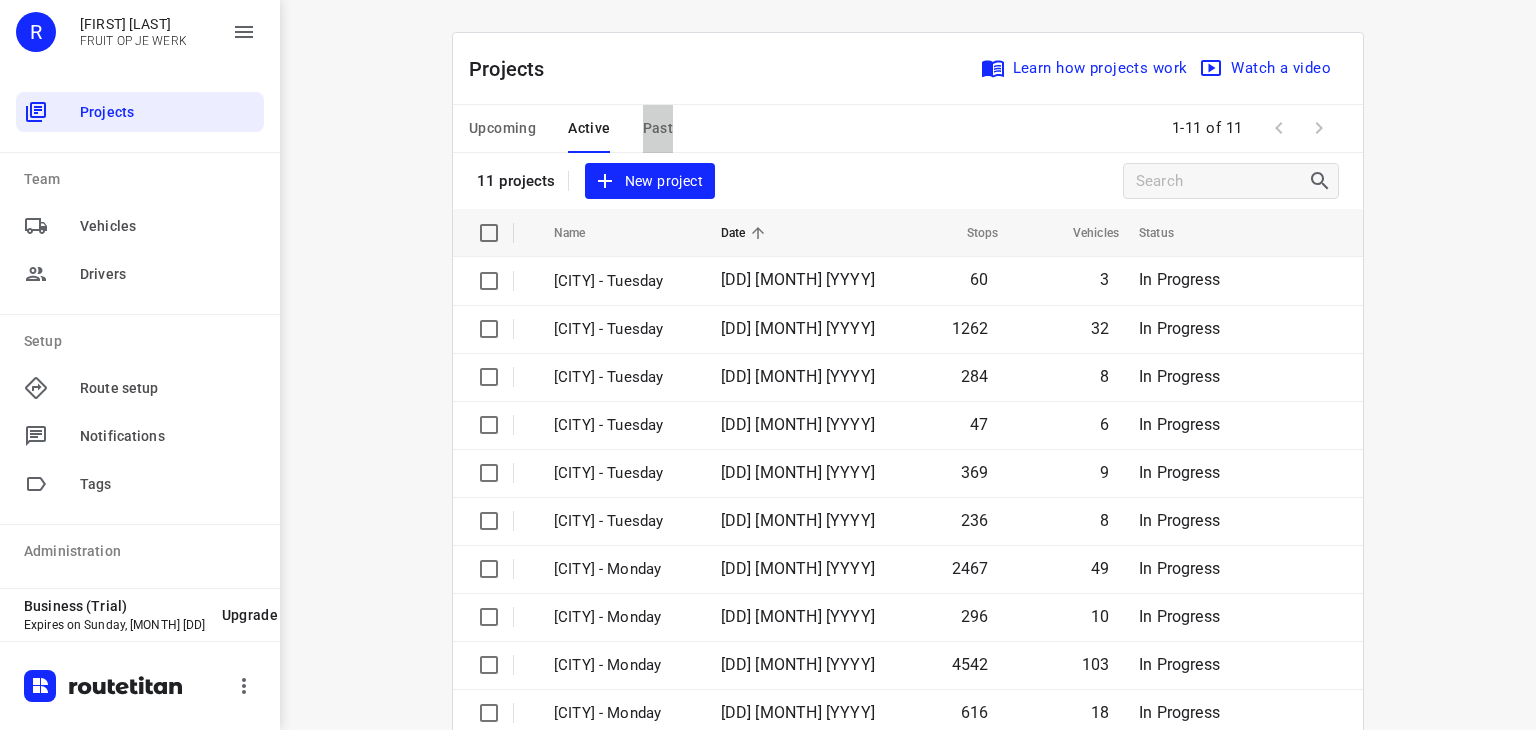 click on "Past" at bounding box center [658, 128] 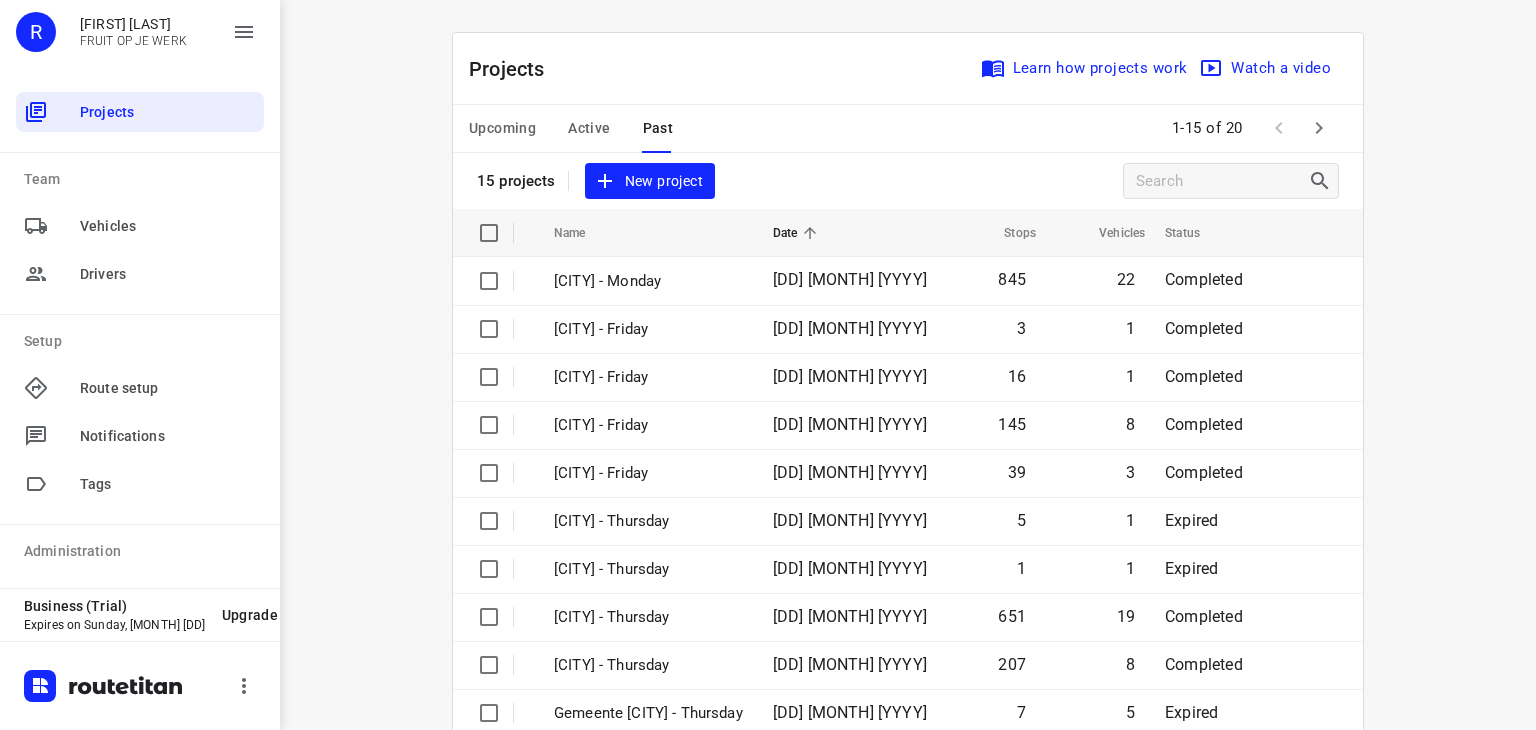 click on "Upcoming" at bounding box center [502, 128] 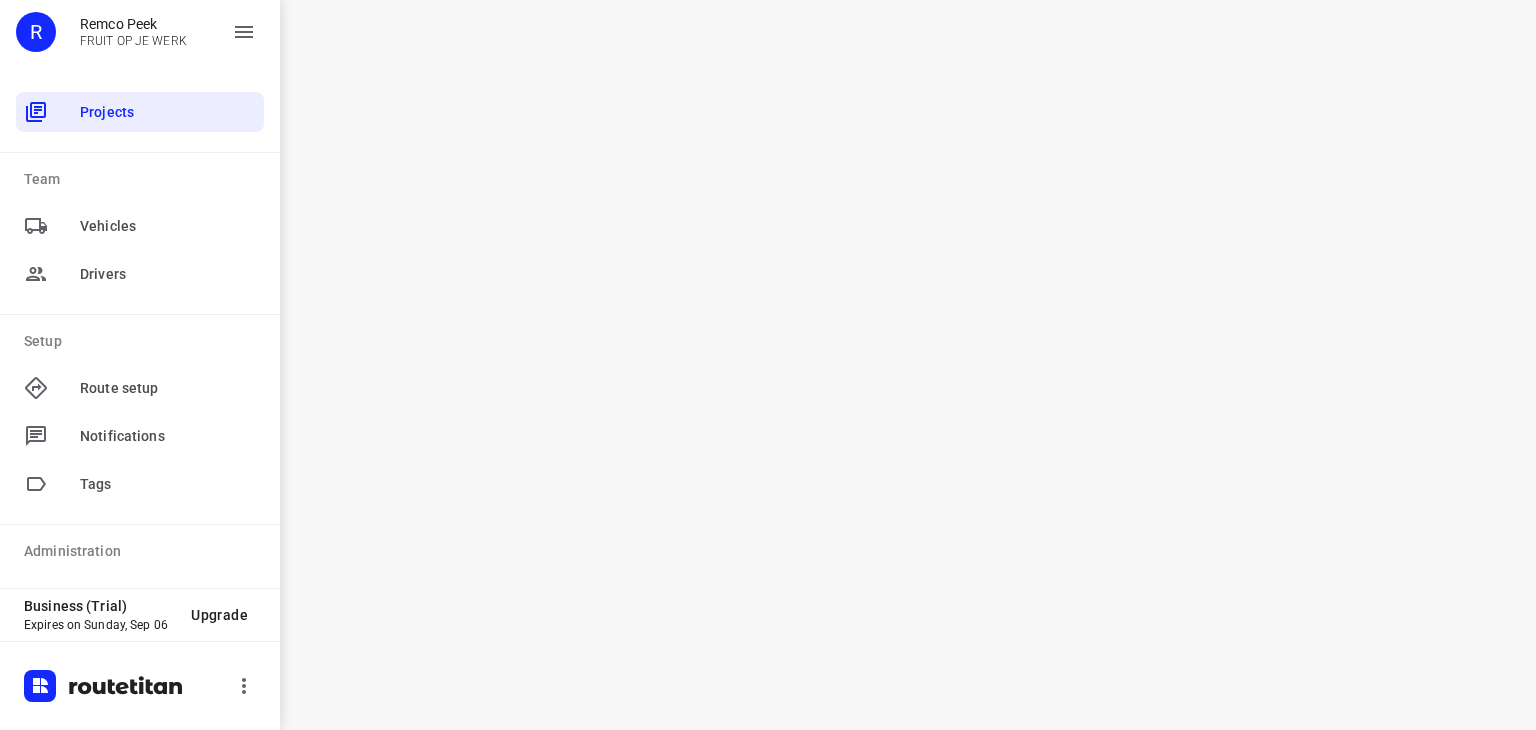 scroll, scrollTop: 0, scrollLeft: 0, axis: both 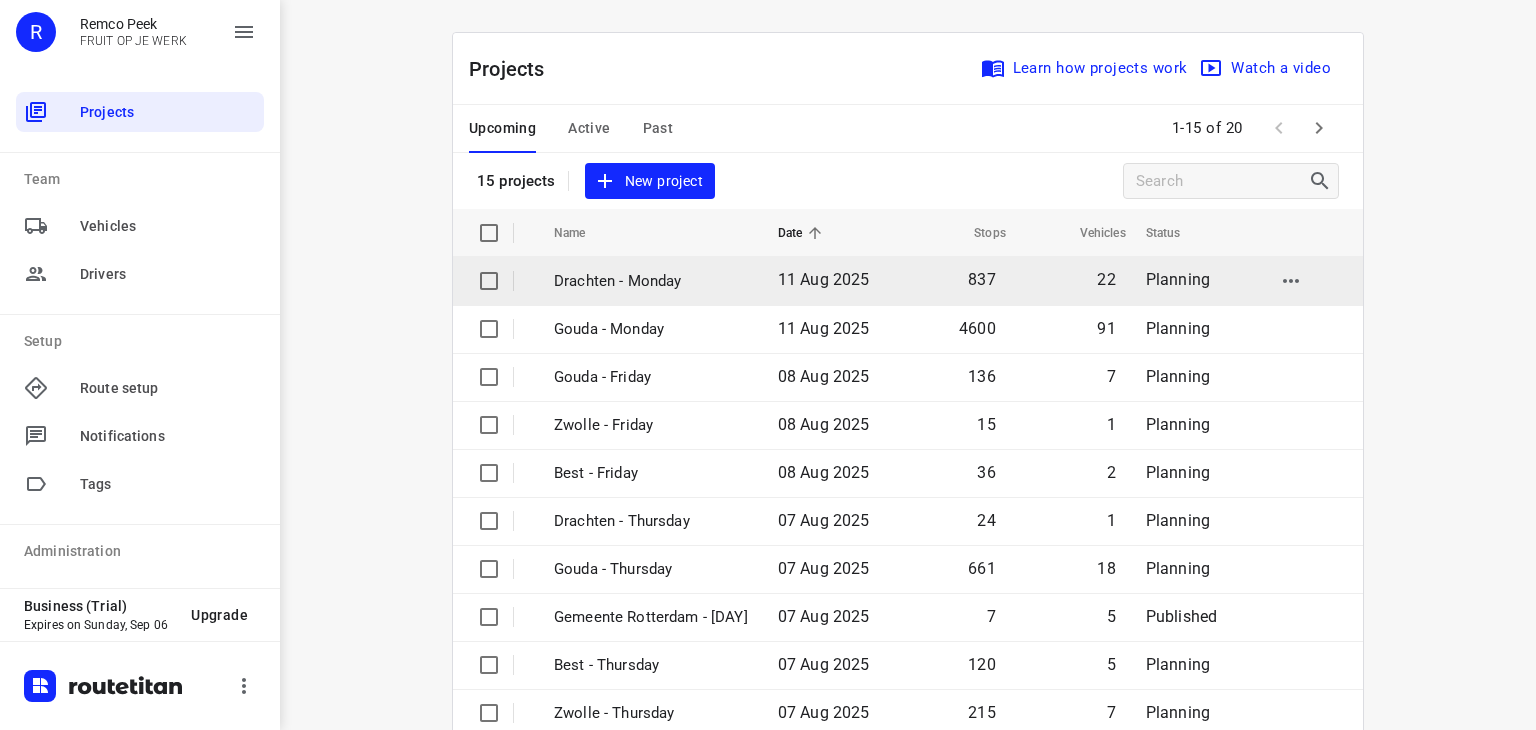 click on "Drachten - Monday" at bounding box center (651, 281) 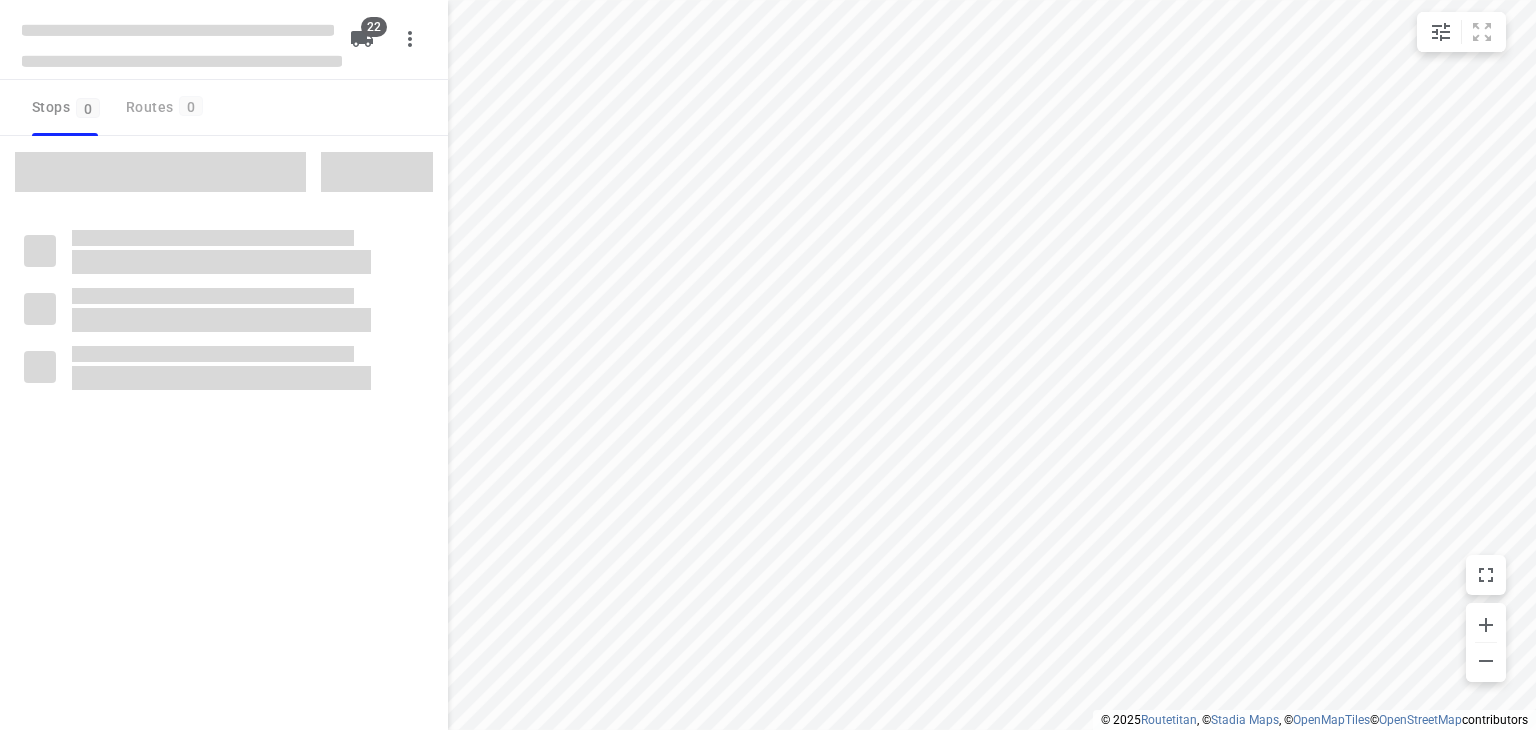 type on "distance" 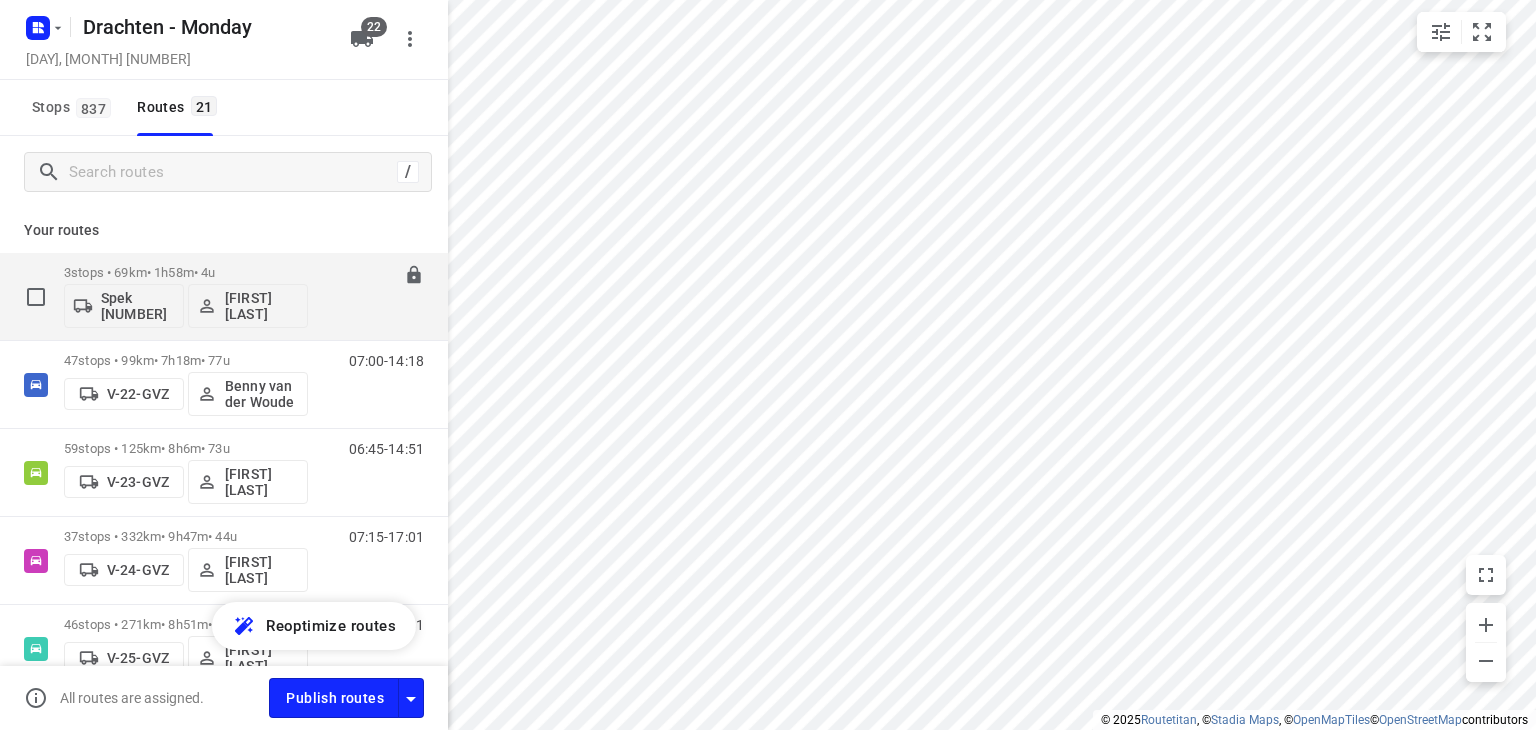 click on "3  stops •   69km  •   1h58m  • 4u" at bounding box center [186, 272] 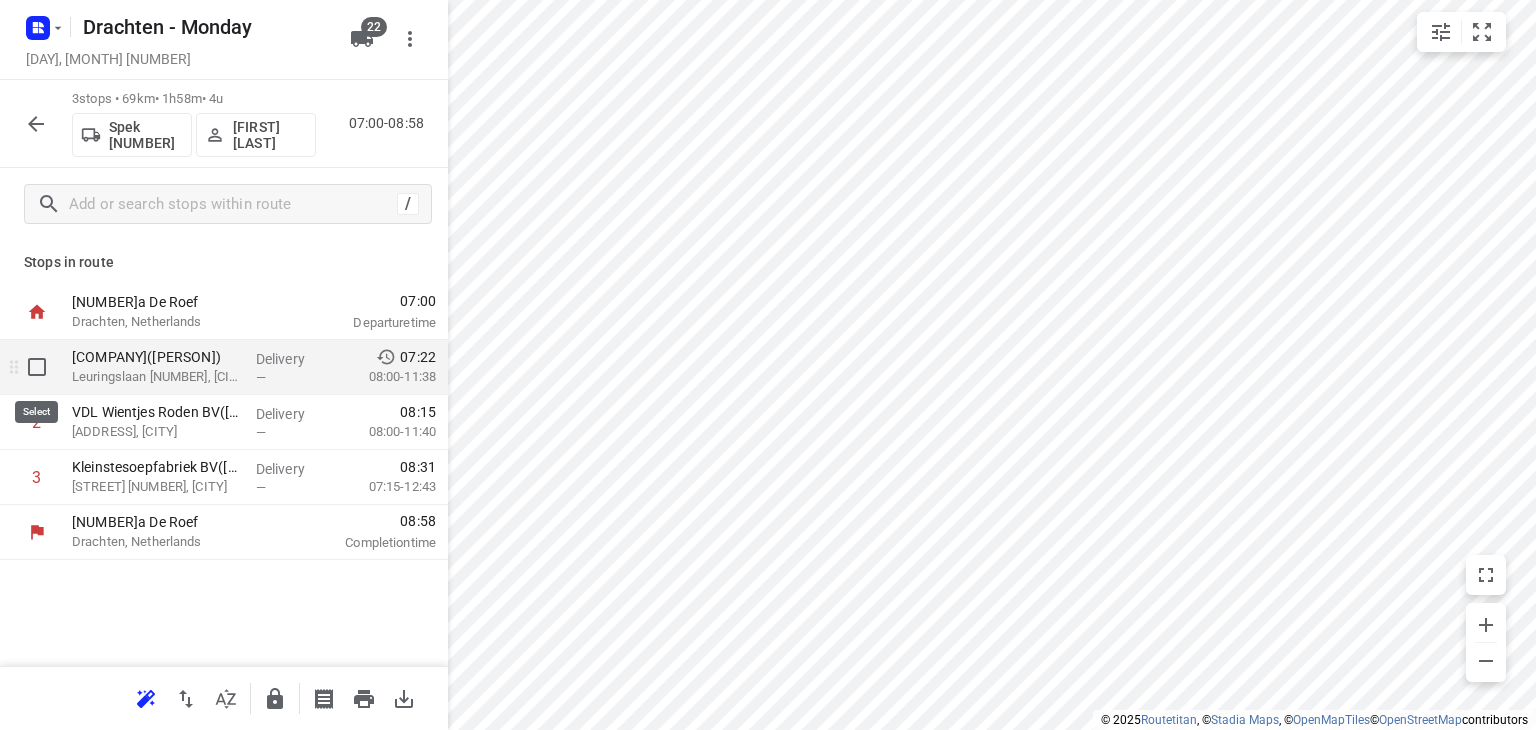 click at bounding box center [37, 367] 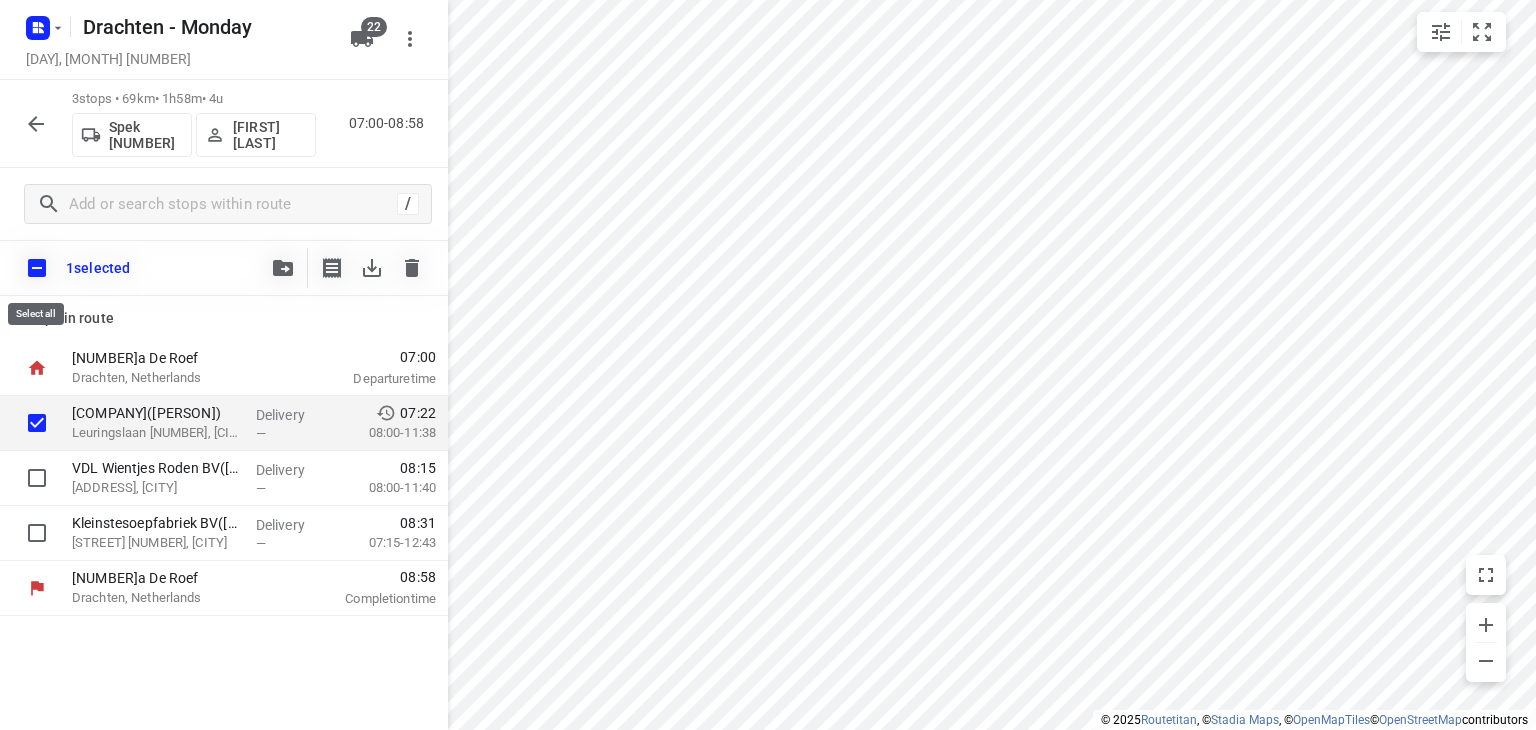 click at bounding box center [37, 268] 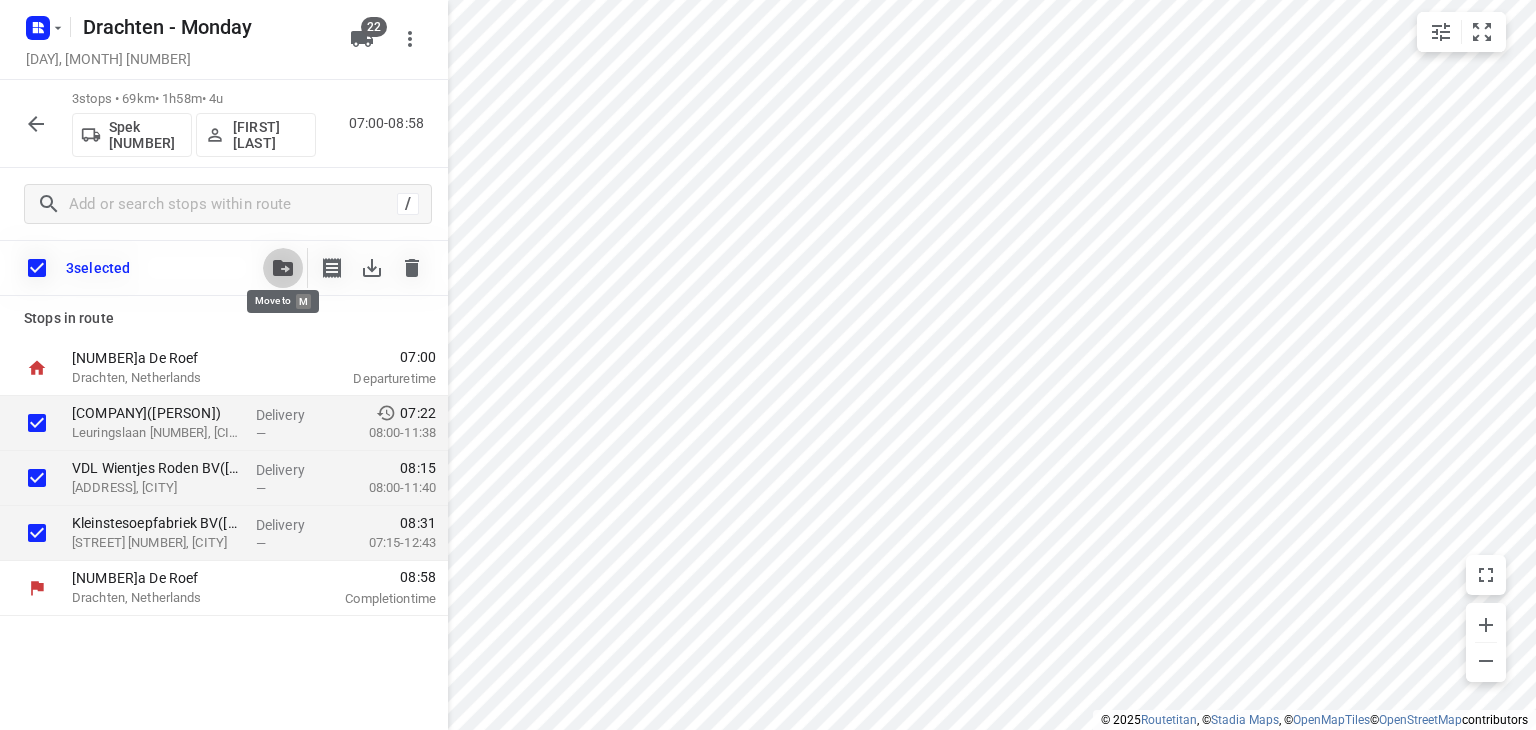 click 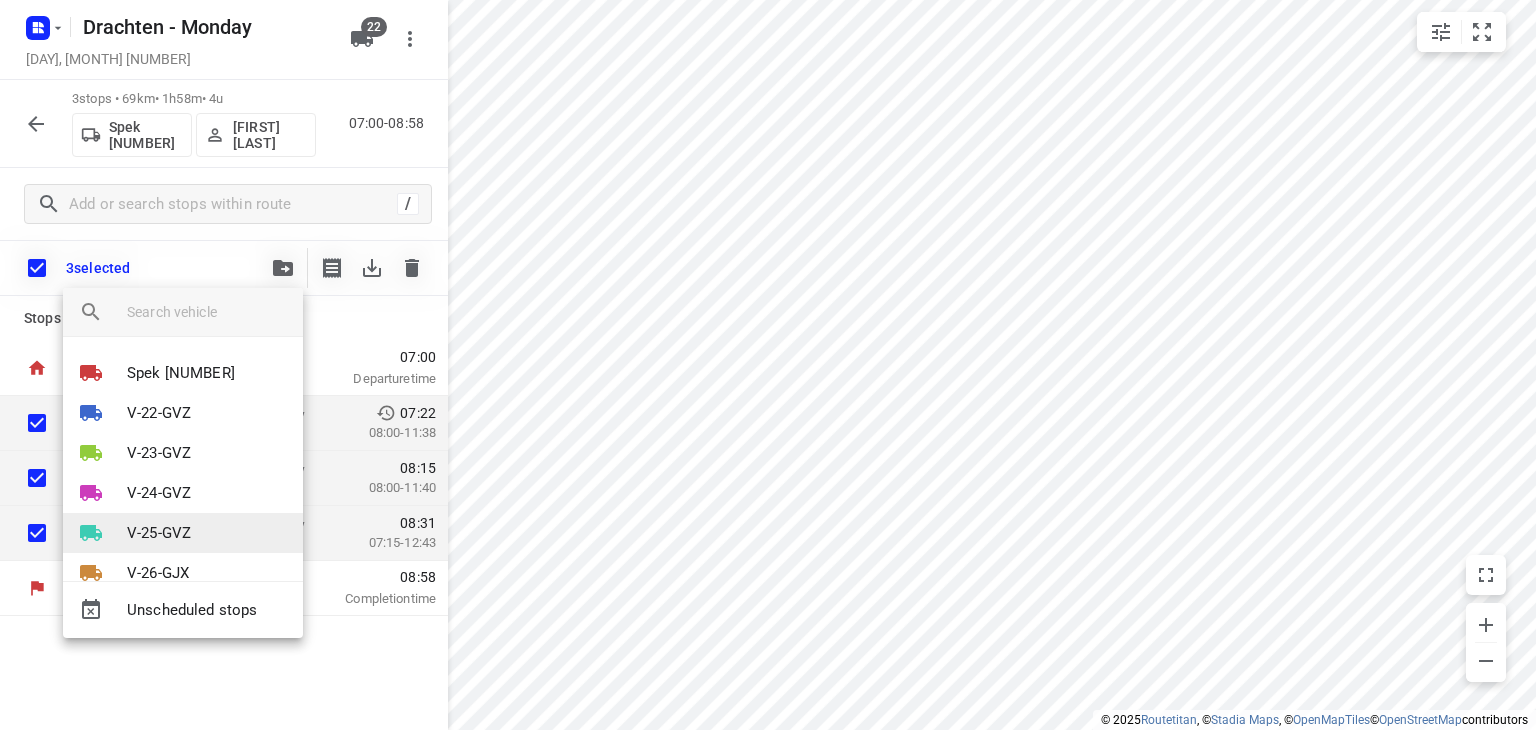 click on "V-25-GVZ" at bounding box center [159, 533] 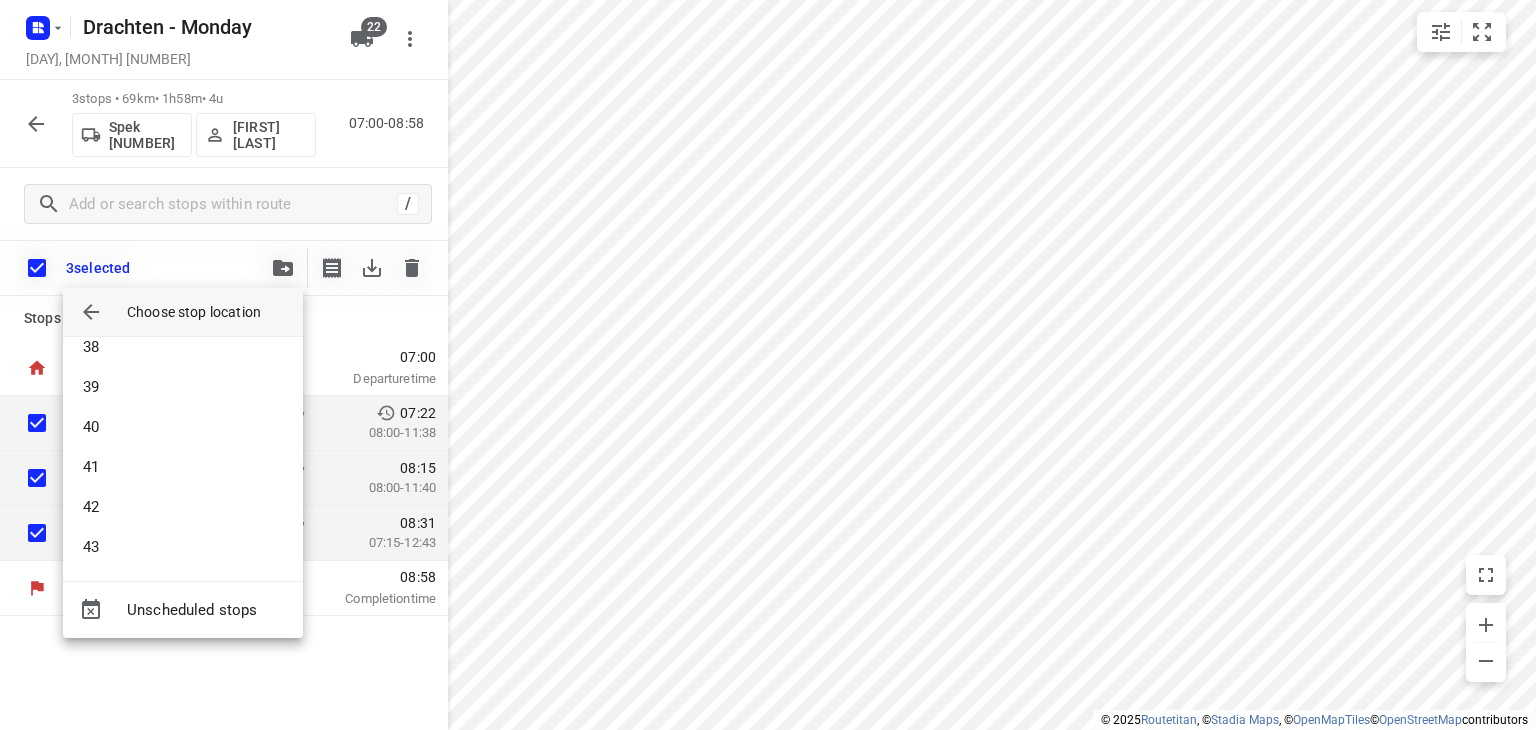 scroll, scrollTop: 1619, scrollLeft: 0, axis: vertical 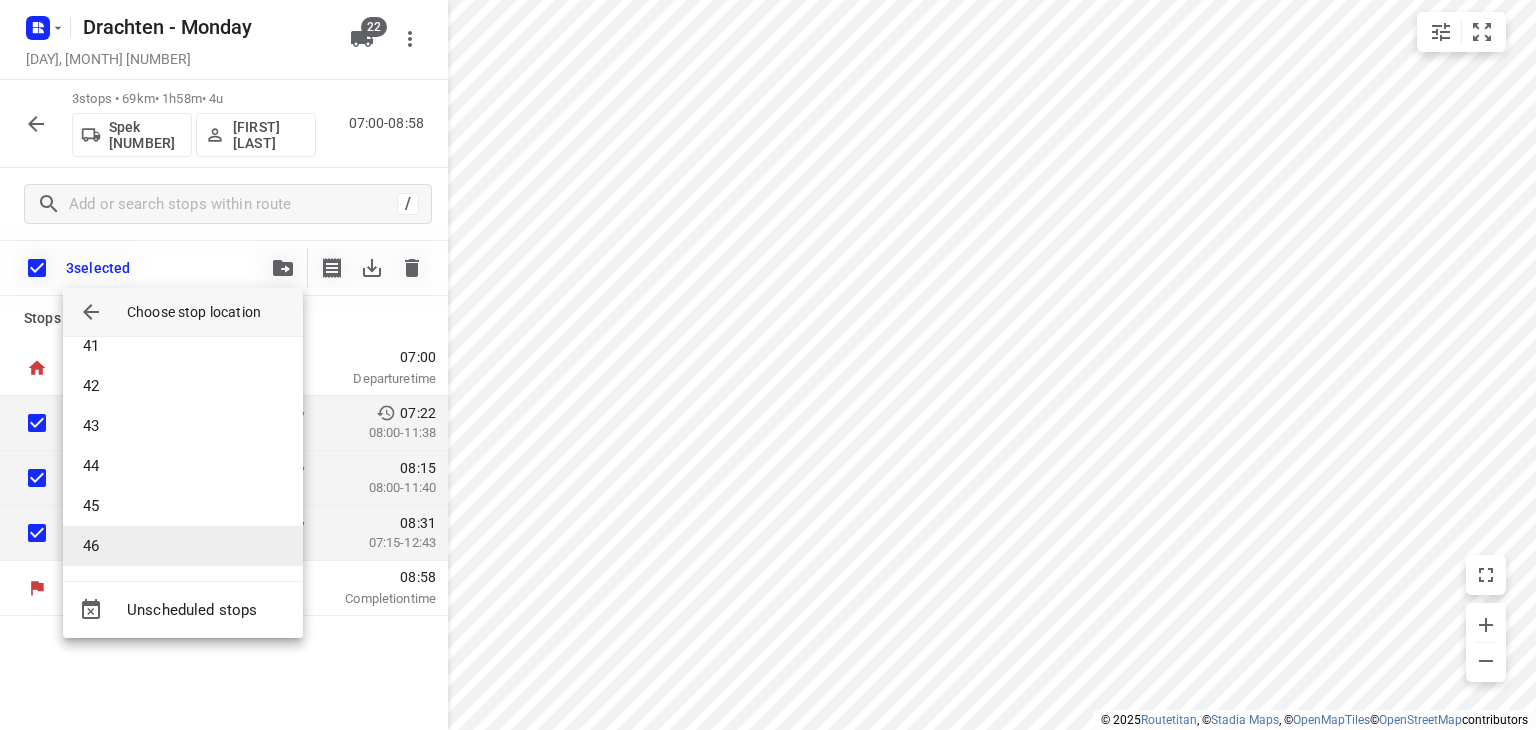 click on "46" at bounding box center [183, 546] 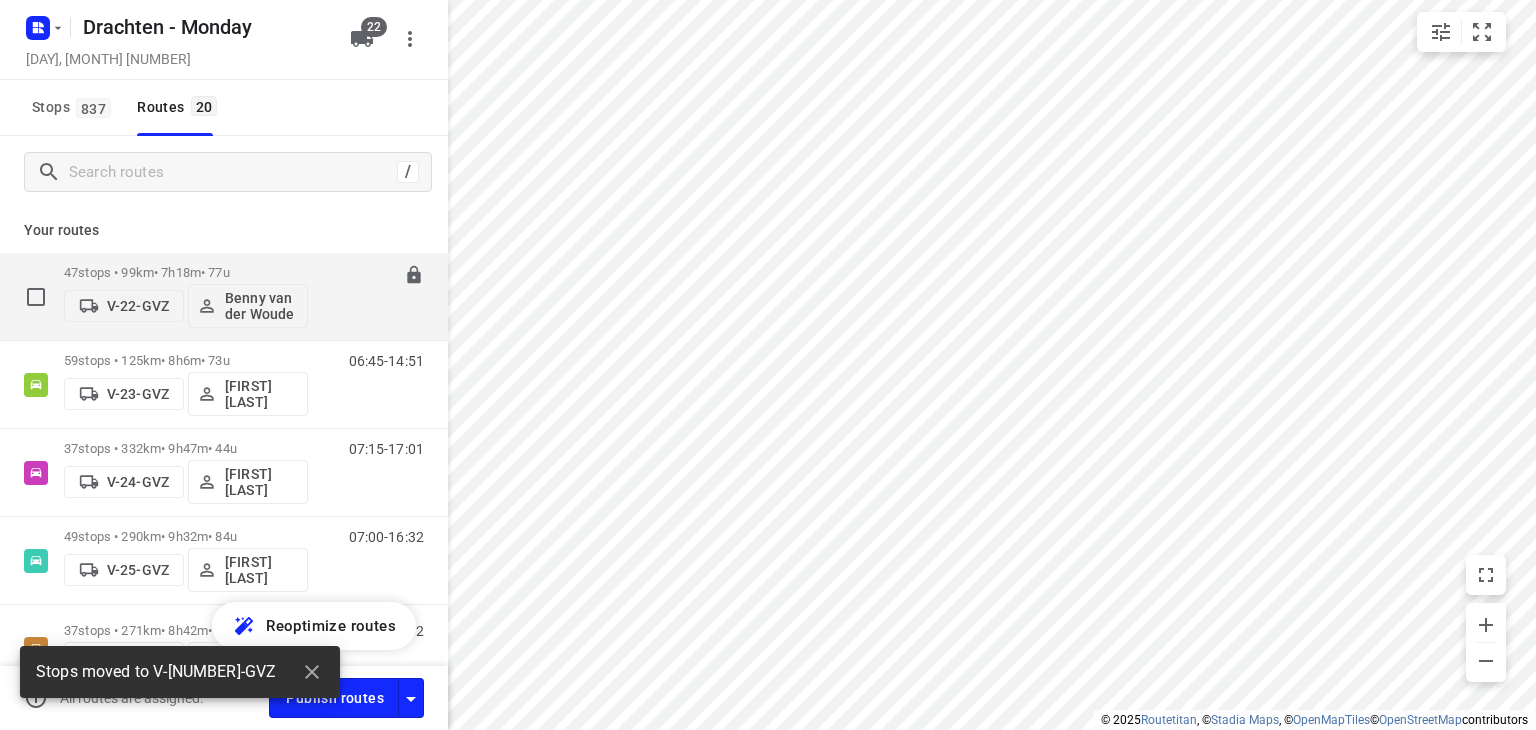 click on "47  stops •   99km  •   7h18m  • 77u" at bounding box center [186, 272] 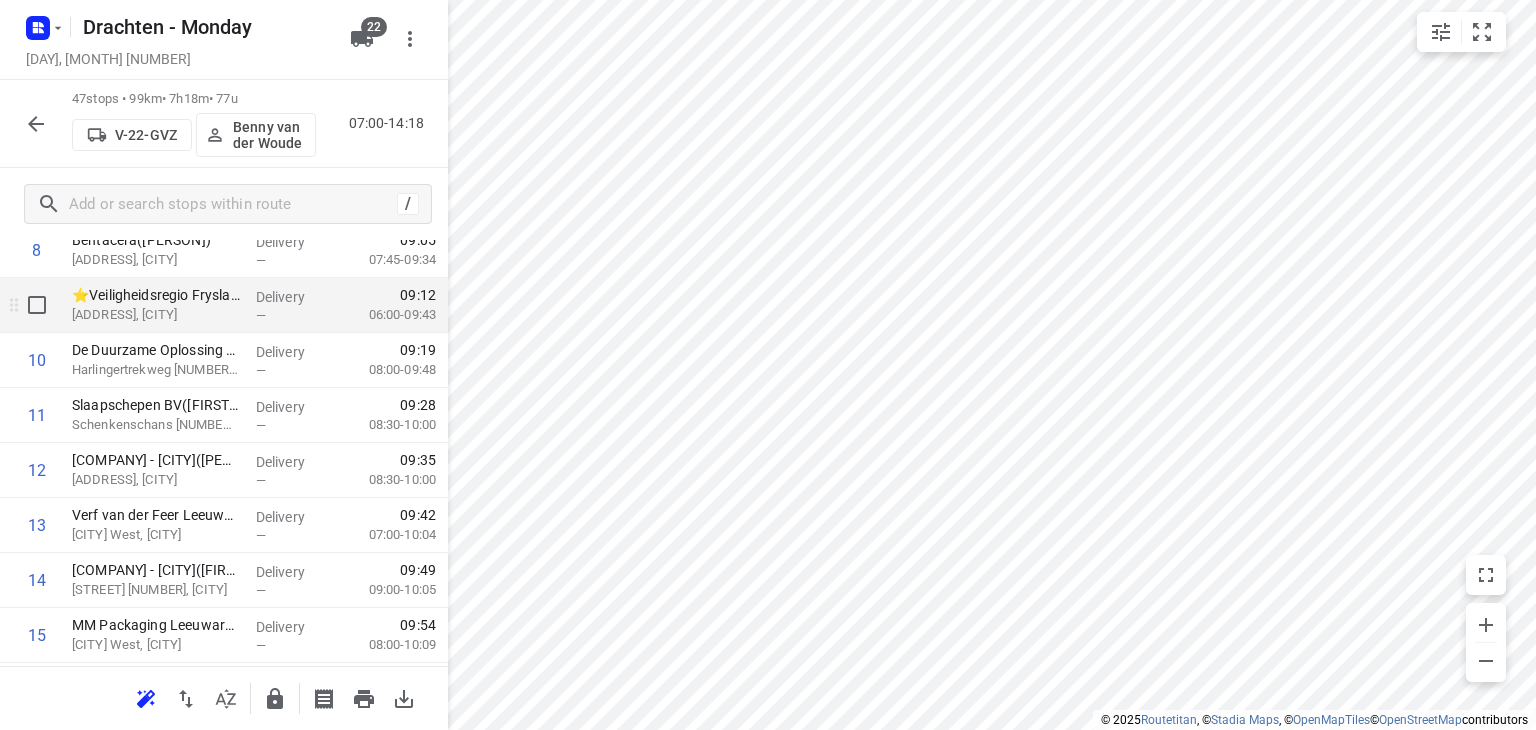 scroll, scrollTop: 500, scrollLeft: 0, axis: vertical 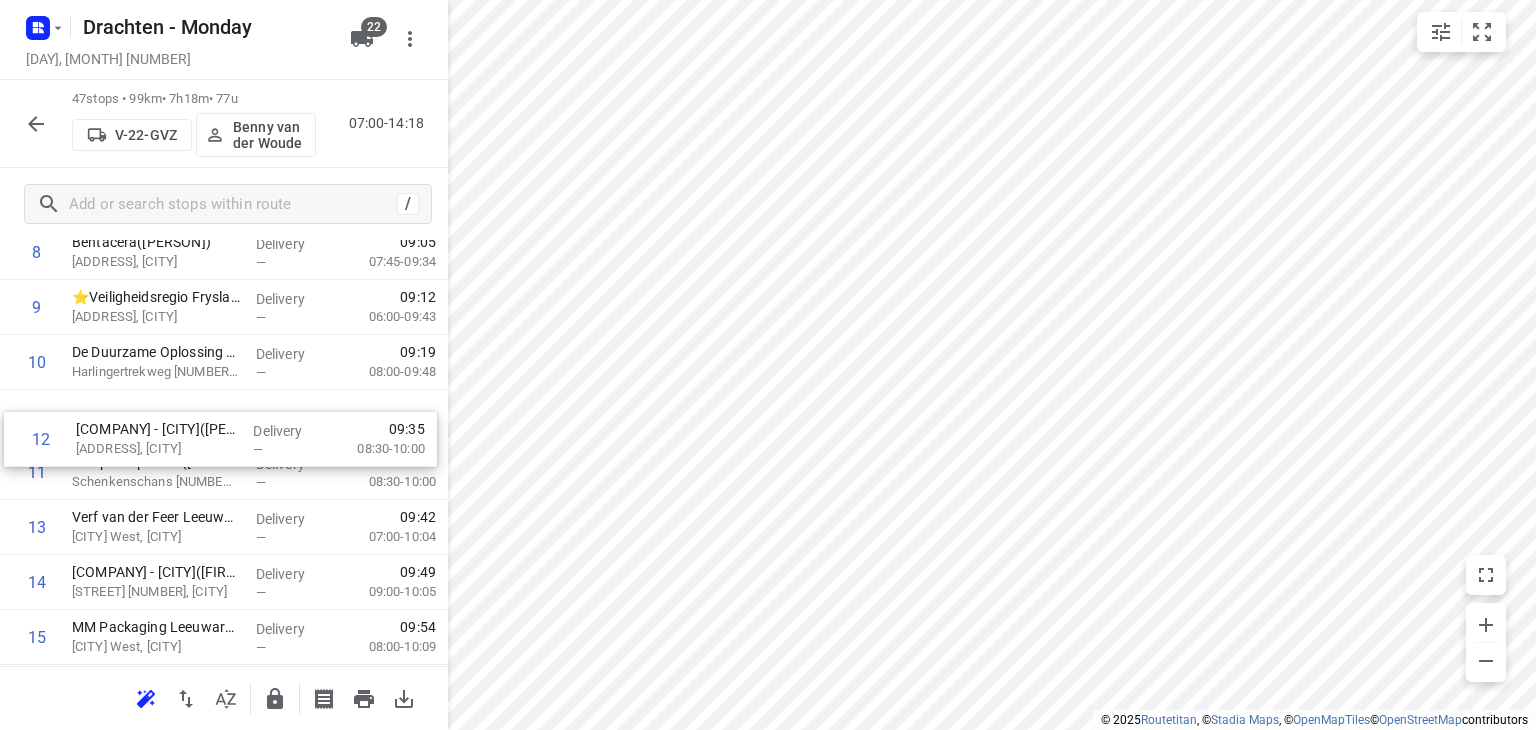 drag, startPoint x: 188, startPoint y: 479, endPoint x: 194, endPoint y: 428, distance: 51.351727 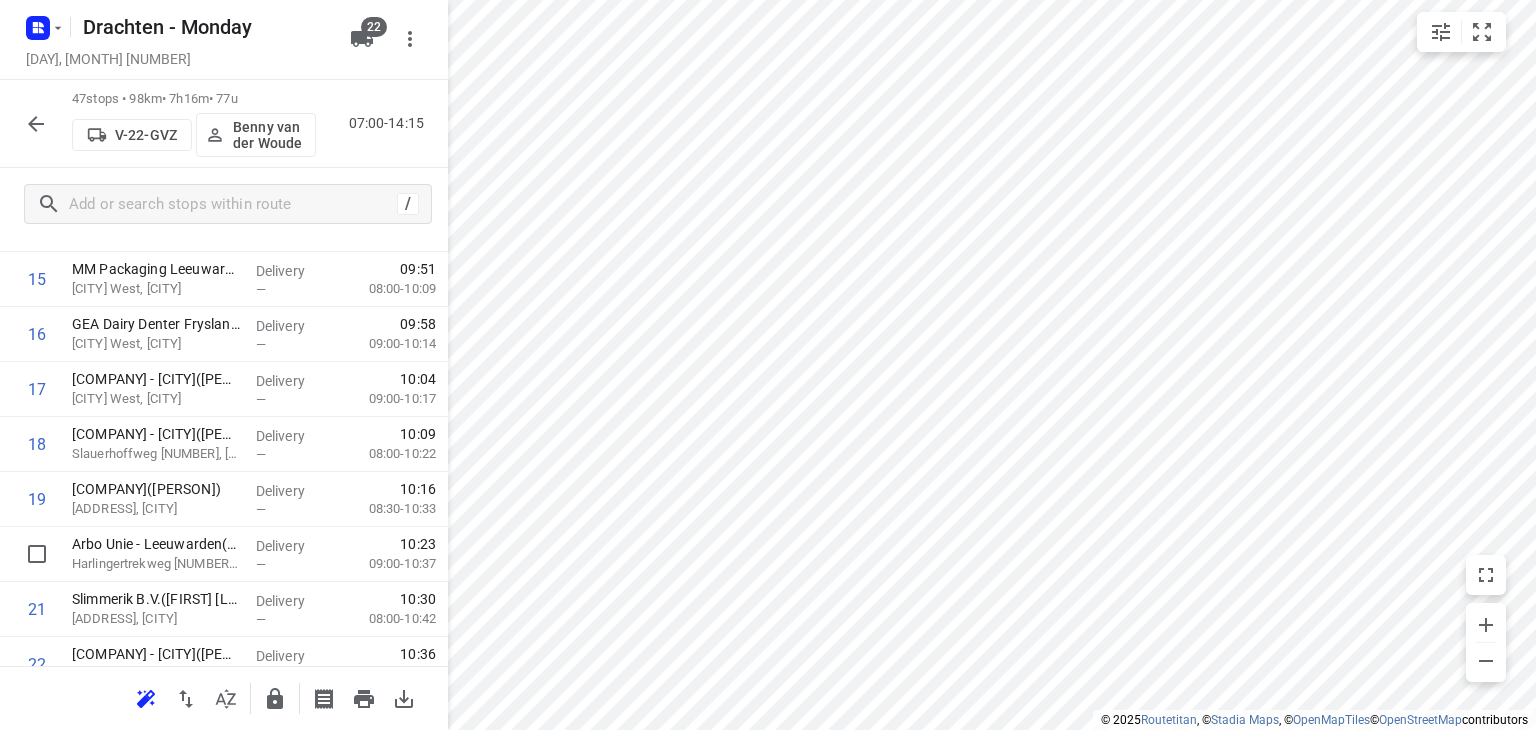 scroll, scrollTop: 900, scrollLeft: 0, axis: vertical 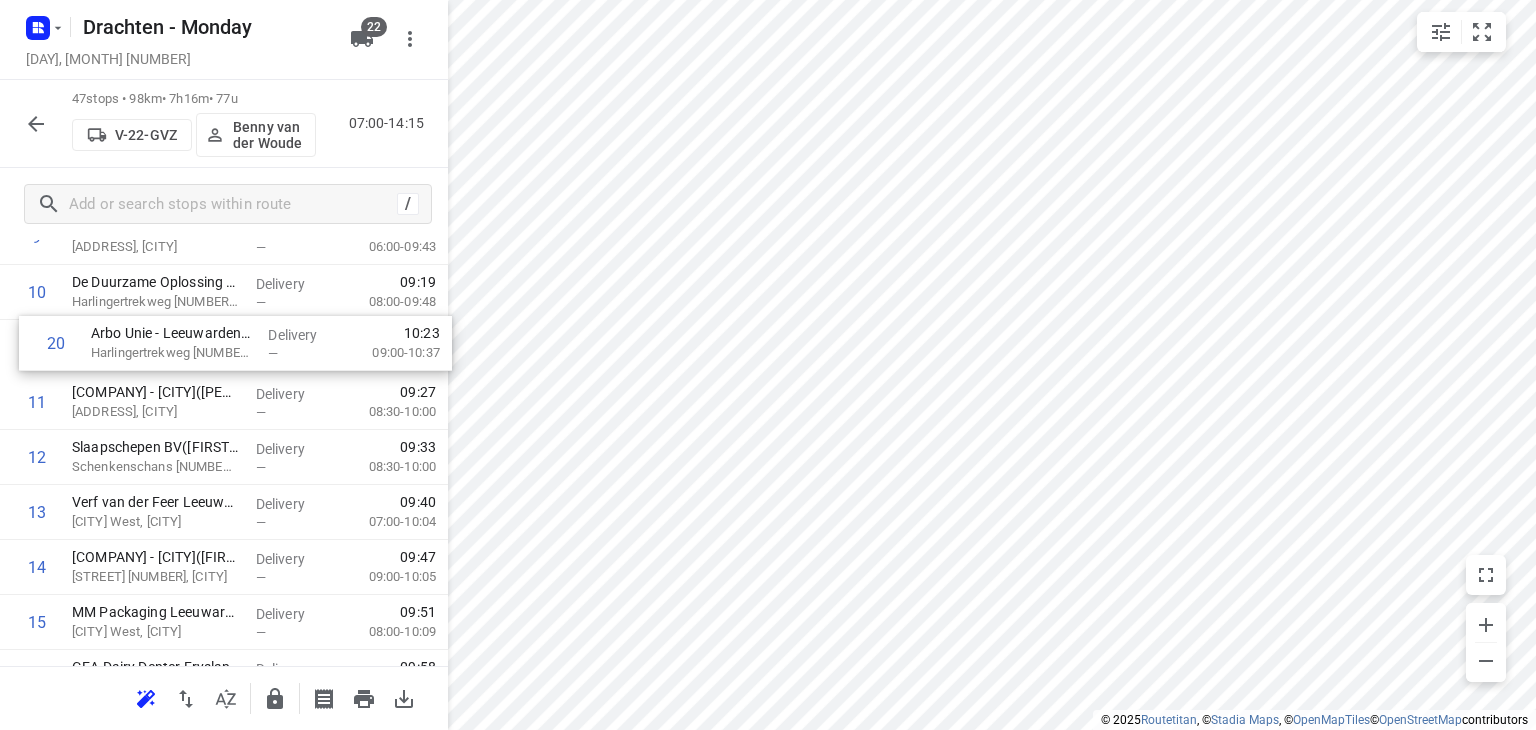 drag, startPoint x: 224, startPoint y: 524, endPoint x: 243, endPoint y: 349, distance: 176.02841 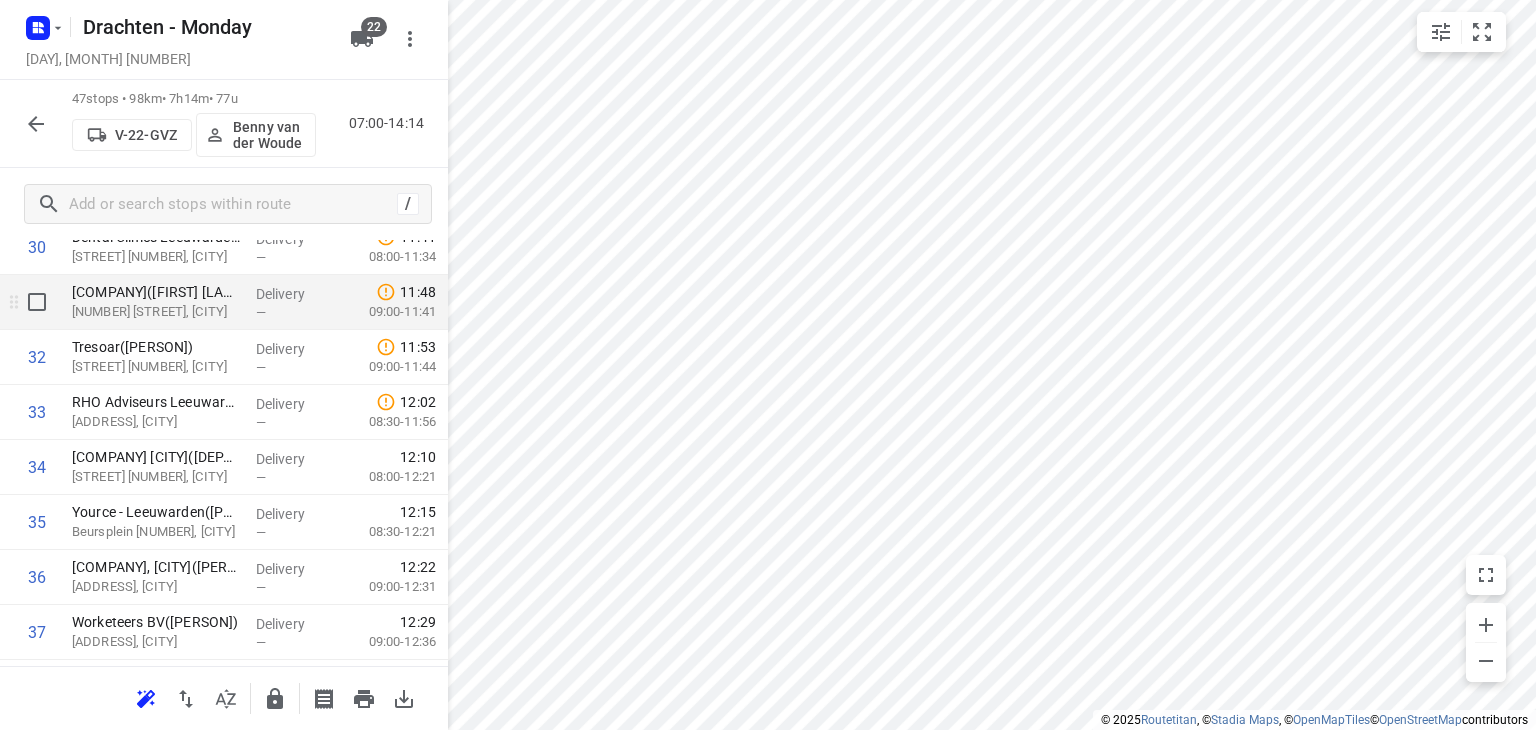 scroll, scrollTop: 1768, scrollLeft: 0, axis: vertical 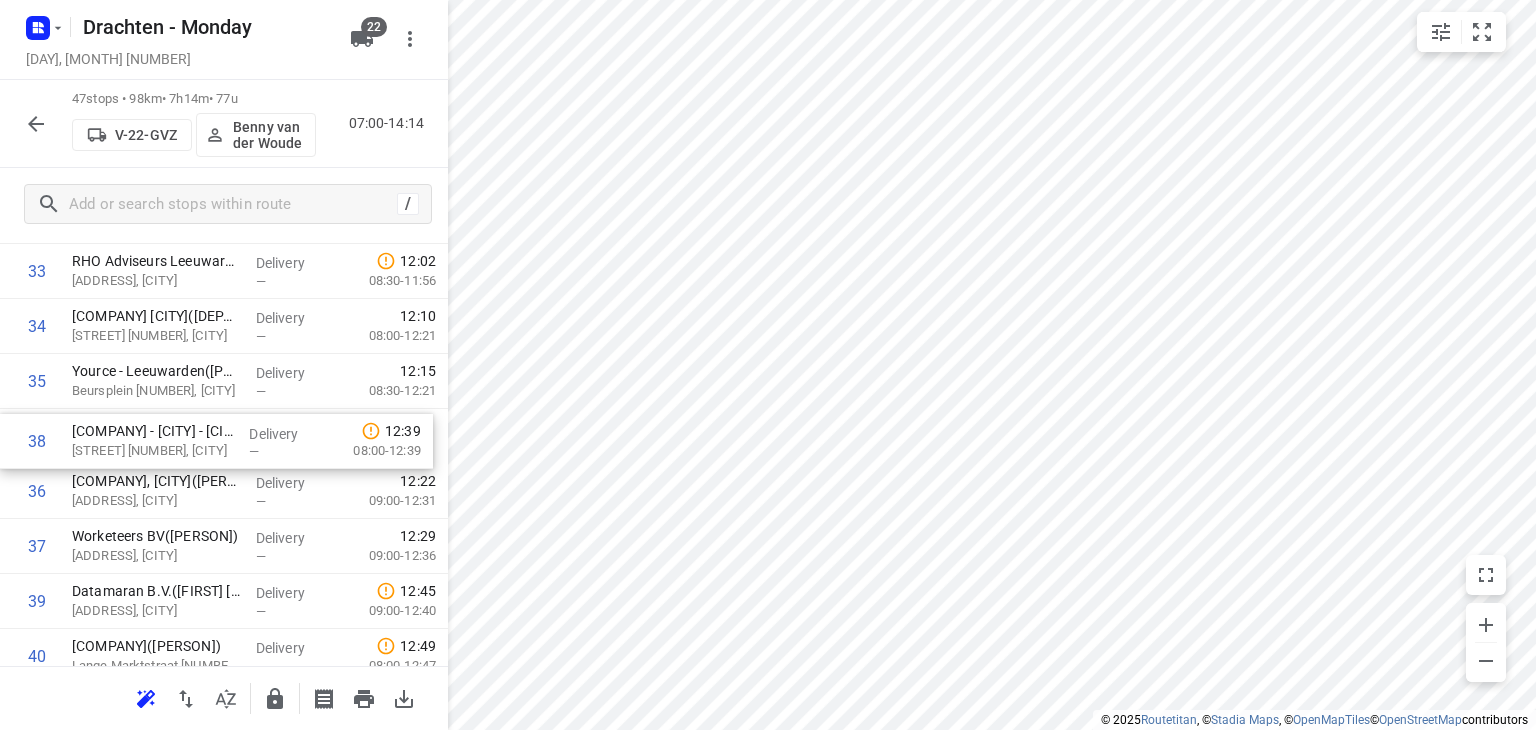 drag, startPoint x: 180, startPoint y: 637, endPoint x: 180, endPoint y: 440, distance: 197 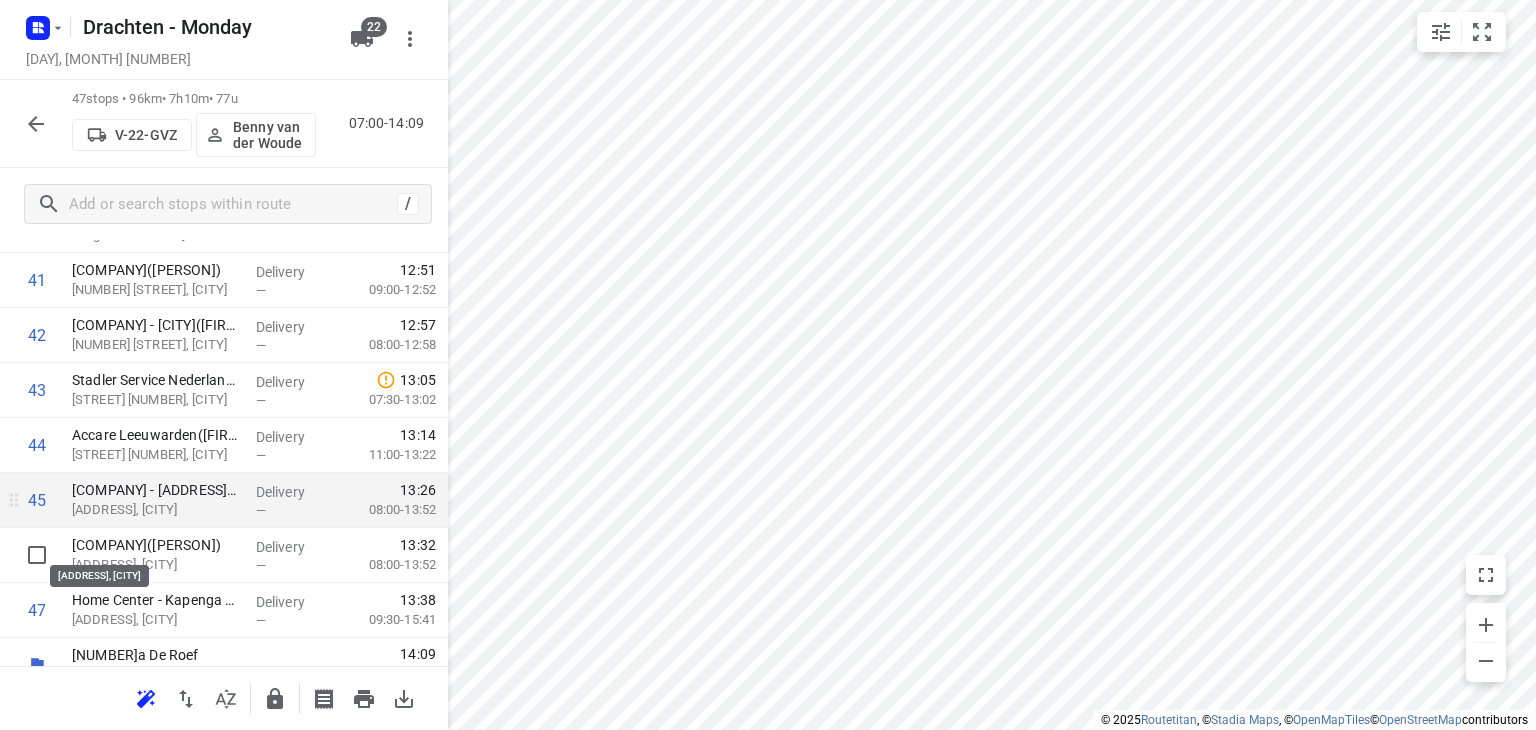 scroll, scrollTop: 2314, scrollLeft: 0, axis: vertical 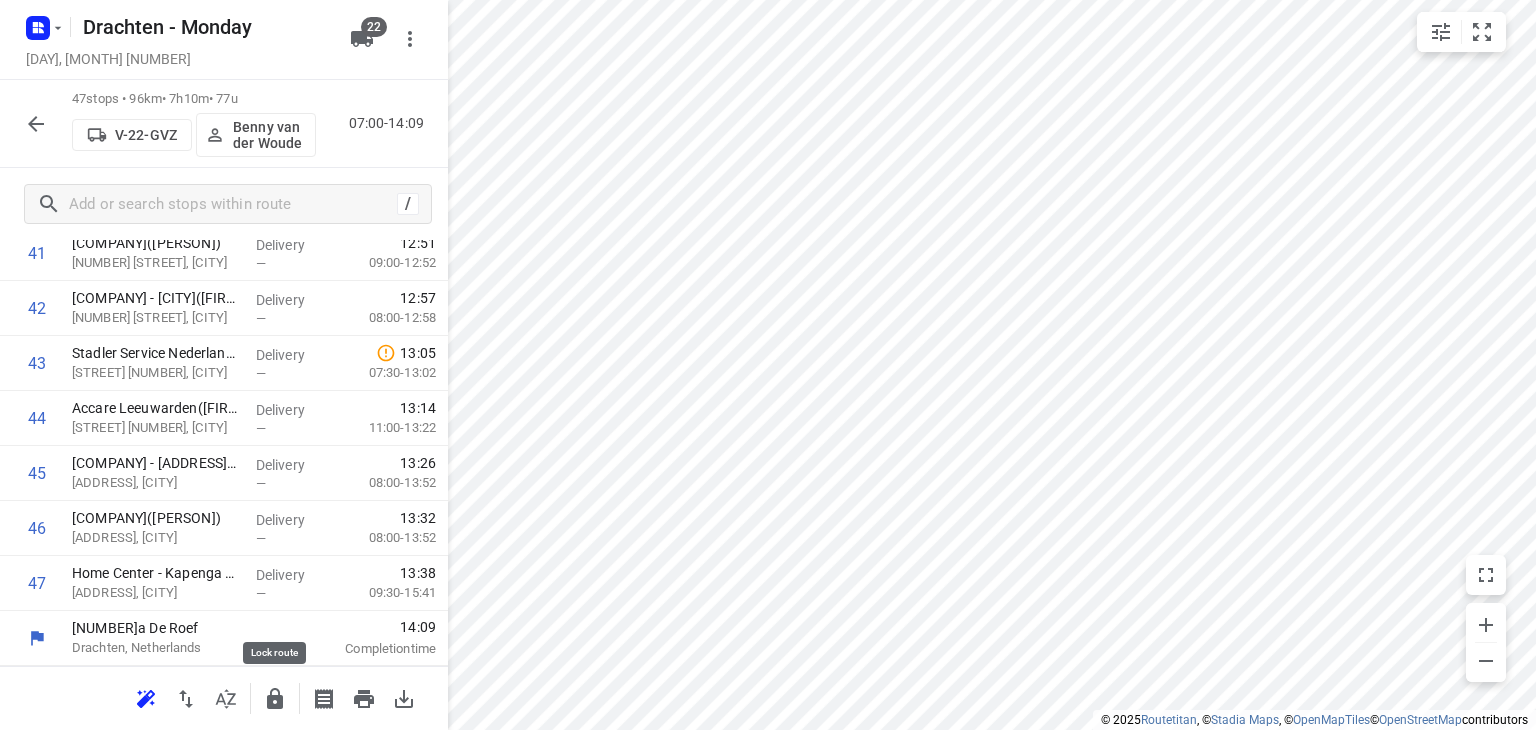 click 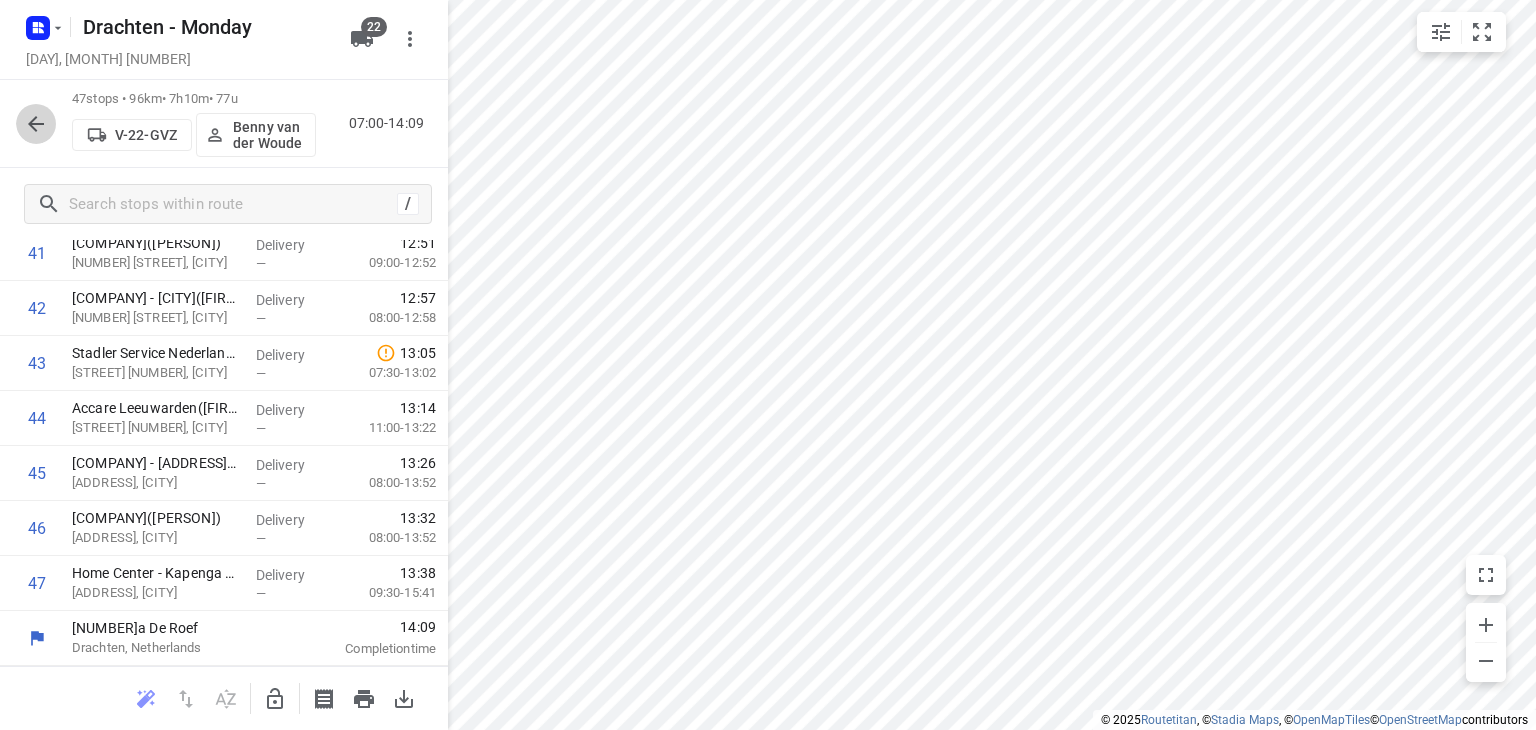 click 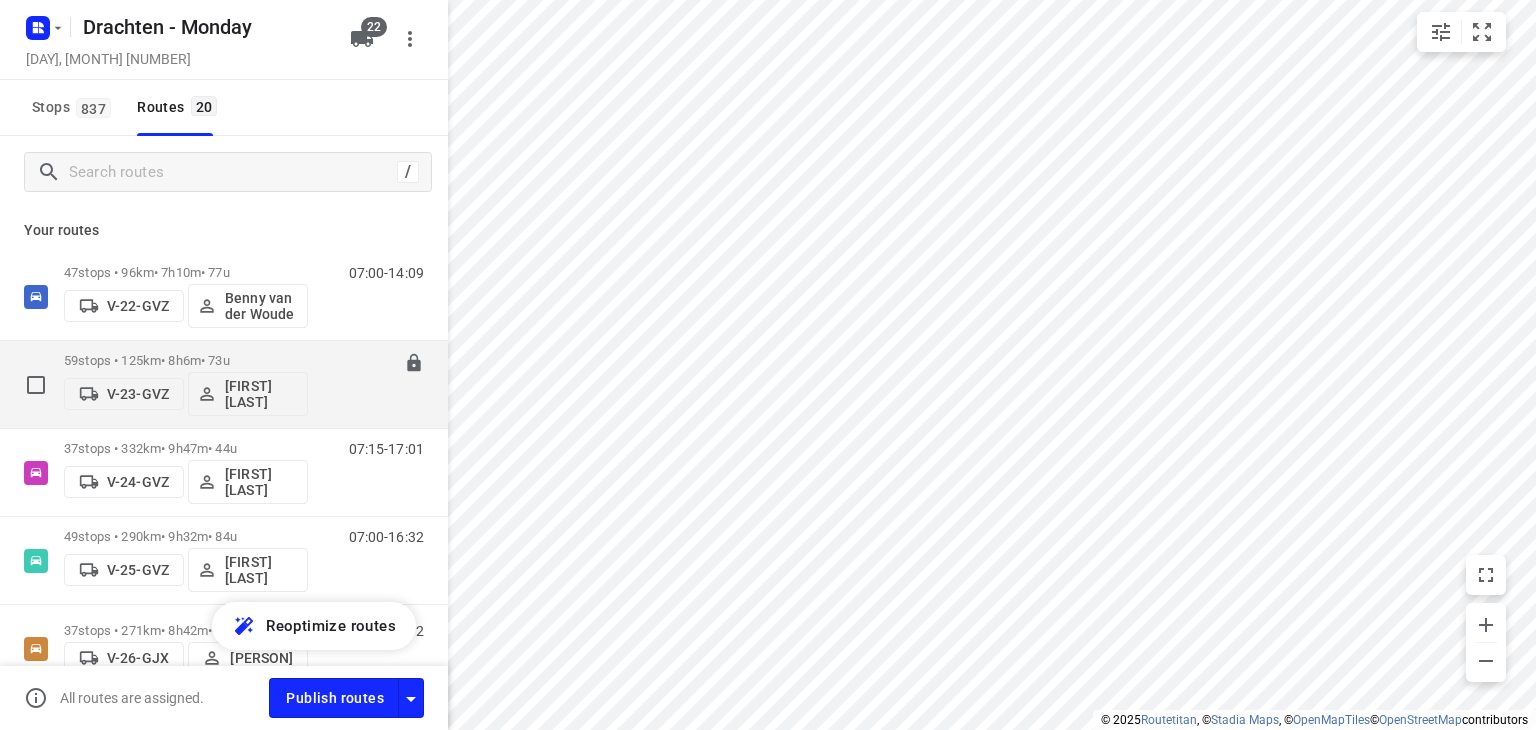 click on "[NUMBER] stops • [NUMBER]km • [NUMBER]h [NUMBER]u" at bounding box center [186, 360] 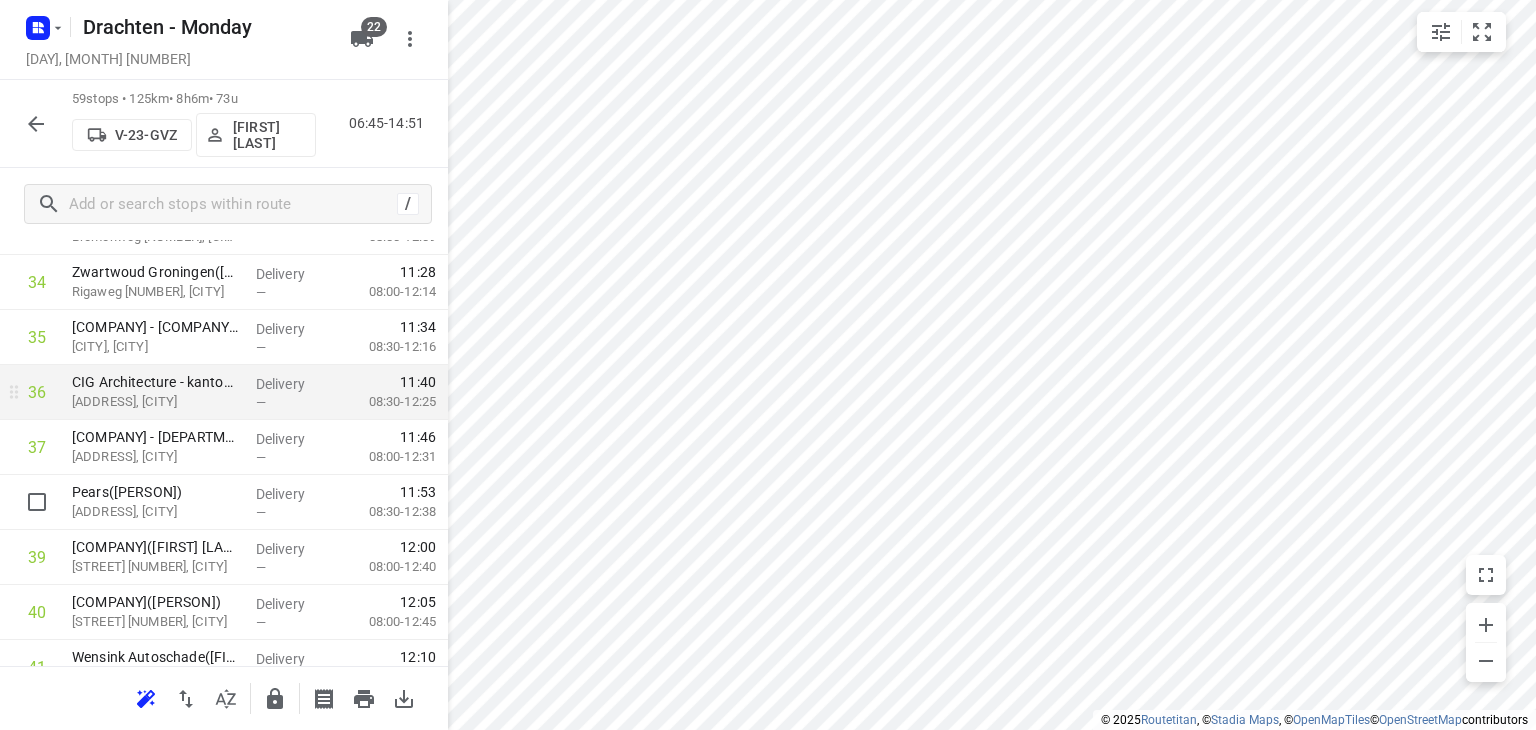 scroll, scrollTop: 2000, scrollLeft: 0, axis: vertical 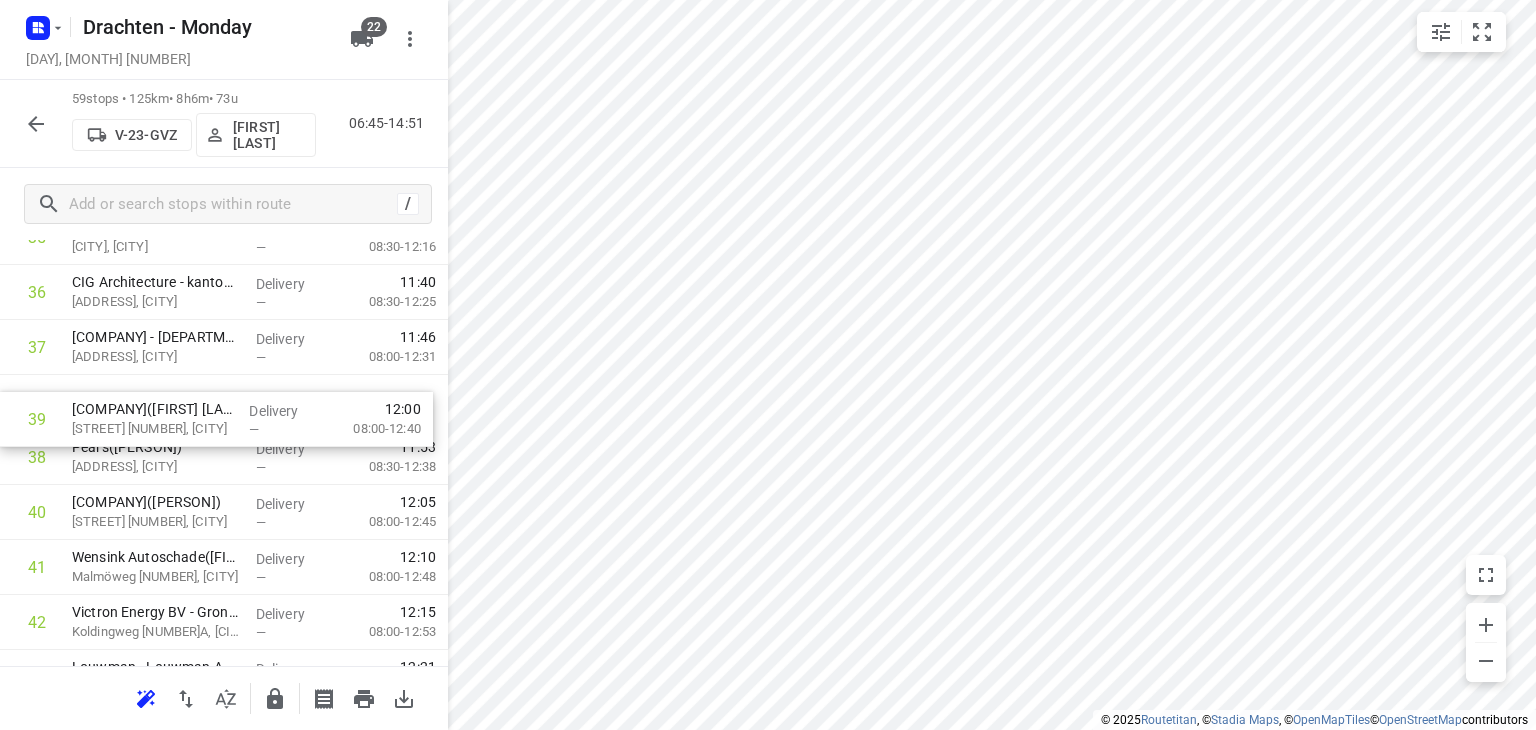 drag, startPoint x: 233, startPoint y: 457, endPoint x: 233, endPoint y: 412, distance: 45 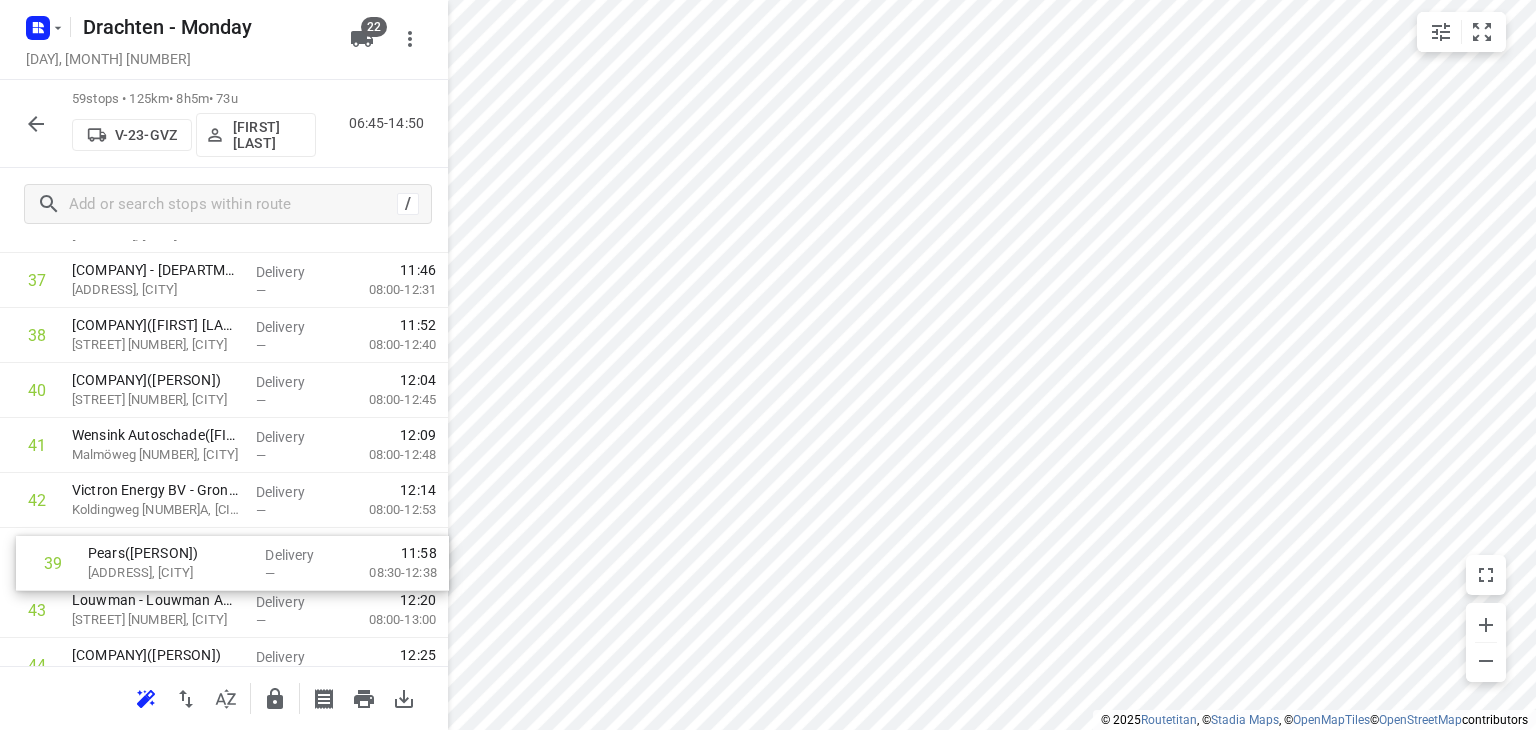 drag, startPoint x: 186, startPoint y: 453, endPoint x: 204, endPoint y: 564, distance: 112.44999 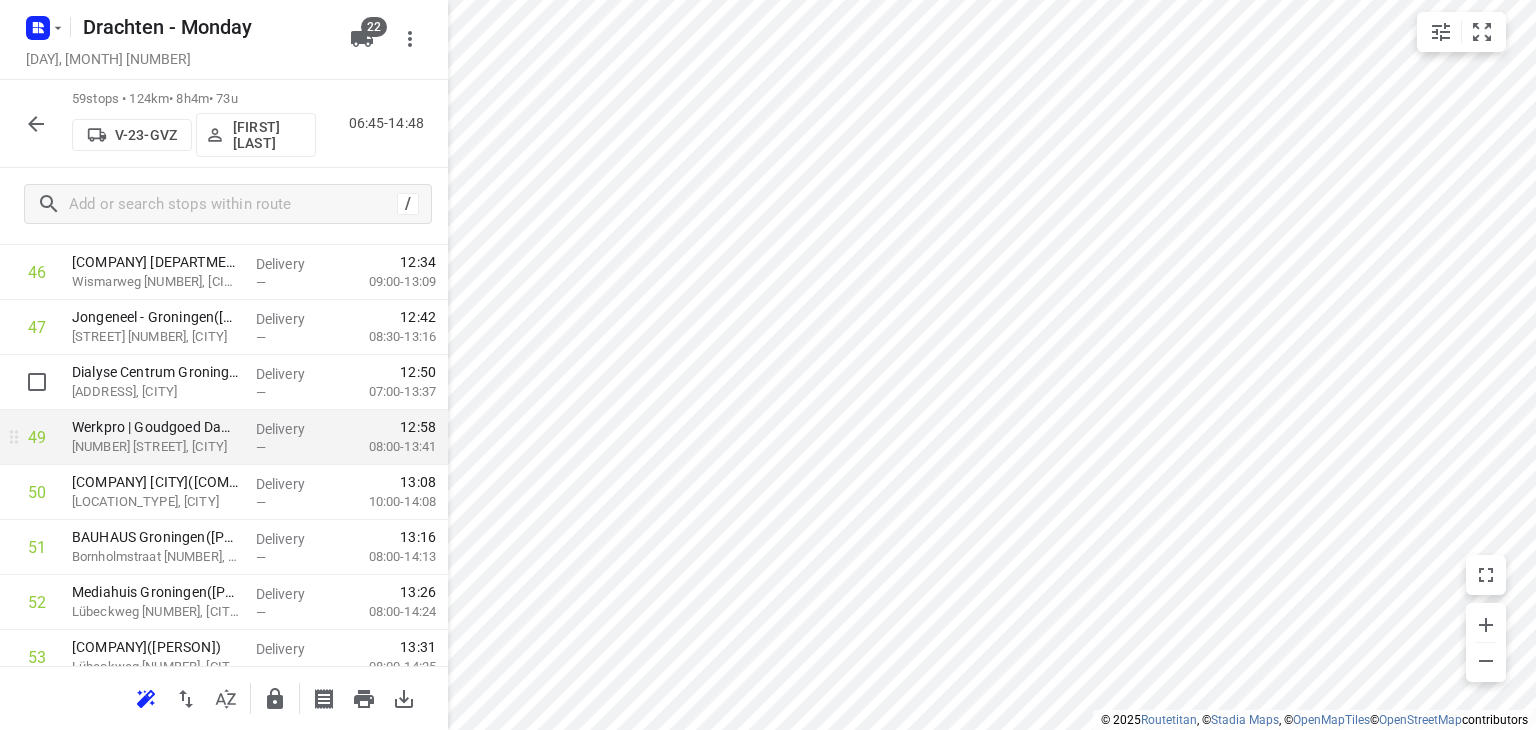 scroll, scrollTop: 2569, scrollLeft: 0, axis: vertical 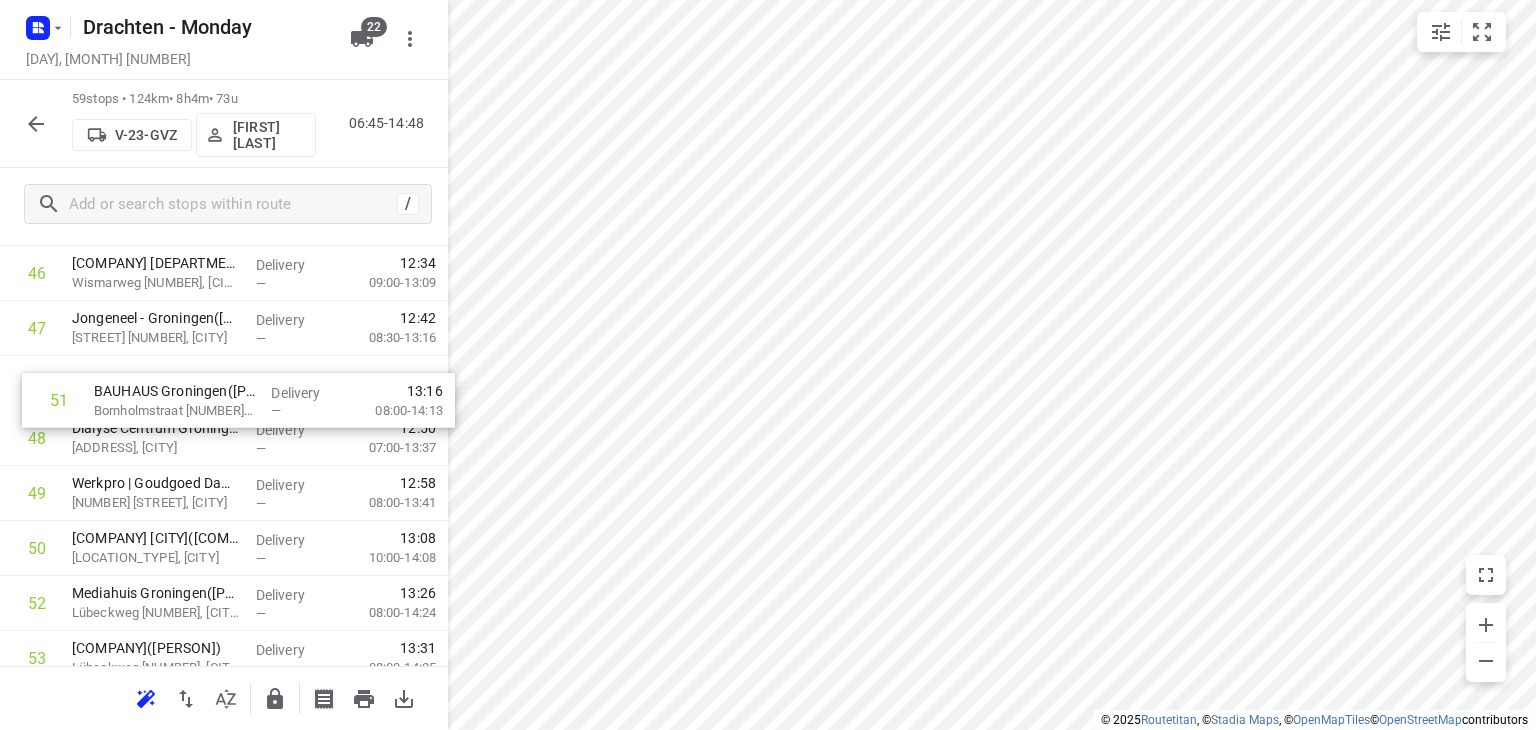 drag, startPoint x: 228, startPoint y: 555, endPoint x: 251, endPoint y: 393, distance: 163.62457 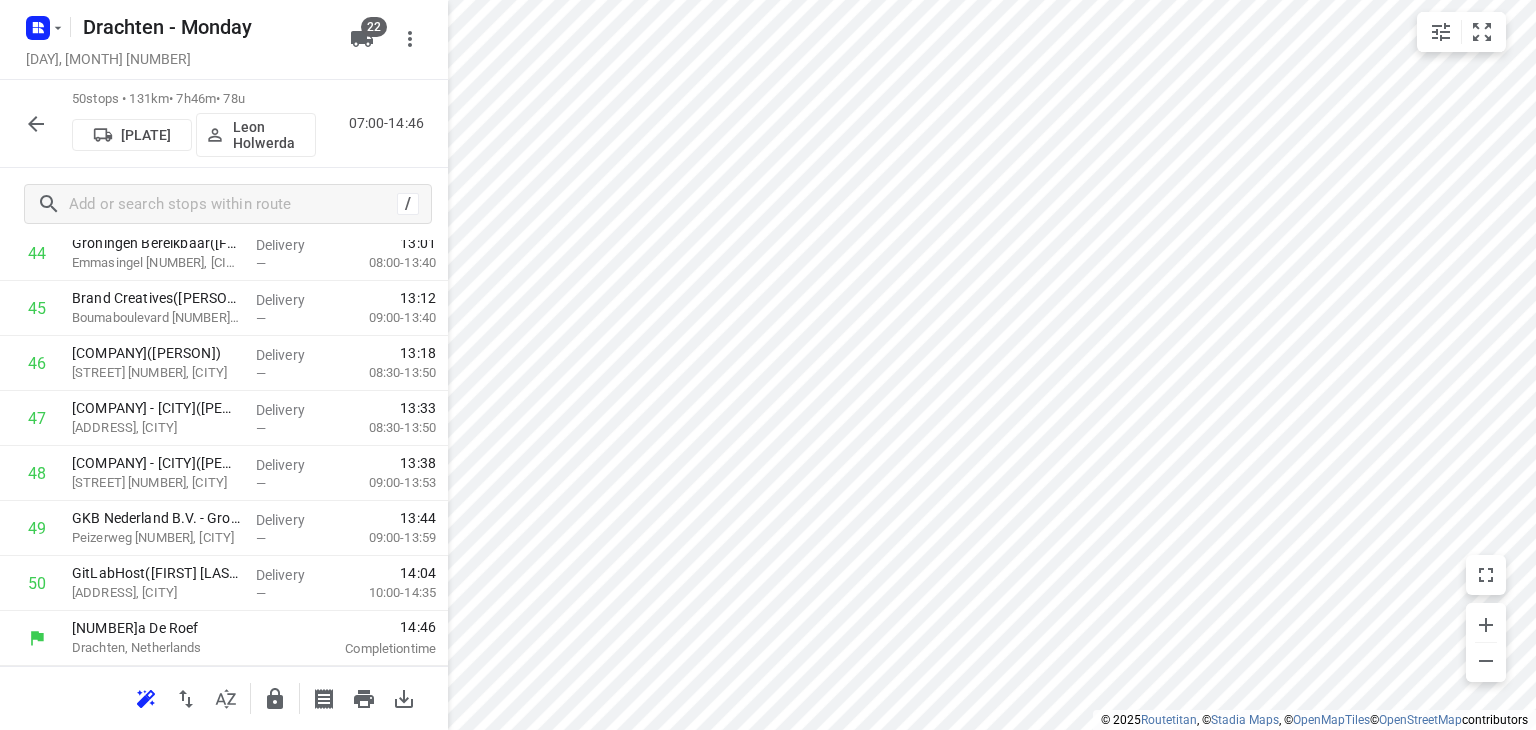 scroll, scrollTop: 2479, scrollLeft: 0, axis: vertical 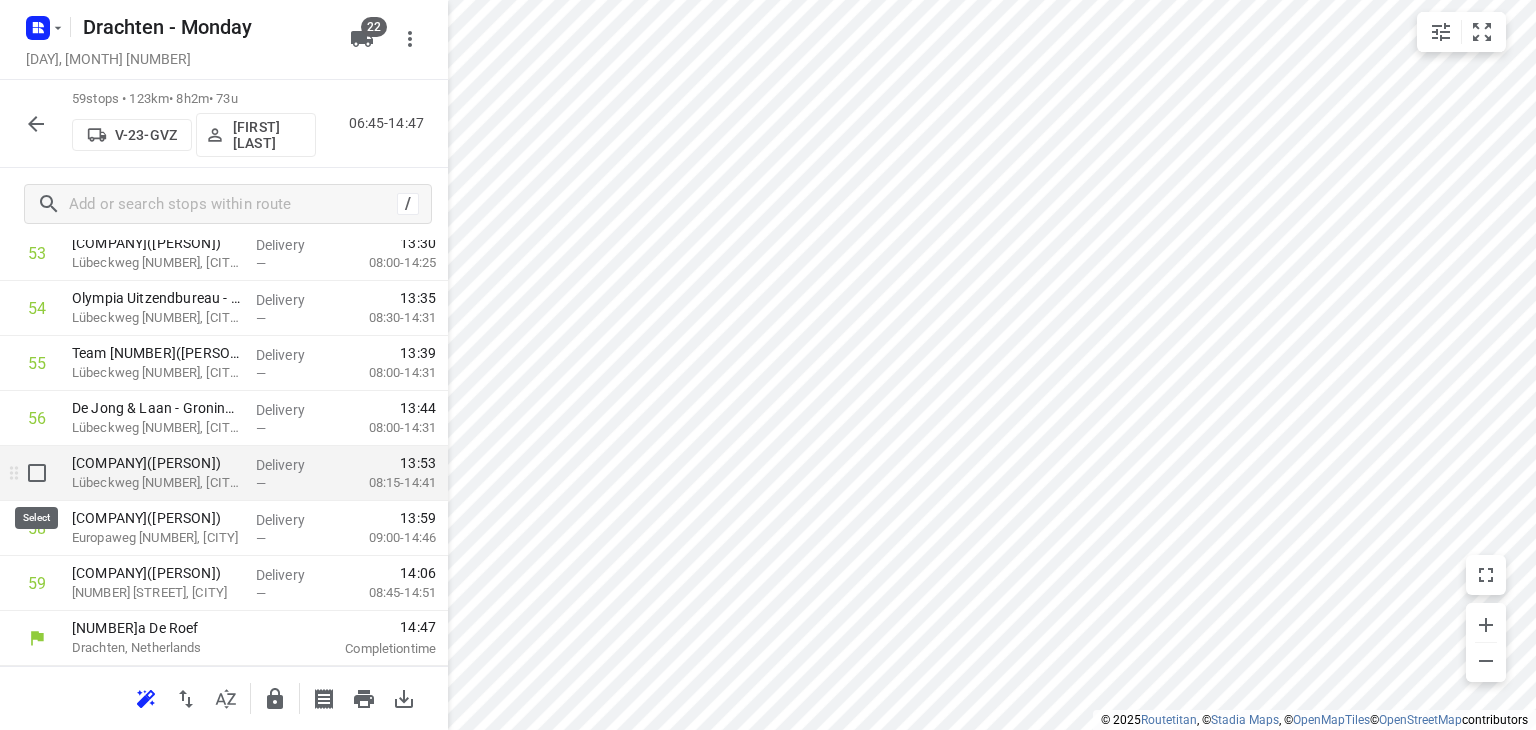 click at bounding box center [37, 473] 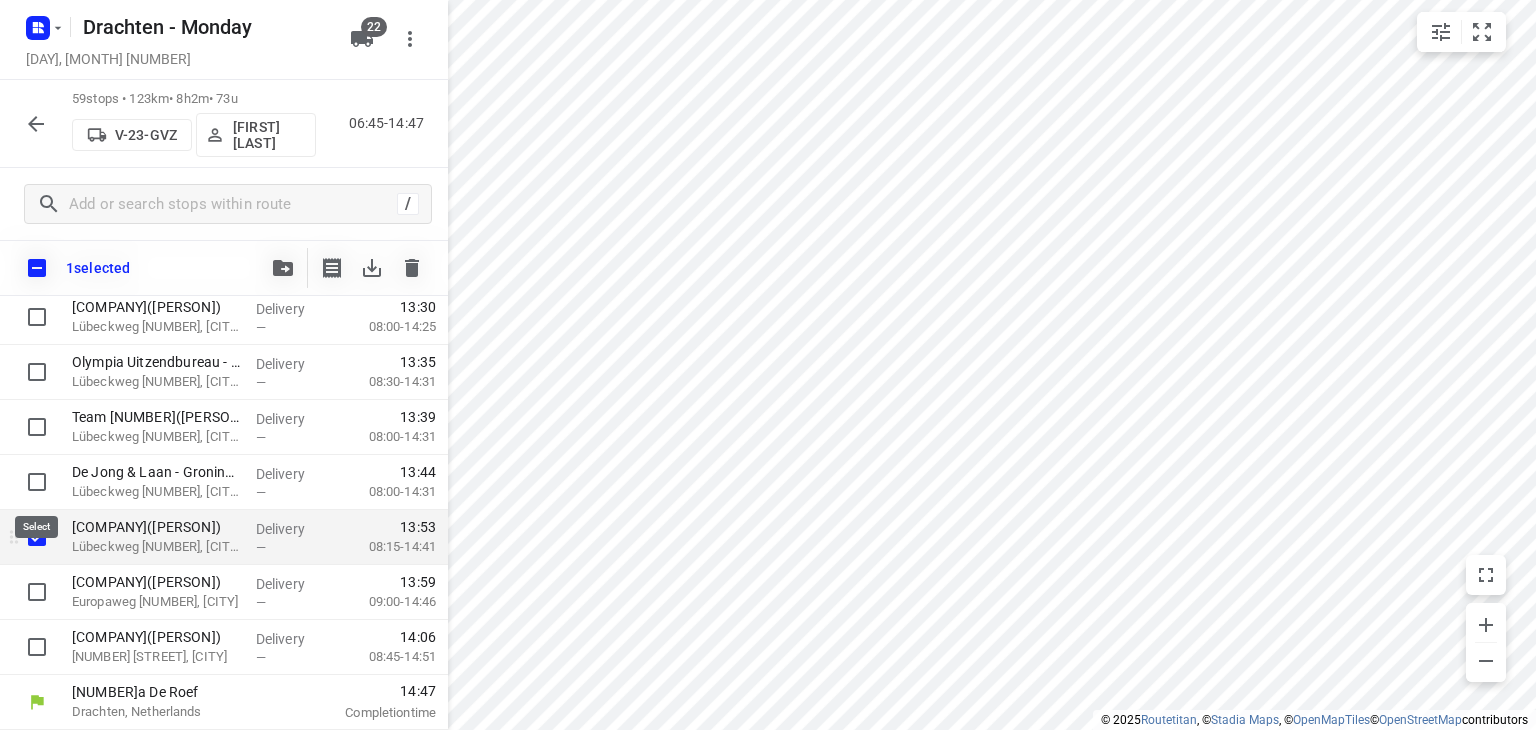 scroll, scrollTop: 2966, scrollLeft: 0, axis: vertical 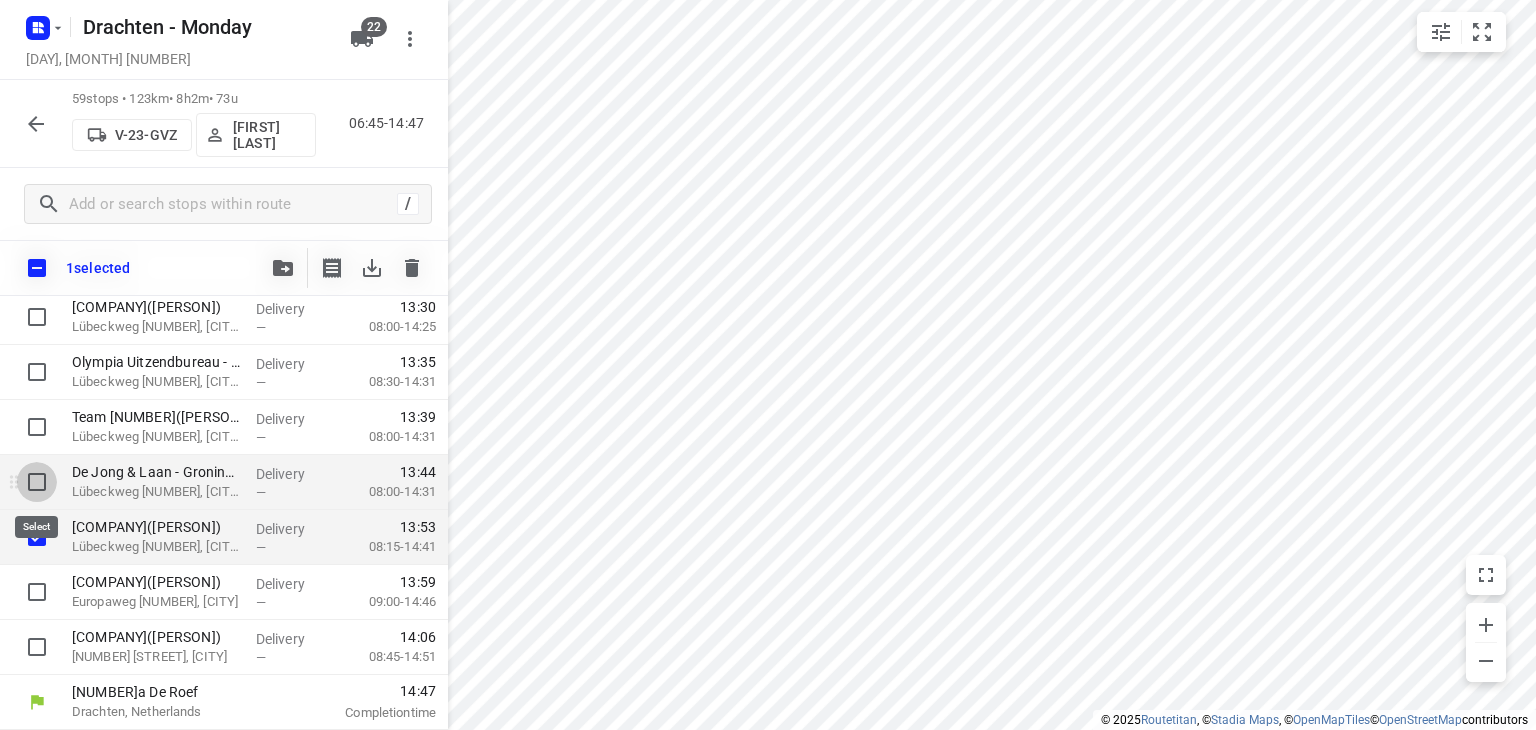 click at bounding box center [37, 482] 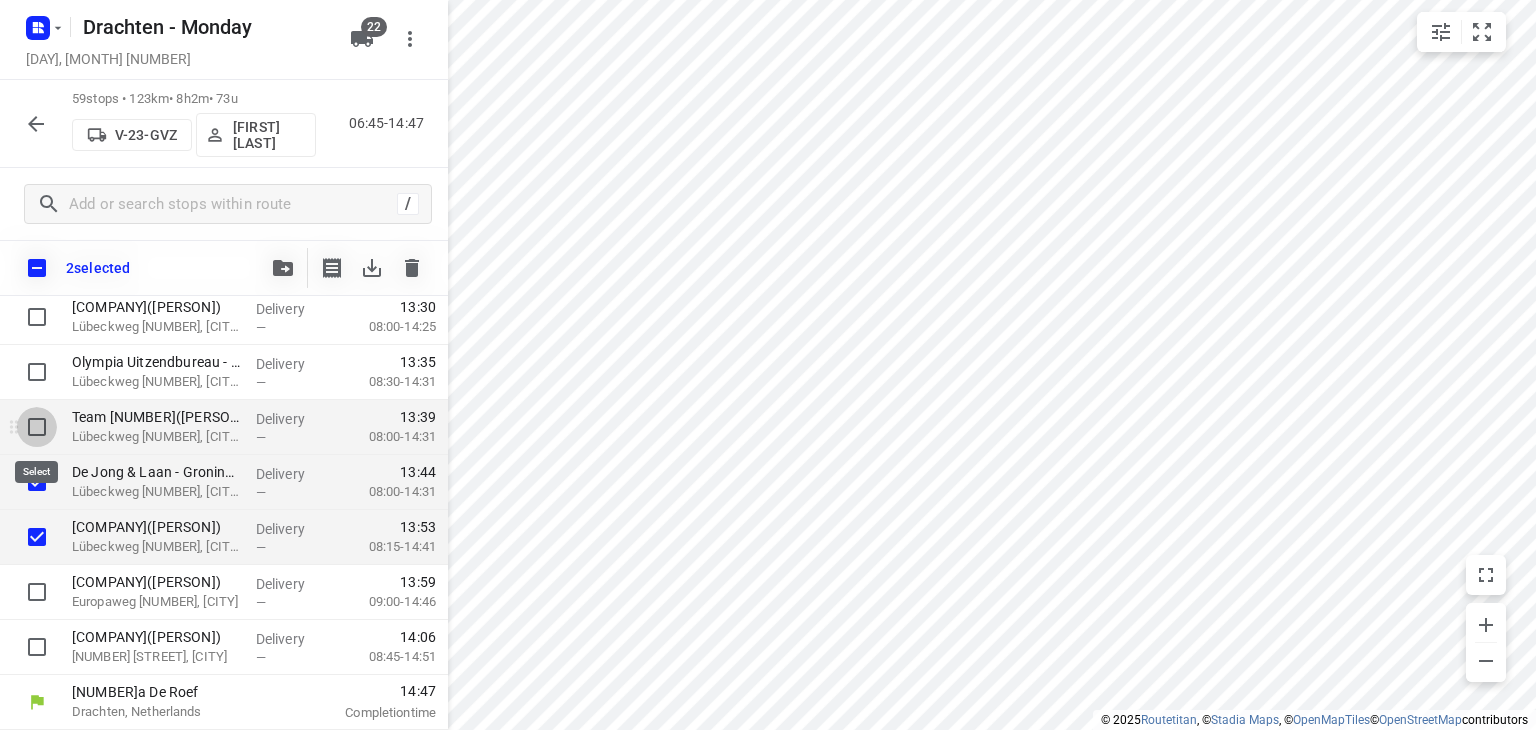click at bounding box center (37, 427) 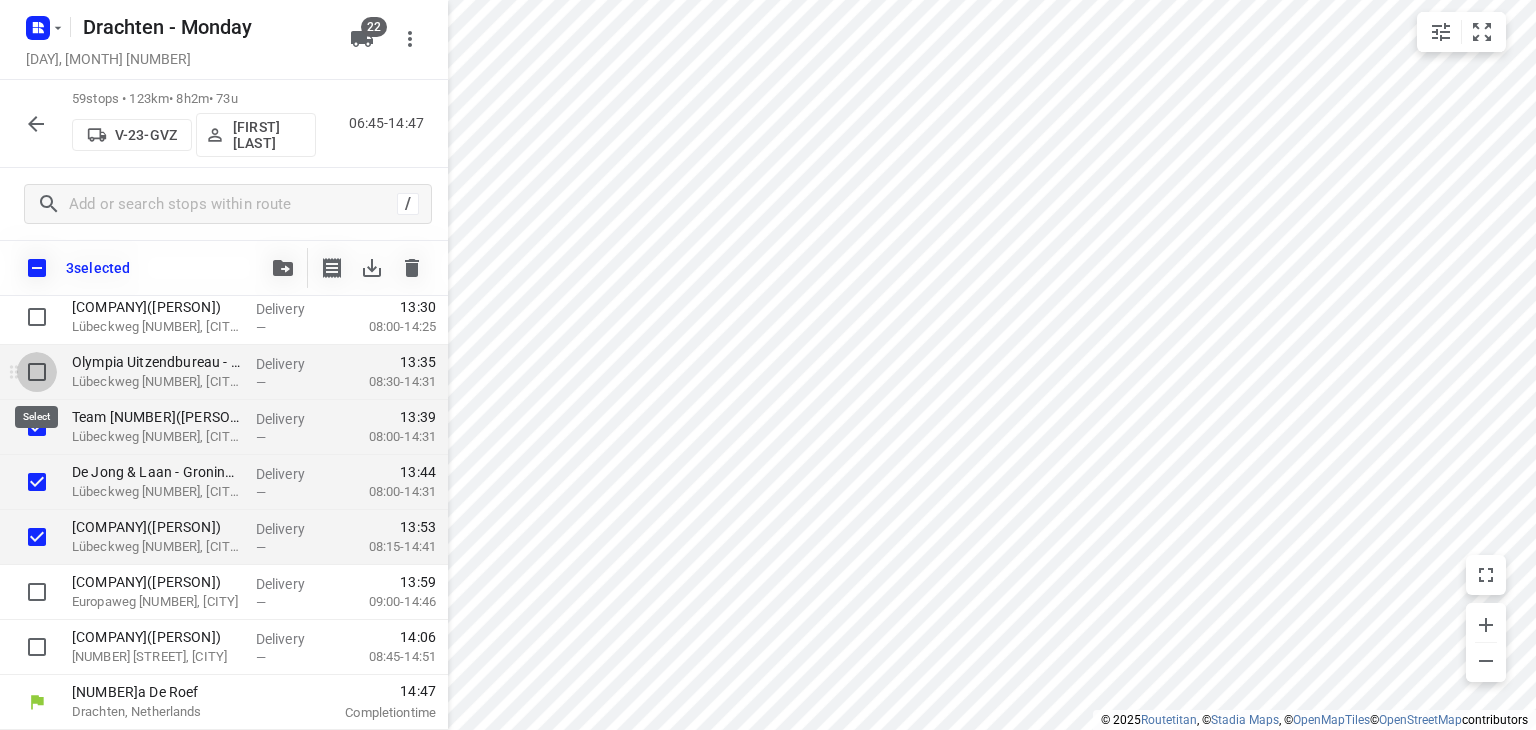 click at bounding box center [37, 372] 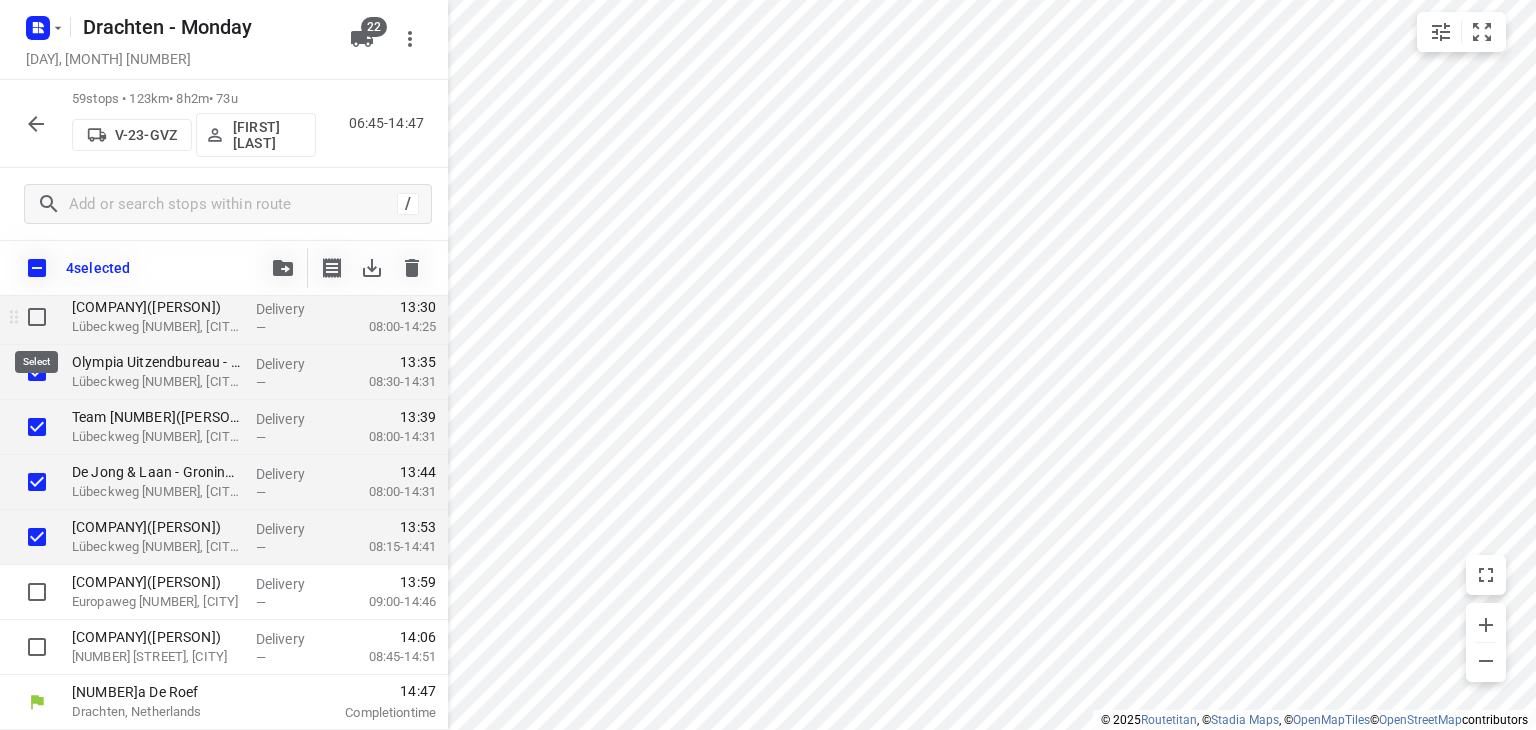 click at bounding box center (37, 317) 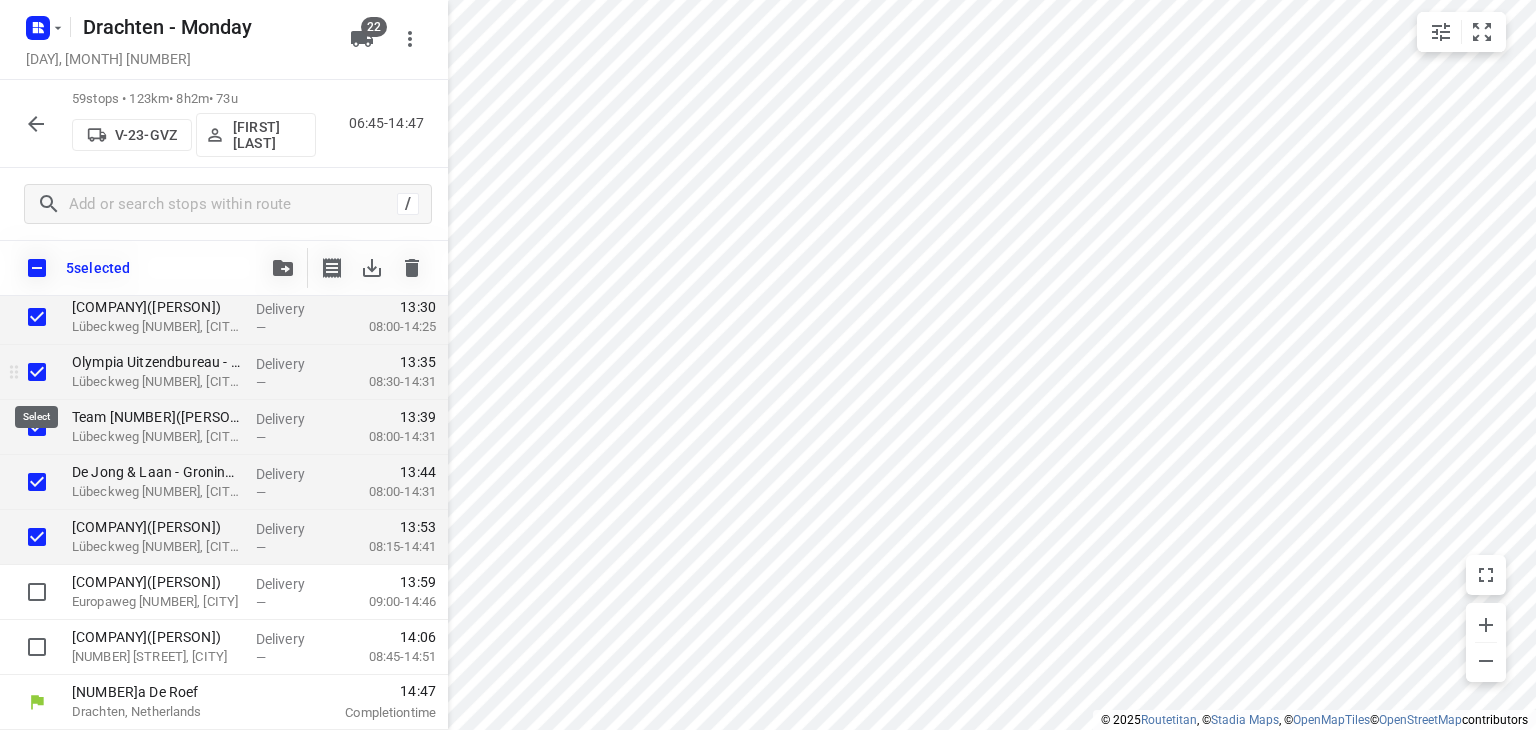 scroll, scrollTop: 2866, scrollLeft: 0, axis: vertical 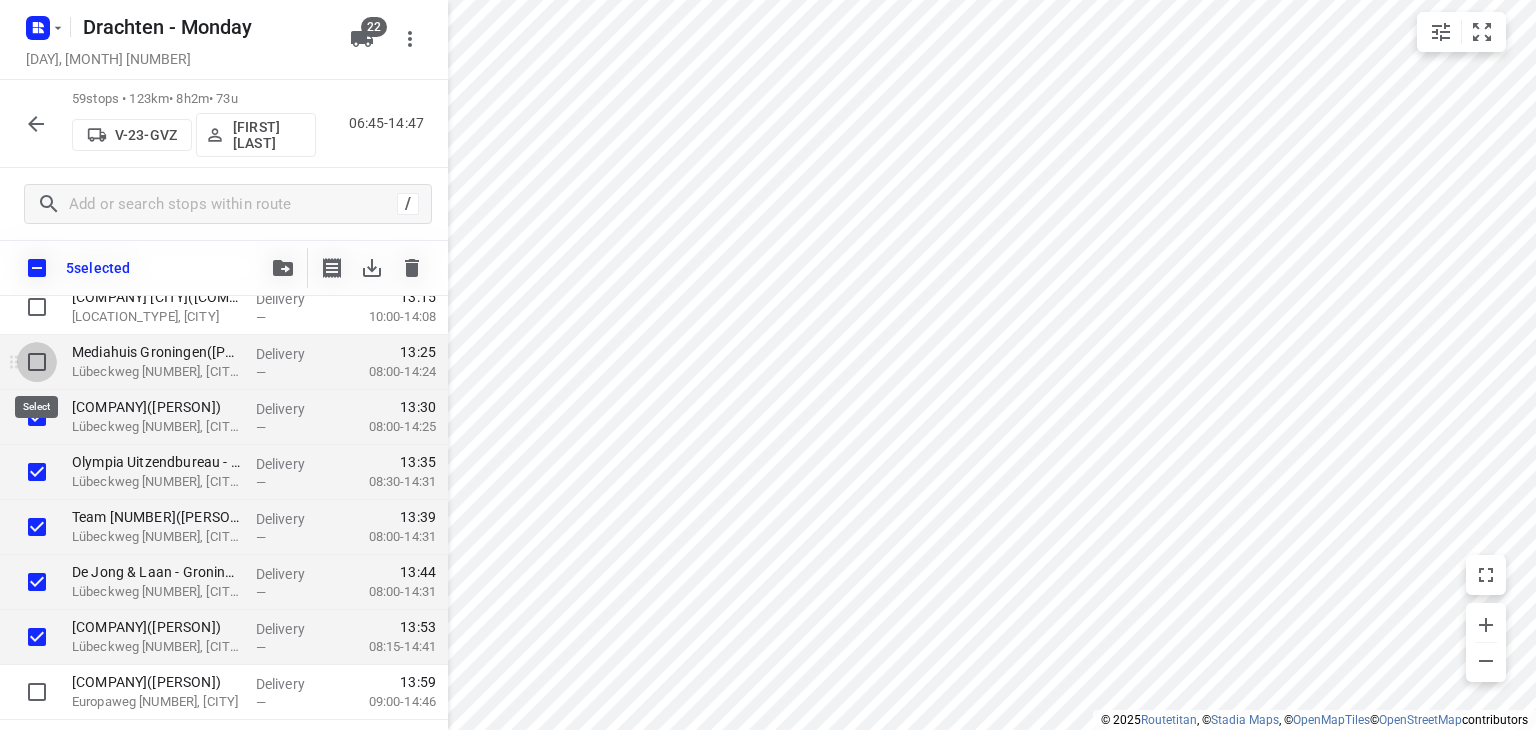 click at bounding box center (37, 362) 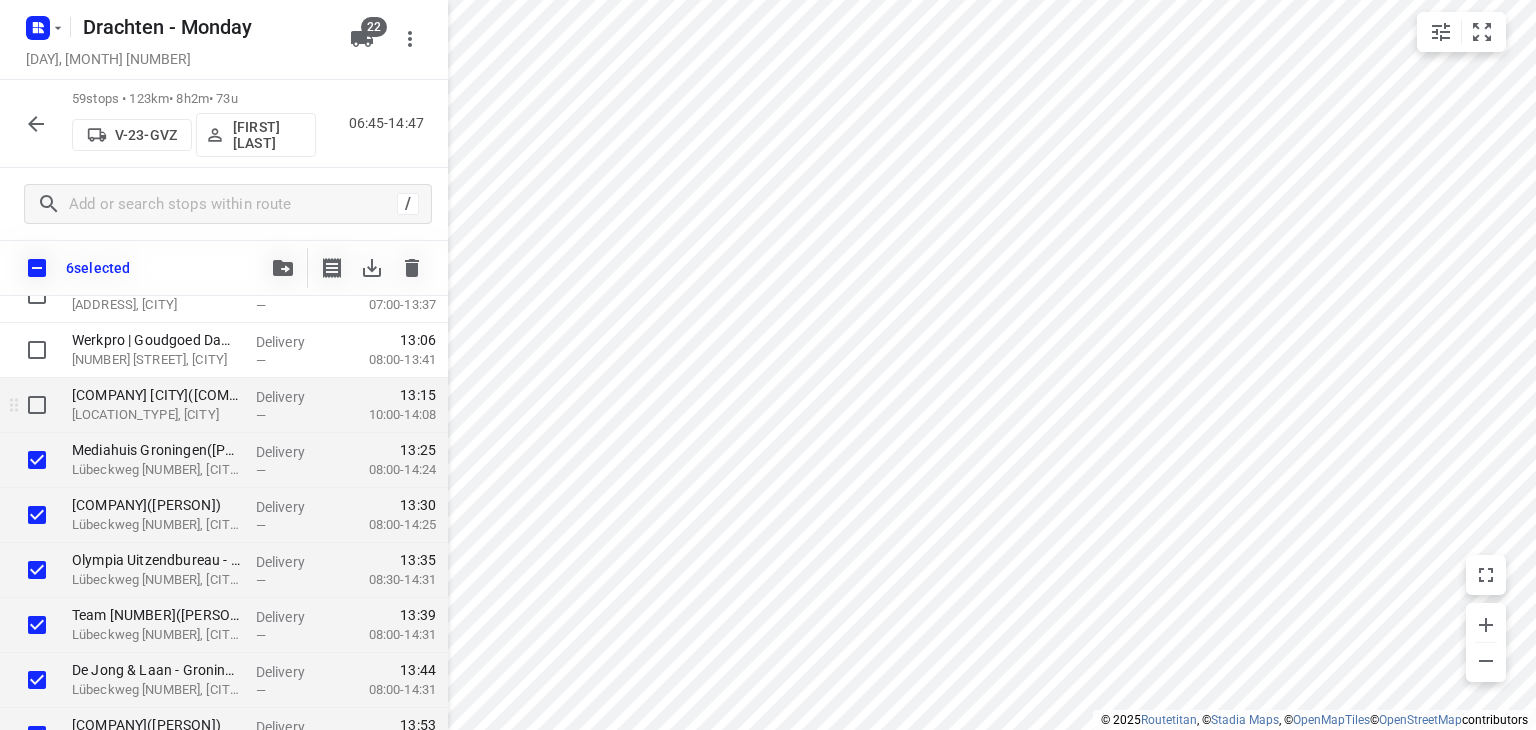 scroll, scrollTop: 2766, scrollLeft: 0, axis: vertical 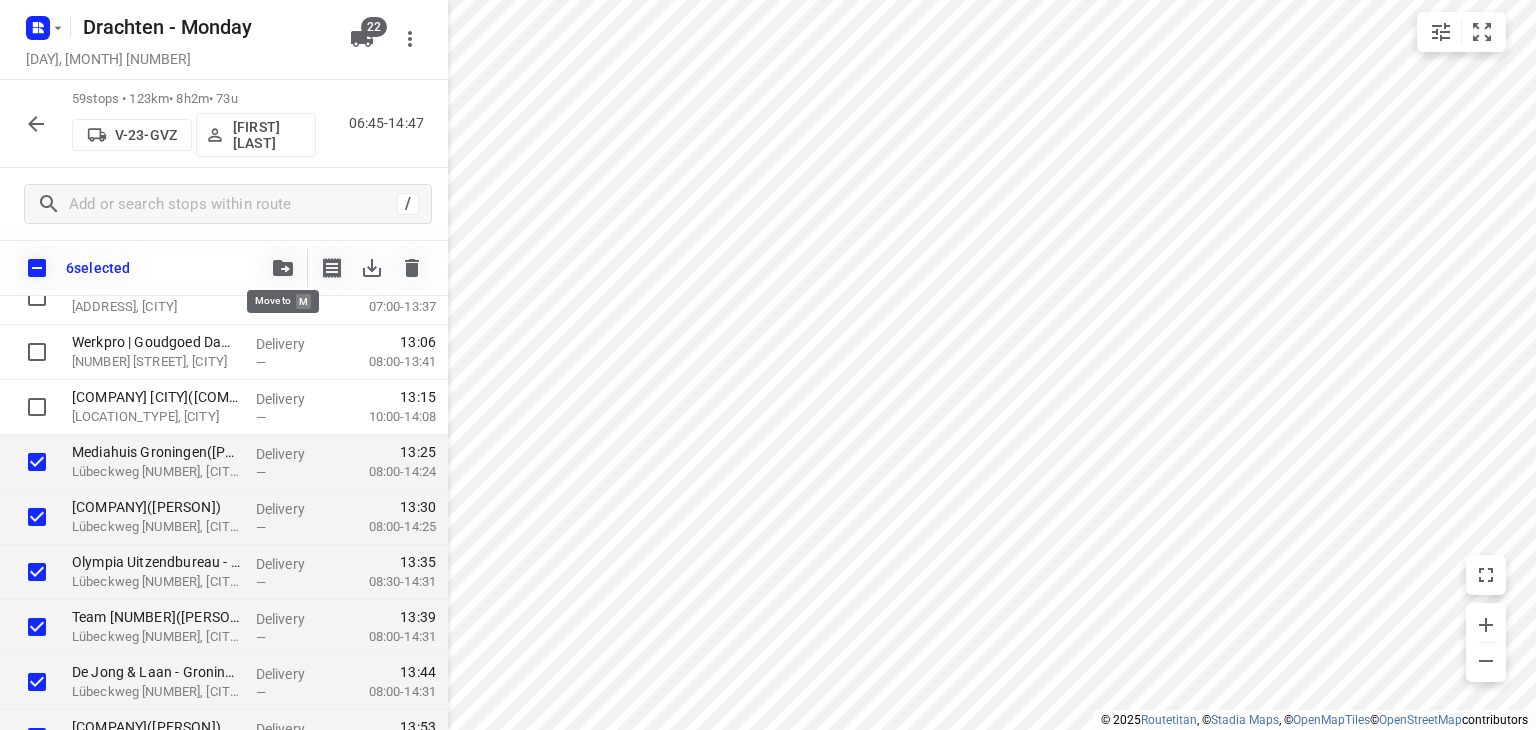 click 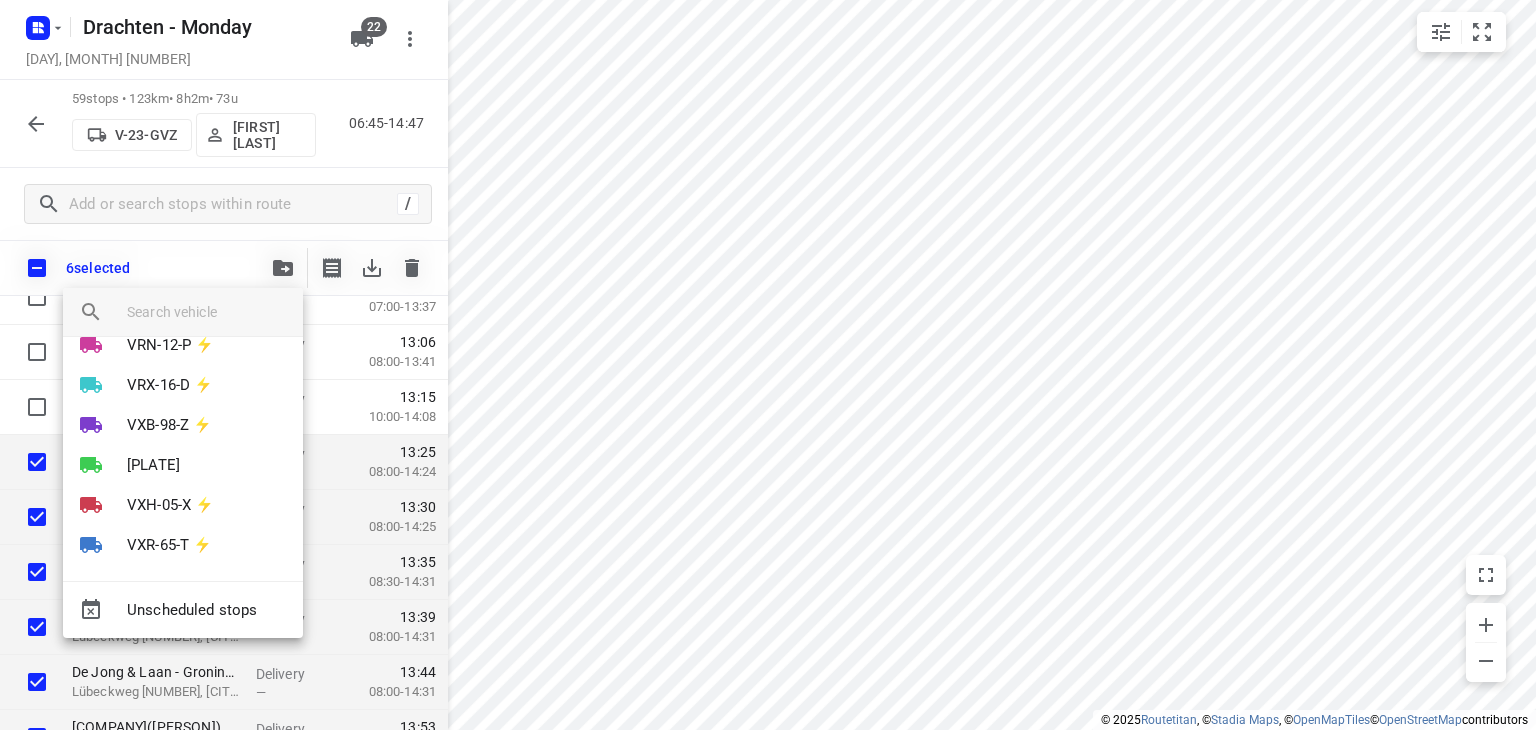 scroll, scrollTop: 635, scrollLeft: 0, axis: vertical 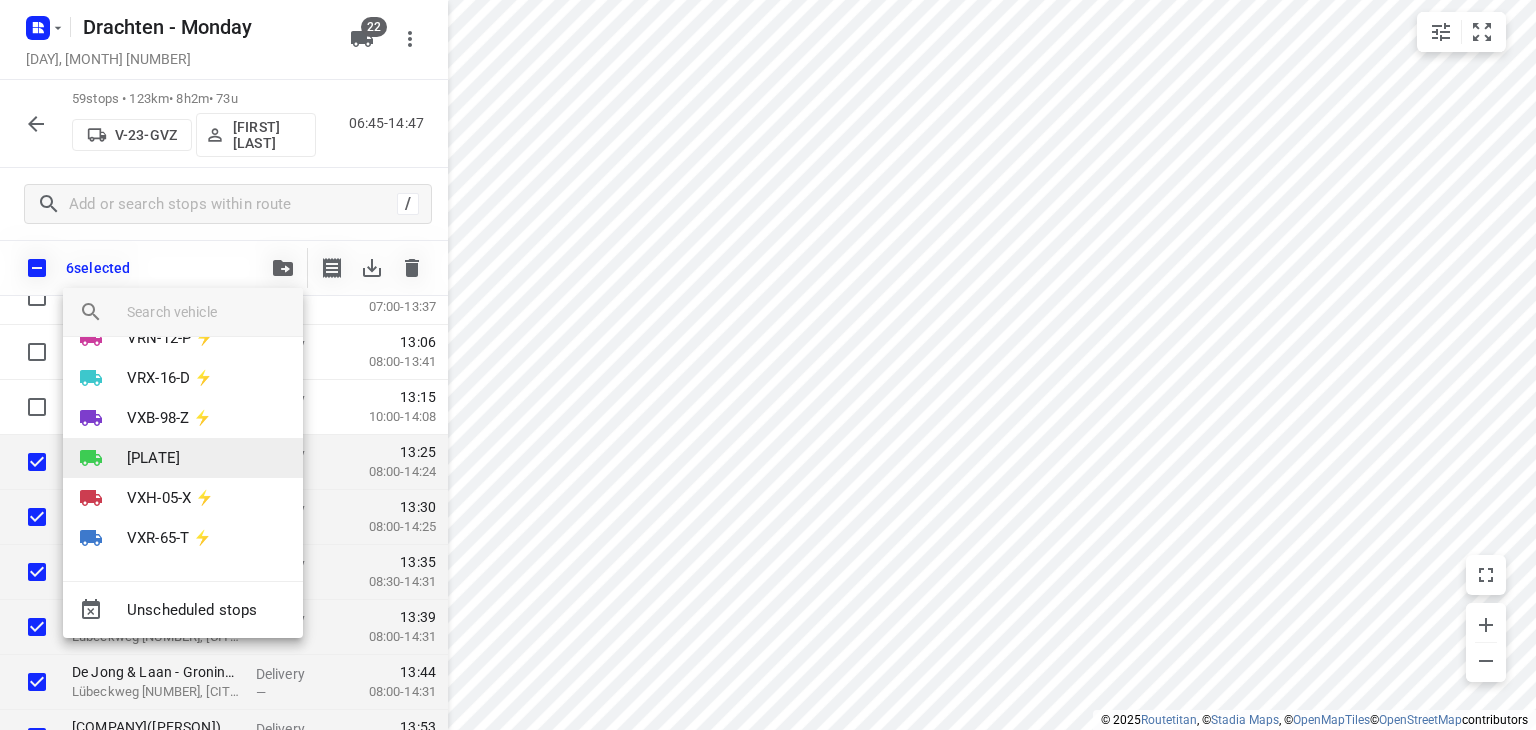 click on "[LICENSE_PLATE]" at bounding box center (153, 458) 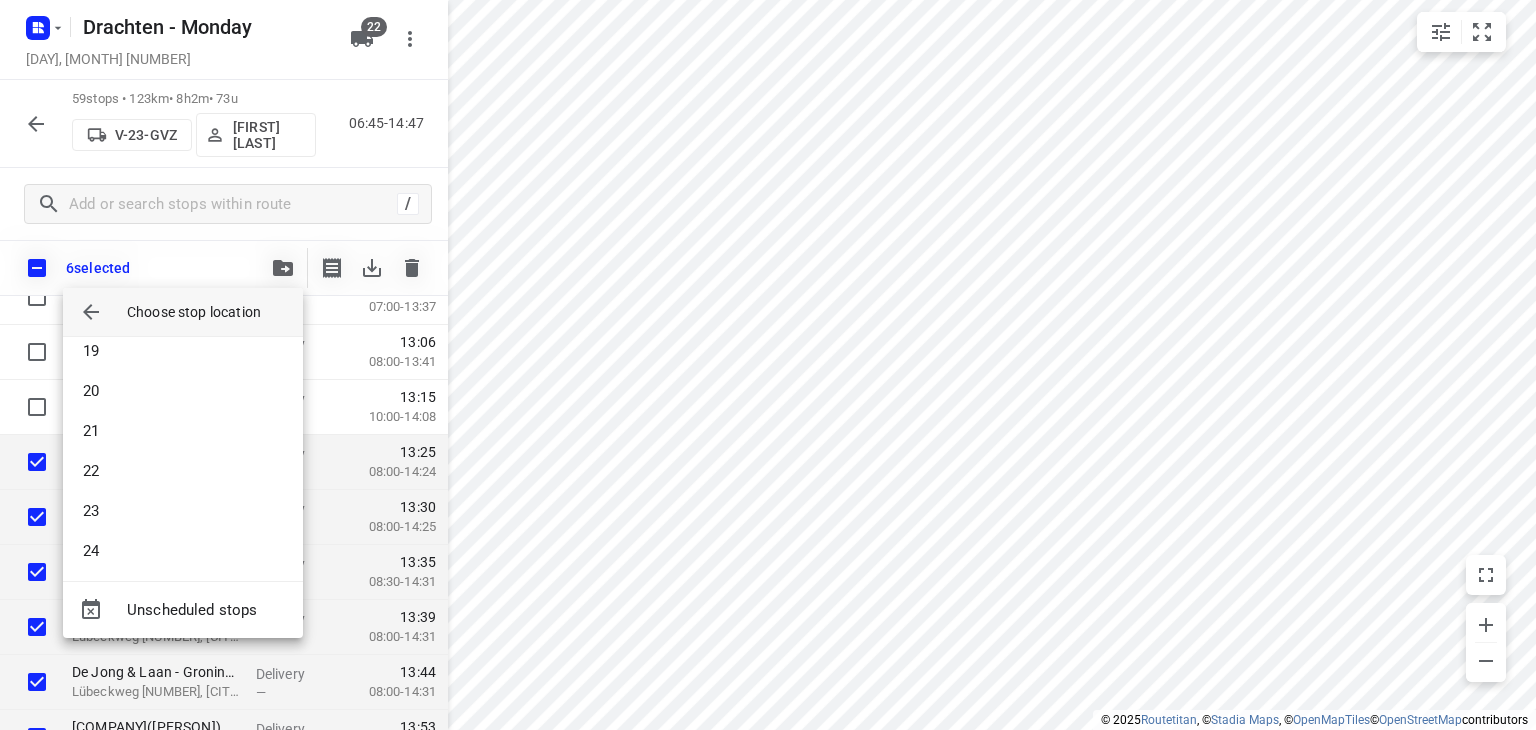 scroll, scrollTop: 735, scrollLeft: 0, axis: vertical 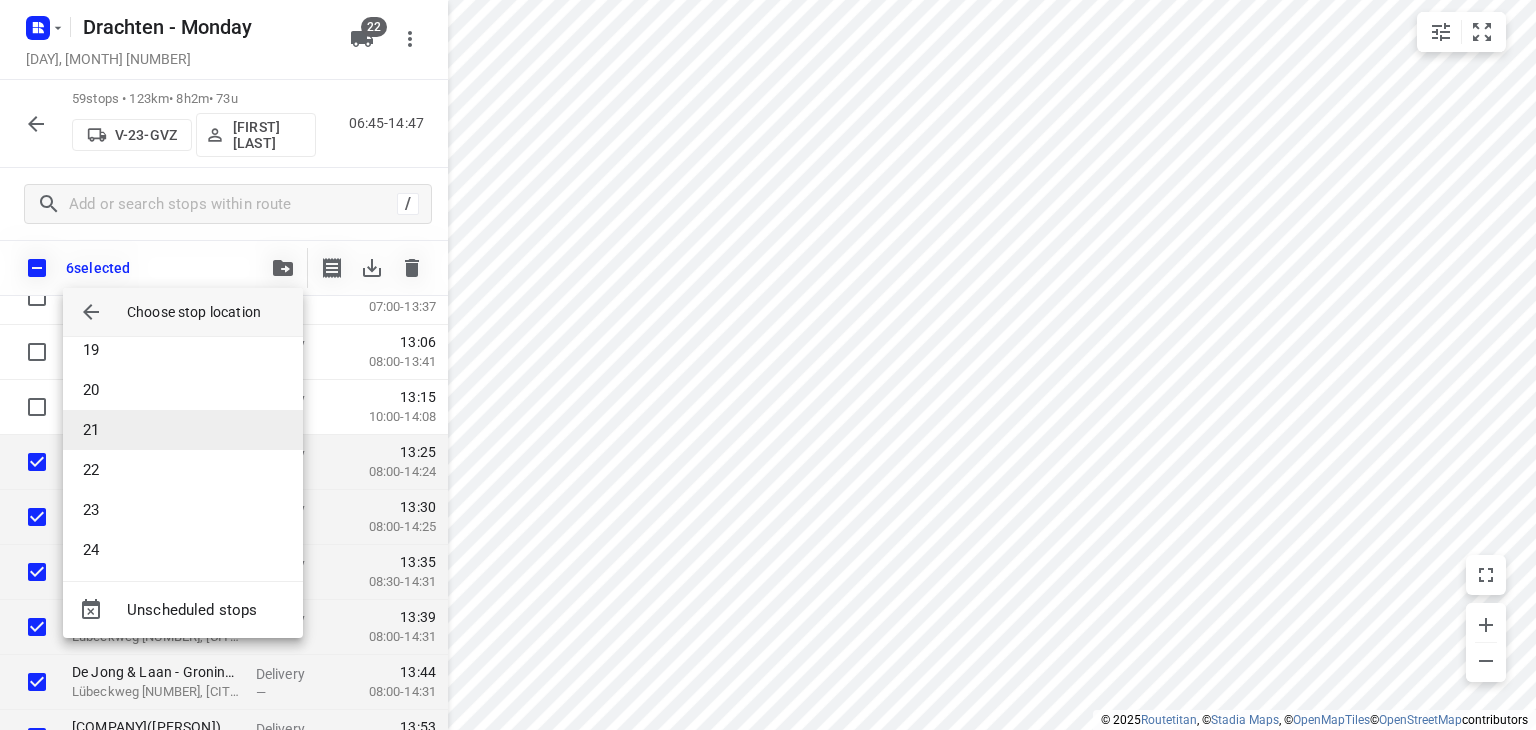 click on "21" at bounding box center [183, 430] 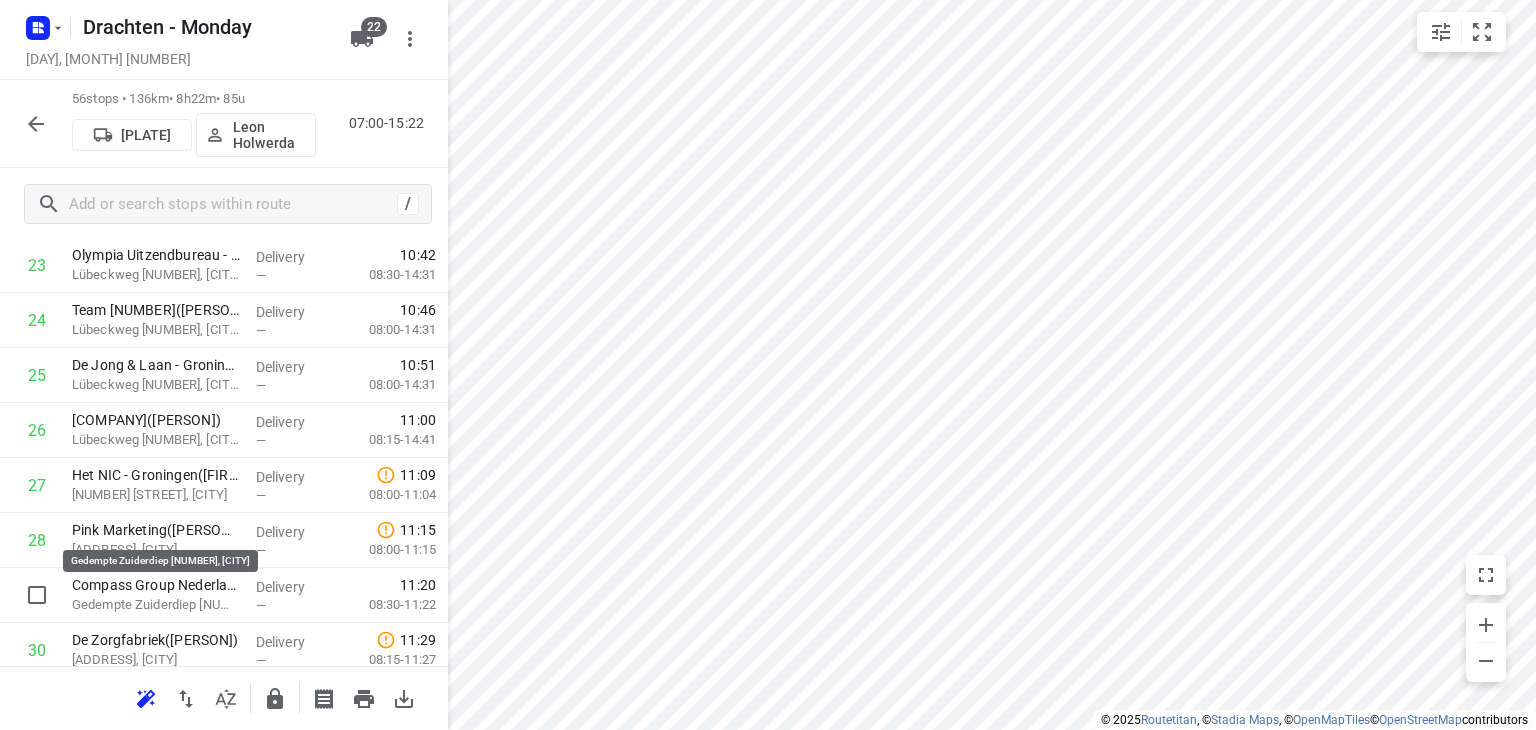 scroll, scrollTop: 1309, scrollLeft: 0, axis: vertical 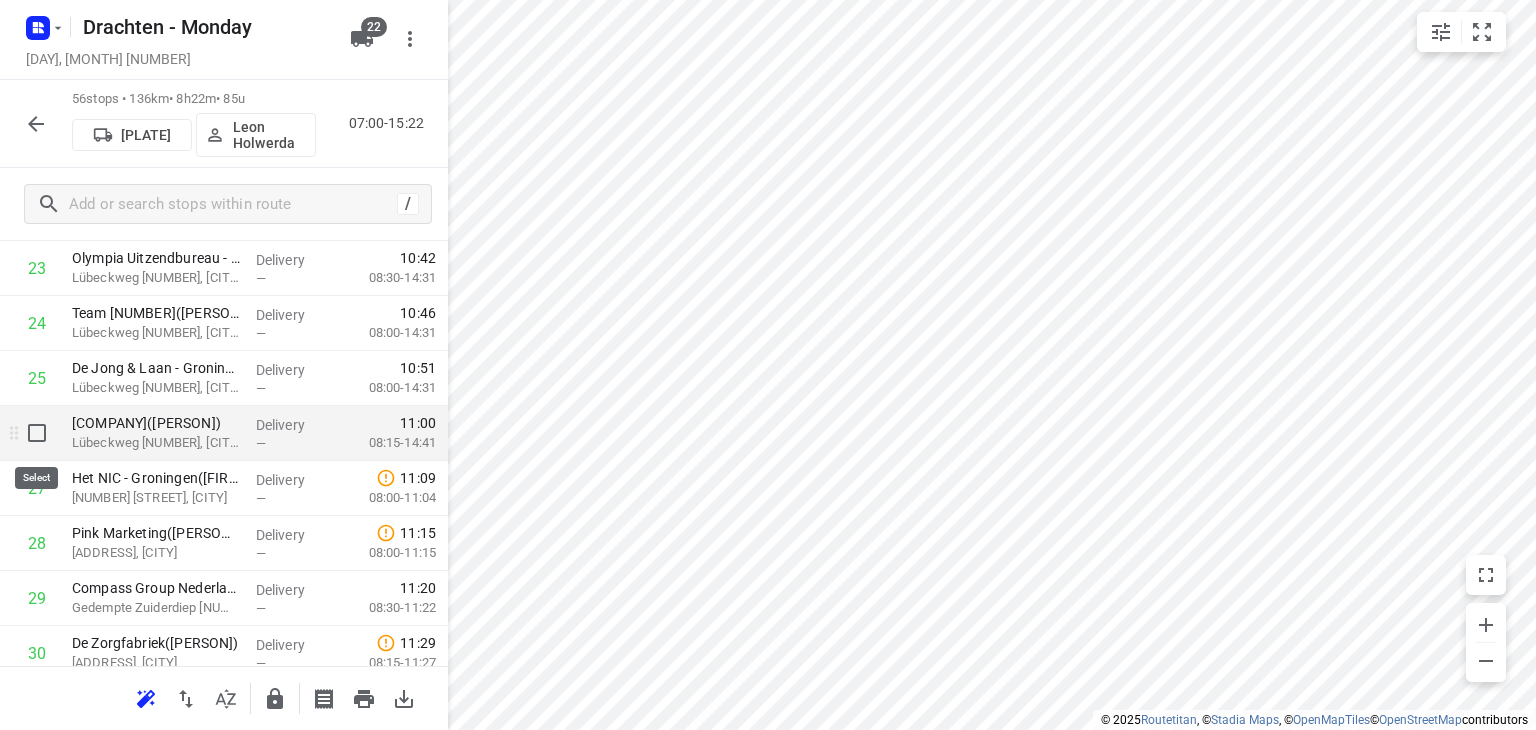 click at bounding box center [37, 433] 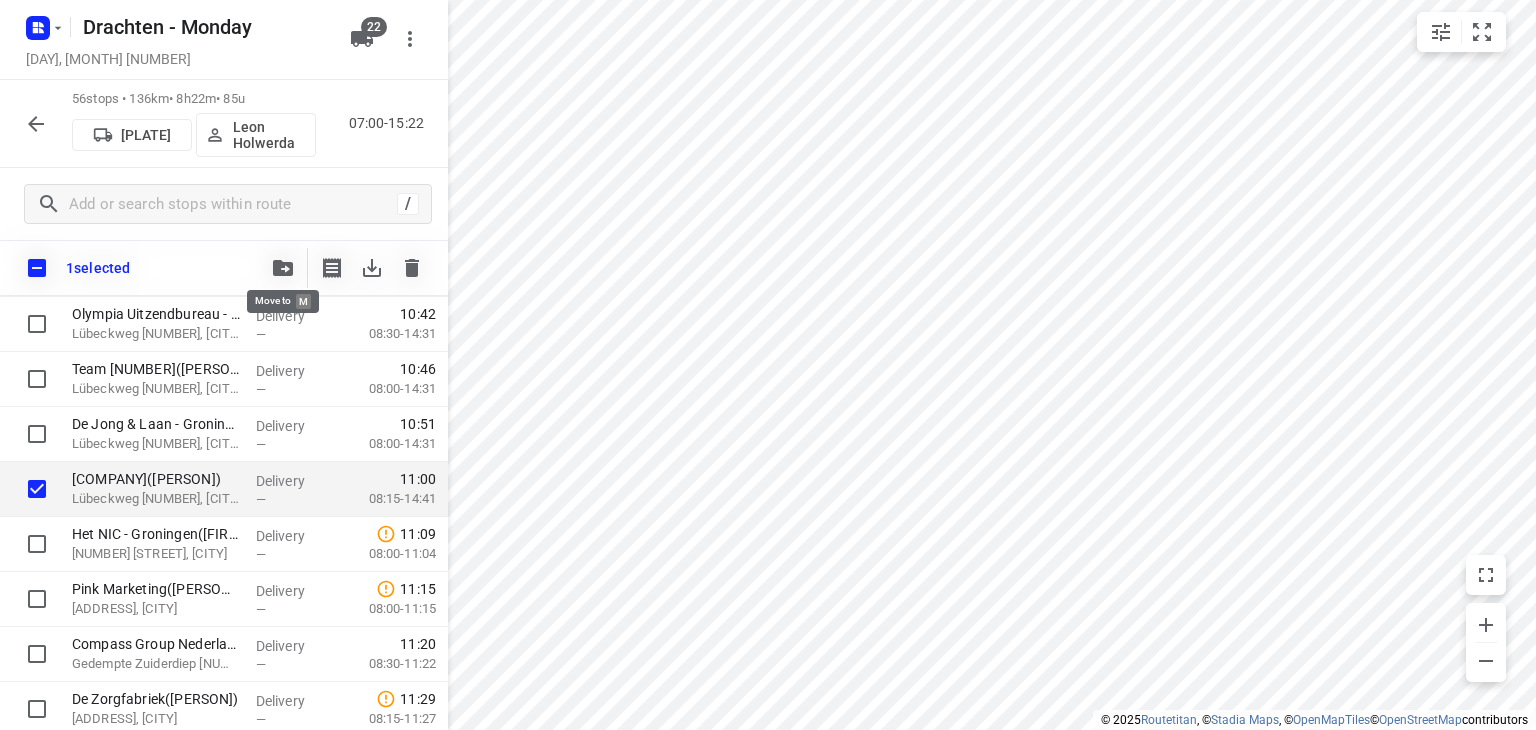 click 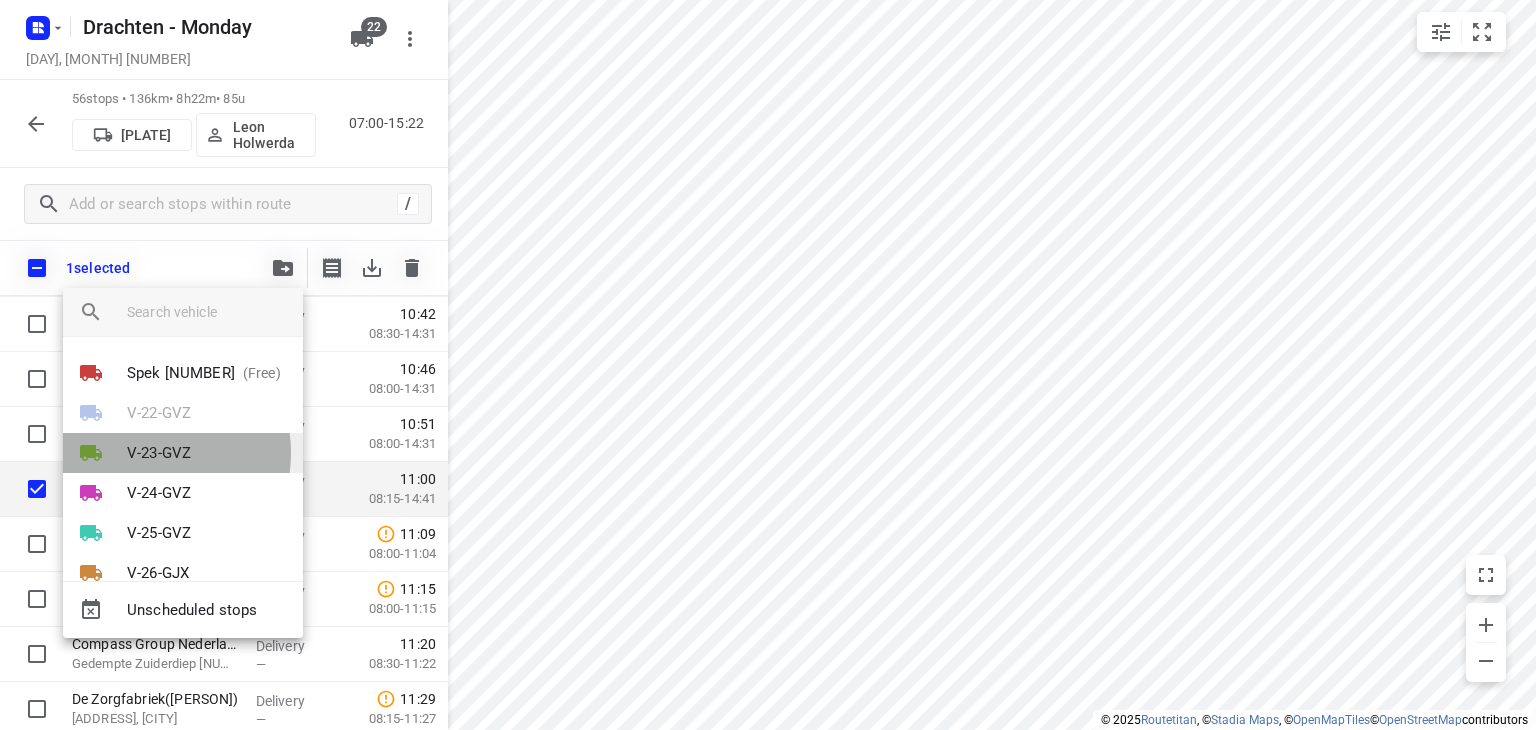 click on "V-23-GVZ" at bounding box center [159, 453] 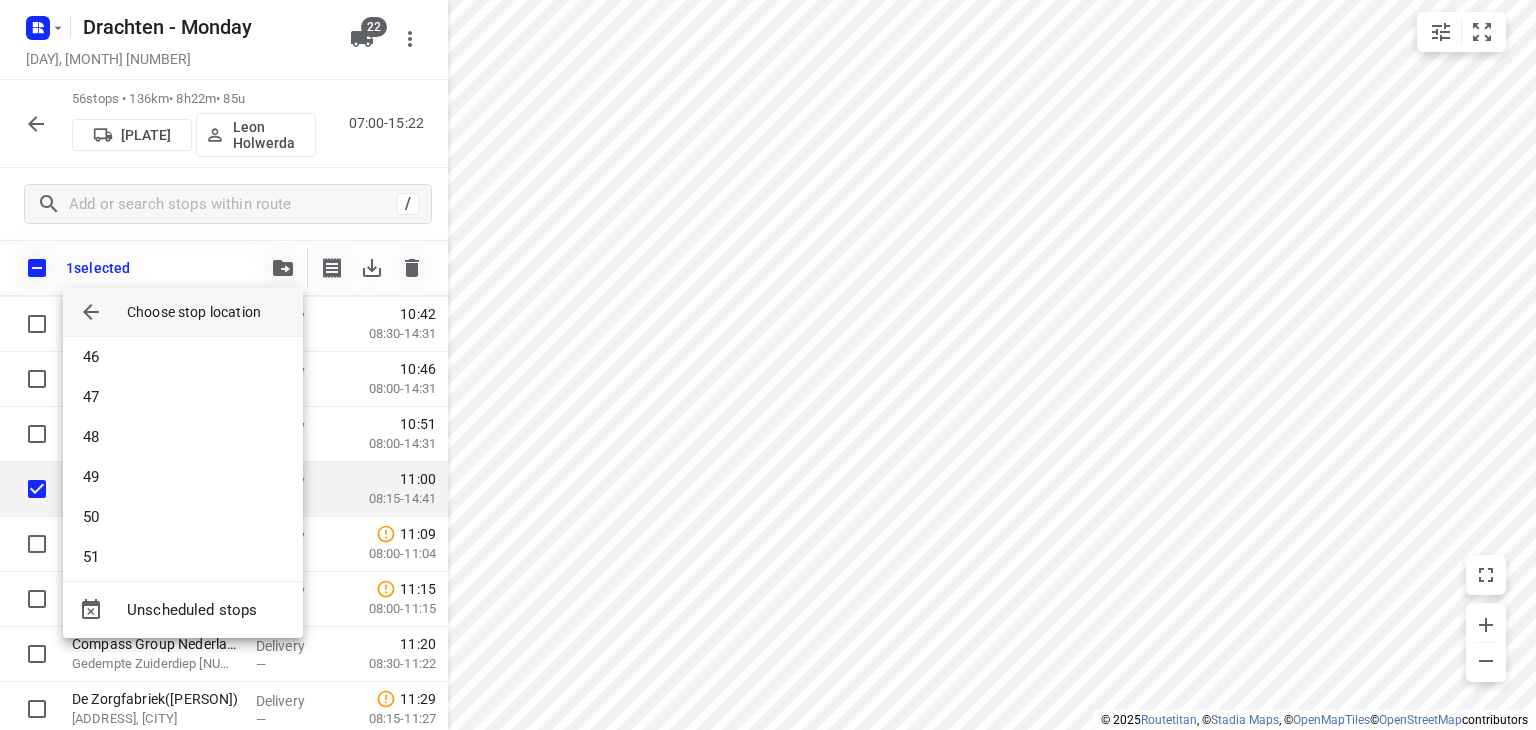 scroll, scrollTop: 1899, scrollLeft: 0, axis: vertical 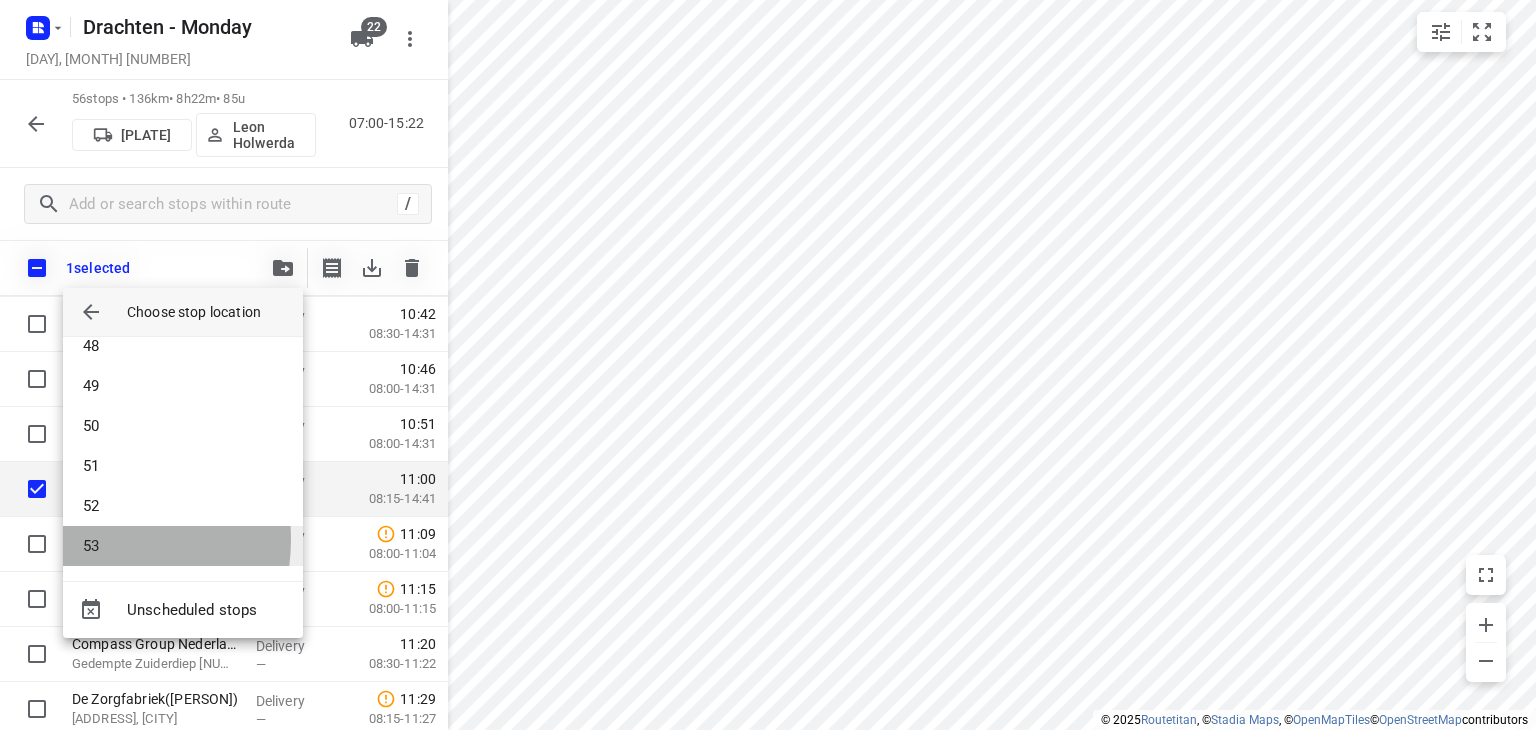 click on "53" at bounding box center (183, 546) 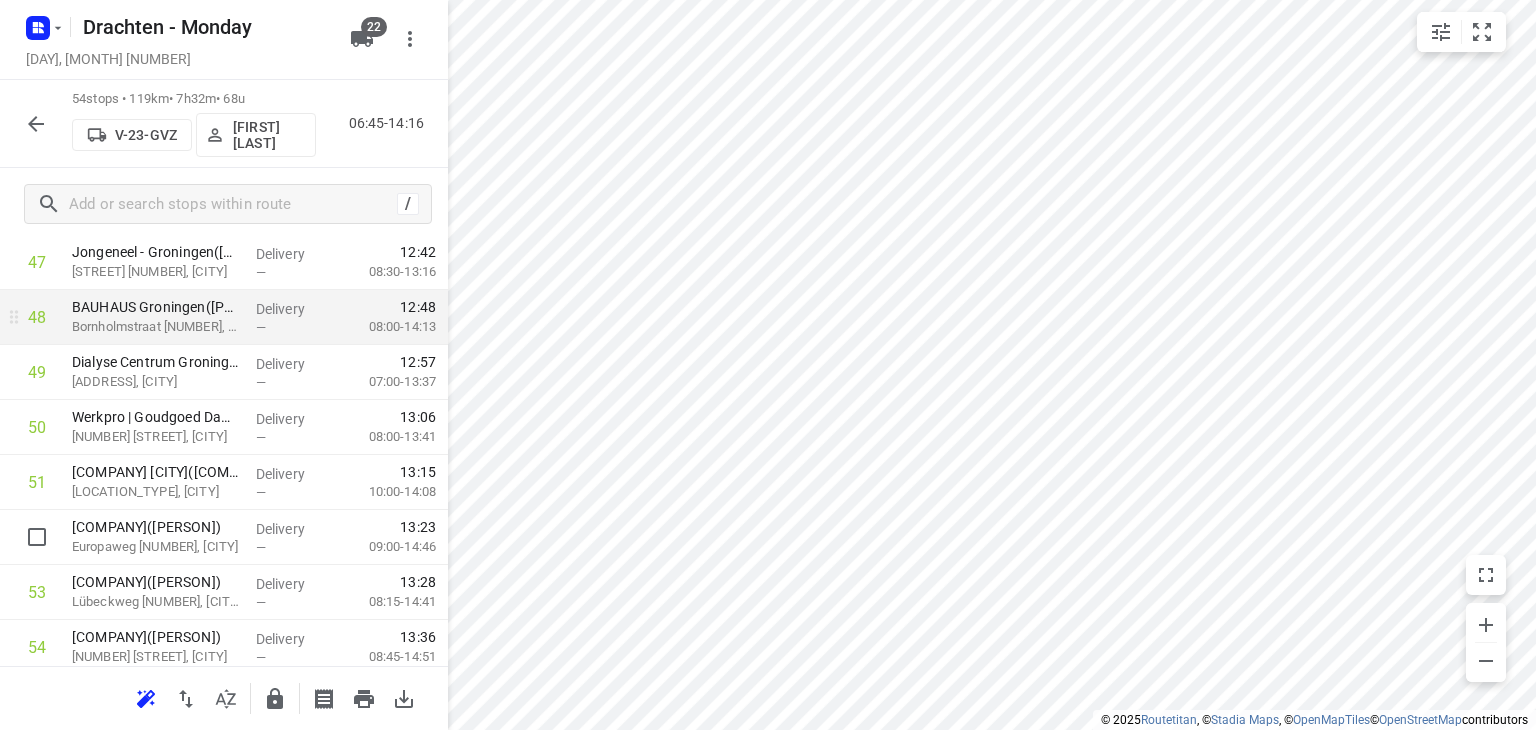 scroll, scrollTop: 2699, scrollLeft: 0, axis: vertical 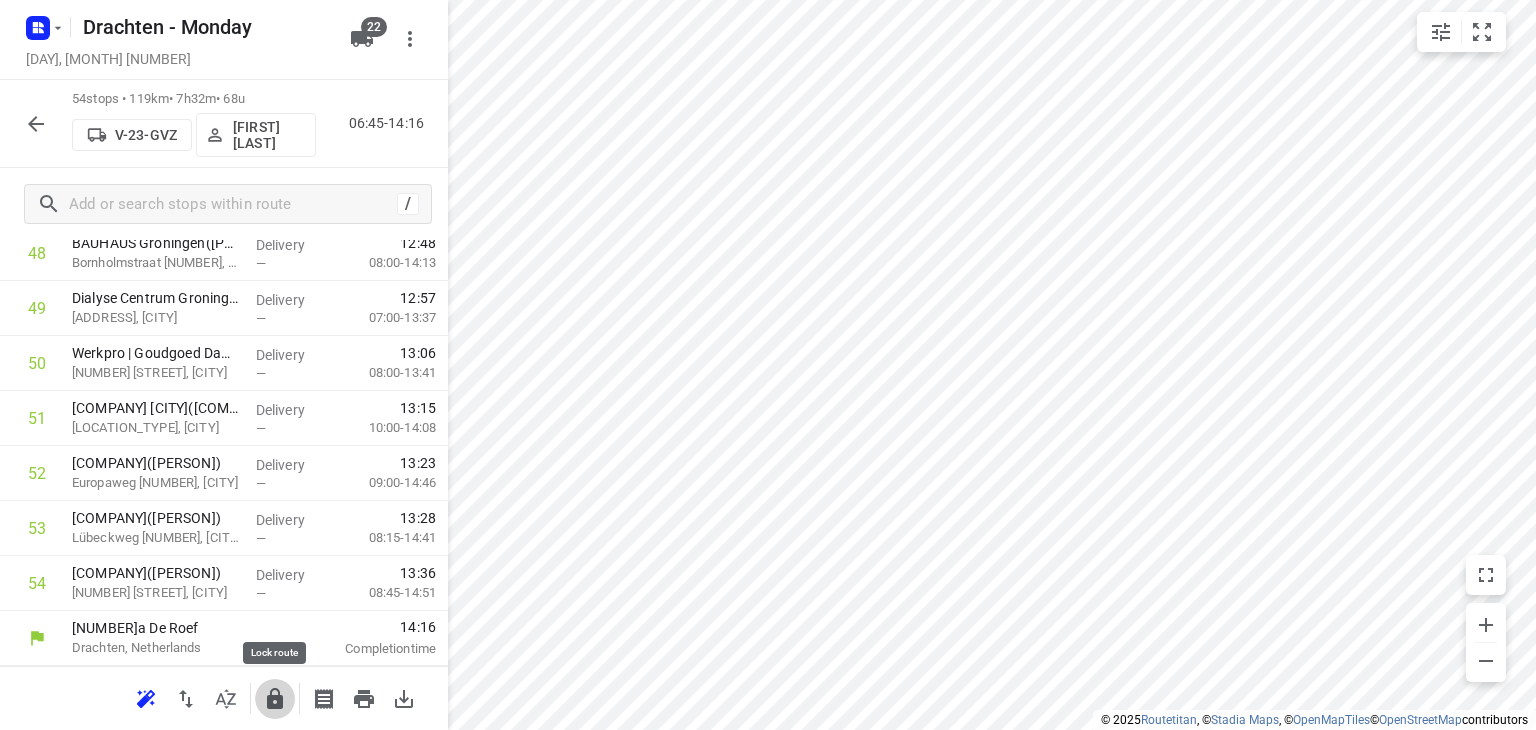 click 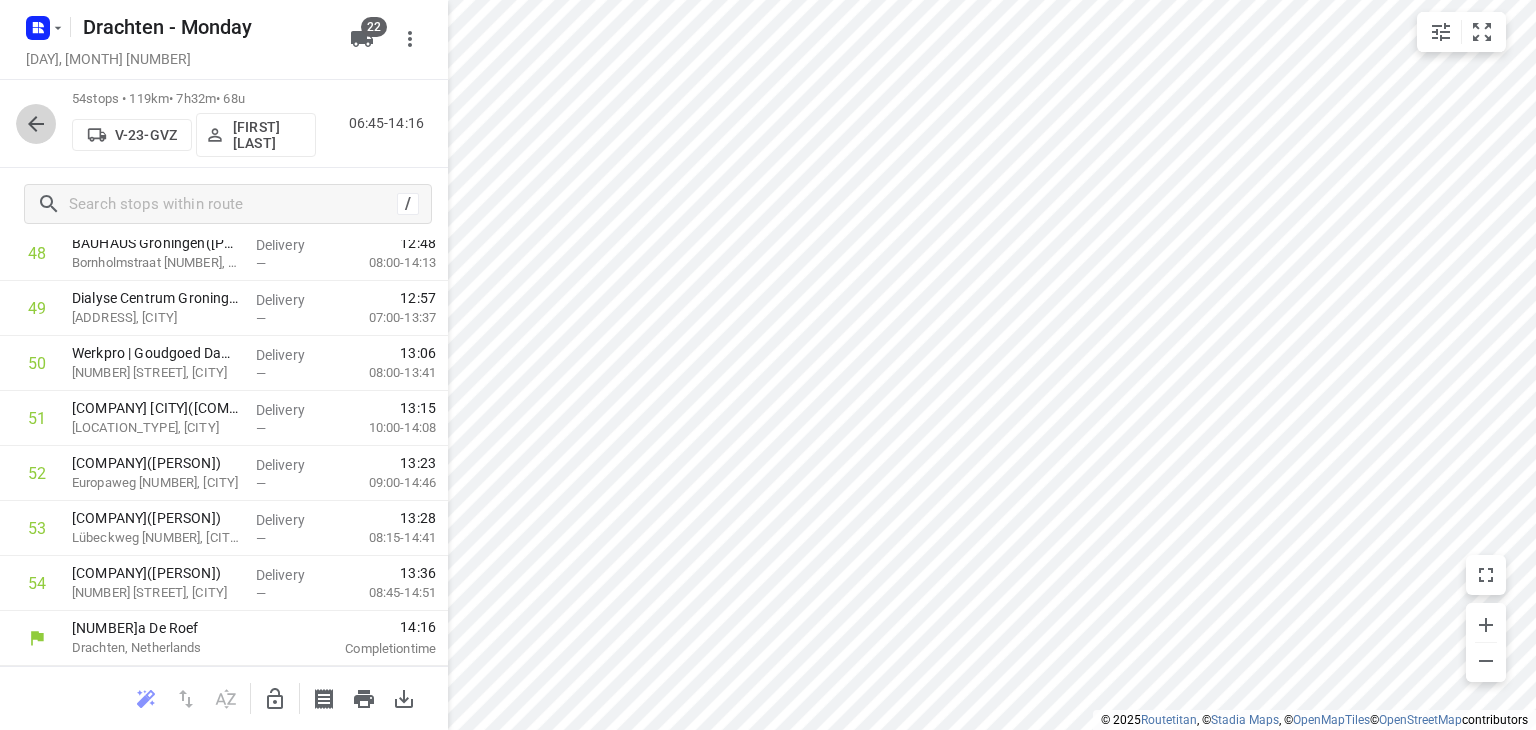 click 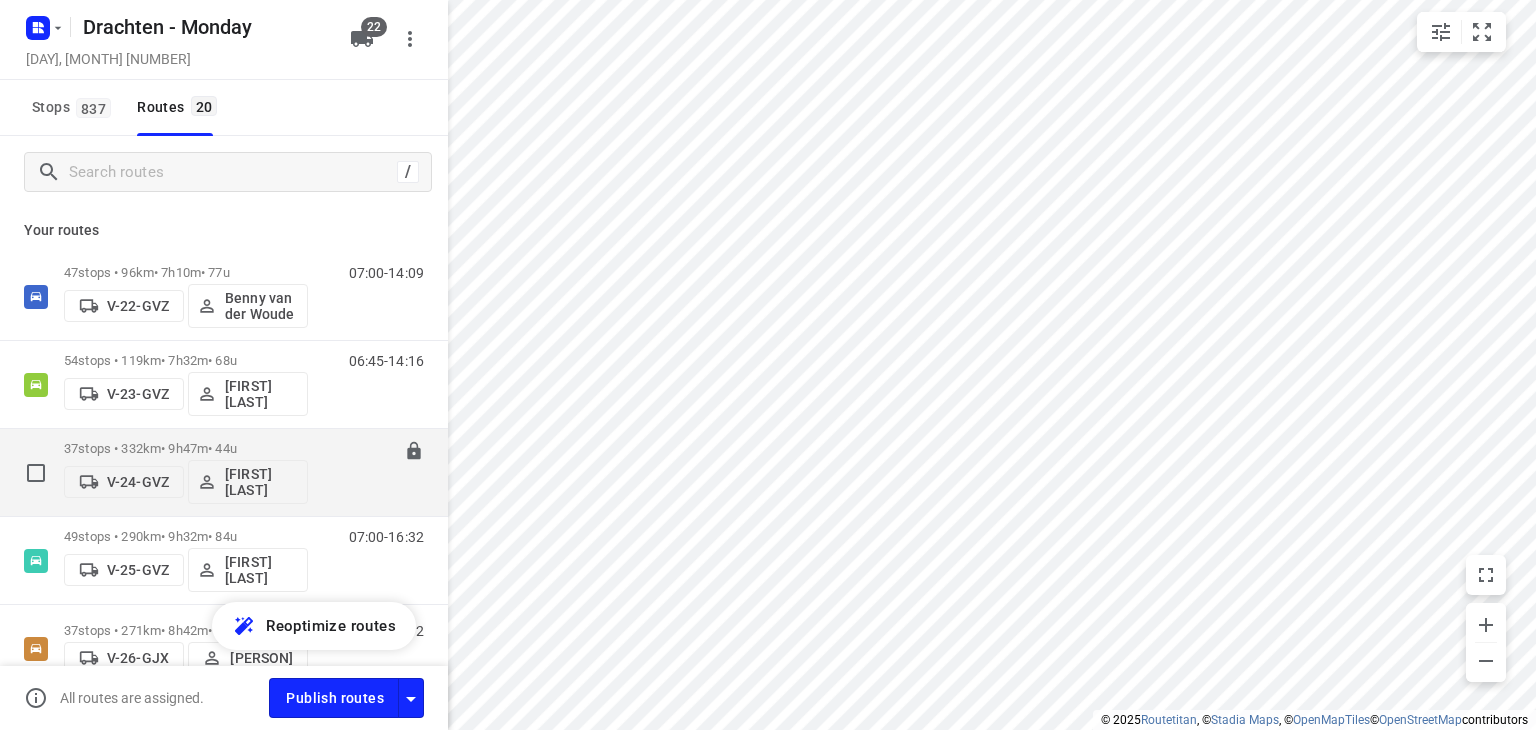 click on "37  stops •   332km  •   9h47m  • 44u V-24-GVZ Piet Wijma" at bounding box center [186, 472] 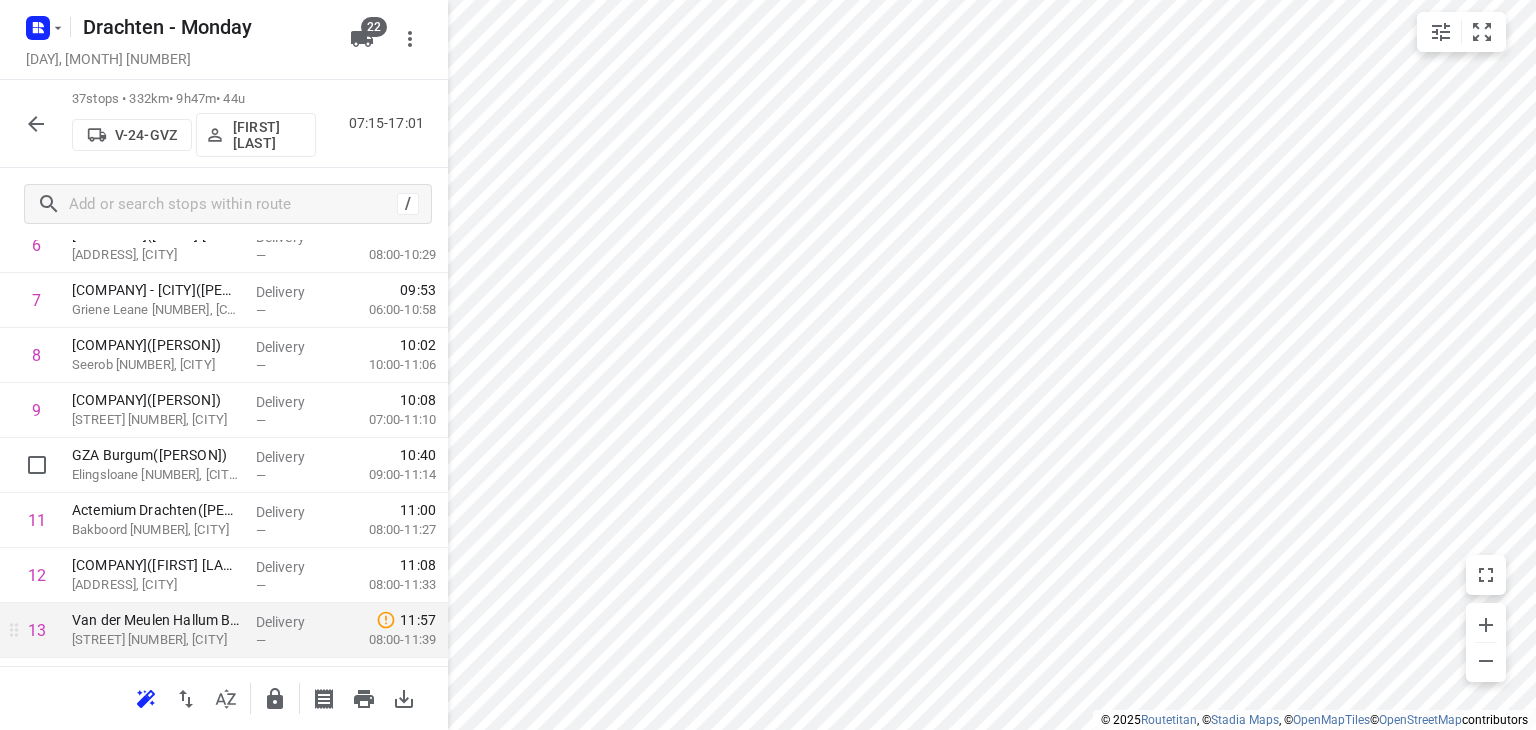 scroll, scrollTop: 400, scrollLeft: 0, axis: vertical 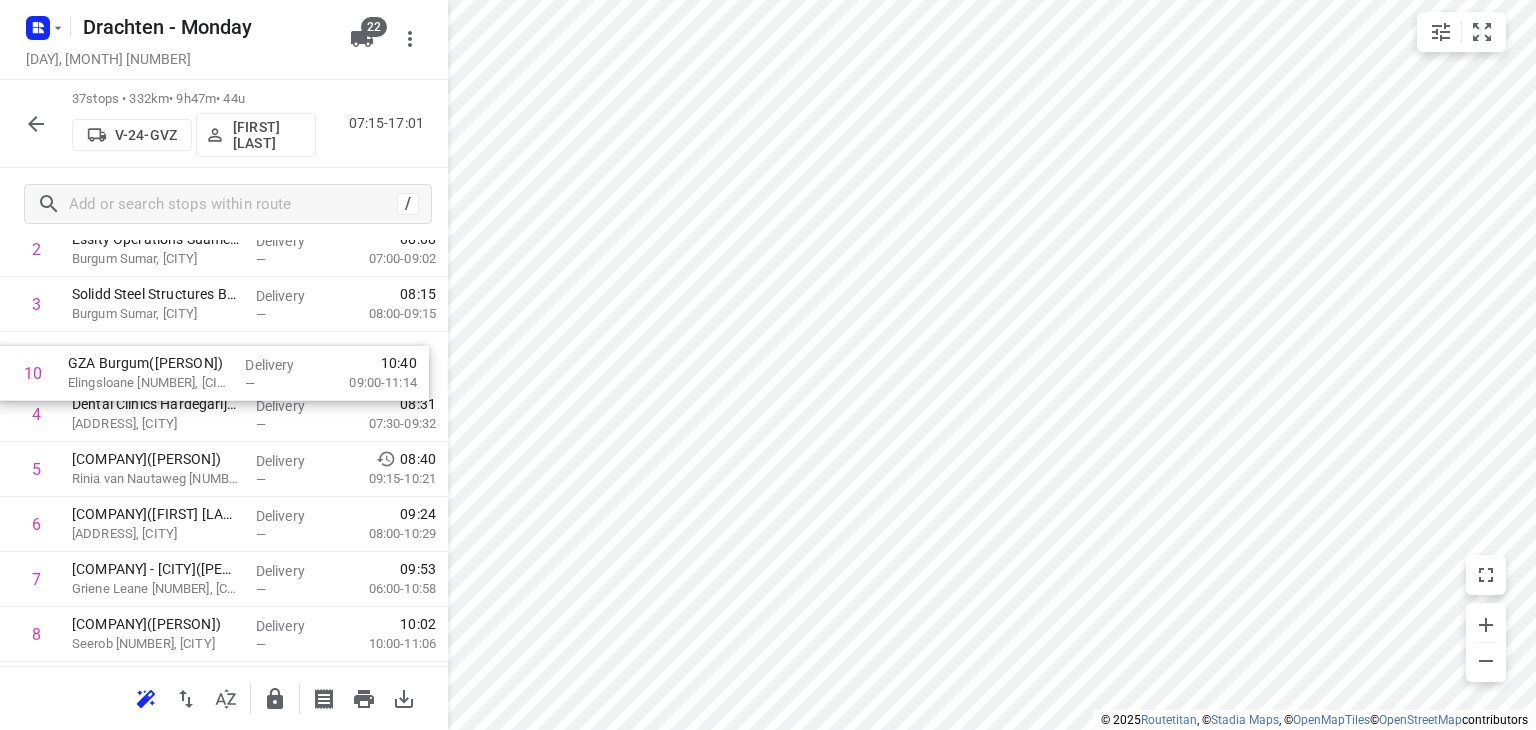 drag, startPoint x: 200, startPoint y: 480, endPoint x: 196, endPoint y: 384, distance: 96.0833 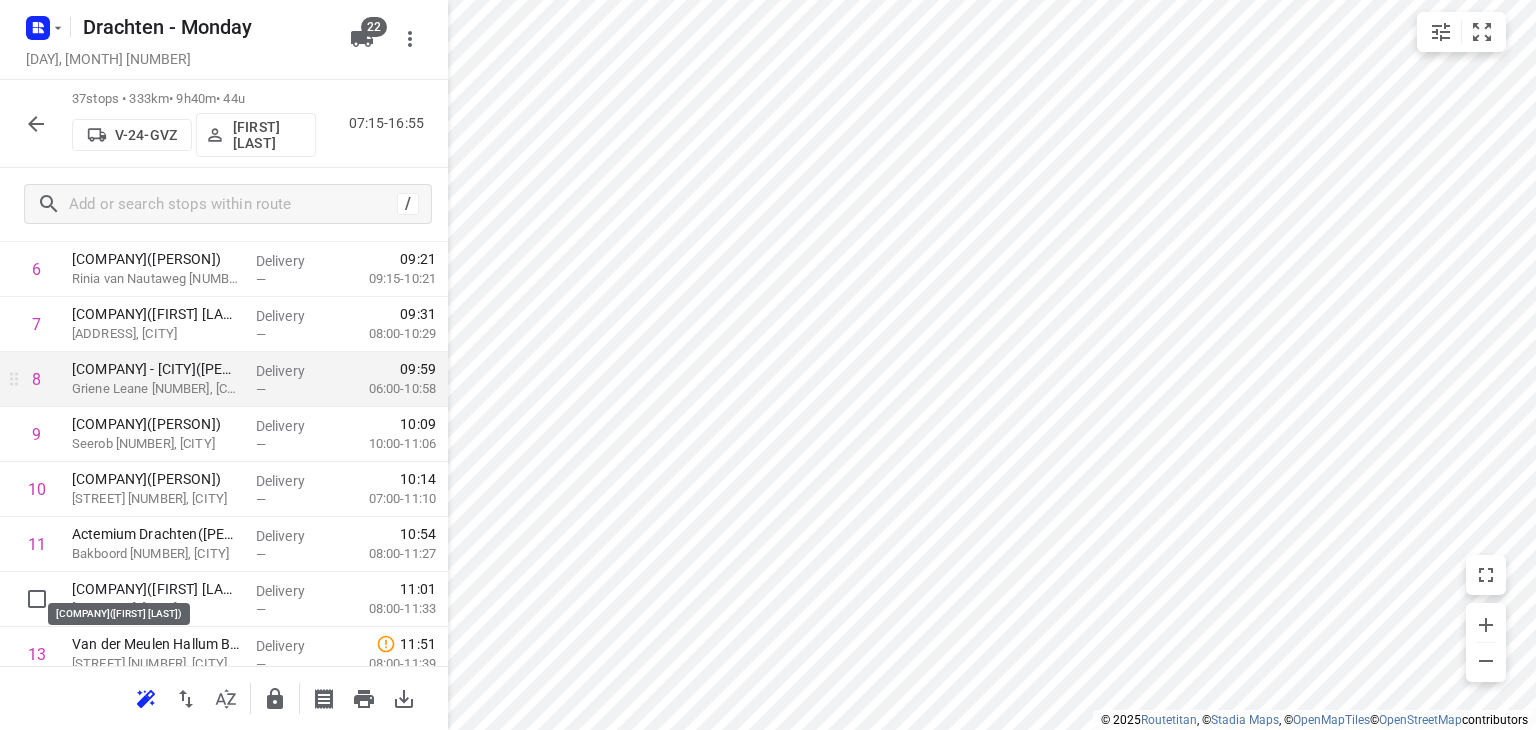 scroll, scrollTop: 473, scrollLeft: 0, axis: vertical 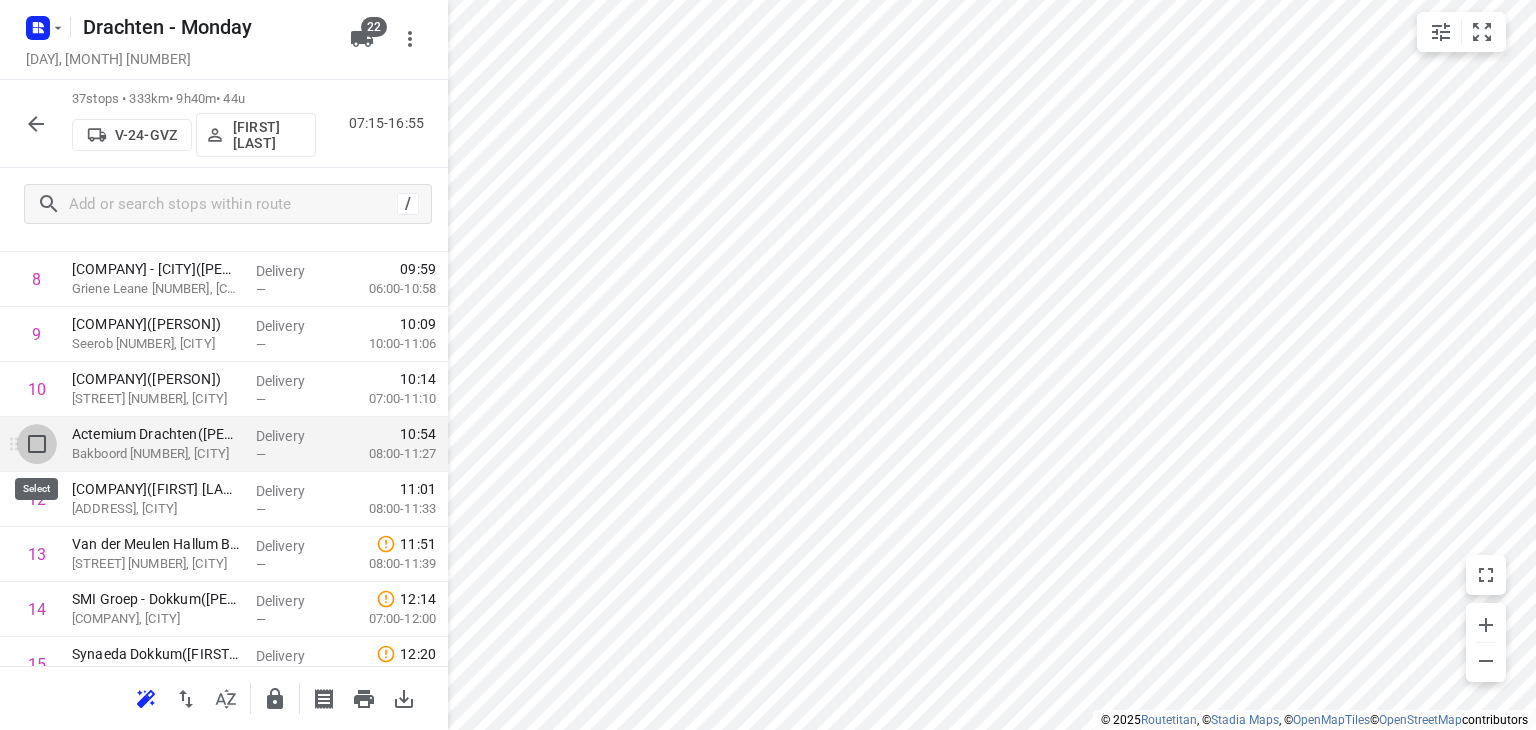 click at bounding box center [37, 444] 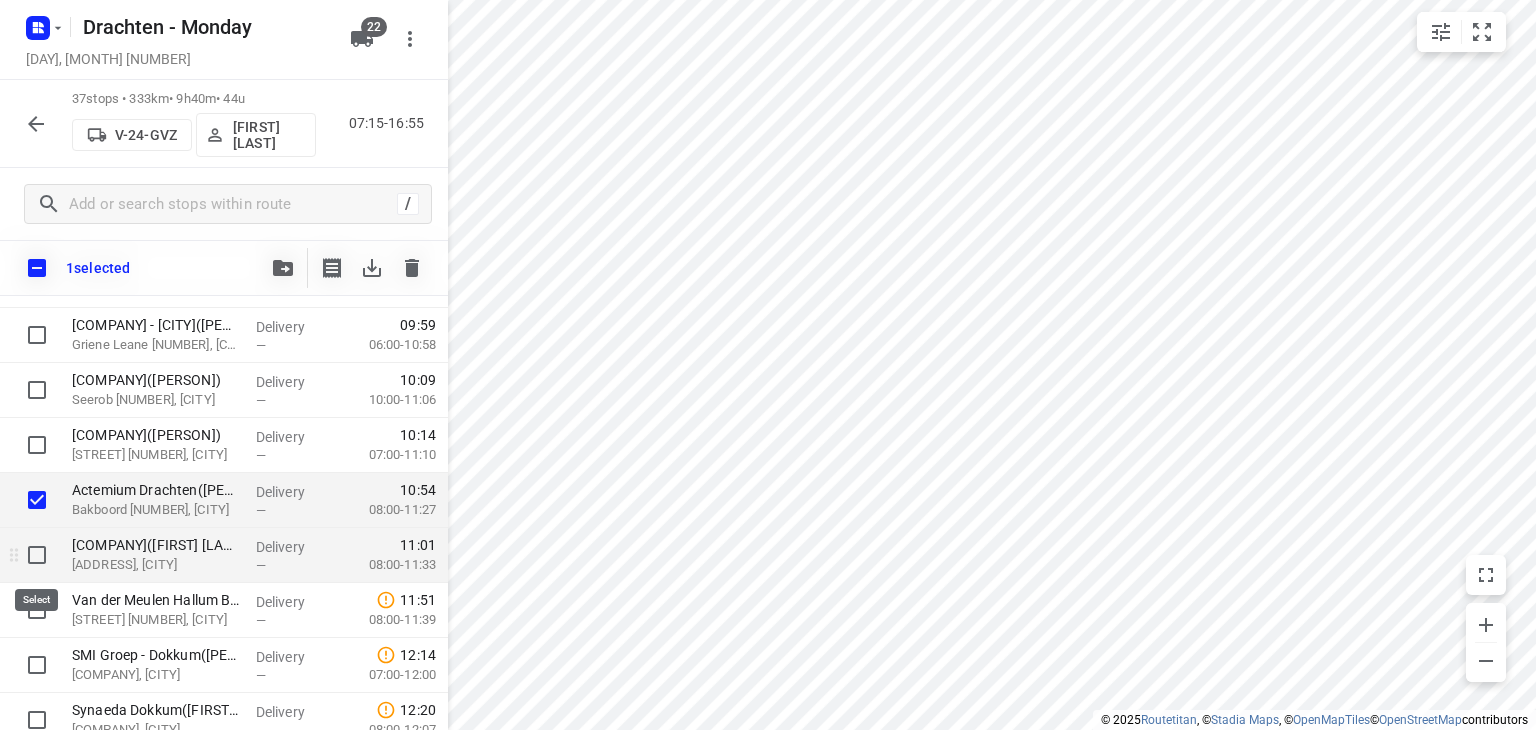 click at bounding box center [37, 555] 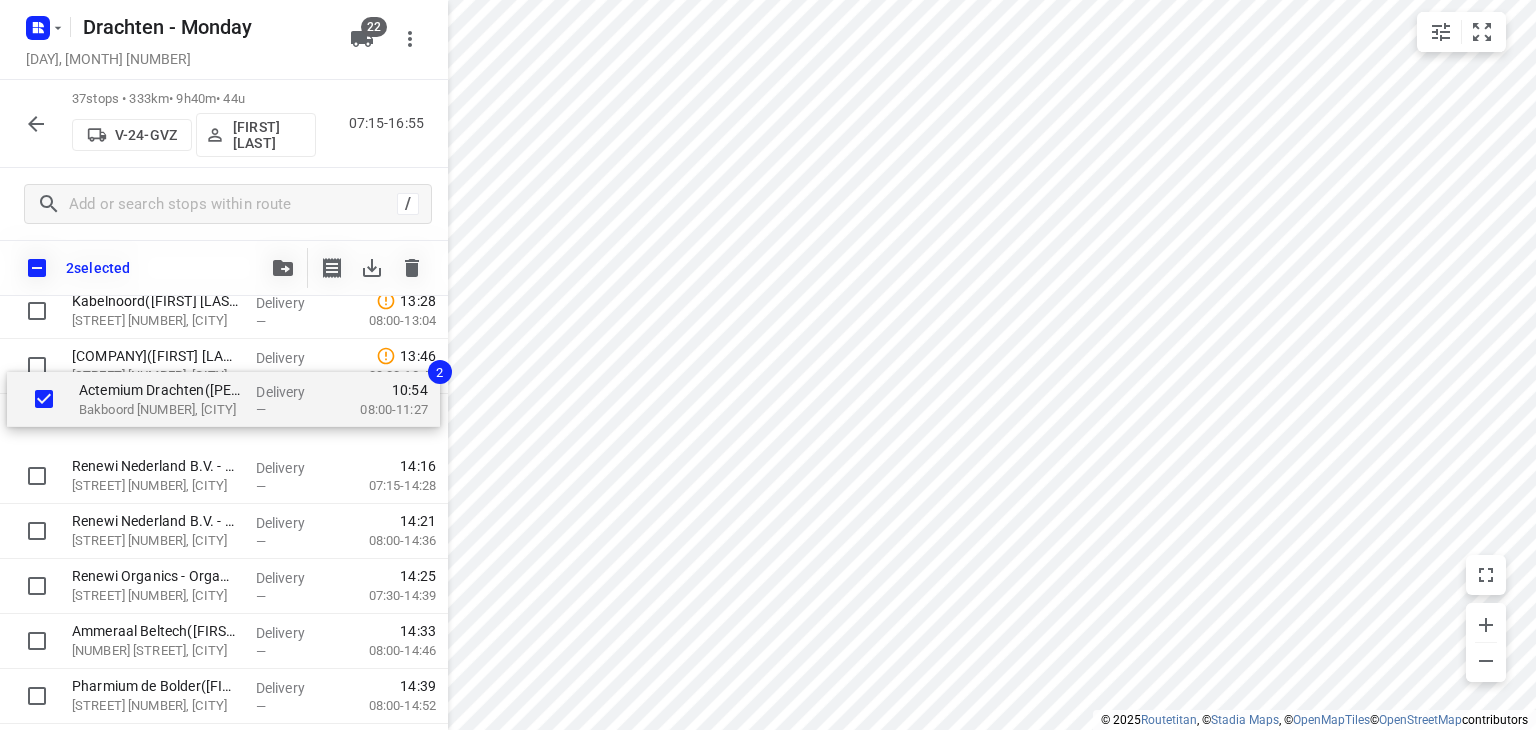 scroll, scrollTop: 1372, scrollLeft: 0, axis: vertical 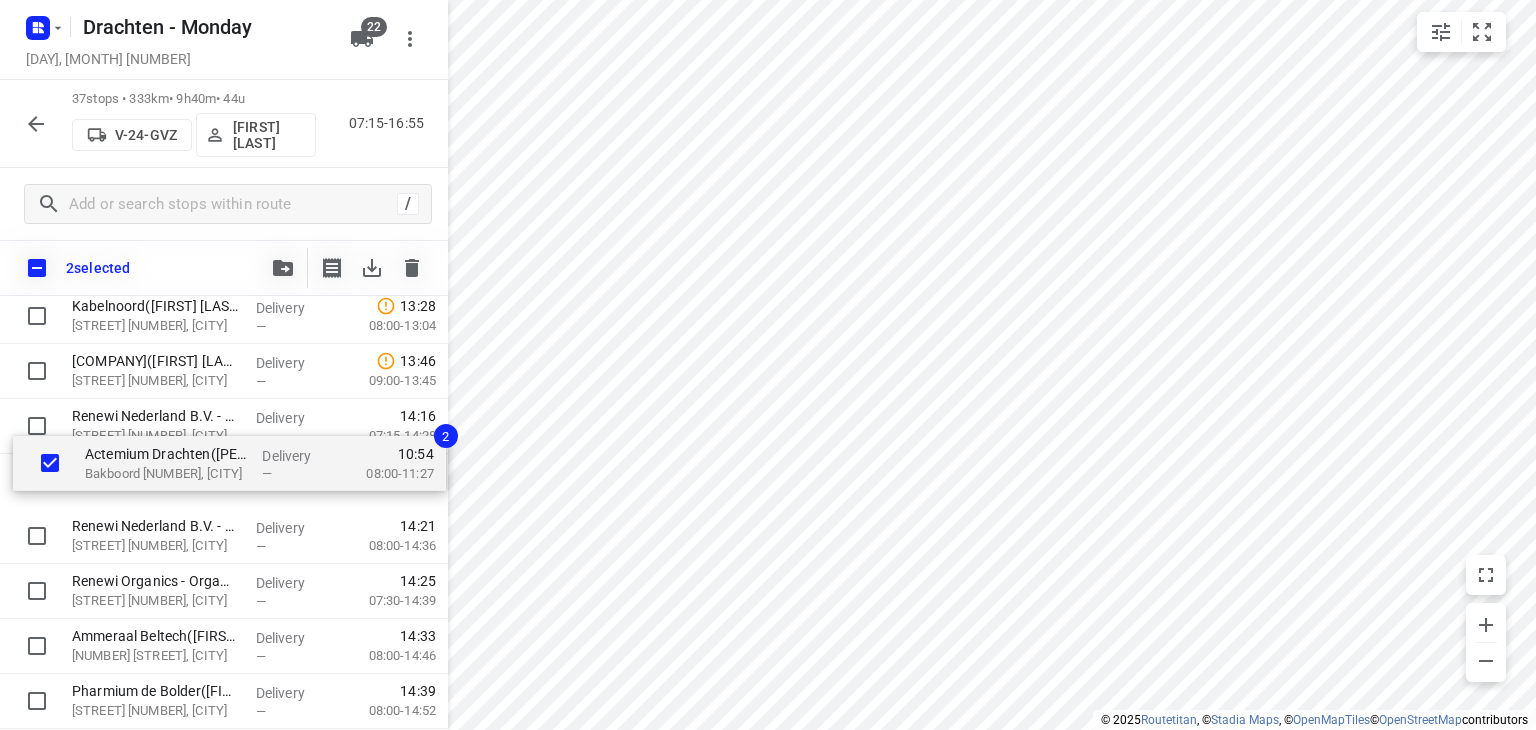 drag, startPoint x: 188, startPoint y: 508, endPoint x: 200, endPoint y: 481, distance: 29.546574 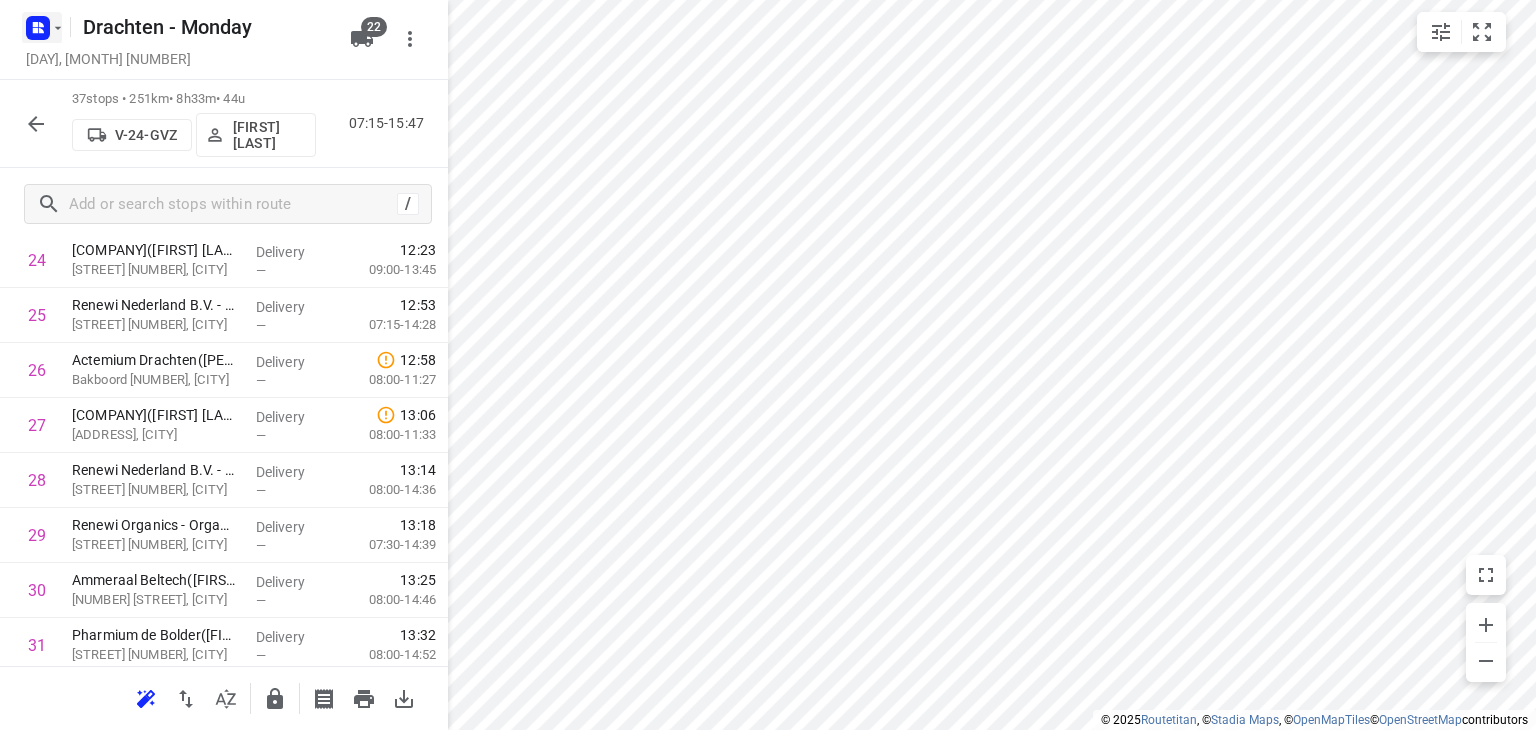 click 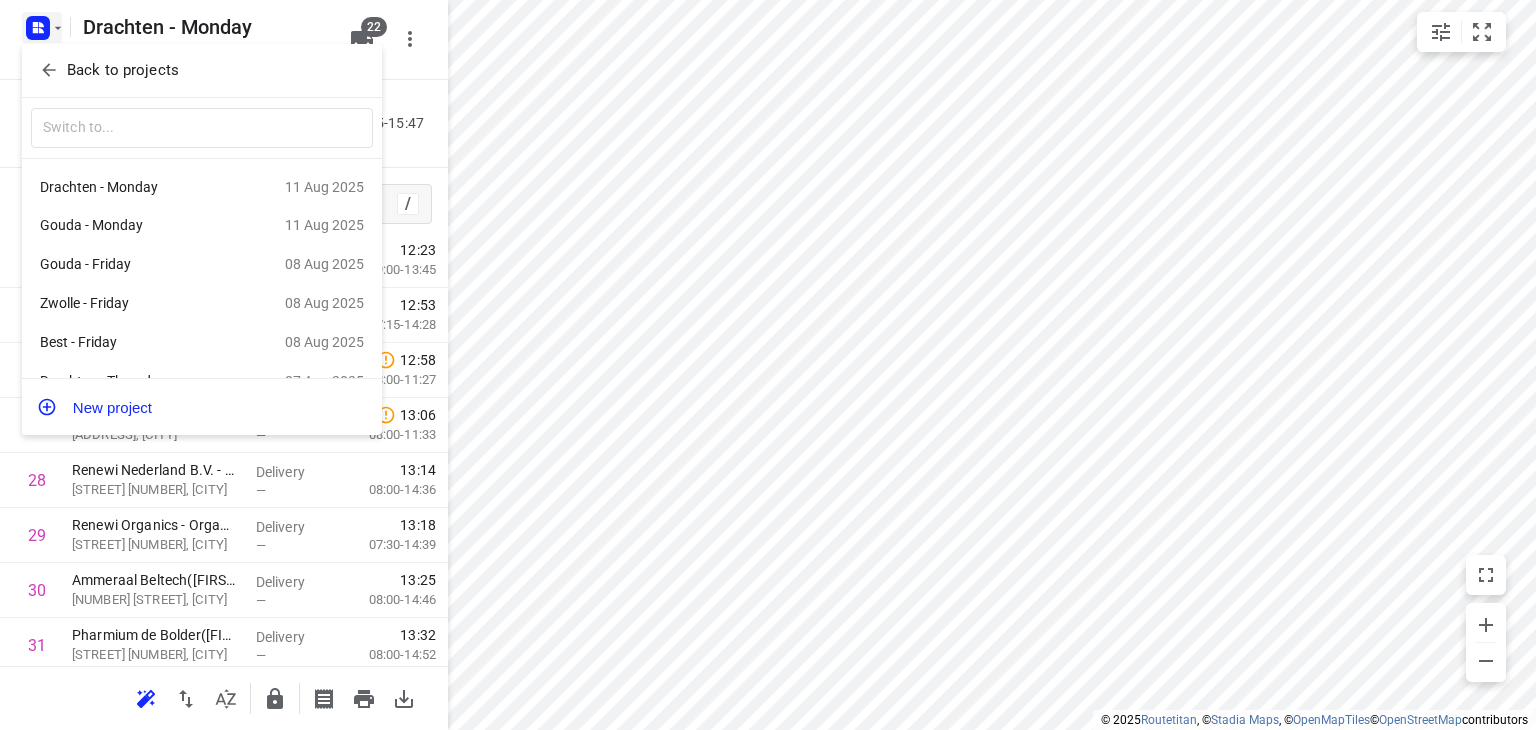 click on "Back to projects" at bounding box center [123, 70] 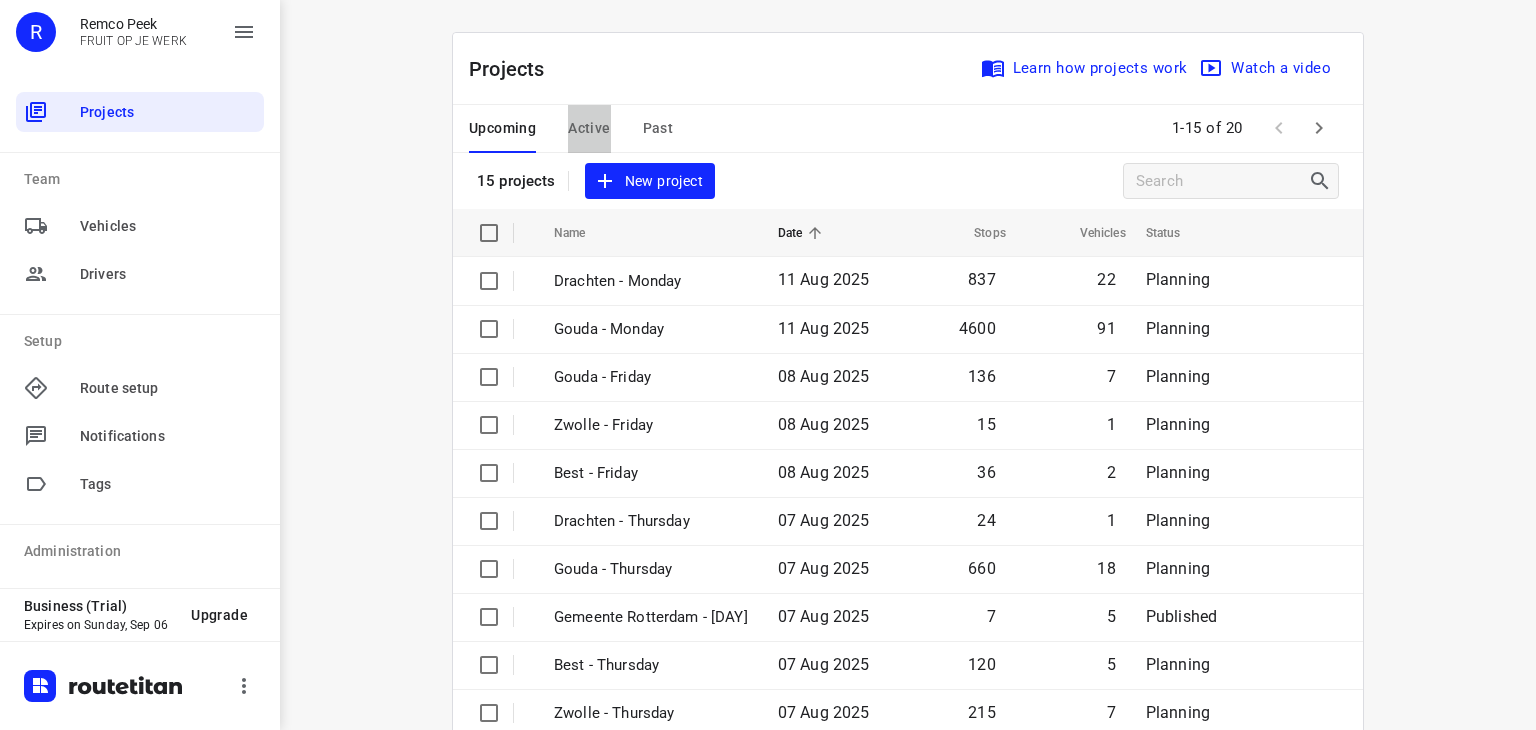click on "Active" at bounding box center [589, 128] 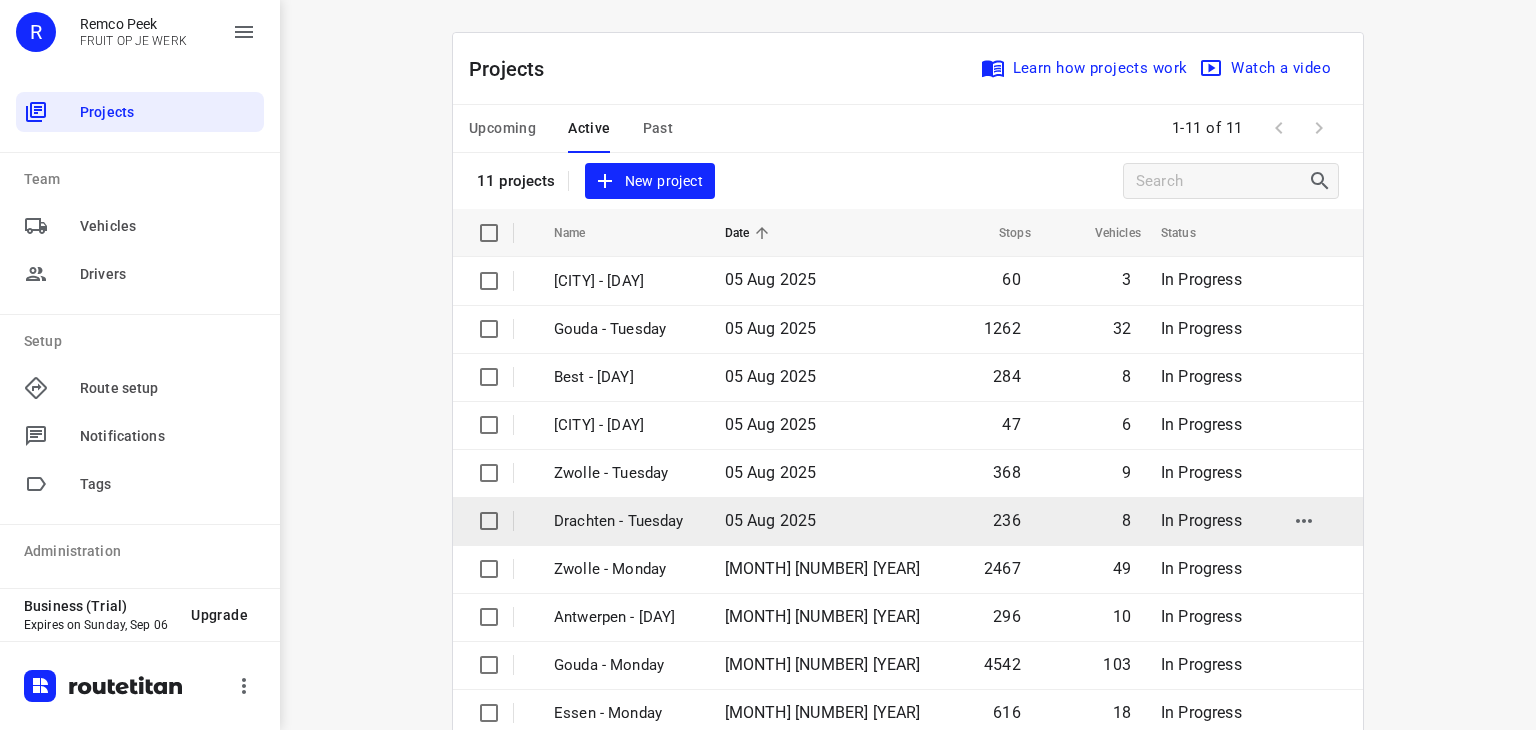 click on "[CITY] - [DAY]" at bounding box center (624, 521) 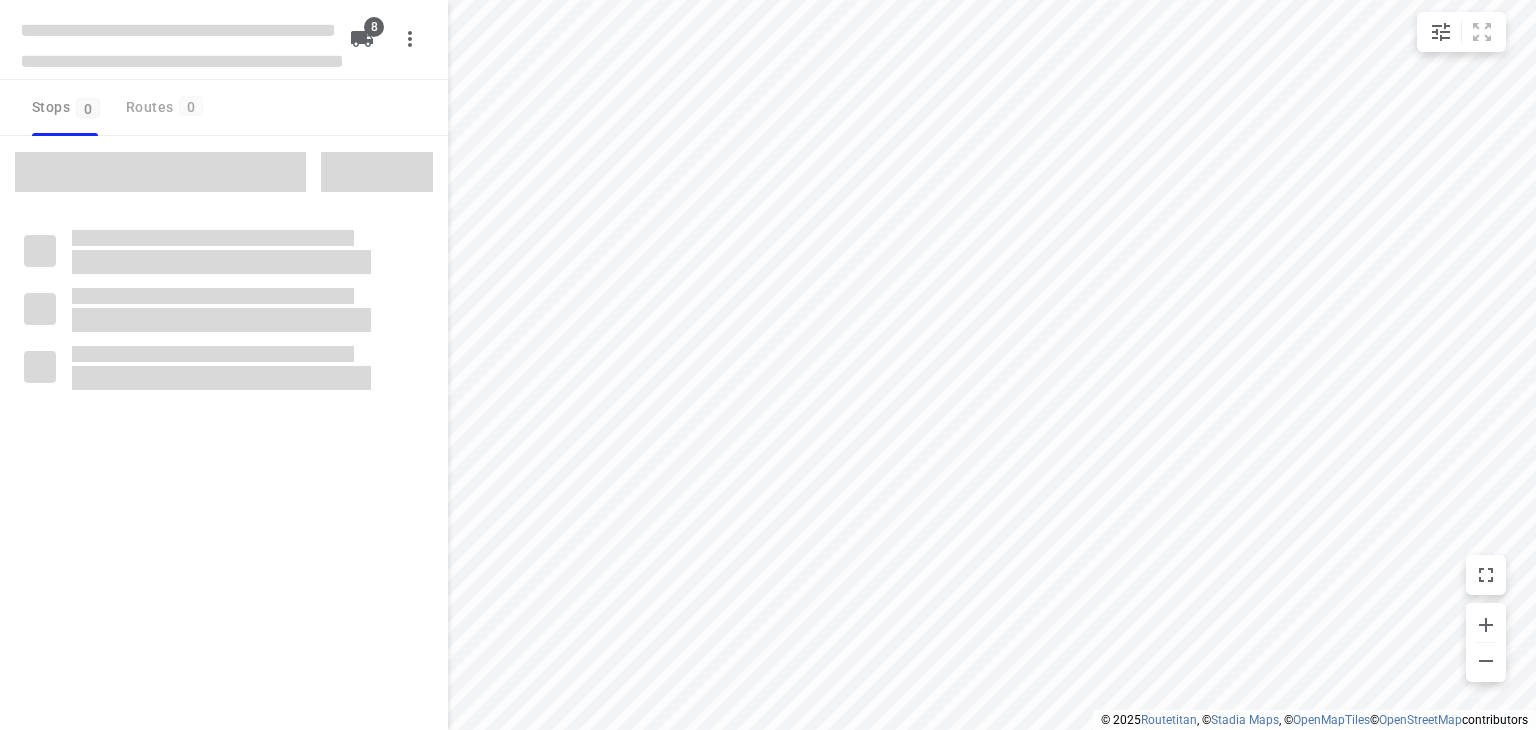 type on "distance" 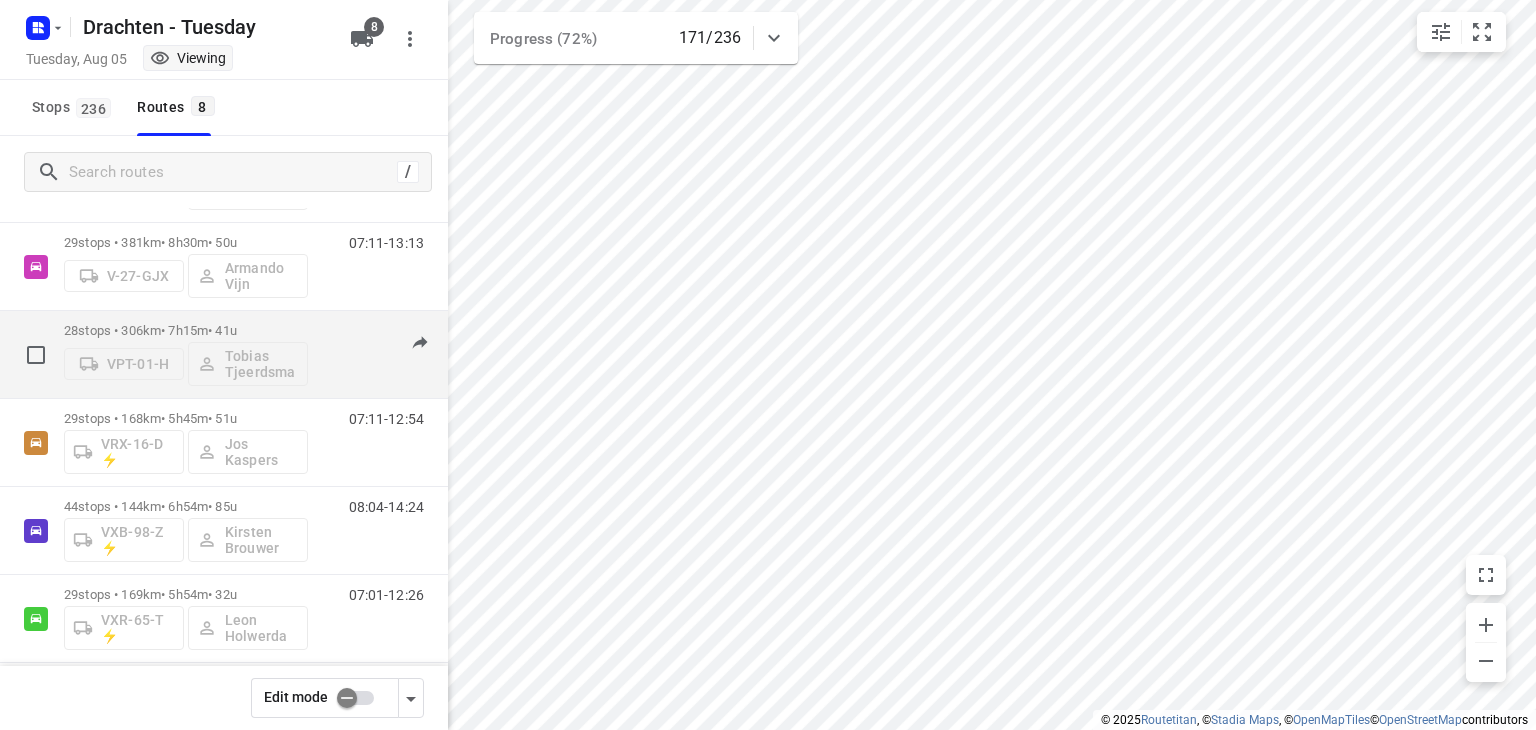 scroll, scrollTop: 311, scrollLeft: 0, axis: vertical 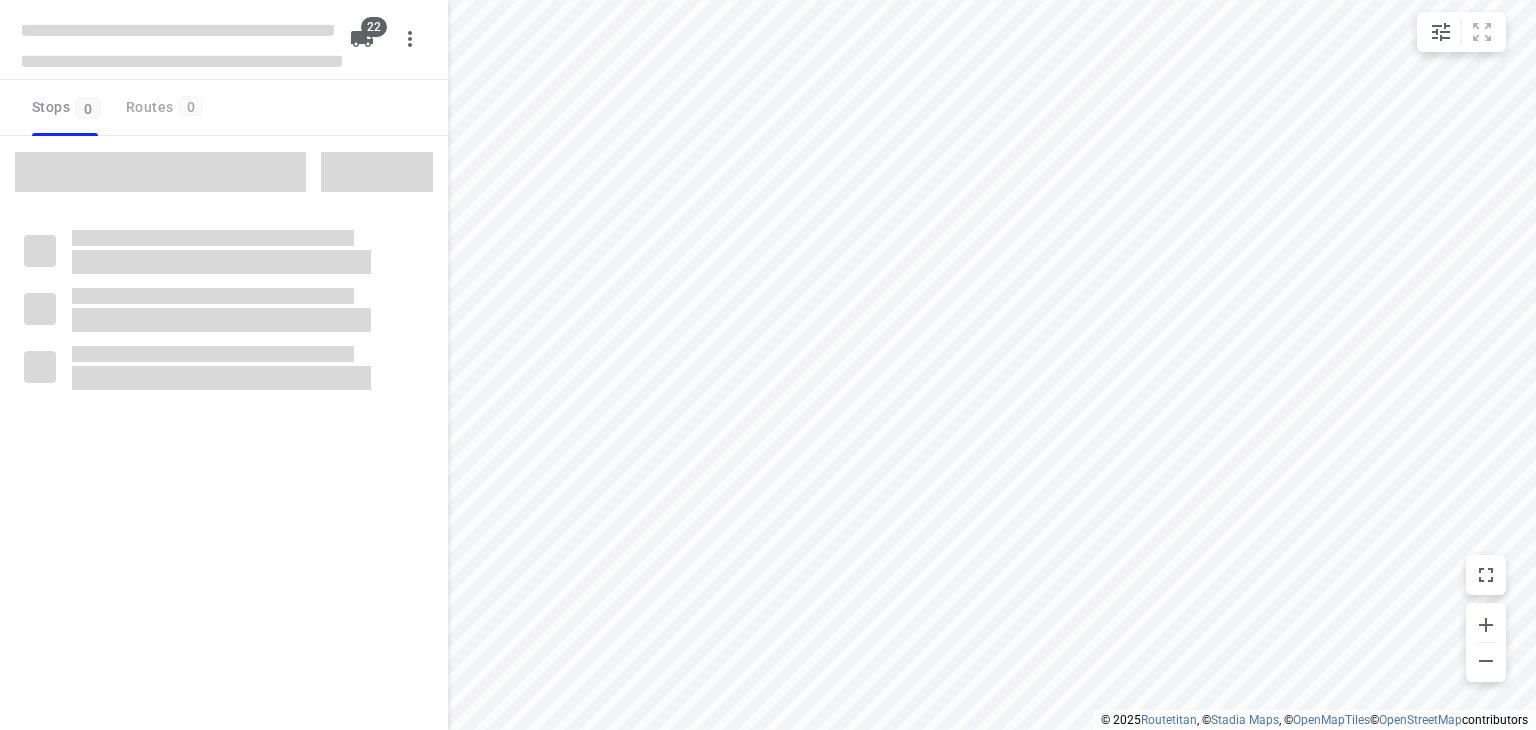 type on "distance" 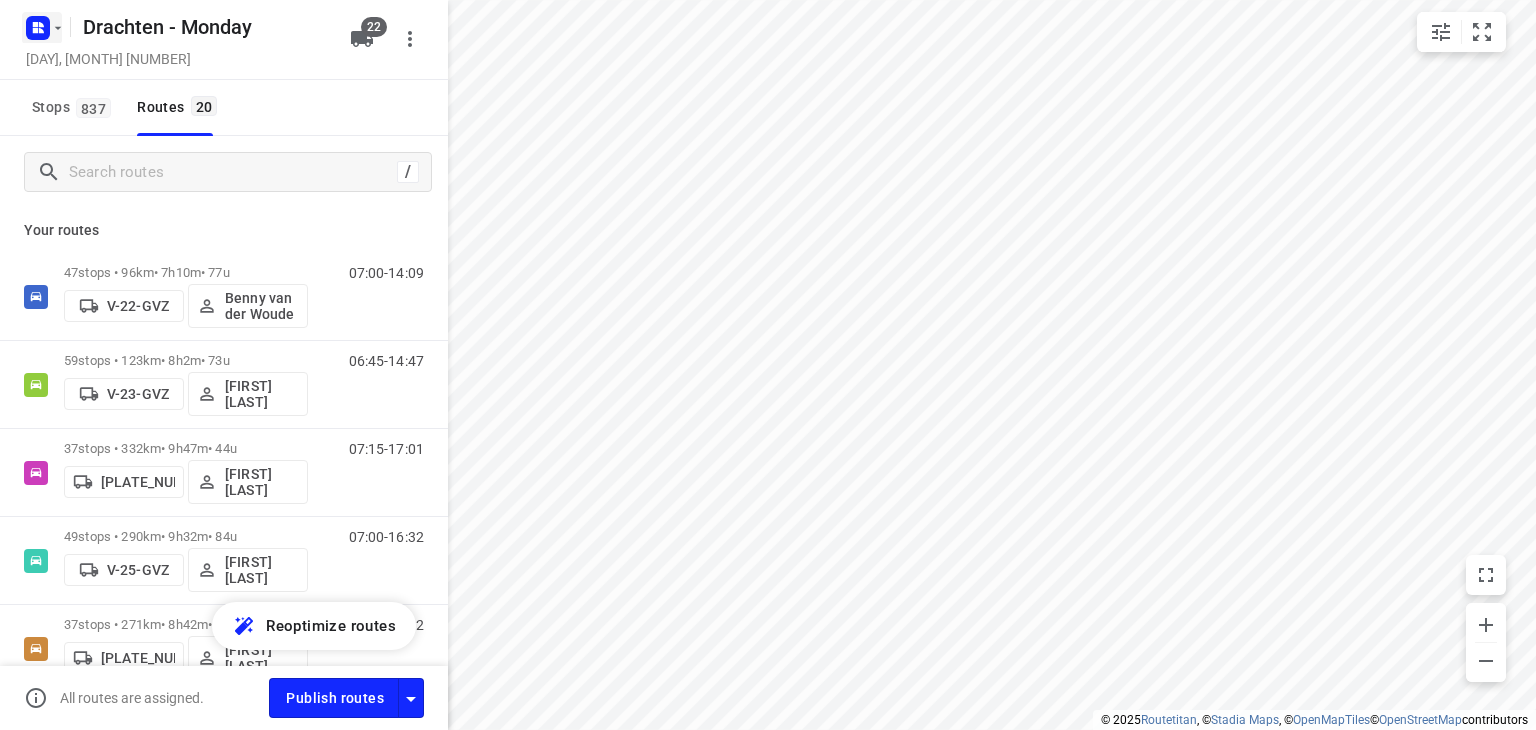 click 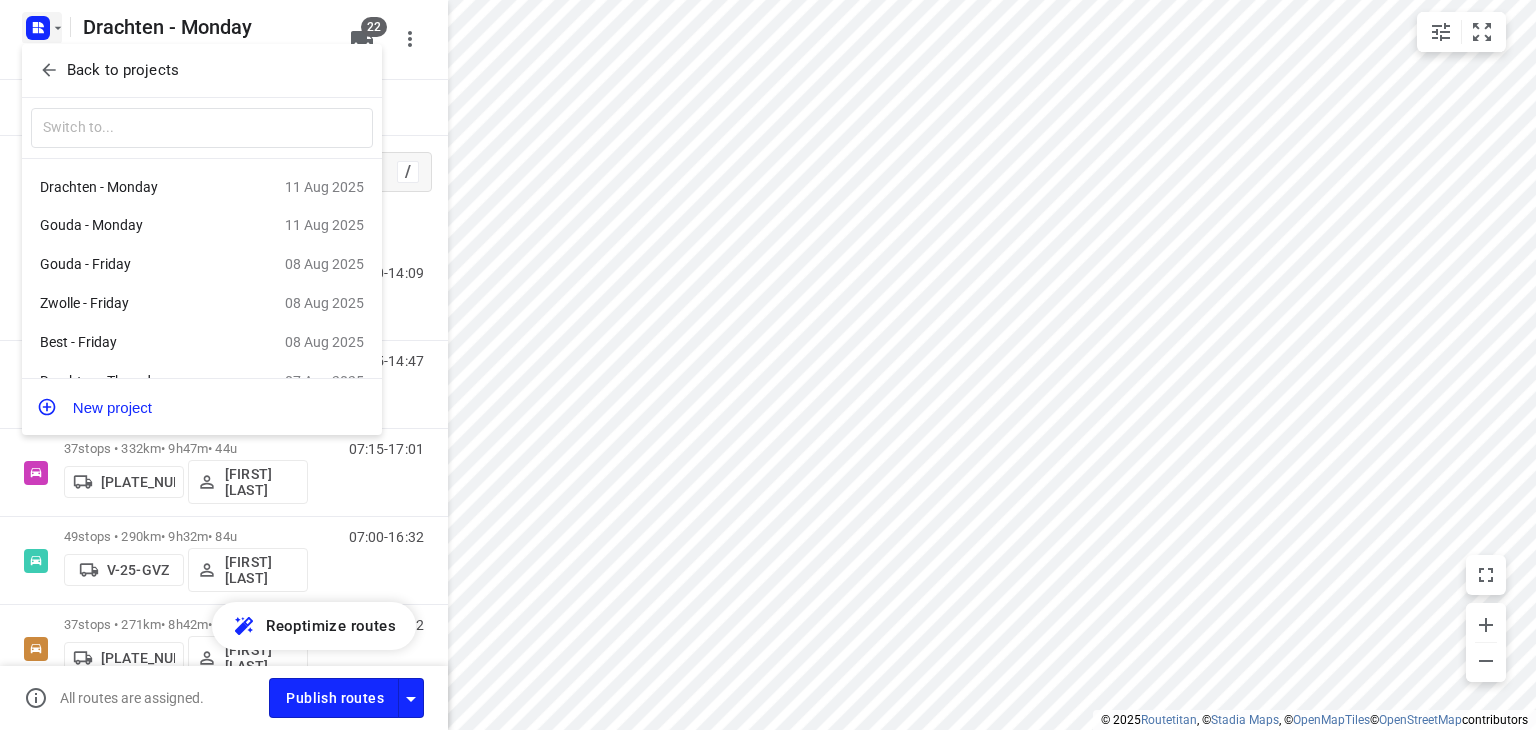 click on "Back to projects" at bounding box center (123, 70) 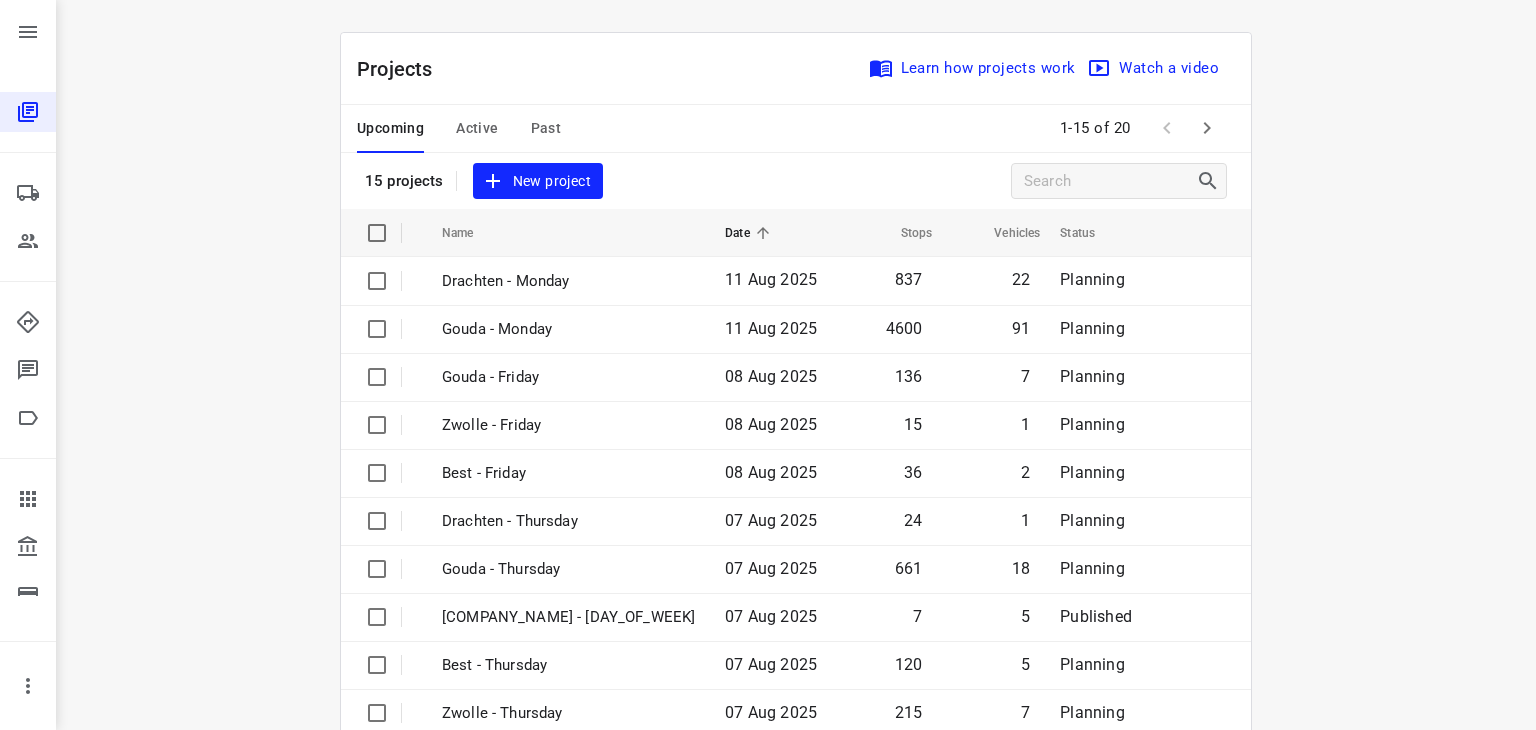 click on "Upcoming Active Past" at bounding box center (475, 129) 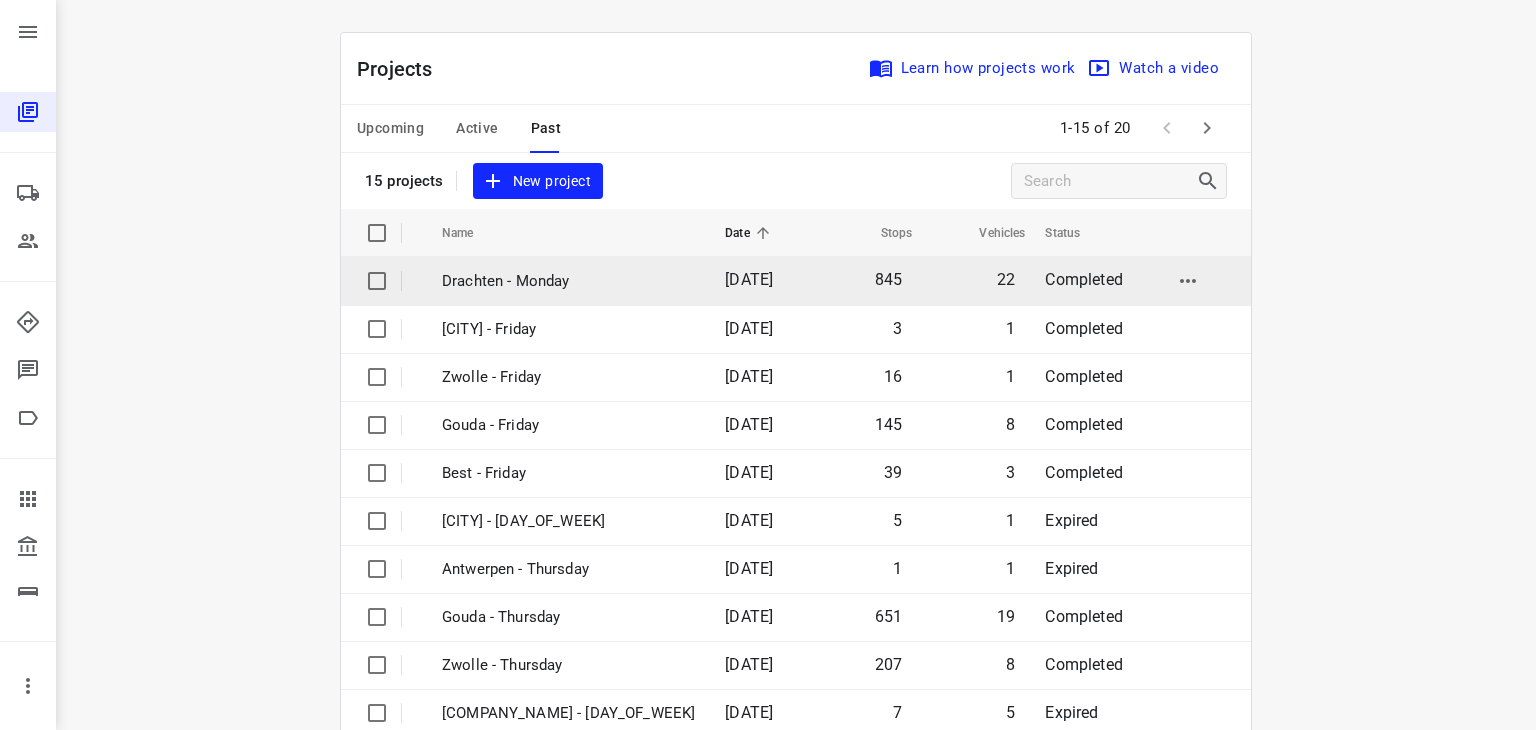 click on "Drachten - Monday" at bounding box center (568, 281) 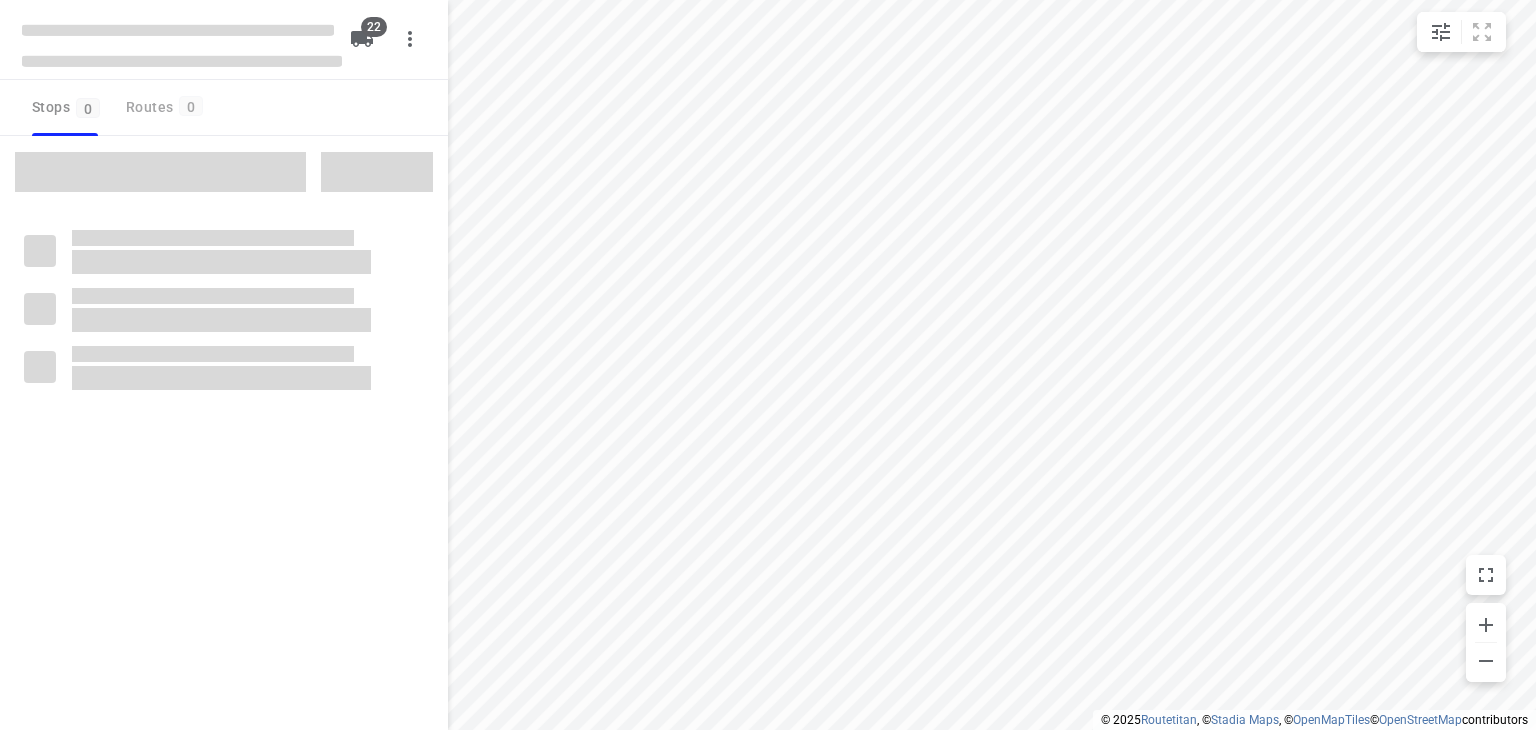 type on "distance" 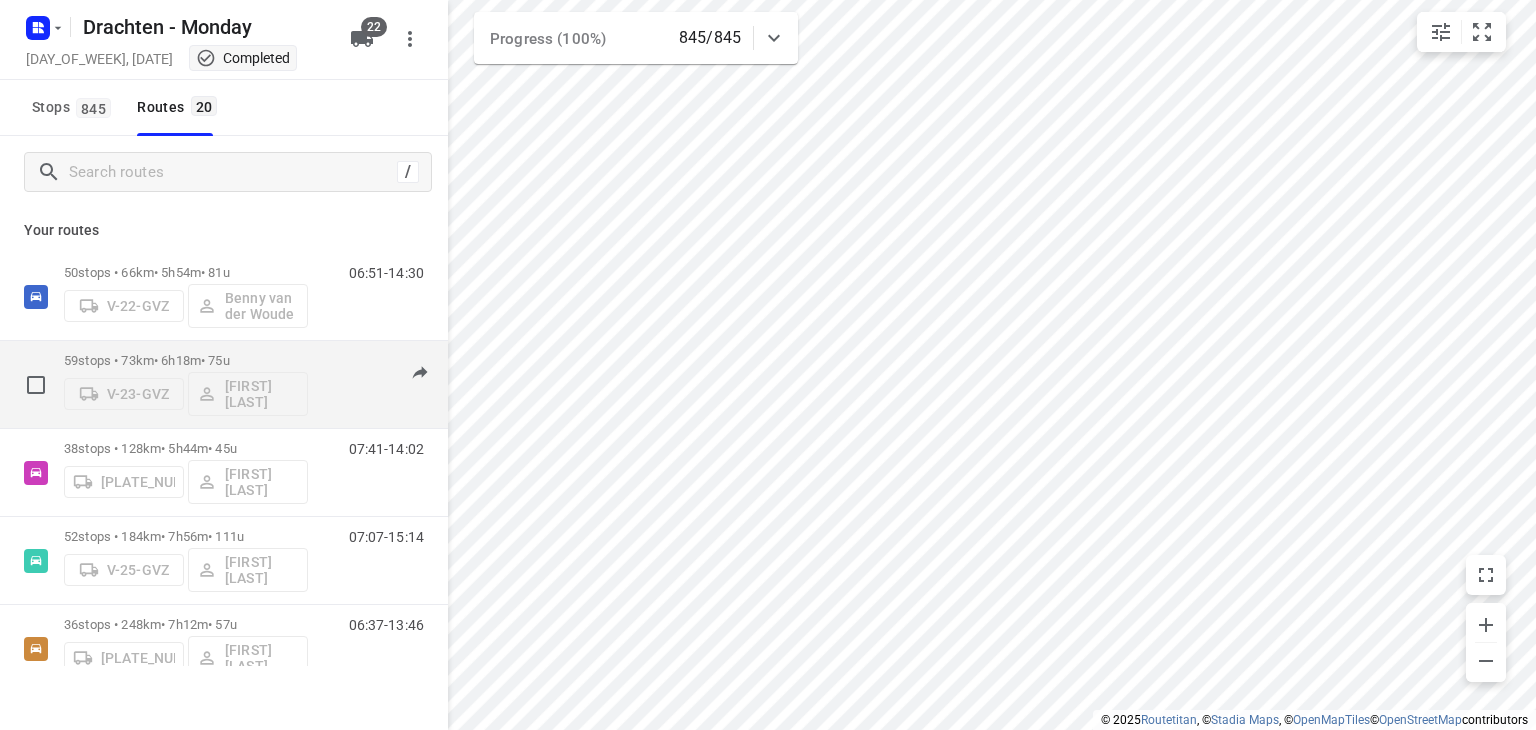 click on "59  stops •   73km  •   6h18m  • 75u" at bounding box center [186, 360] 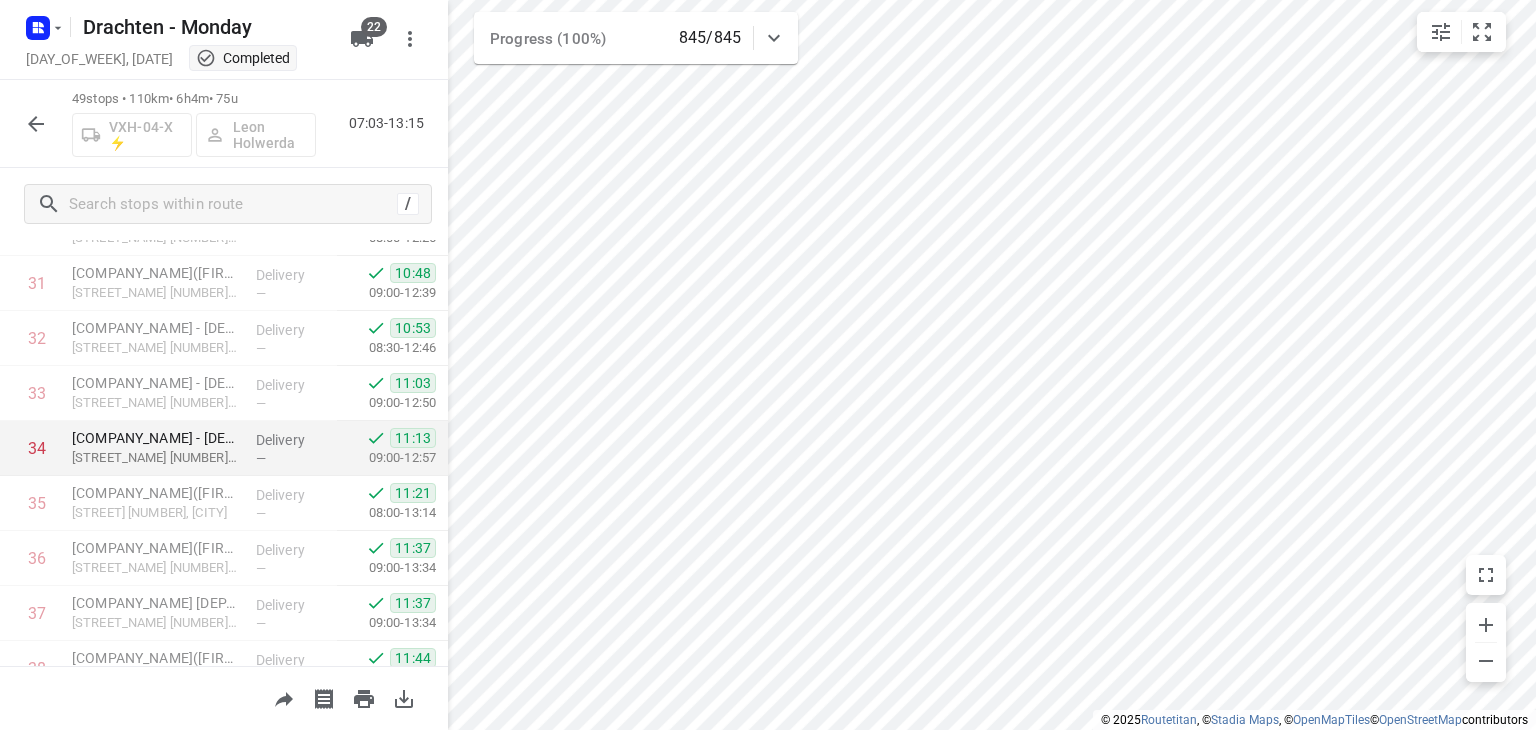 scroll, scrollTop: 1800, scrollLeft: 0, axis: vertical 